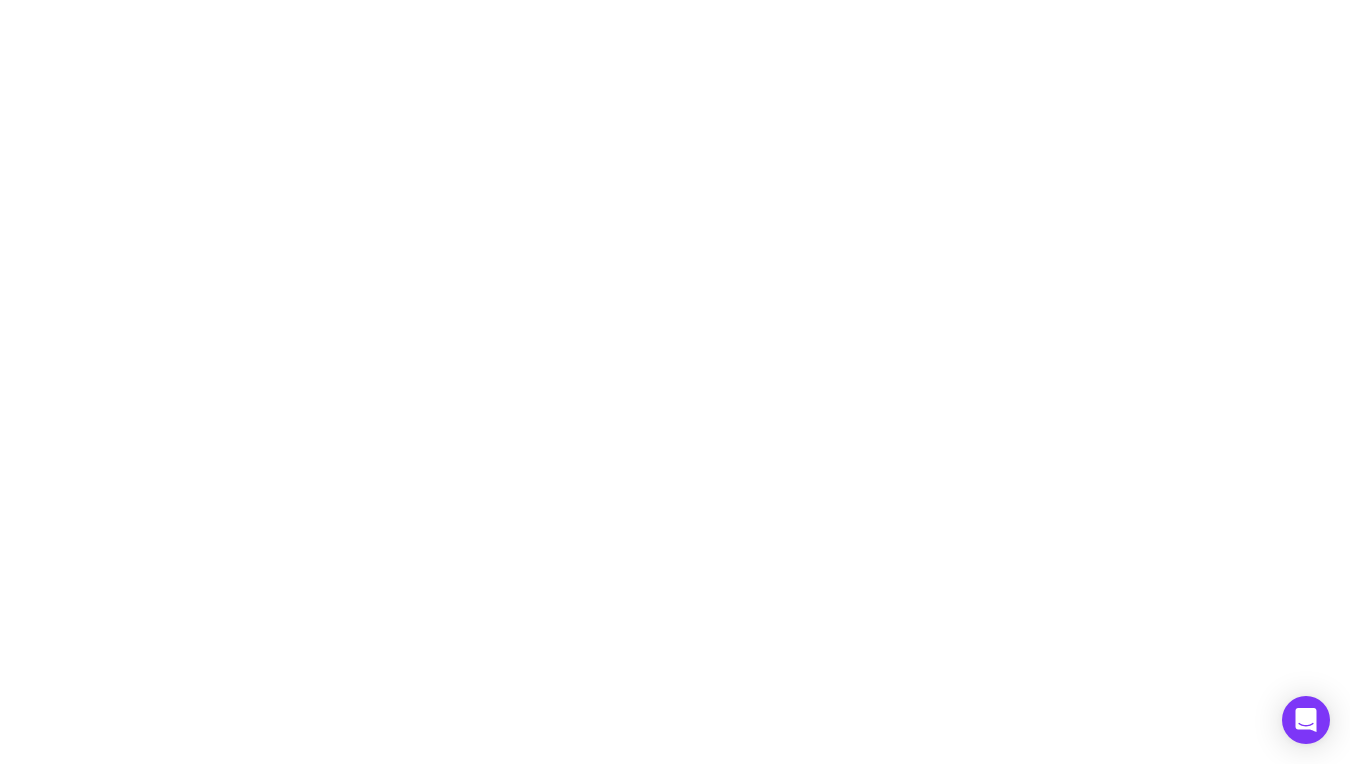 scroll, scrollTop: 0, scrollLeft: 0, axis: both 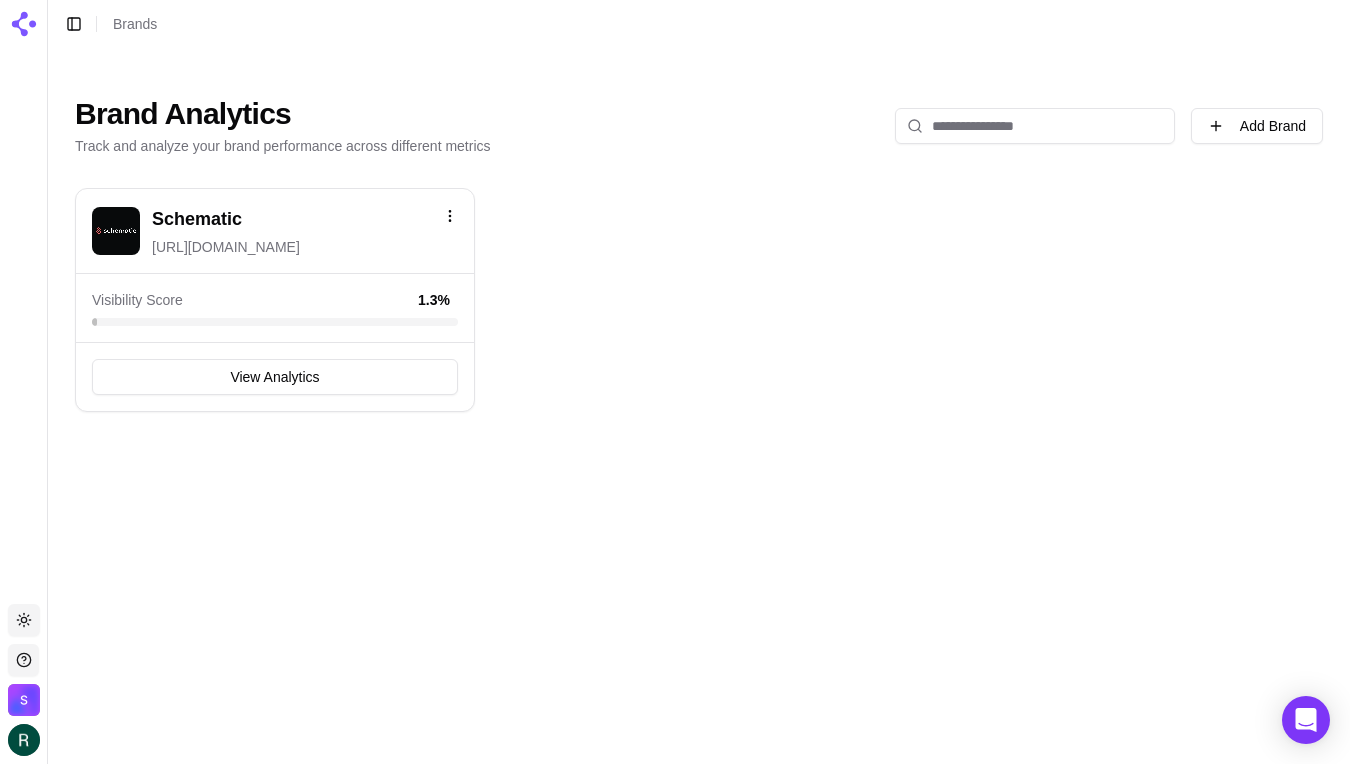 click on "Schematic" at bounding box center (197, 219) 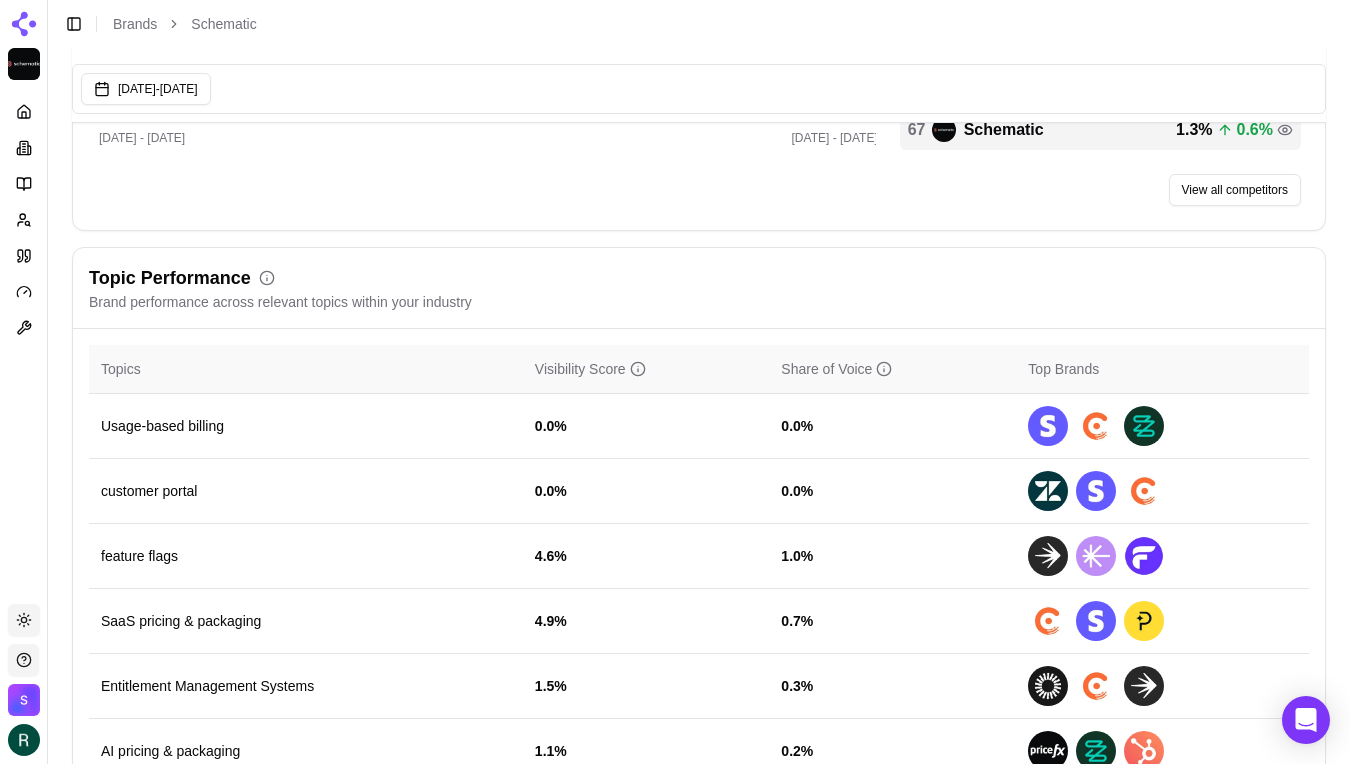 scroll, scrollTop: 716, scrollLeft: 0, axis: vertical 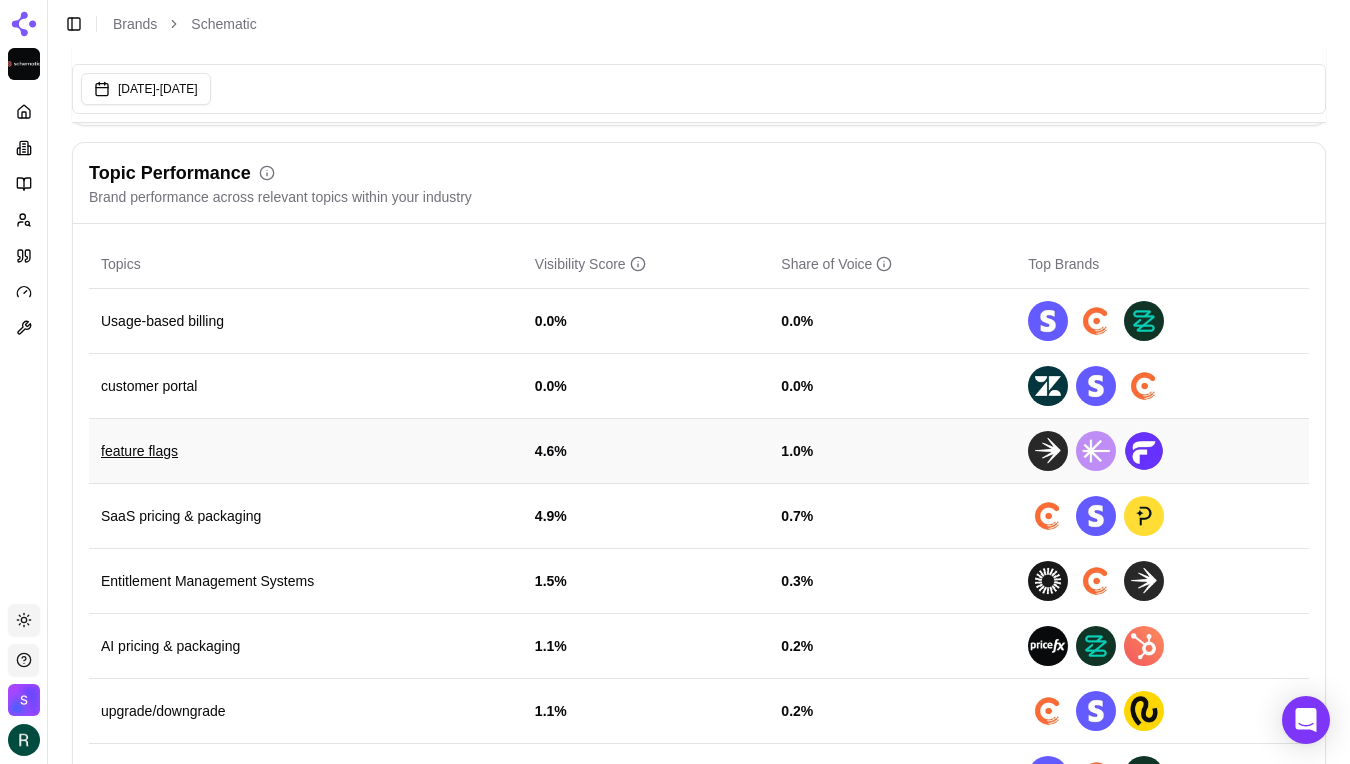 click on "feature flags" at bounding box center (306, 451) 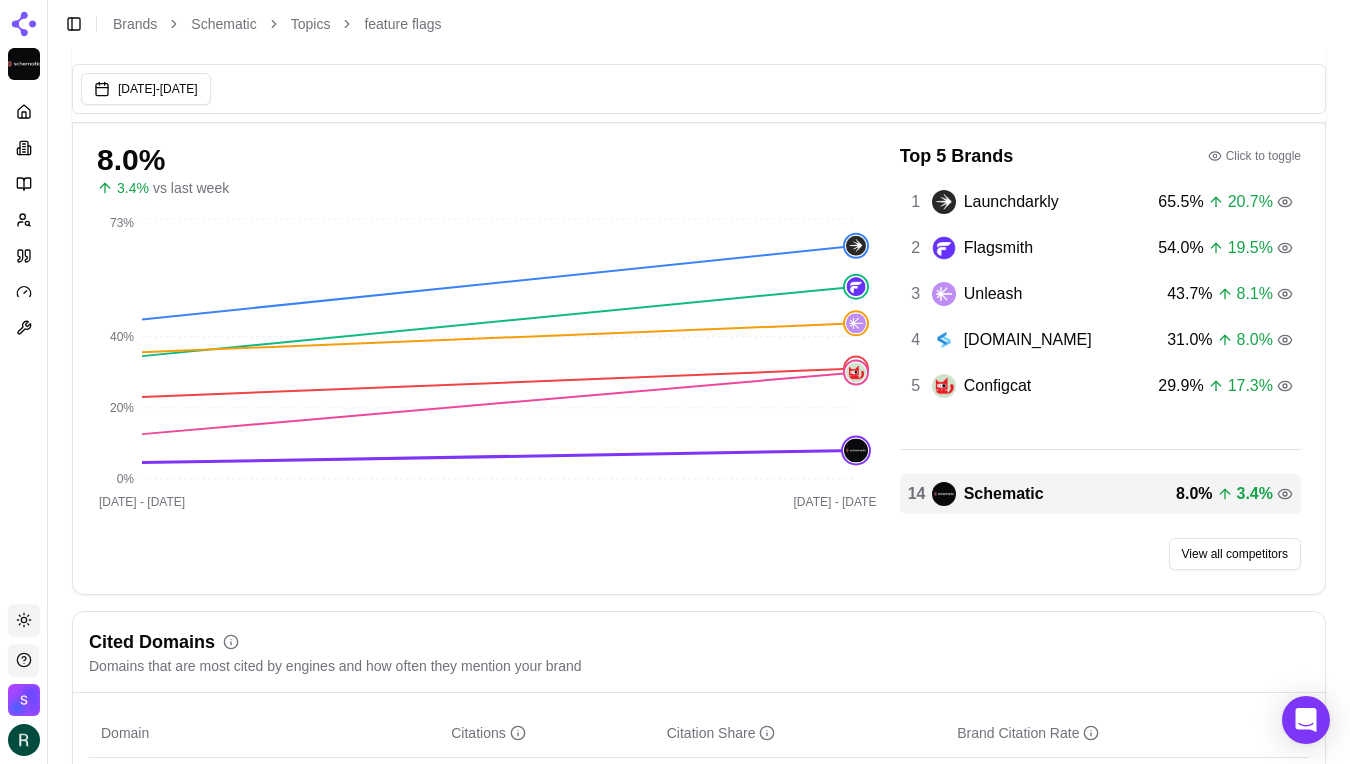 scroll, scrollTop: 0, scrollLeft: 0, axis: both 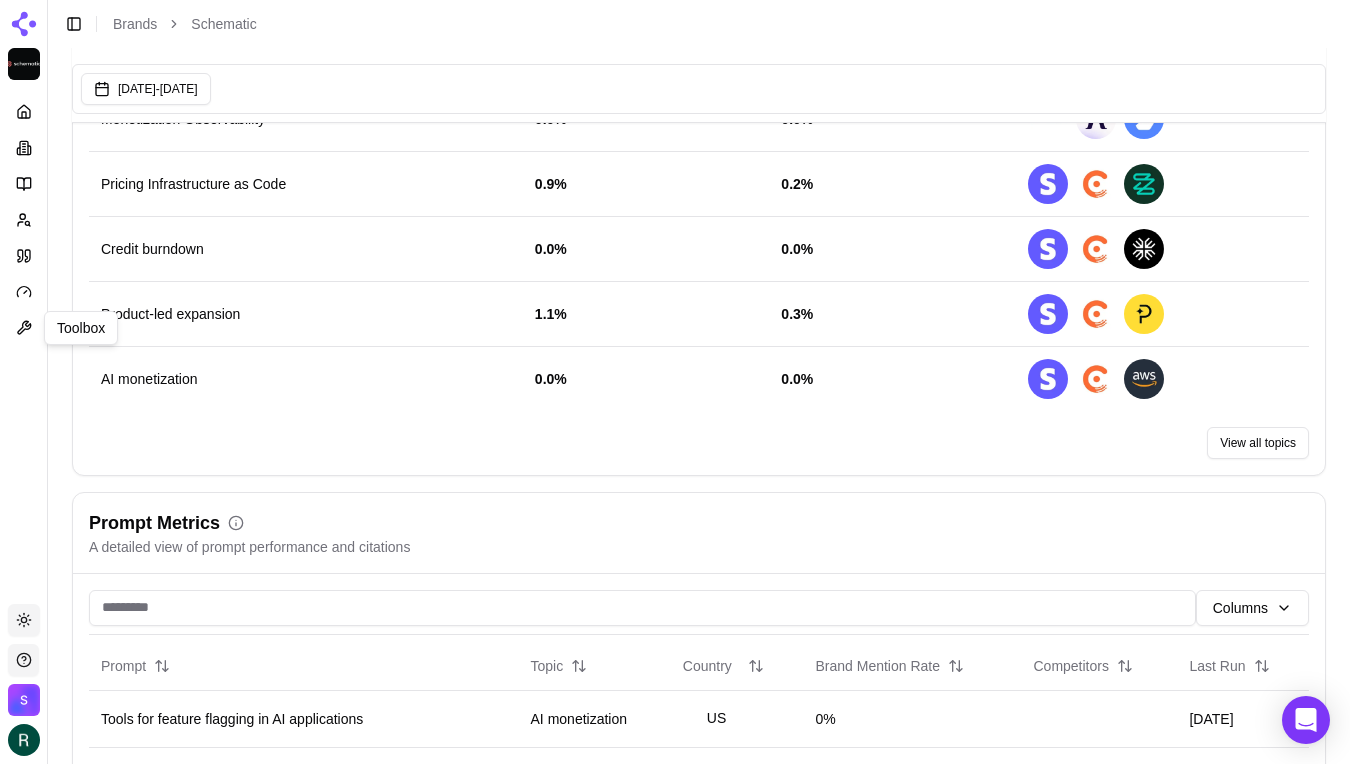 click on "Platform Toolbox Toolbox Toggle theme Schematic   Toggle Sidebar Brands Schematic Last updated:  [DATE] 10:06 PM Jun 01, 2025  -  [DATE] Schematic Developer-First SaaS Monetization Tools Visibility Score Percentage of AI answers that mention your brand Visibility Score Share of Voice 1.3 % 0.6 % vs last week   [DATE] - [DATE] Jun - 29 Jun 0% 8% 16% 31% Top 5 Brands Click to toggle 1 Stripe 22.2 % 5.5 % 2 Chargebee 20.1 % 1.8 % 3 Zuora 11.4 % 1.3 % 4 Recurly 10.2 % 3.2 % 5 Paddle 7.9 % 1.9 % 67 Schematic 1.3 % 0.6 % View all competitors Topic Performance Brand performance across relevant topics within your industry Topics Visibility Score Share of Voice Top Brands Usage-based billing 0.0 % 0.0 % customer portal  0.0 % 0.0 % feature flags 4.6 % 1.0 % SaaS pricing & packaging 4.9 % 0.7 % Entitlement Management Systems 1.5 % 0.3 % AI pricing & packaging  1.1 % 0.2 % upgrade/downgrade 1.1 % 0.2 % Embeddable Billing Components 1.3 % 0.2 % Agentic monetization 2.3 % 0.3 % Metering  0.0 %" at bounding box center (675, 721) 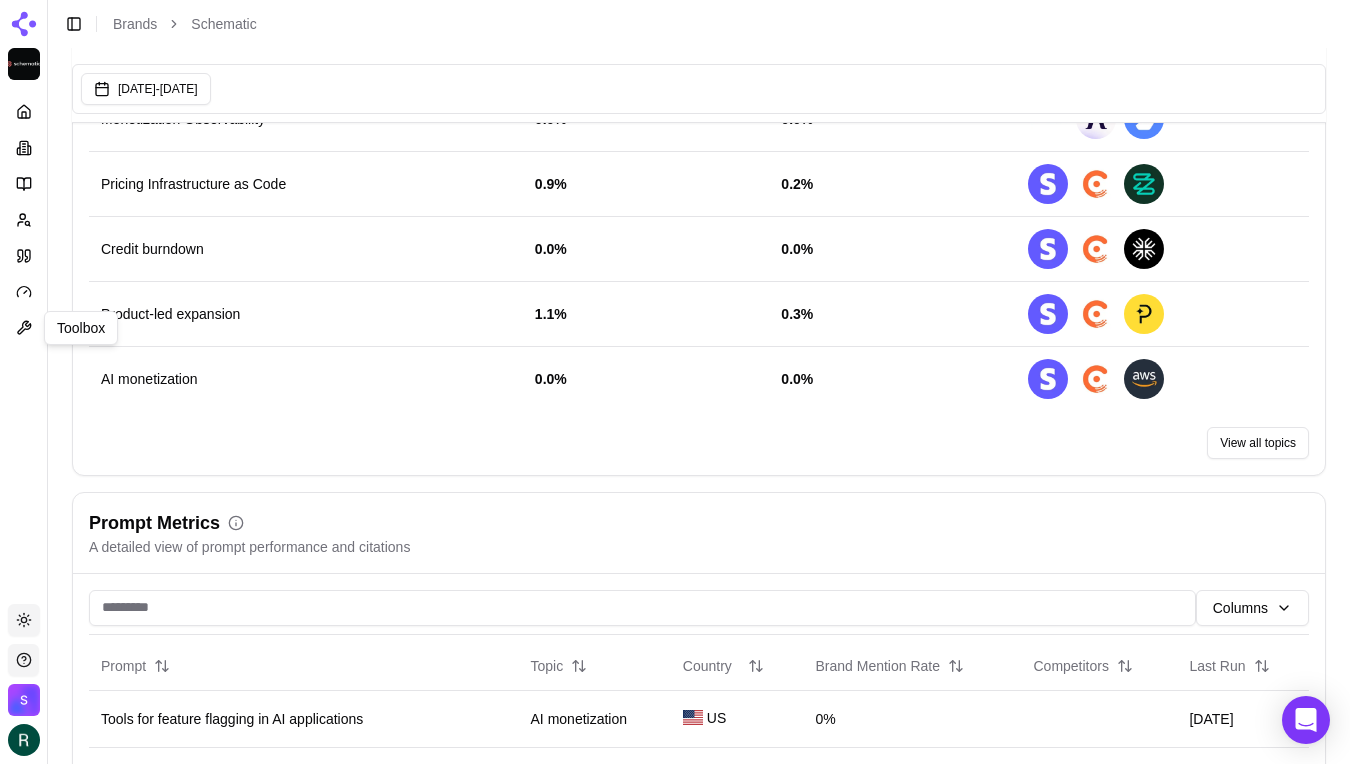 click on "Platform Toolbox Toolbox Toggle theme Schematic   Toggle Sidebar Brands Schematic Last updated:  [DATE] 10:06 PM Jun 01, 2025  -  [DATE] Schematic Developer-First SaaS Monetization Tools Visibility Score Percentage of AI answers that mention your brand Visibility Score Share of Voice 1.3 % 0.6 % vs last week   [DATE] - [DATE] Jun - 29 Jun 0% 8% 16% 31% Top 5 Brands Click to toggle 1 Stripe 22.2 % 5.5 % 2 Chargebee 20.1 % 1.8 % 3 Zuora 11.4 % 1.3 % 4 Recurly 10.2 % 3.2 % 5 Paddle 7.9 % 1.9 % 67 Schematic 1.3 % 0.6 % View all competitors Topic Performance Brand performance across relevant topics within your industry Topics Visibility Score Share of Voice Top Brands Usage-based billing 0.0 % 0.0 % customer portal  0.0 % 0.0 % feature flags 4.6 % 1.0 % SaaS pricing & packaging 4.9 % 0.7 % Entitlement Management Systems 1.5 % 0.3 % AI pricing & packaging  1.1 % 0.2 % upgrade/downgrade 1.1 % 0.2 % Embeddable Billing Components 1.3 % 0.2 % Agentic monetization 2.3 % 0.3 % Metering  0.0 %" at bounding box center (675, 721) 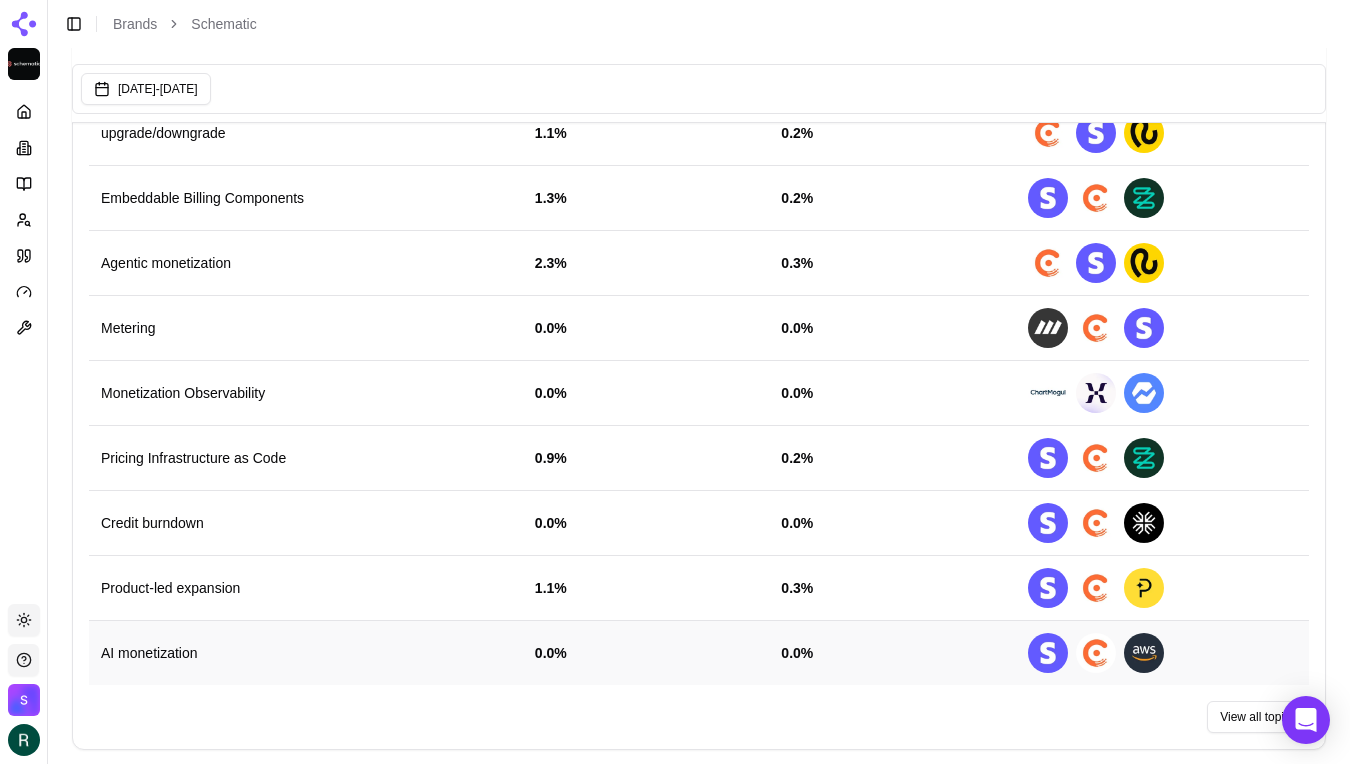 scroll, scrollTop: 951, scrollLeft: 0, axis: vertical 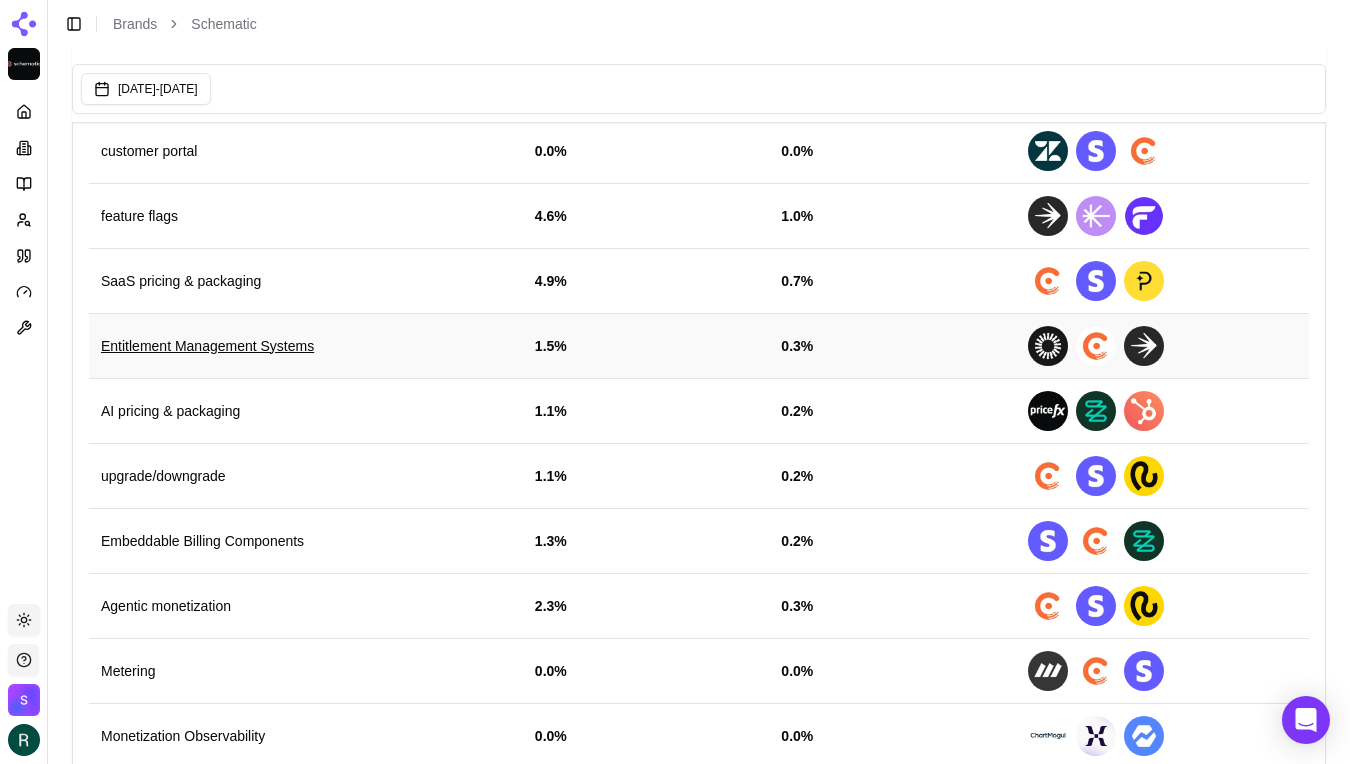 click on "Entitlement Management Systems" at bounding box center [306, 346] 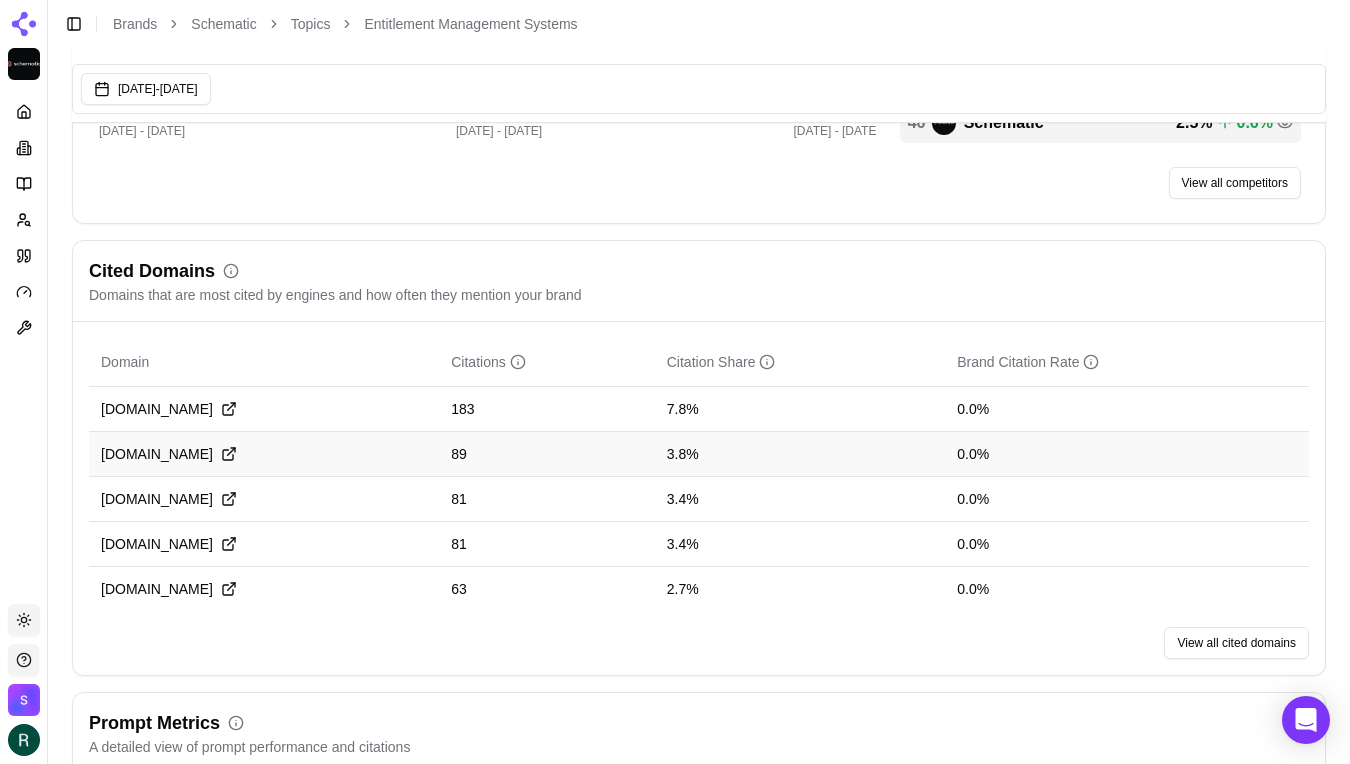 scroll, scrollTop: 380, scrollLeft: 0, axis: vertical 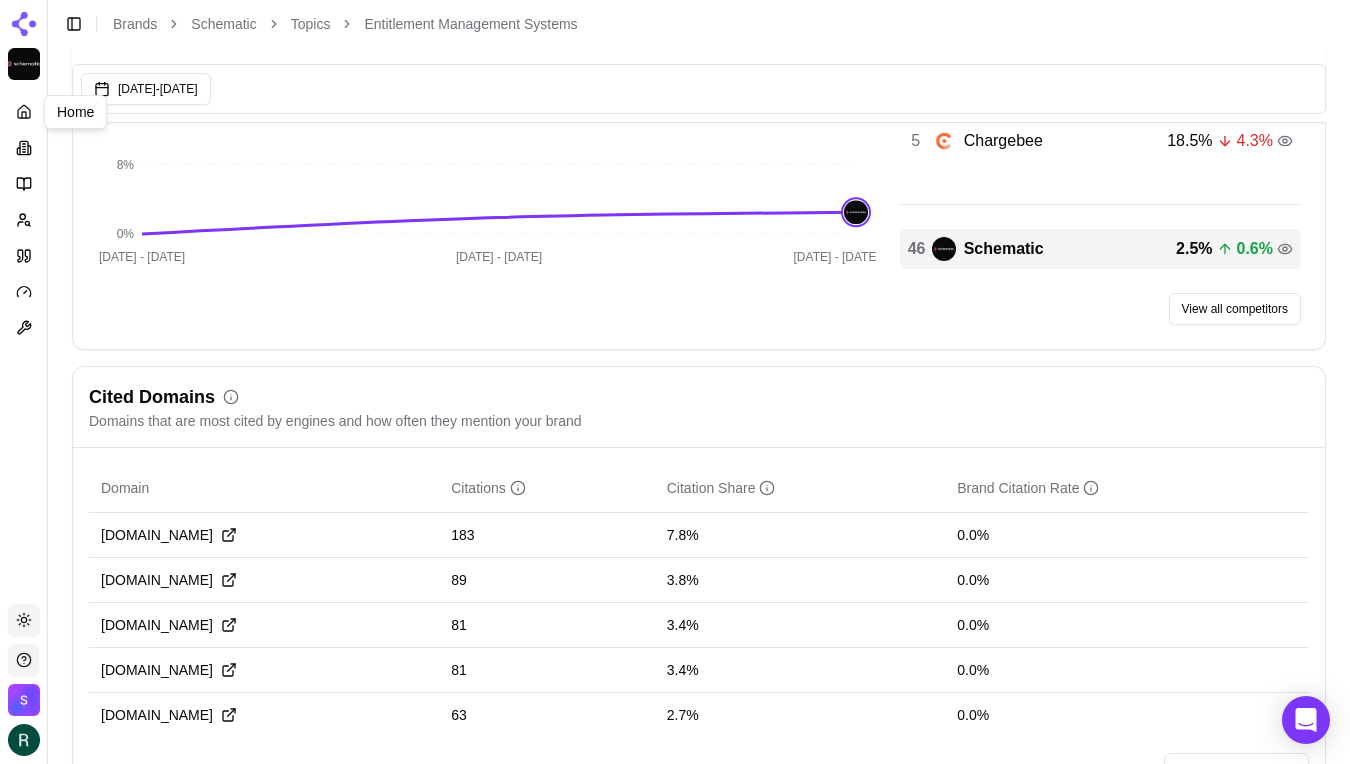 click at bounding box center [24, 112] 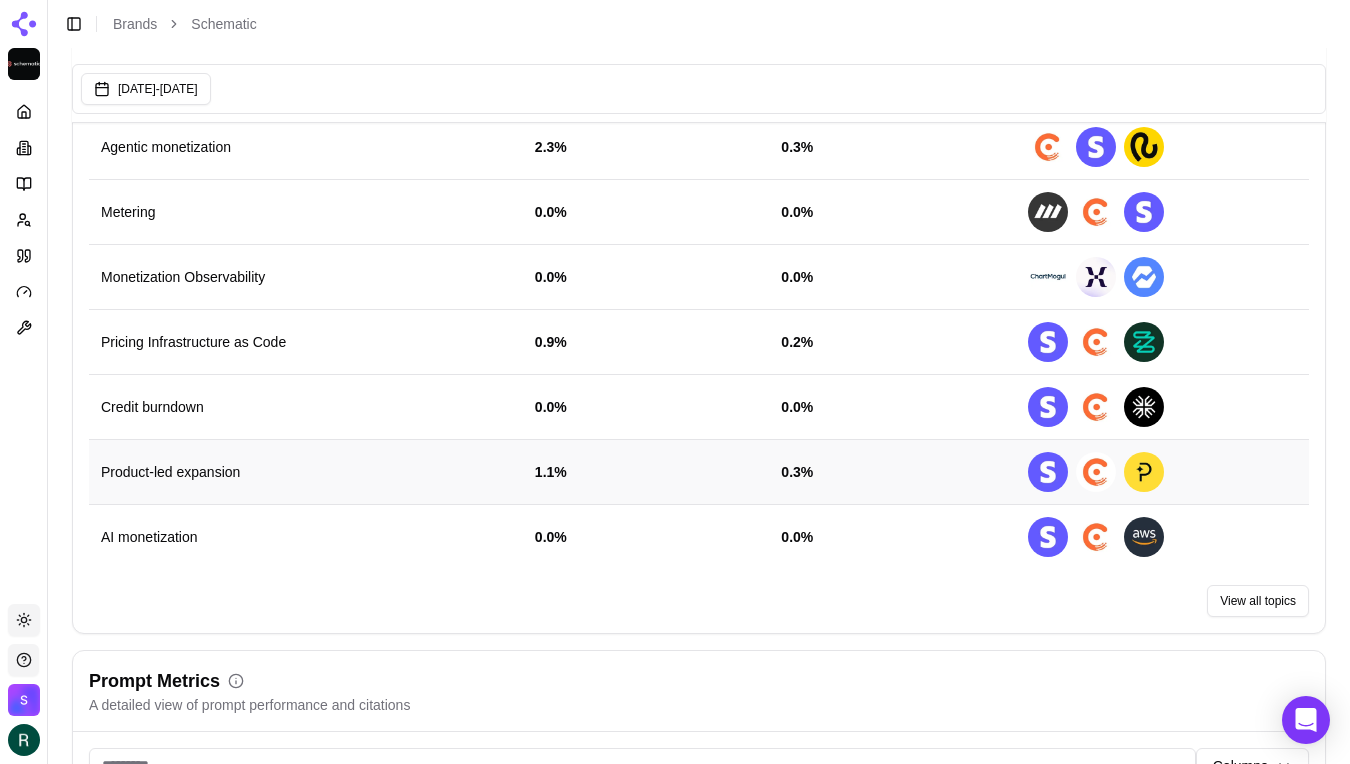 scroll, scrollTop: 1397, scrollLeft: 0, axis: vertical 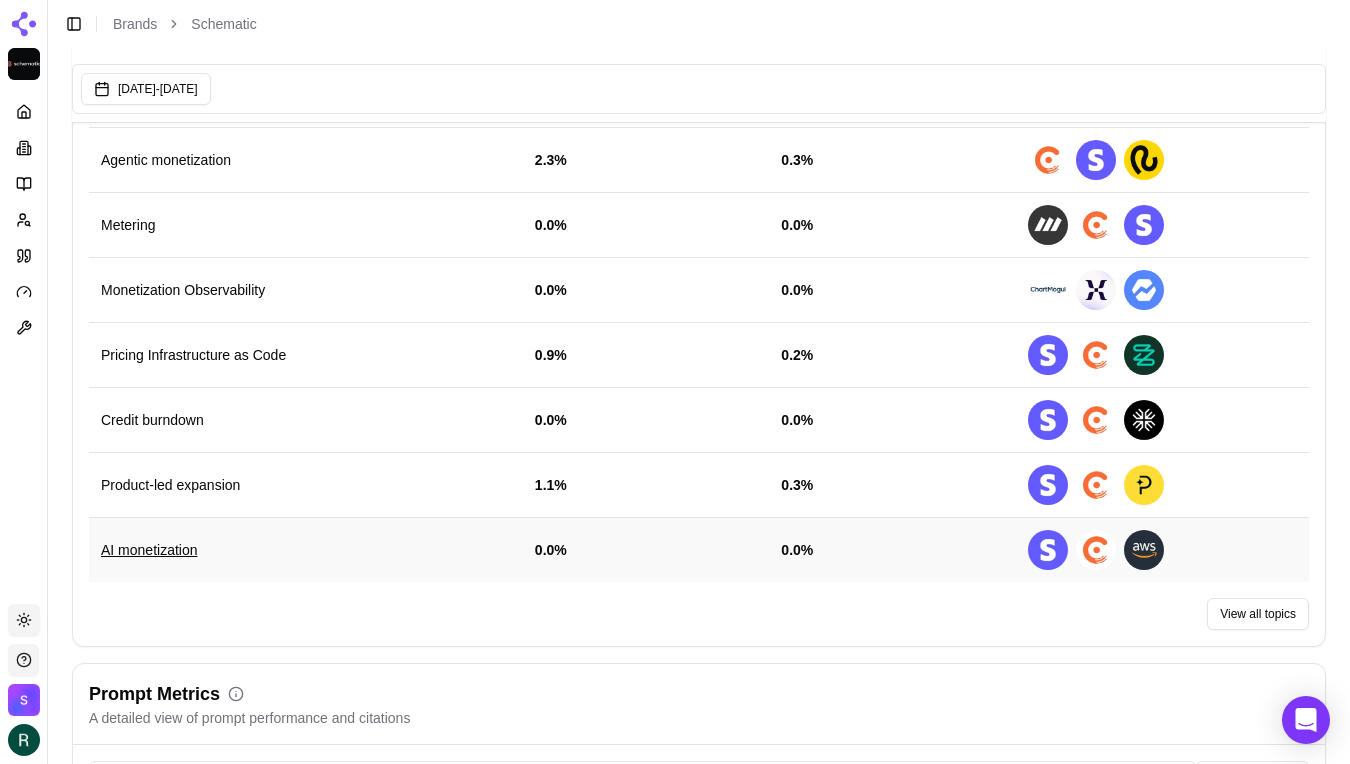 click on "AI monetization" at bounding box center (306, 550) 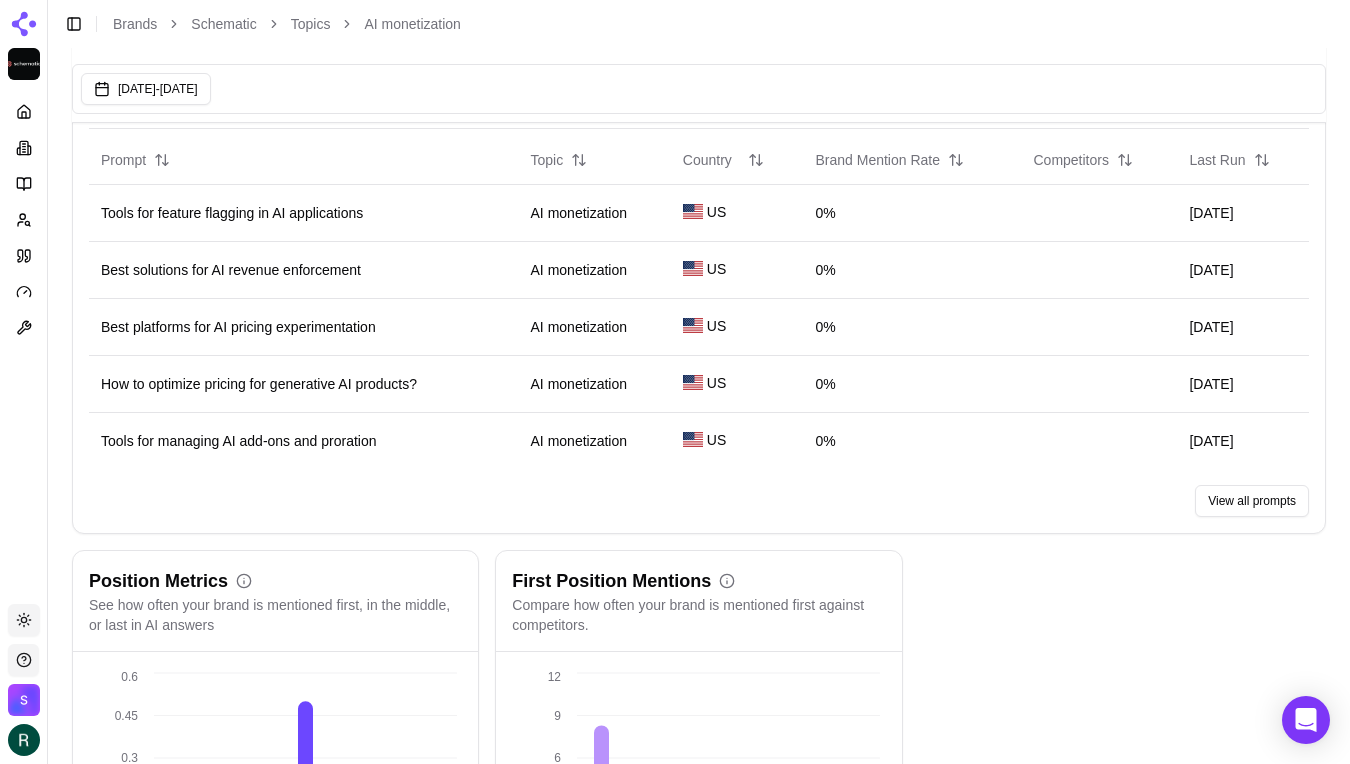 scroll, scrollTop: 1192, scrollLeft: 0, axis: vertical 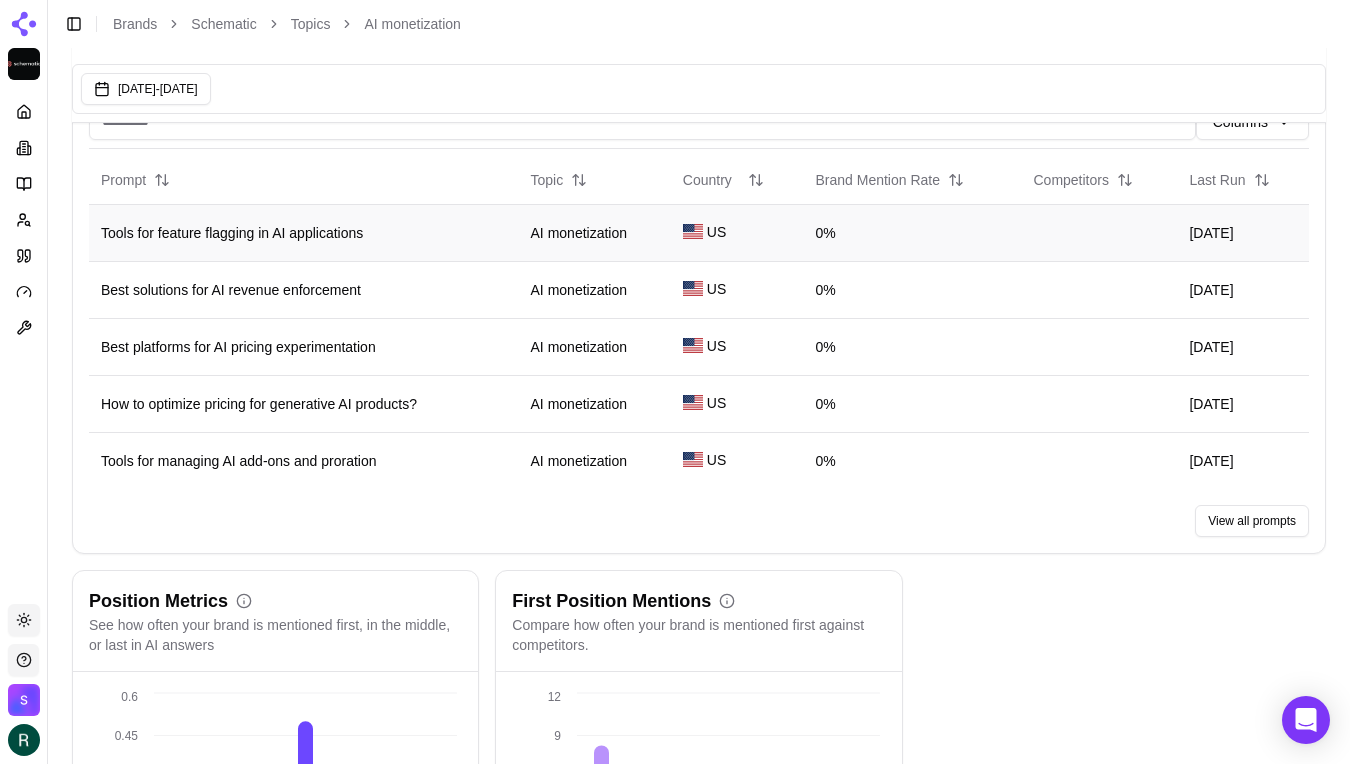 click on "[DATE]" at bounding box center [1243, 233] 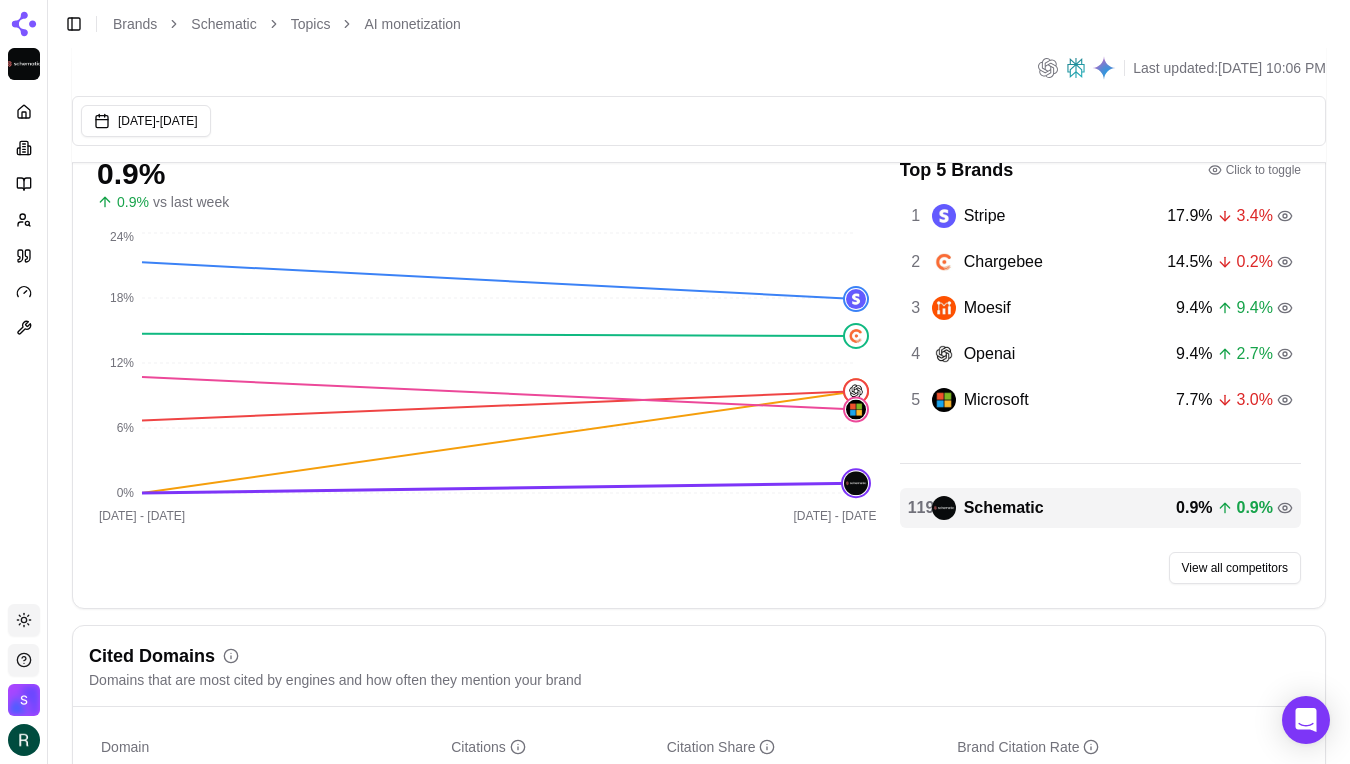 scroll, scrollTop: 0, scrollLeft: 0, axis: both 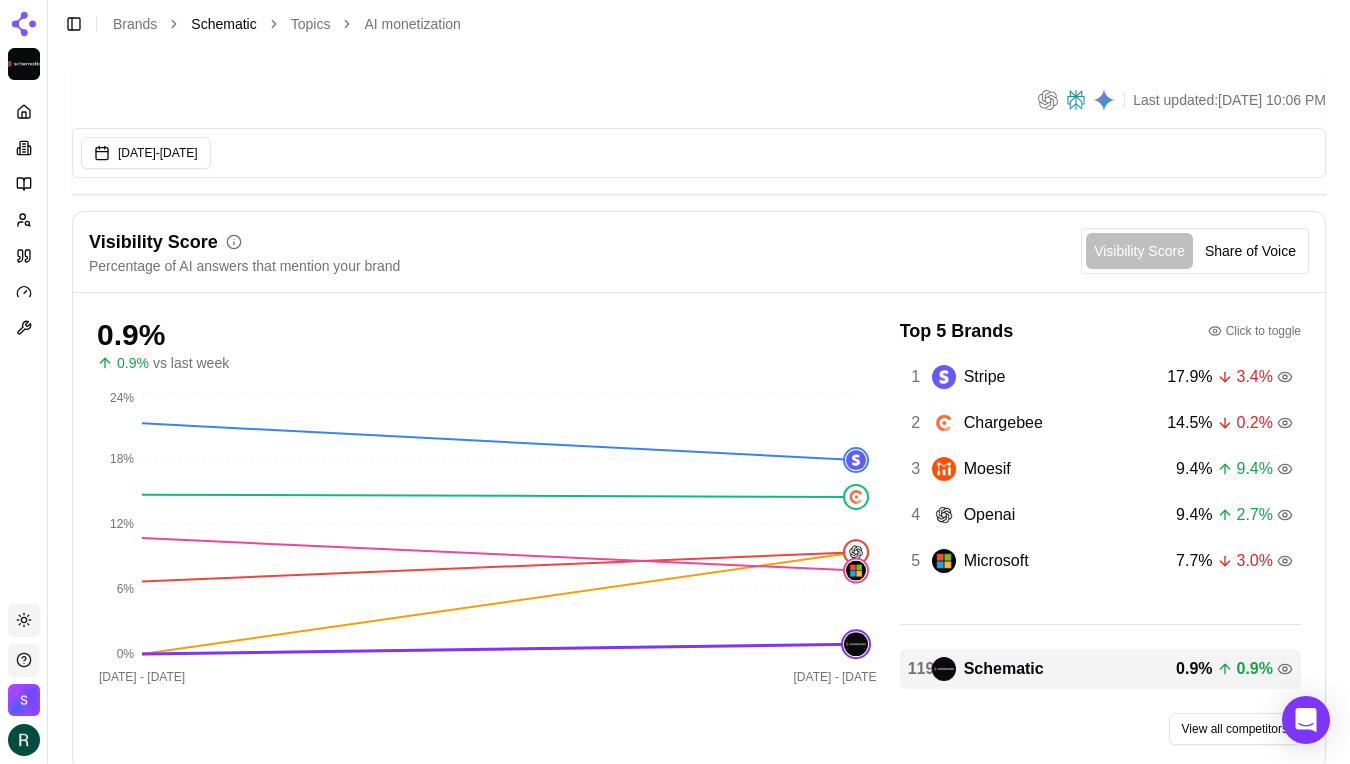 click on "Schematic" at bounding box center [223, 24] 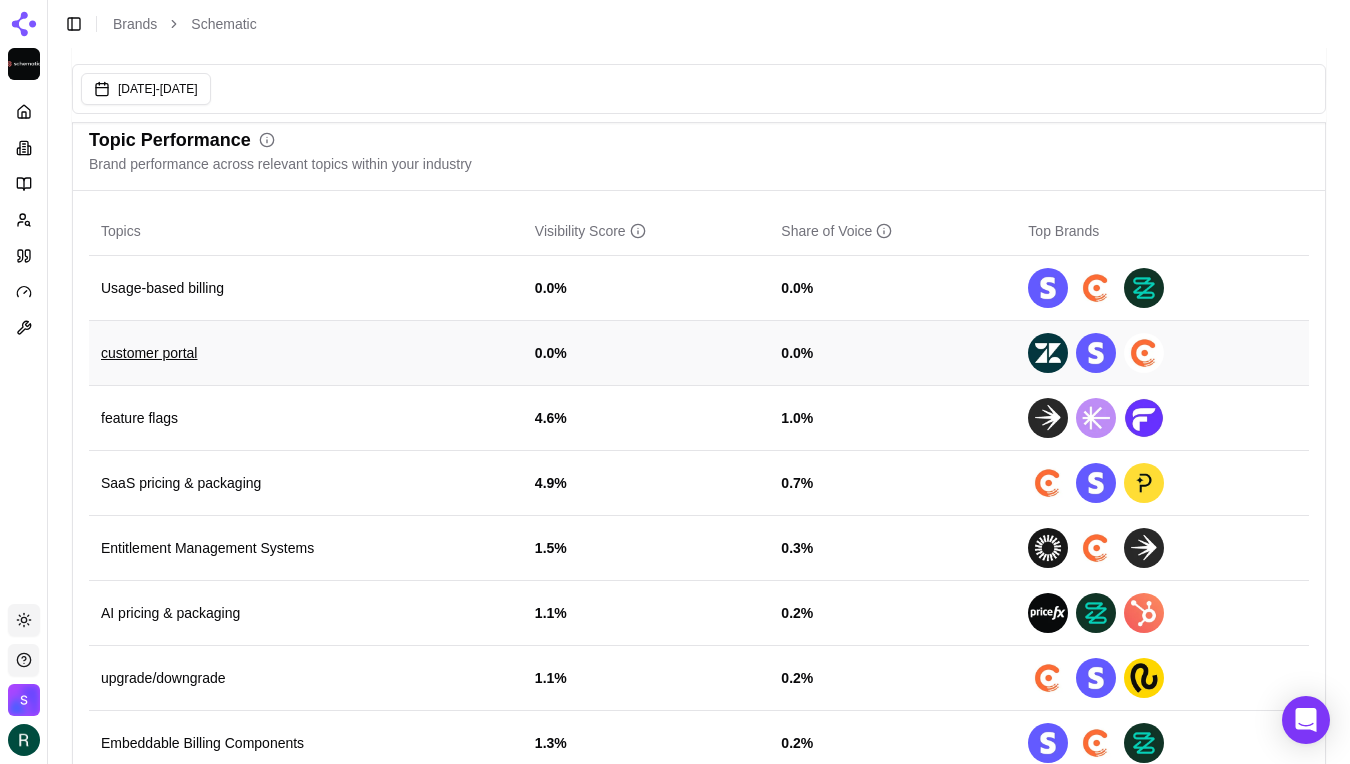 scroll, scrollTop: 750, scrollLeft: 0, axis: vertical 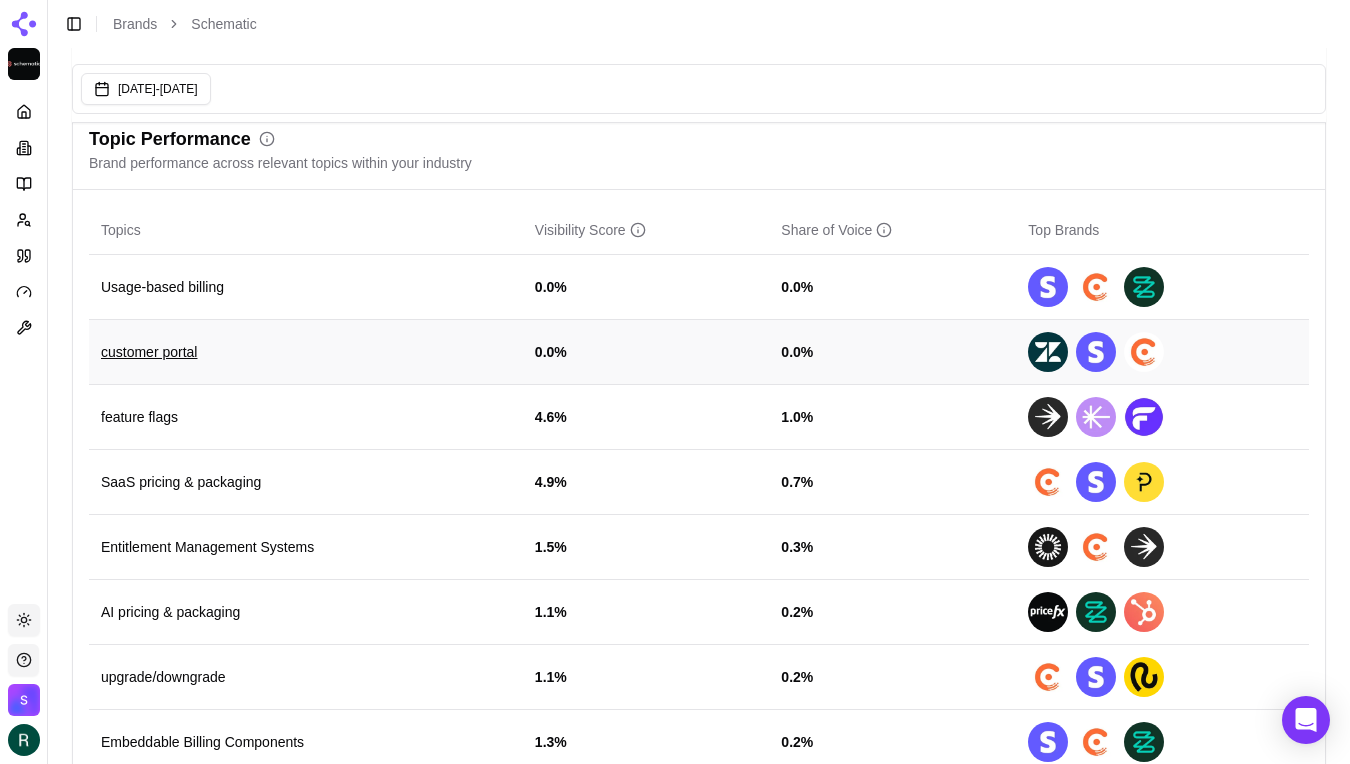 click on "customer portal" at bounding box center [306, 352] 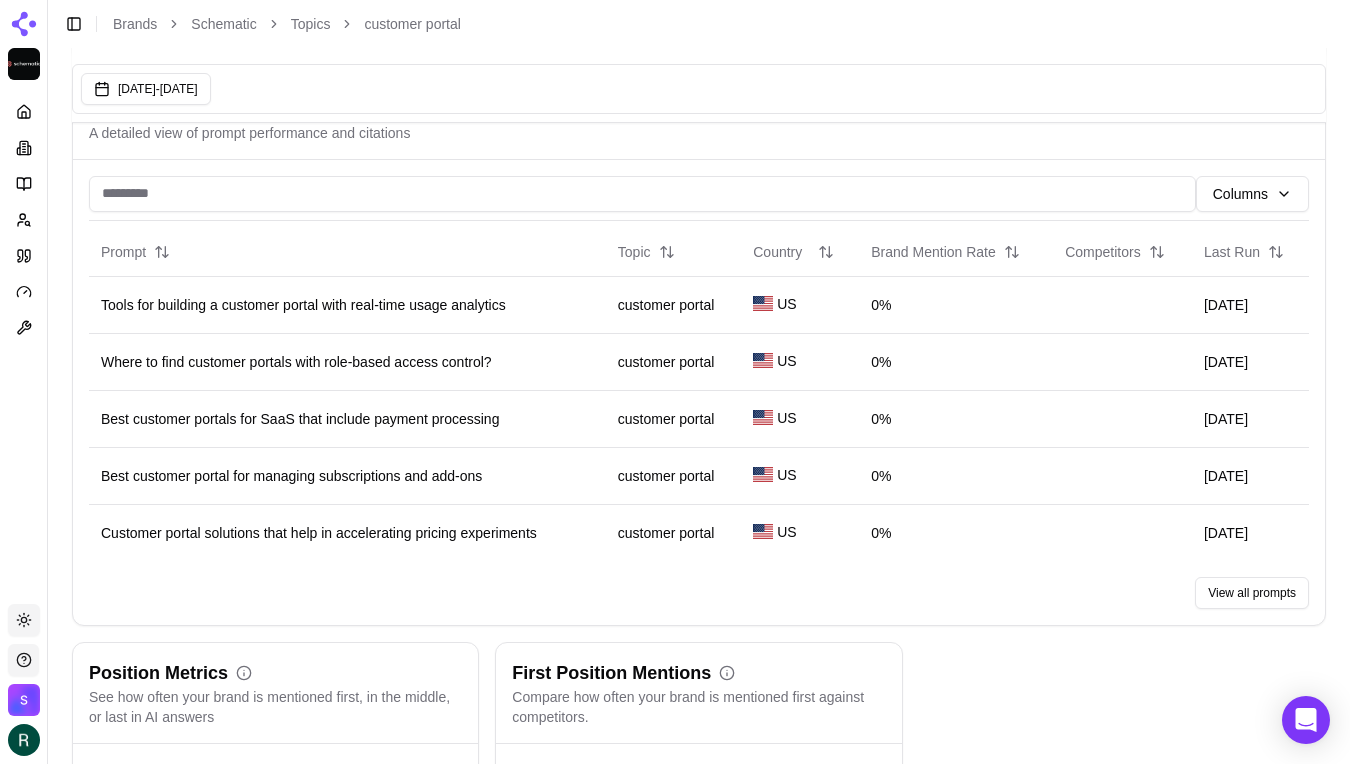 scroll, scrollTop: 1158, scrollLeft: 0, axis: vertical 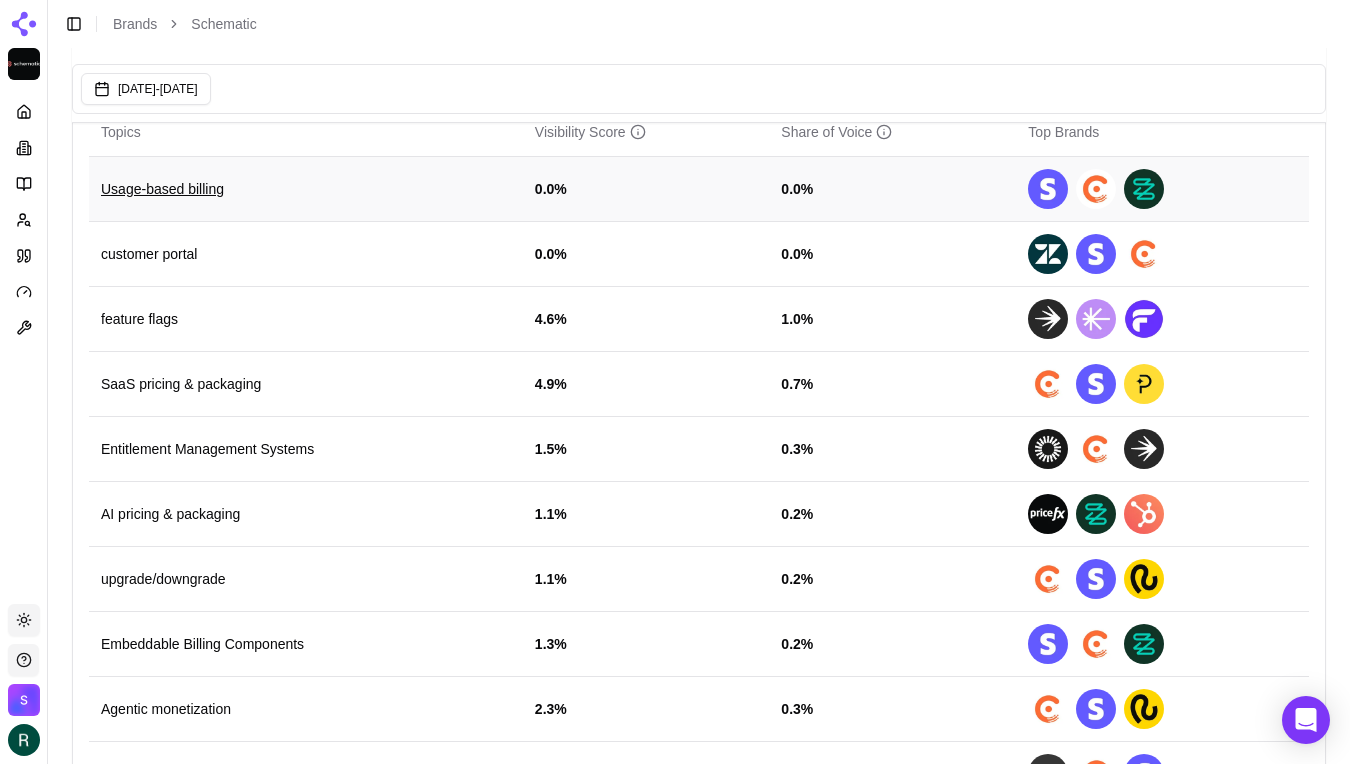 click on "Usage-based billing" at bounding box center (306, 189) 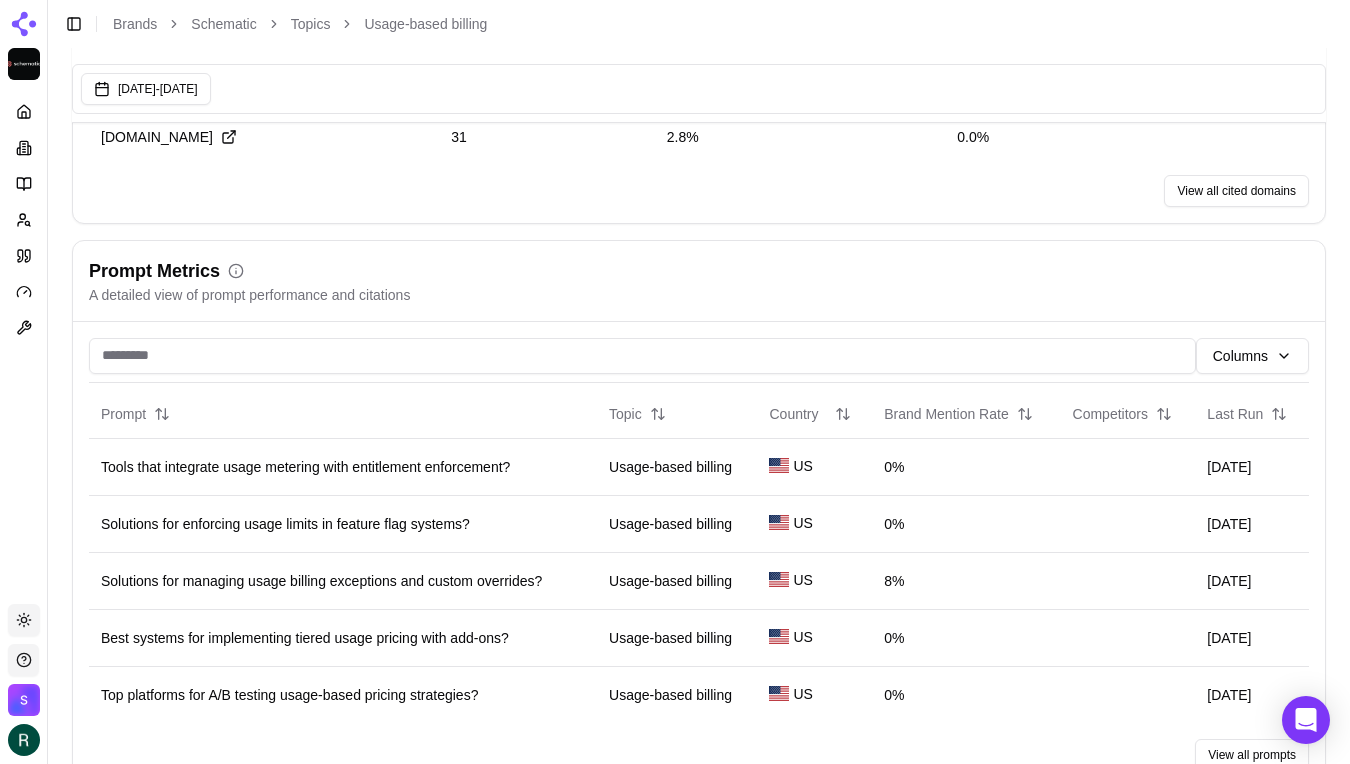 scroll, scrollTop: 0, scrollLeft: 0, axis: both 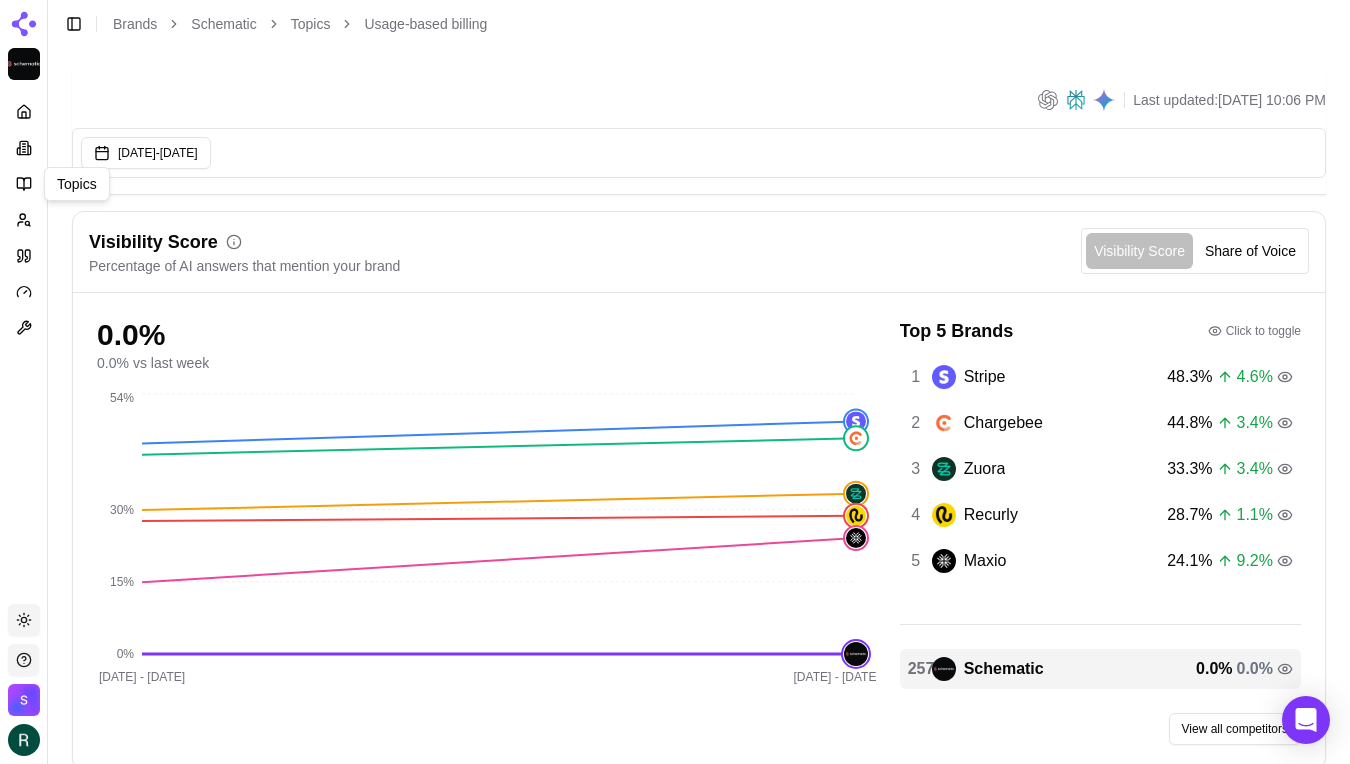 click on "Platform Topics Topics Toggle theme Schematic   Toggle Sidebar Brands Schematic Topics Usage-based billing Last updated:  [DATE] 10:06 PM Jun 01, 2025  -  [DATE] Visibility Score Percentage of AI answers that mention your brand Visibility Score Share of Voice 0.0 % 0.0 % vs last week   [DATE] - [DATE] Jun - 06 [DATE] 0% 15% 30% 54% Top 5 Brands Click to toggle 1 Stripe 48.3 % 4.6 % 2 Chargebee 44.8 % 3.4 % 3 Zuora 33.3 % 3.4 % 4 Recurly 28.7 % 1.1 % 5 Maxio 24.1 % 9.2 % 257 Schematic 0.0 % 0.0 % View all competitors Cited Domains Domains that are most cited by engines and how often they mention your brand Domain Citations Citation Share Brand Citation Rate [DOMAIN_NAME] Visit  [DOMAIN_NAME] 82 7.3% 0.0% [DOMAIN_NAME] Visit  [DOMAIN_NAME] 63 5.6% 0.0% [DOMAIN_NAME] Visit  [DOMAIN_NAME] 57 5.1% 0.0% [DOMAIN_NAME] Visit  [DOMAIN_NAME] 33 3.0% 0.0% [DOMAIN_NAME] Visit  [DOMAIN_NAME] 31 2.8% 0.0% View all cited domains Prompt Metrics A detailed view of prompt performance and citations Columns Prompt Topic Country US 0% 0" at bounding box center (675, 1085) 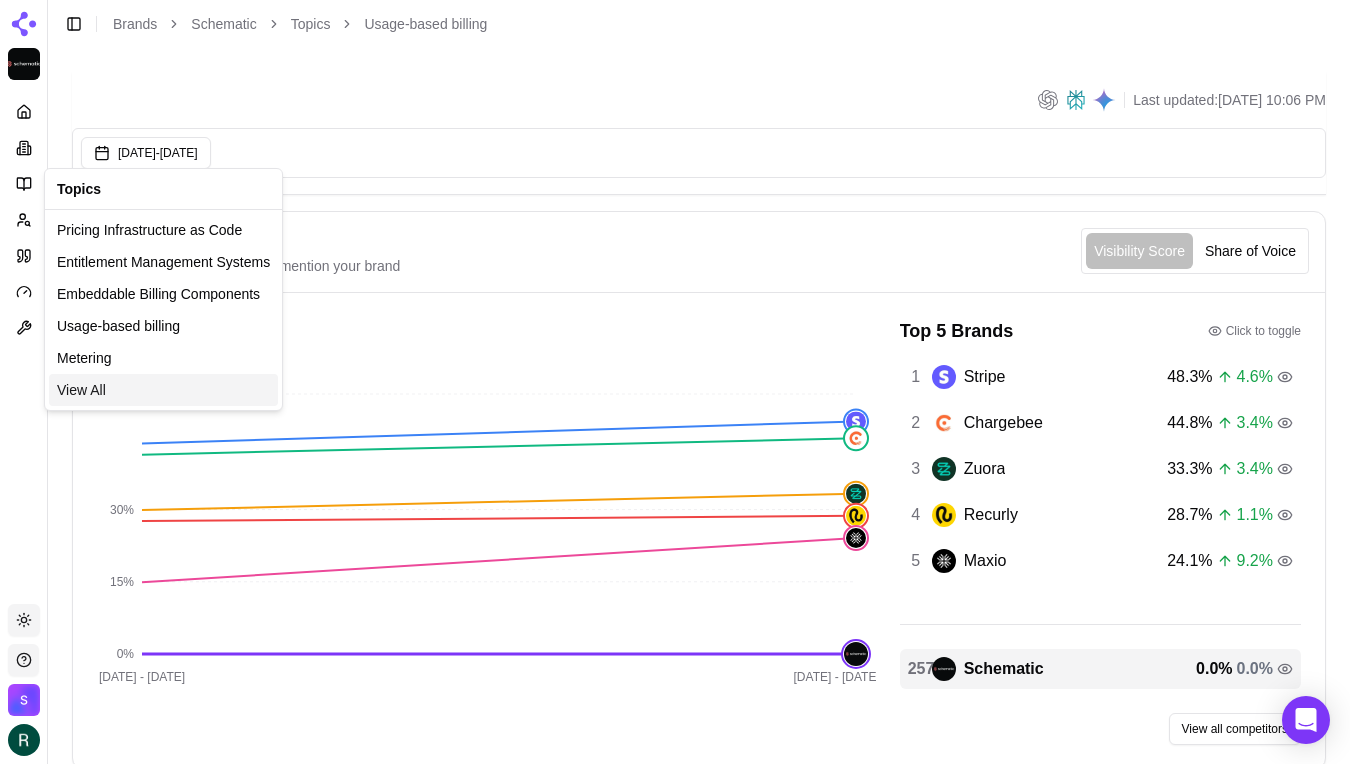 click on "View All" at bounding box center (163, 390) 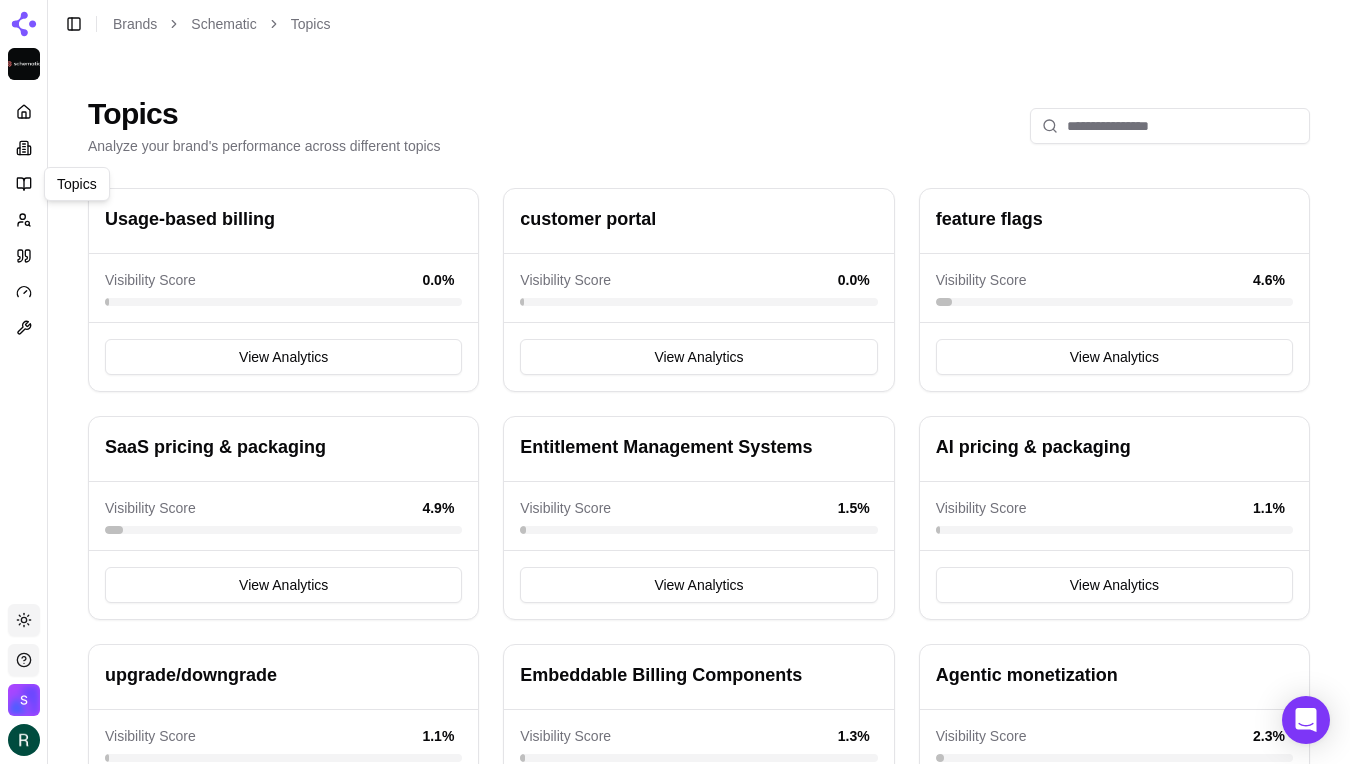 click on "Platform Topics Topics Toggle theme Schematic   Toggle Sidebar Brands Schematic Topics Topics Analyze your brand's performance across different topics Usage-based billing Visibility Score 0.0 % View Analytics customer portal  Visibility Score 0.0 % View Analytics feature flags Visibility Score 4.6 % View Analytics SaaS pricing & packaging Visibility Score 4.9 % View Analytics Entitlement Management Systems Visibility Score 1.5 % View Analytics AI pricing & packaging  Visibility Score 1.1 % View Analytics upgrade/downgrade Visibility Score 1.1 % View Analytics Embeddable Billing Components Visibility Score 1.3 % View Analytics Agentic monetization Visibility Score 2.3 % View Analytics Metering  Visibility Score 0.0 % View Analytics Monetization Observability Visibility Score 0.0 % View Analytics Pricing Infrastructure as Code Visibility Score 0.9 % View Analytics Credit burndown Visibility Score 0.0 % View Analytics Product-led expansion Visibility Score 1.1 % View Analytics AI monetization 0.0 %" at bounding box center (675, 676) 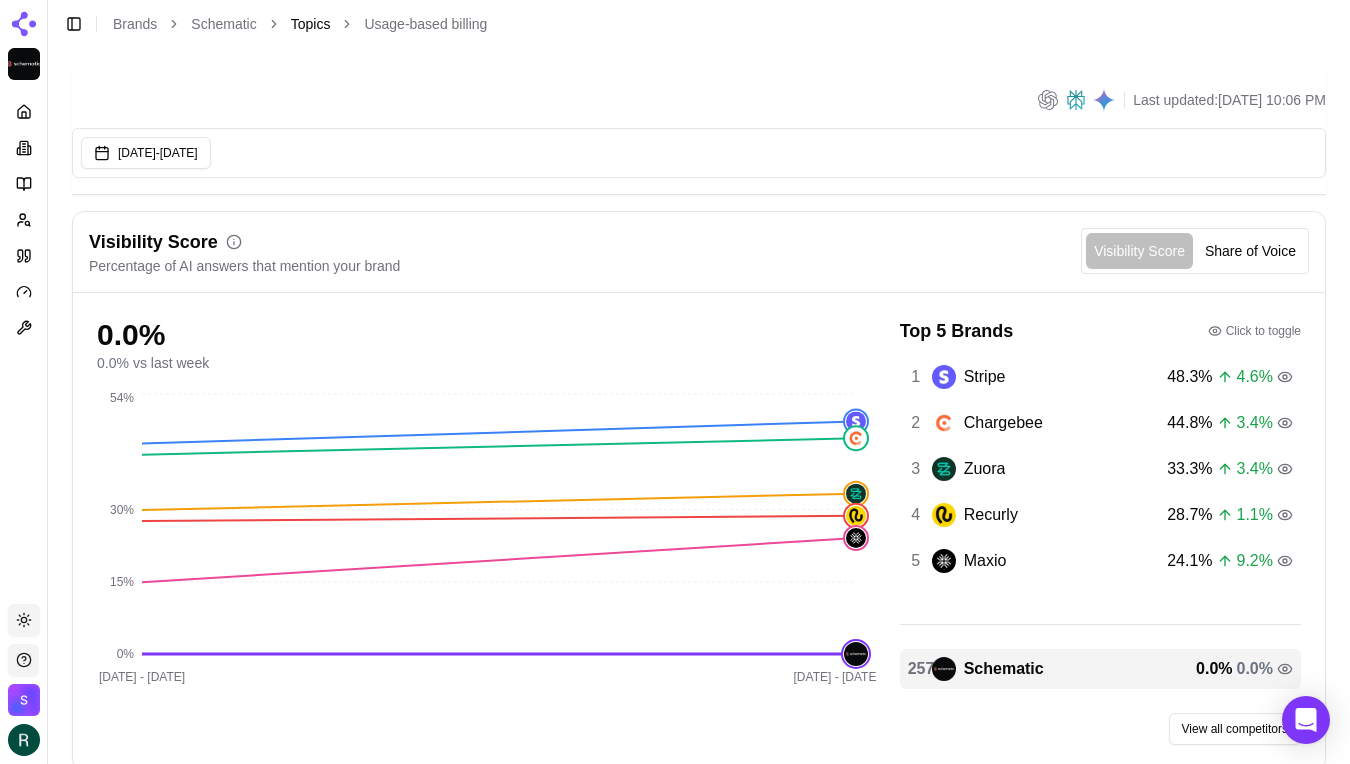 click on "Topics" at bounding box center (311, 24) 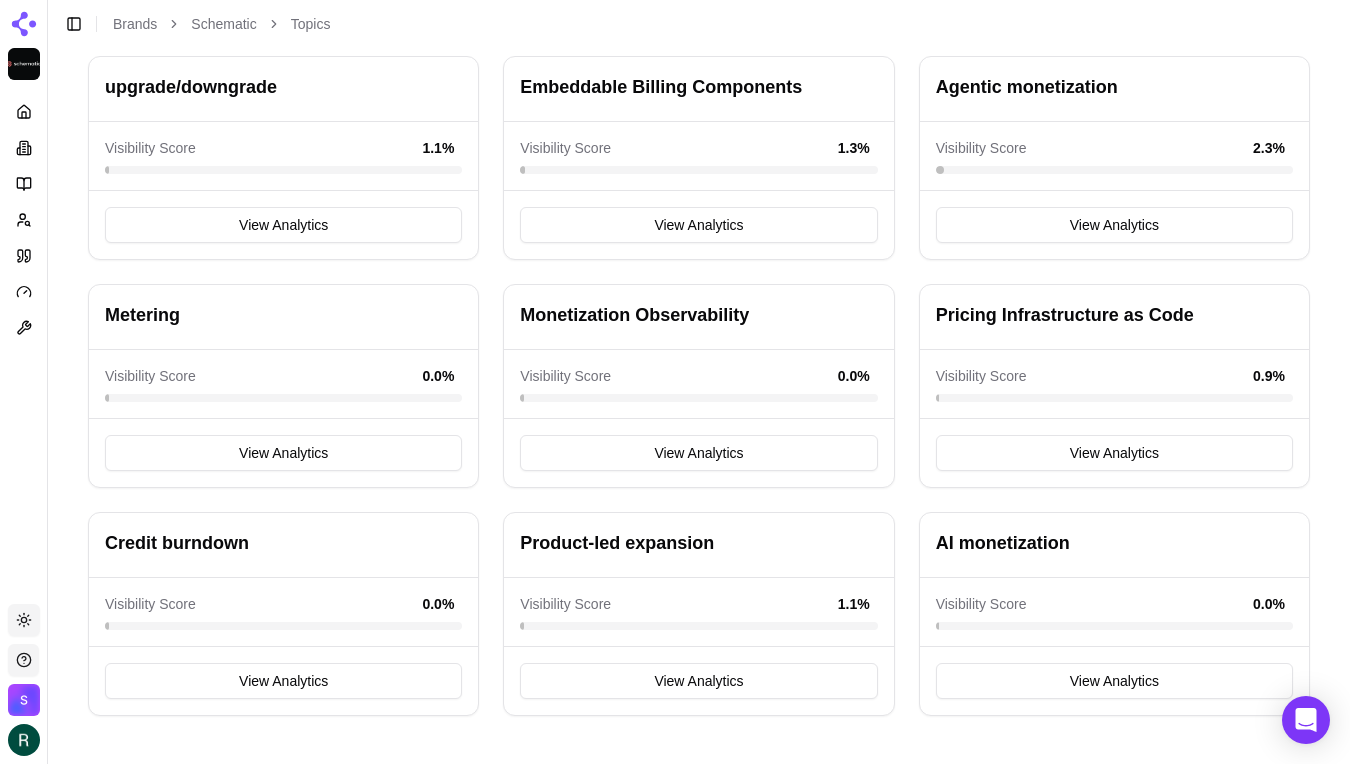 scroll, scrollTop: 0, scrollLeft: 0, axis: both 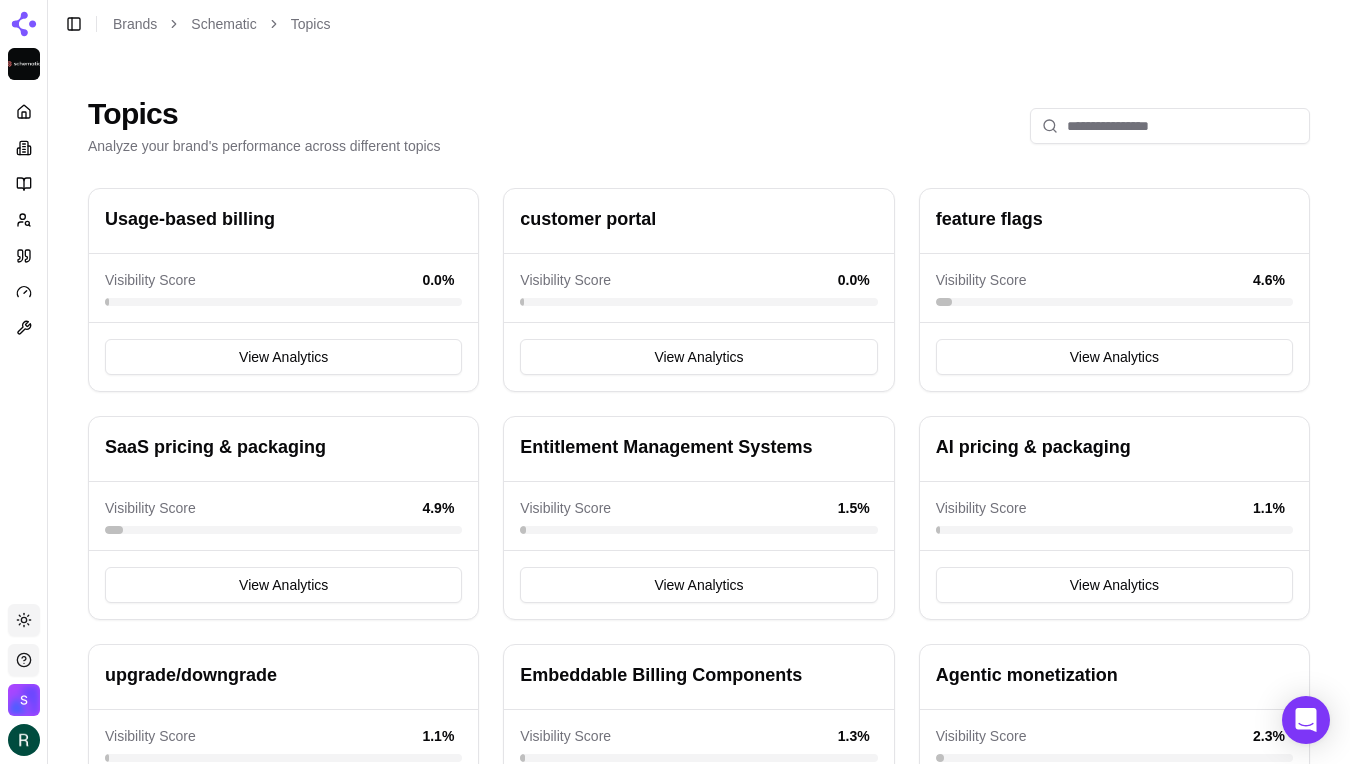 click on "Usage-based billing" at bounding box center (190, 219) 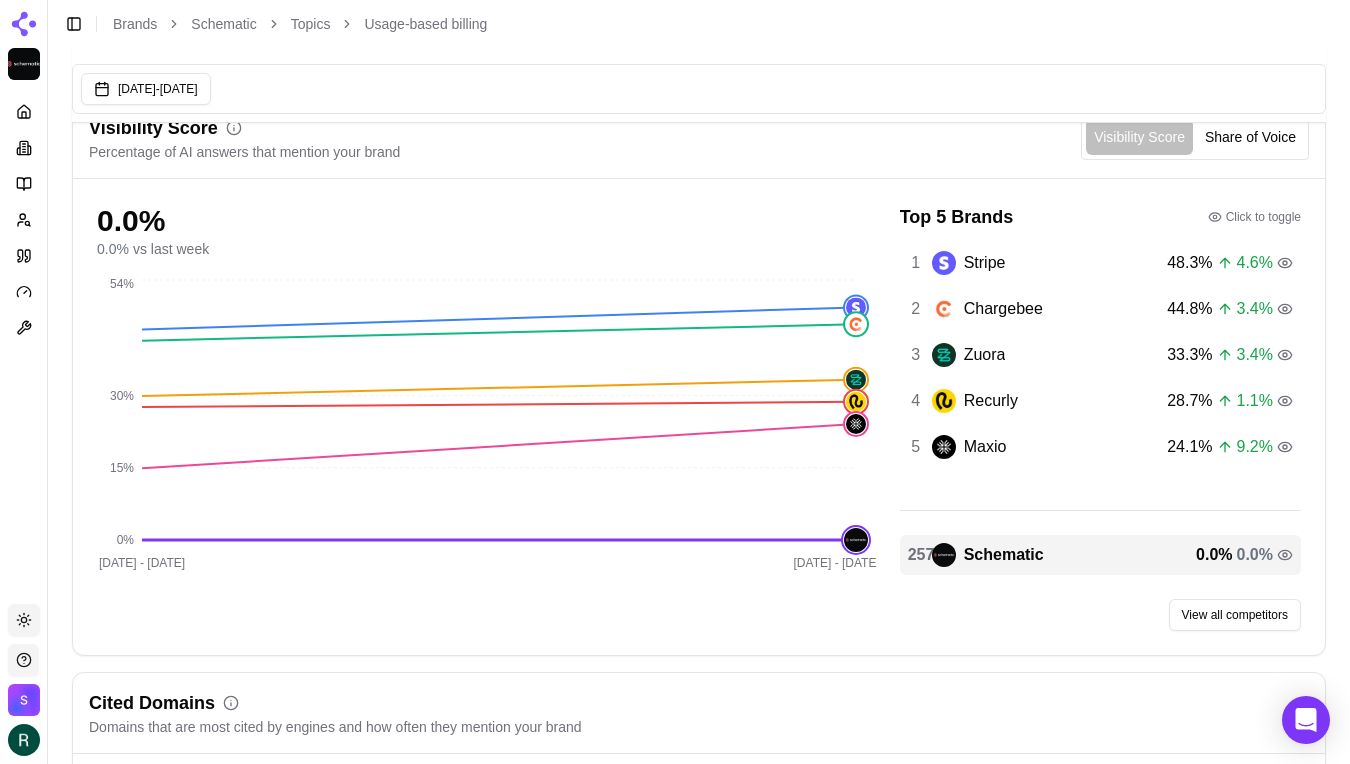 scroll, scrollTop: 0, scrollLeft: 0, axis: both 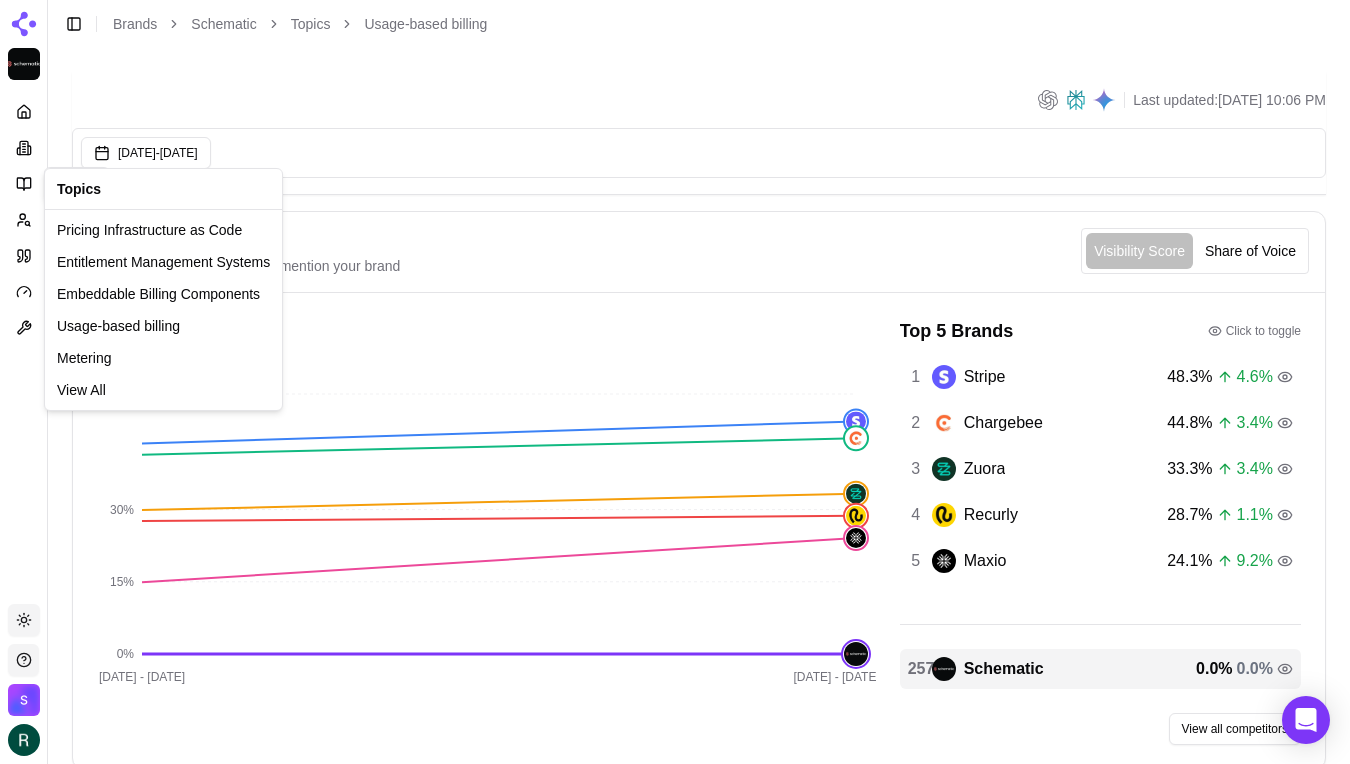 click on "Platform Topics Topics Toggle theme Schematic   Toggle Sidebar Brands Schematic Topics Usage-based billing Last updated:  [DATE] 10:06 PM Jun 01, 2025  -  [DATE] Visibility Score Percentage of AI answers that mention your brand Visibility Score Share of Voice 0.0 % 0.0 % vs last week   [DATE] - [DATE] Jun - 06 [DATE] 0% 15% 30% 54% Top 5 Brands Click to toggle 1 Stripe 48.3 % 4.6 % 2 Chargebee 44.8 % 3.4 % 3 Zuora 33.3 % 3.4 % 4 Recurly 28.7 % 1.1 % 5 Maxio 24.1 % 9.2 % 257 Schematic 0.0 % 0.0 % View all competitors Cited Domains Domains that are most cited by engines and how often they mention your brand Domain Citations Citation Share Brand Citation Rate [DOMAIN_NAME] Visit  [DOMAIN_NAME] 82 7.3% 0.0% [DOMAIN_NAME] Visit  [DOMAIN_NAME] 63 5.6% 0.0% [DOMAIN_NAME] Visit  [DOMAIN_NAME] 57 5.1% 0.0% [DOMAIN_NAME] Visit  [DOMAIN_NAME] 33 3.0% 0.0% [DOMAIN_NAME] Visit  [DOMAIN_NAME] 31 2.8% 0.0% View all cited domains Prompt Metrics A detailed view of prompt performance and citations Columns Prompt Topic Country US 0% 0" at bounding box center [675, 1085] 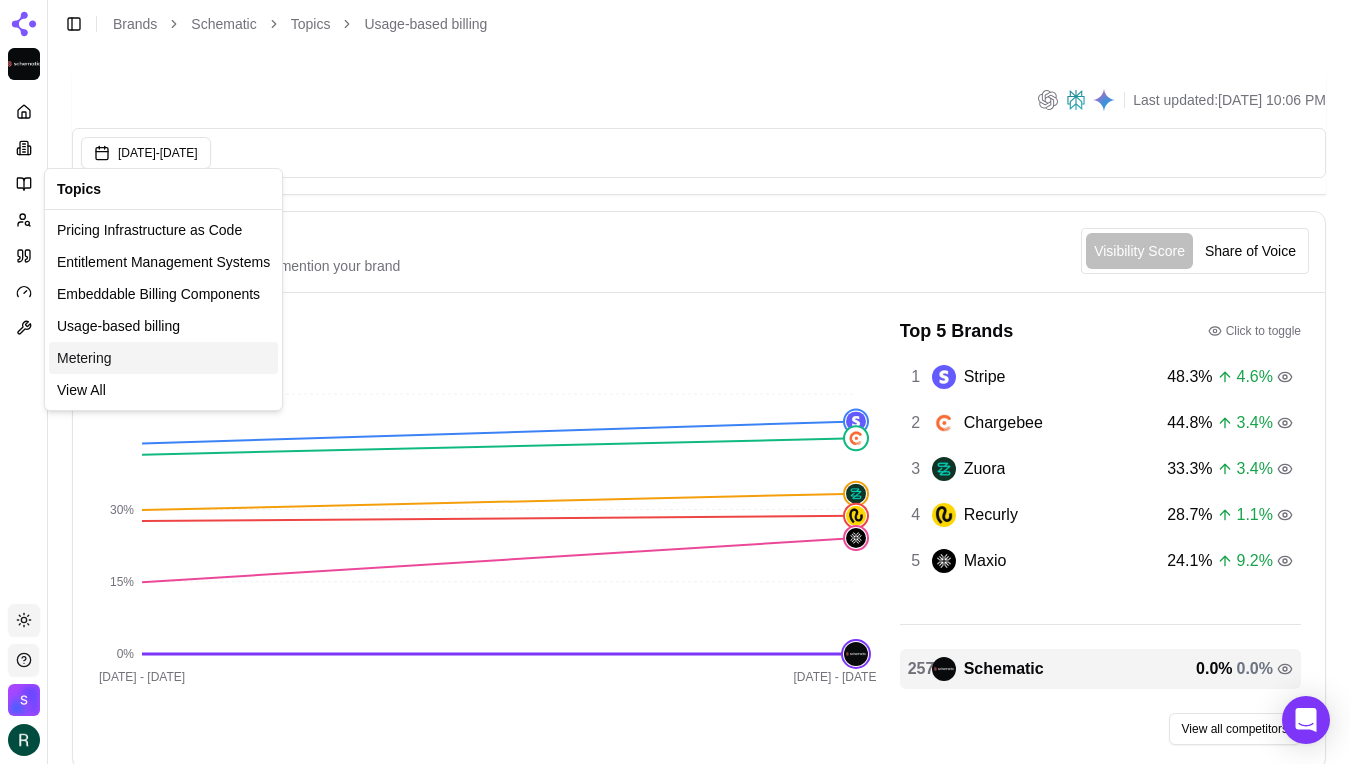 click on "Metering" at bounding box center (84, 358) 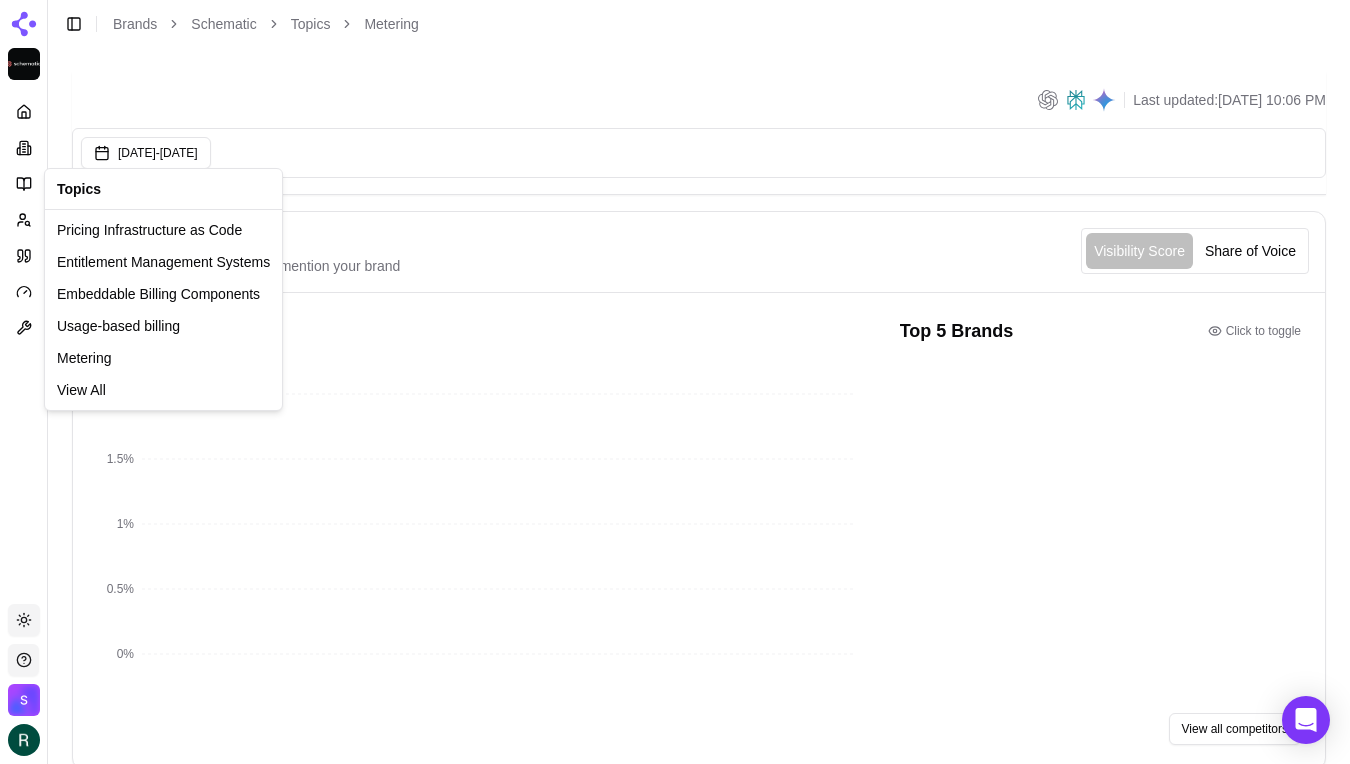 click on "Platform Toggle theme Schematic   Toggle Sidebar Brands Schematic Topics Metering  Last updated:  [DATE] 10:06 PM Jun 01, 2025  -  [DATE] Visibility Score Percentage of AI answers that mention your brand Visibility Score Share of Voice 2.3 % 2.3 % vs last week   0% 0.5% 1% 1.5% 2% Top 5 Brands Click to toggle View all competitors Cited Domains Domains that are most cited by engines and how often they mention your brand Domain Citations Citation Share Brand Citation Rate [DOMAIN_NAME] Visit  [DOMAIN_NAME] 49 4.4% 0.0% [DOMAIN_NAME] Visit  [DOMAIN_NAME] 34 3.1% 0.0% [DOMAIN_NAME] Visit  [DOMAIN_NAME] 32 2.9% 0.0% [DOMAIN_NAME] Visit  [DOMAIN_NAME] 32 2.9% 0.0% [DOMAIN_NAME] Visit  [DOMAIN_NAME] 31 2.8% 0.0% View all cited domains Prompt Metrics A detailed view of prompt performance and citations Columns Prompt Topic Country Brand Mention Rate Competitors Last Run Compare metering solutions for usage-based billing platforms Metering  US 0% [DATE] Metering platforms with customizable usage dashboards 0" at bounding box center [675, 1085] 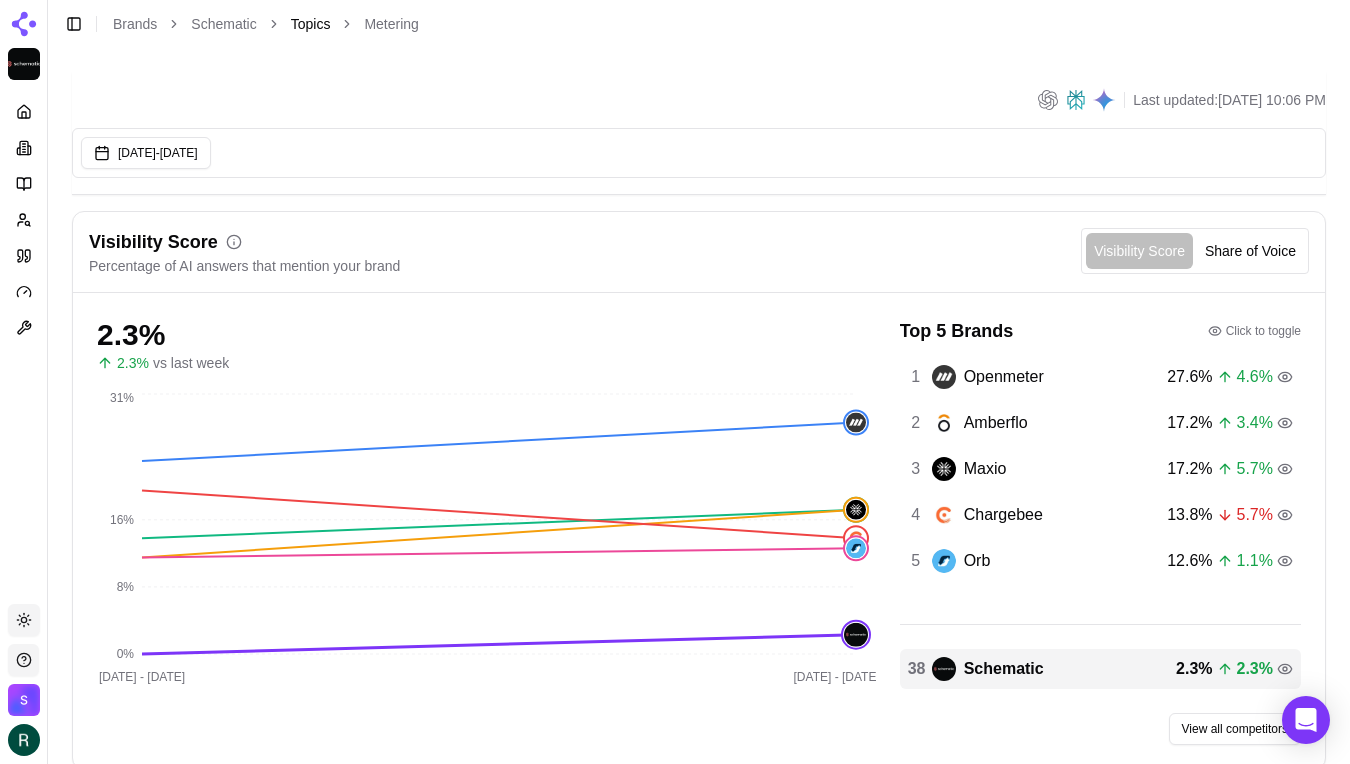 click on "Topics" at bounding box center [311, 24] 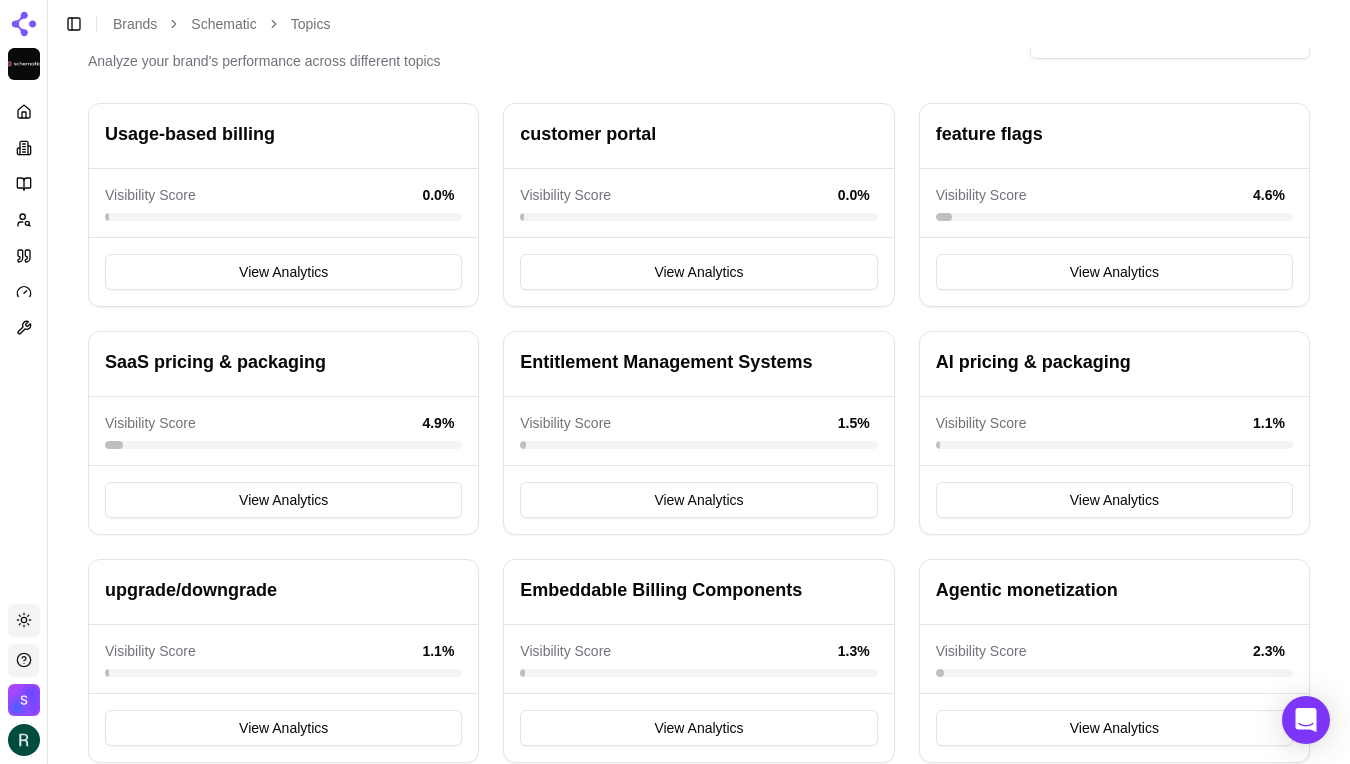scroll, scrollTop: 102, scrollLeft: 0, axis: vertical 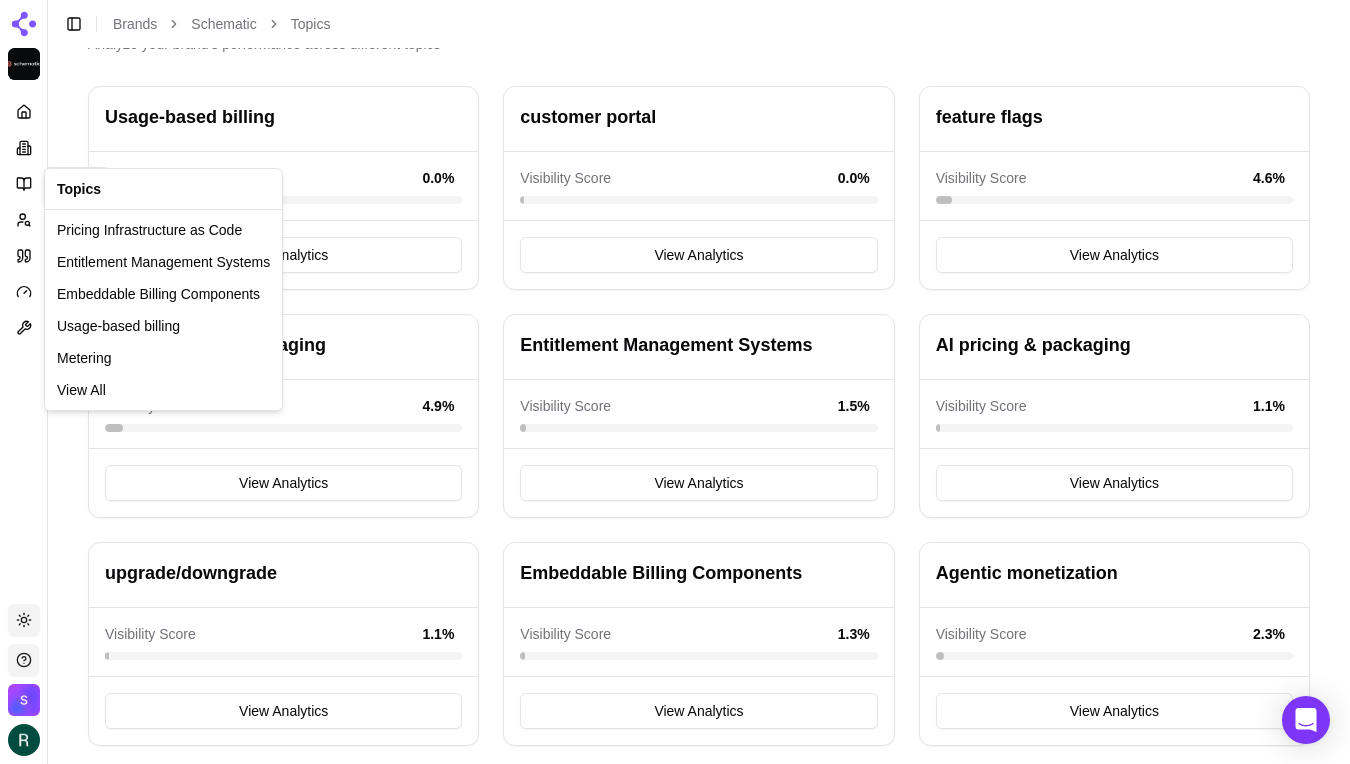click on "Platform Topics Topics Toggle theme Schematic   Toggle Sidebar Brands Schematic Topics Topics Analyze your brand's performance across different topics Usage-based billing Visibility Score 0.0 % View Analytics customer portal  Visibility Score 0.0 % View Analytics feature flags Visibility Score 4.6 % View Analytics SaaS pricing & packaging Visibility Score 4.9 % View Analytics Entitlement Management Systems Visibility Score 1.5 % View Analytics AI pricing & packaging  Visibility Score 1.1 % View Analytics upgrade/downgrade Visibility Score 1.1 % View Analytics Embeddable Billing Components Visibility Score 1.3 % View Analytics Agentic monetization Visibility Score 2.3 % View Analytics Metering  Visibility Score 0.0 % View Analytics Monetization Observability Visibility Score 0.0 % View Analytics Pricing Infrastructure as Code Visibility Score 0.9 % View Analytics Credit burndown Visibility Score 0.0 % View Analytics Product-led expansion Visibility Score 1.1 % View Analytics AI monetization 0.0 %" at bounding box center (675, 574) 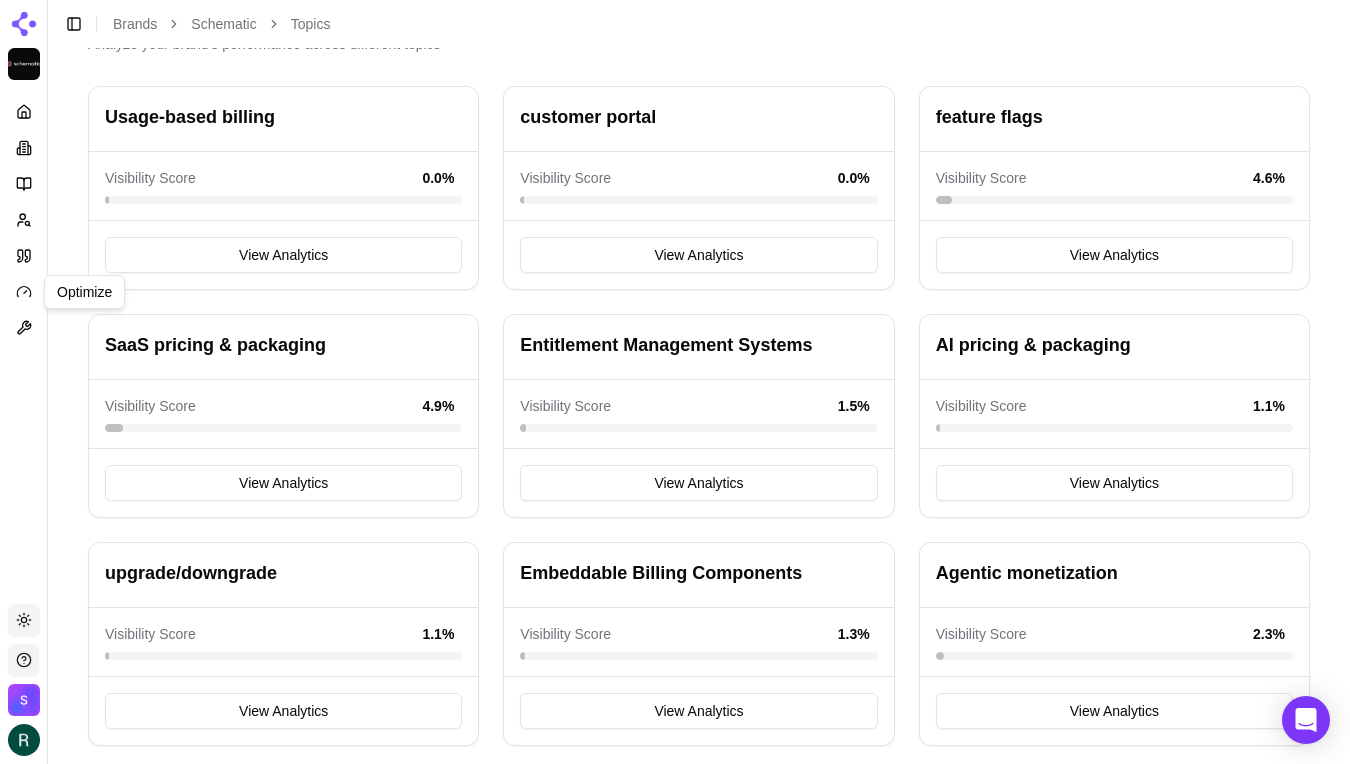 click 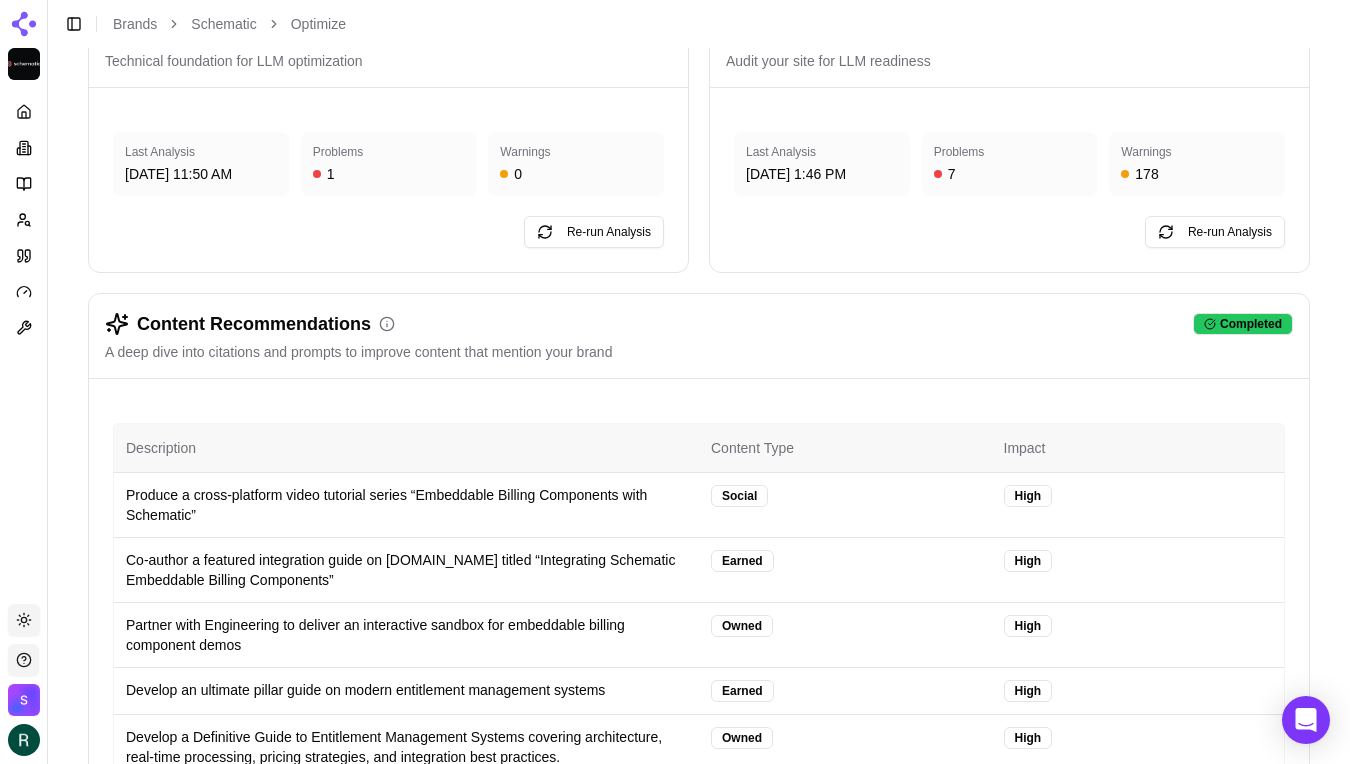 scroll, scrollTop: 0, scrollLeft: 0, axis: both 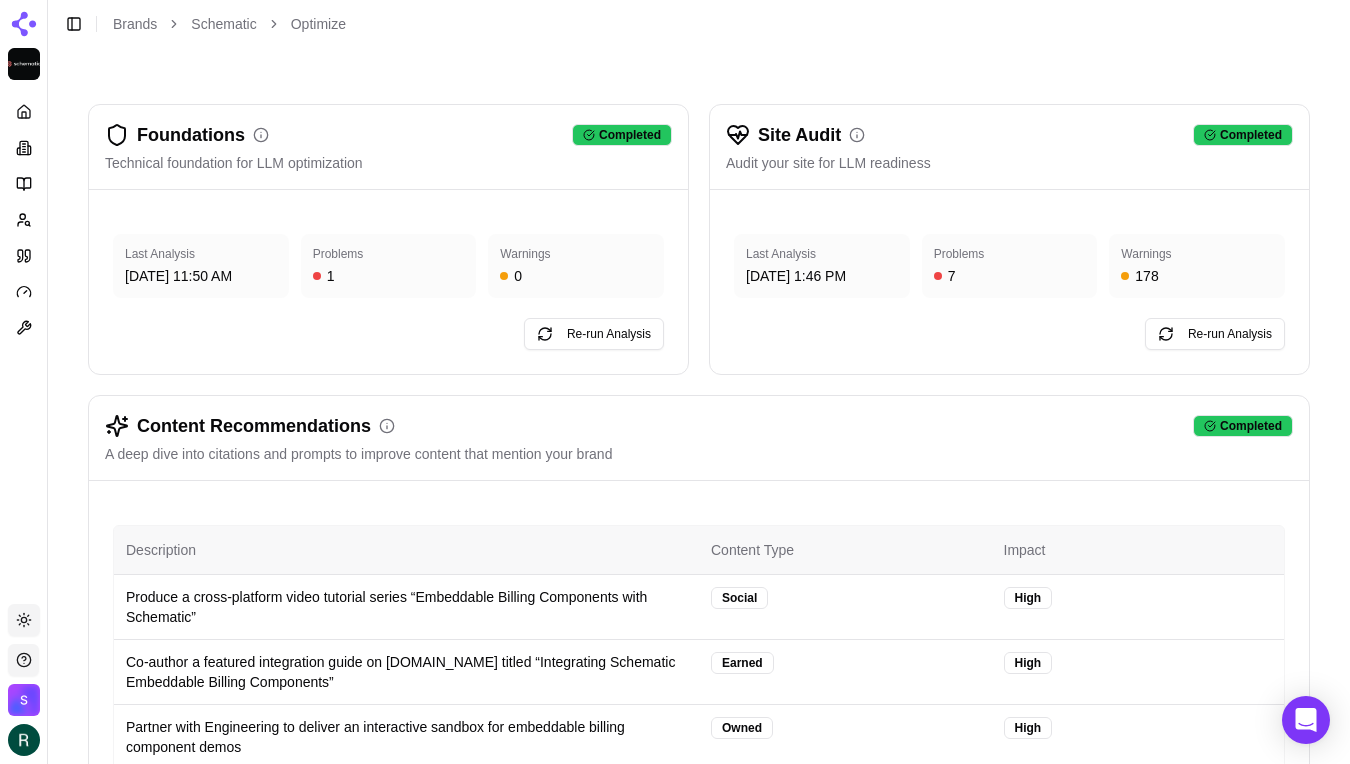 click 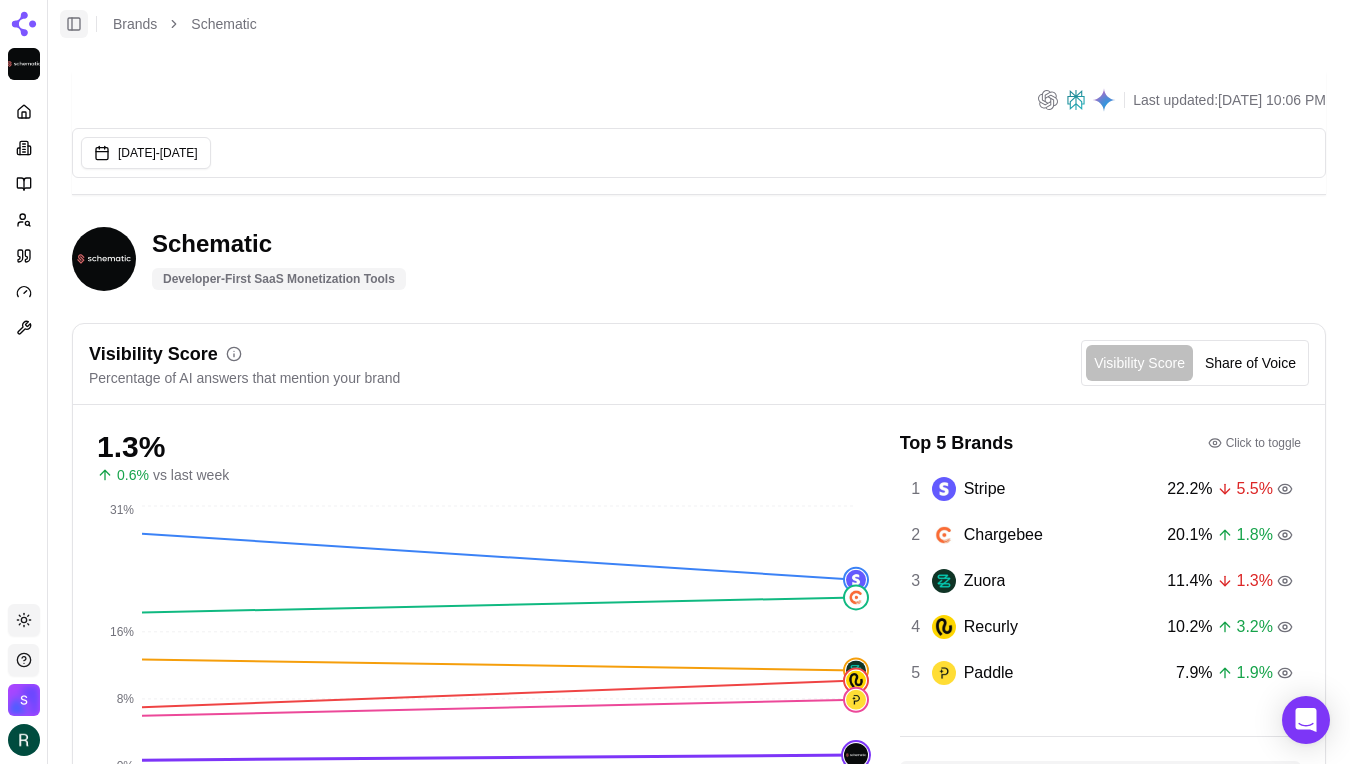 click on "Toggle Sidebar" at bounding box center [74, 24] 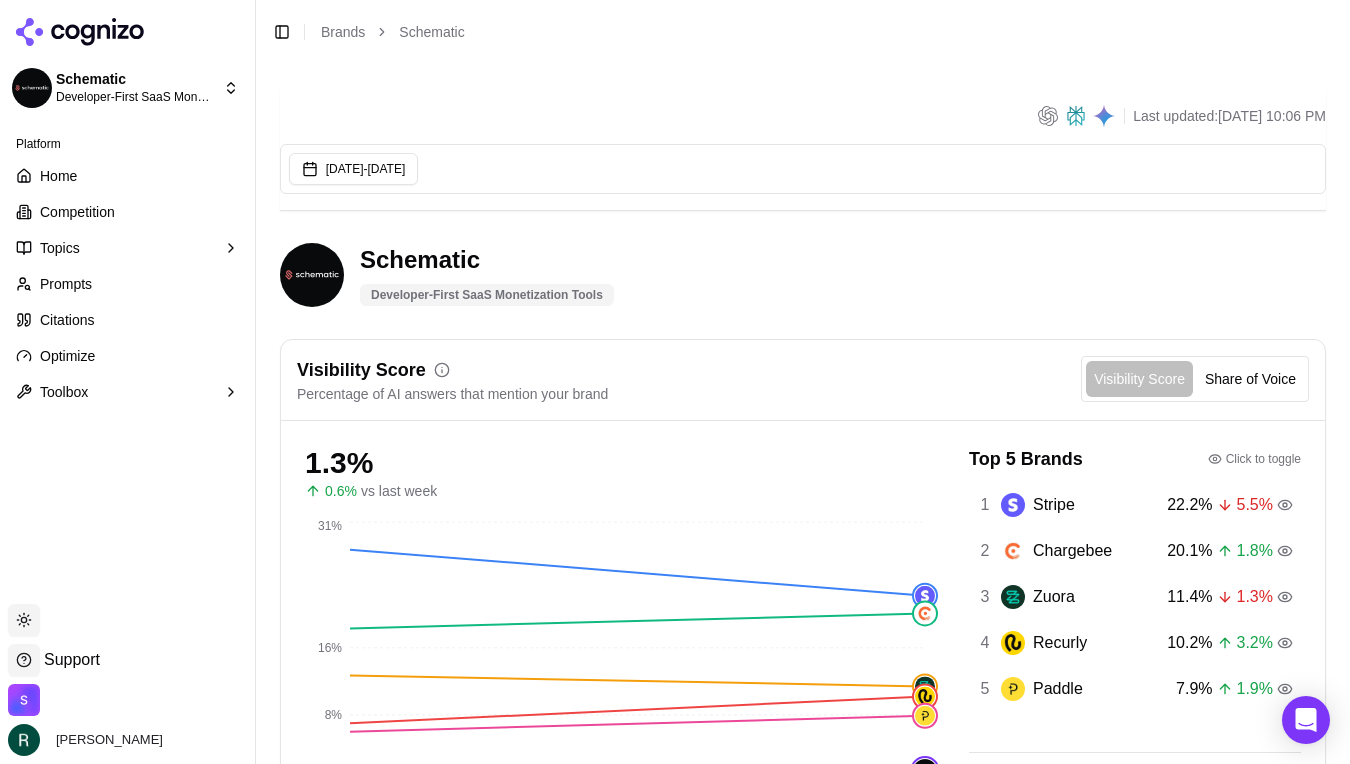 click on "Topics" at bounding box center [60, 248] 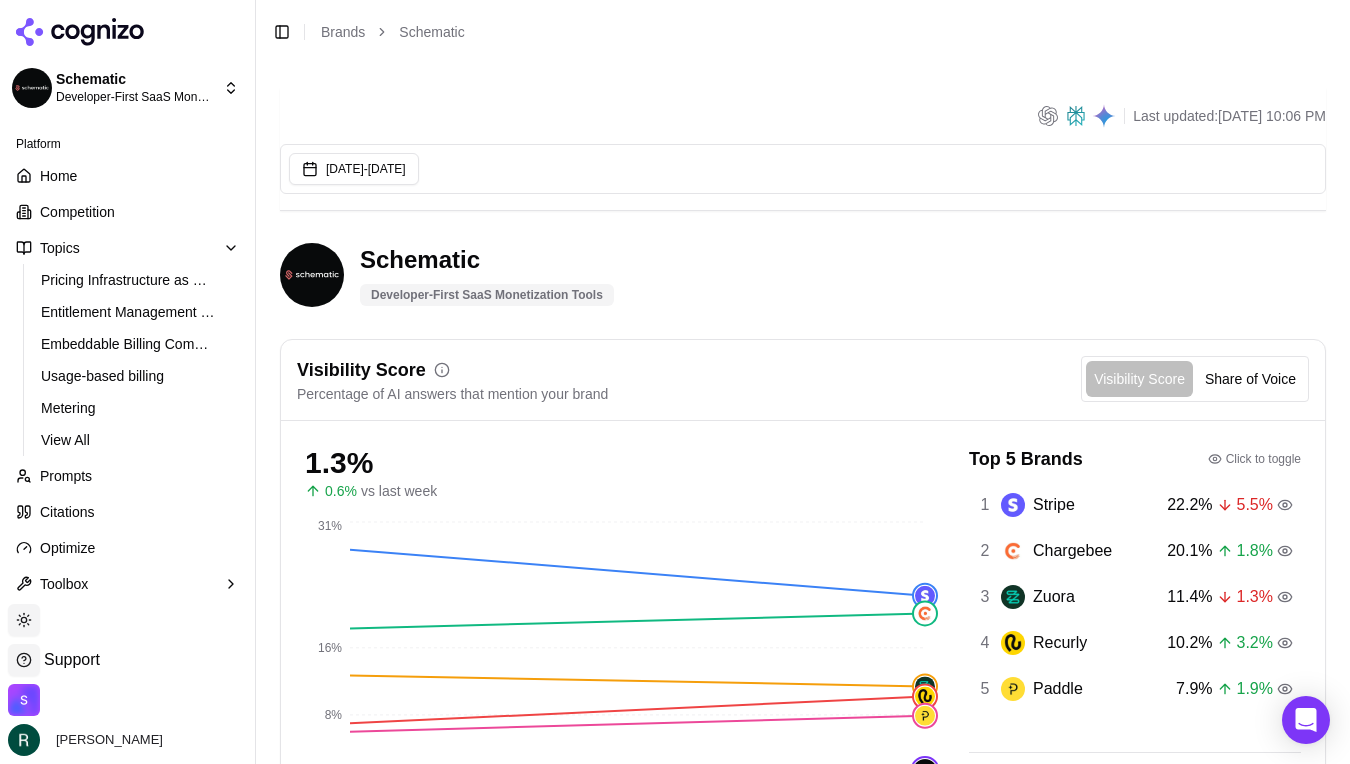 click on "Topics" at bounding box center [127, 248] 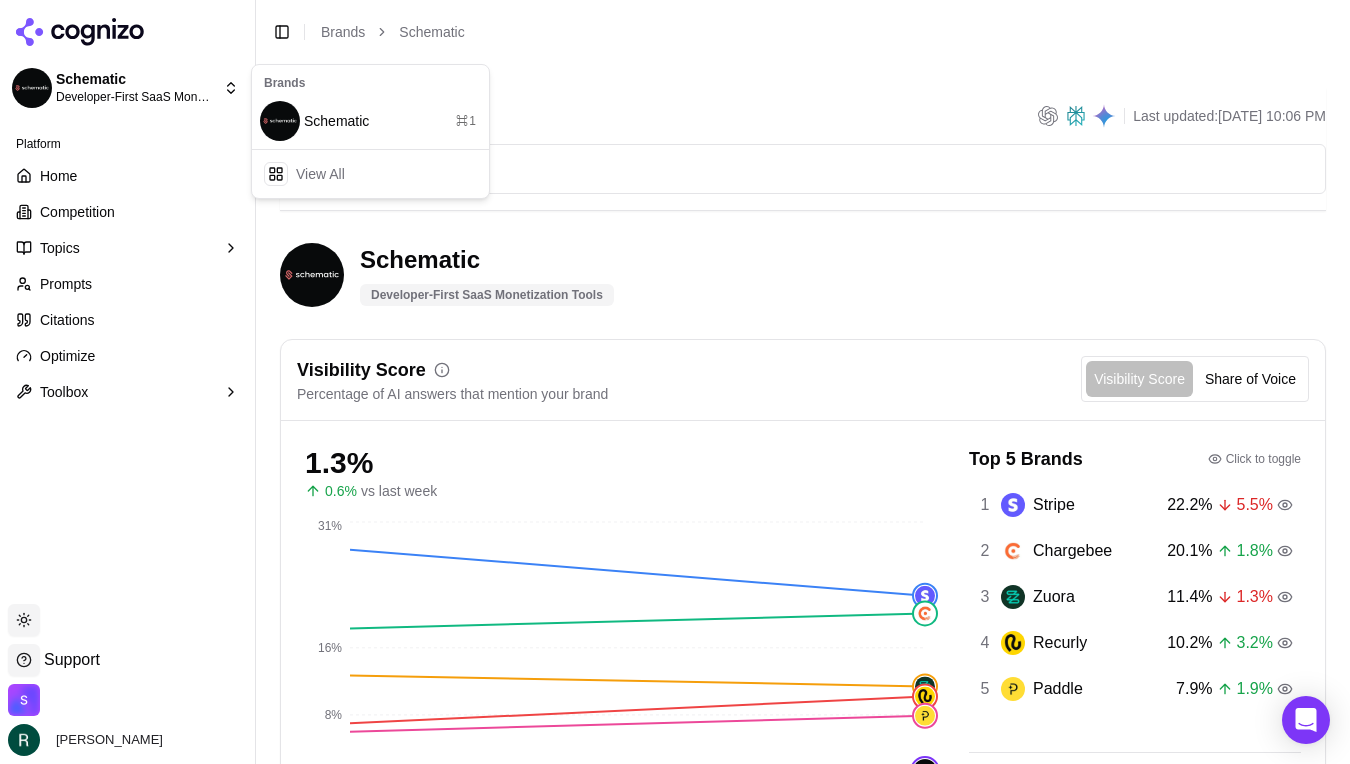 click on "Schematic Developer-First SaaS Monetization Tools Platform Home Competition Topics Prompts Citations Optimize Toolbox Toggle theme Support Schematic   [PERSON_NAME] Toggle Sidebar Brands Schematic Last updated:  [DATE] 10:06 PM Jun 01, 2025  -  [DATE] Schematic Developer-First SaaS Monetization Tools Visibility Score Percentage of AI answers that mention your brand Visibility Score Share of Voice 1.3 % 0.6 % vs last week   [DATE] - [DATE] Jun - 29 Jun 0% 8% 16% 31% Top 5 Brands Click to toggle 1 Stripe 22.2 % 5.5 % 2 Chargebee 20.1 % 1.8 % 3 Zuora 11.4 % 1.3 % 4 Recurly 10.2 % 3.2 % 5 Paddle 7.9 % 1.9 % 67 Schematic 1.3 % 0.6 % View all competitors Topic Performance Brand performance across relevant topics within your industry Topics Visibility Score Share of Voice Top Brands Usage-based billing 0.0 % 0.0 % customer portal  0.0 % 0.0 % feature flags 4.6 % 1.0 % SaaS pricing & packaging 4.9 % 0.7 % Entitlement Management Systems 1.5 % 0.3 % AI pricing & packaging  1.1 % 0.2 % 1.1" at bounding box center (675, 2326) 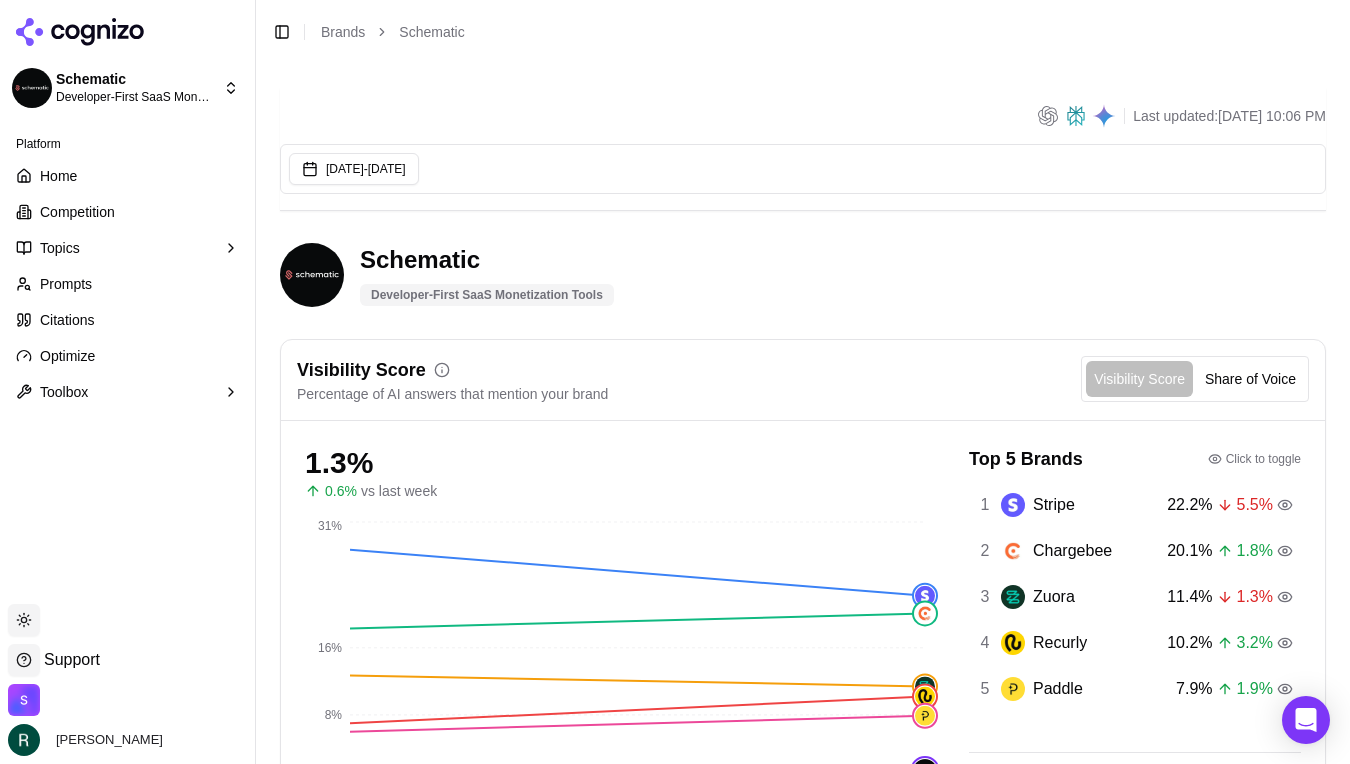 click on "Schematic Developer-First SaaS Monetization Tools Platform Home Competition Topics Prompts Citations Optimize Toolbox Toggle theme Support Schematic   [PERSON_NAME] Toggle Sidebar Brands Schematic Last updated:  [DATE] 10:06 PM Jun 01, 2025  -  [DATE] Schematic Developer-First SaaS Monetization Tools Visibility Score Percentage of AI answers that mention your brand Visibility Score Share of Voice 1.3 % 0.6 % vs last week   [DATE] - [DATE] Jun - 29 Jun 0% 8% 16% 31% Top 5 Brands Click to toggle 1 Stripe 22.2 % 5.5 % 2 Chargebee 20.1 % 1.8 % 3 Zuora 11.4 % 1.3 % 4 Recurly 10.2 % 3.2 % 5 Paddle 7.9 % 1.9 % 67 Schematic 1.3 % 0.6 % View all competitors Topic Performance Brand performance across relevant topics within your industry Topics Visibility Score Share of Voice Top Brands Usage-based billing 0.0 % 0.0 % customer portal  0.0 % 0.0 % feature flags 4.6 % 1.0 % SaaS pricing & packaging 4.9 % 0.7 % Entitlement Management Systems 1.5 % 0.3 % AI pricing & packaging  1.1 % 0.2 % 1.1" at bounding box center (675, 2326) 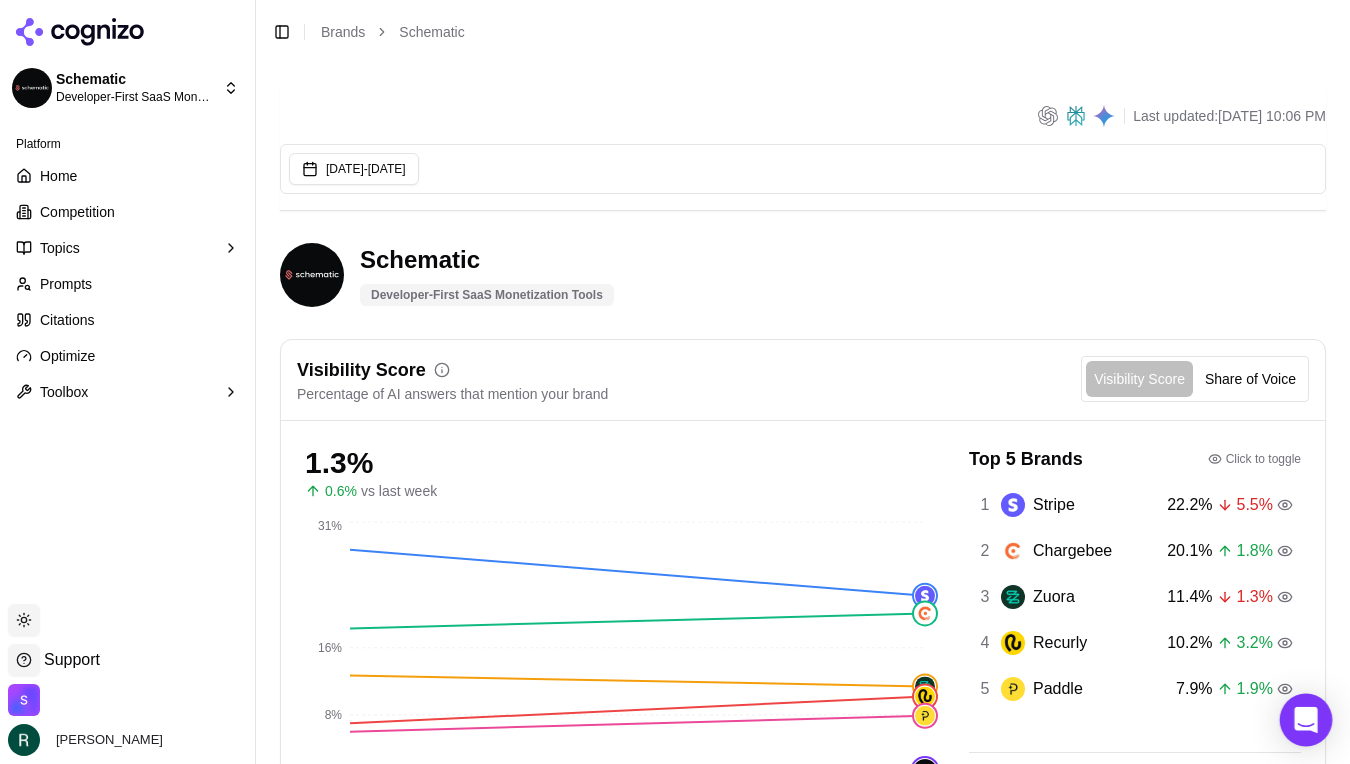 click 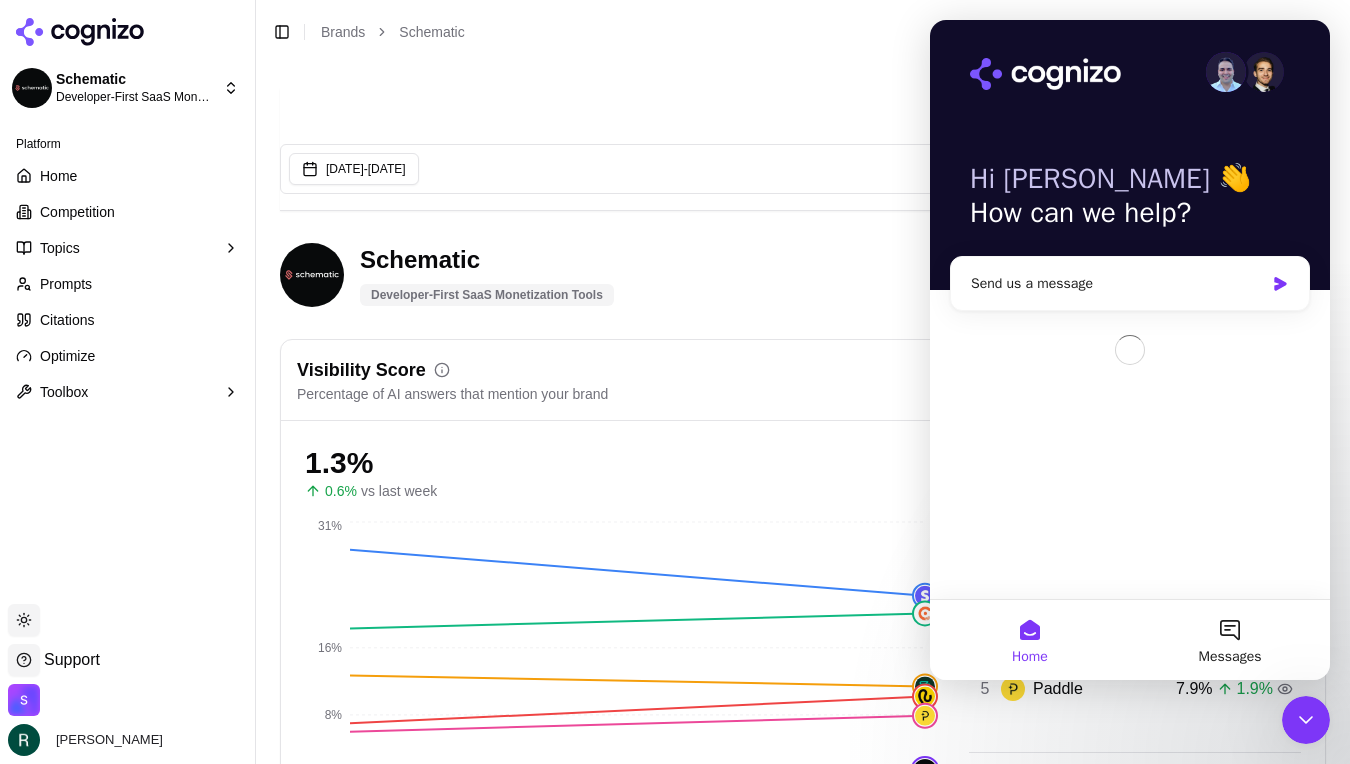 scroll, scrollTop: 0, scrollLeft: 0, axis: both 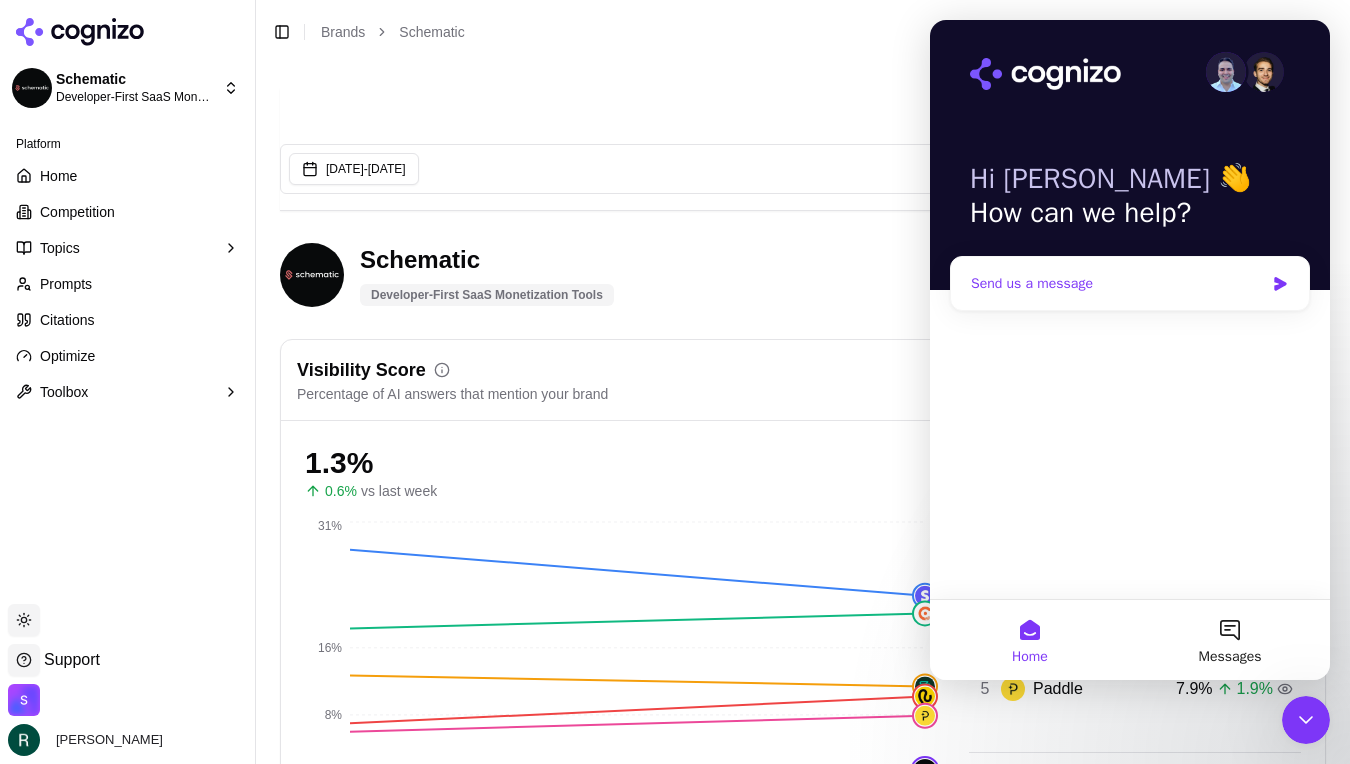 click on "Send us a message" at bounding box center [1117, 283] 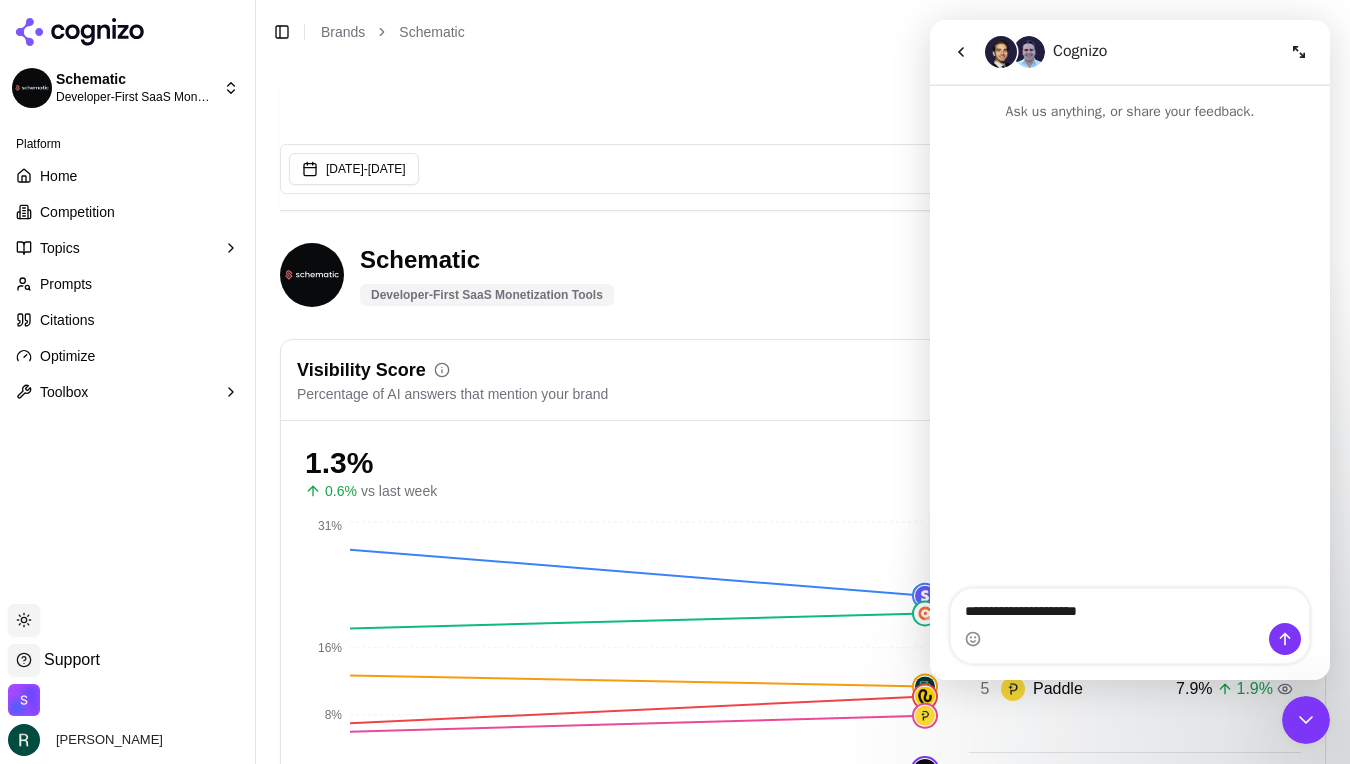 type on "**********" 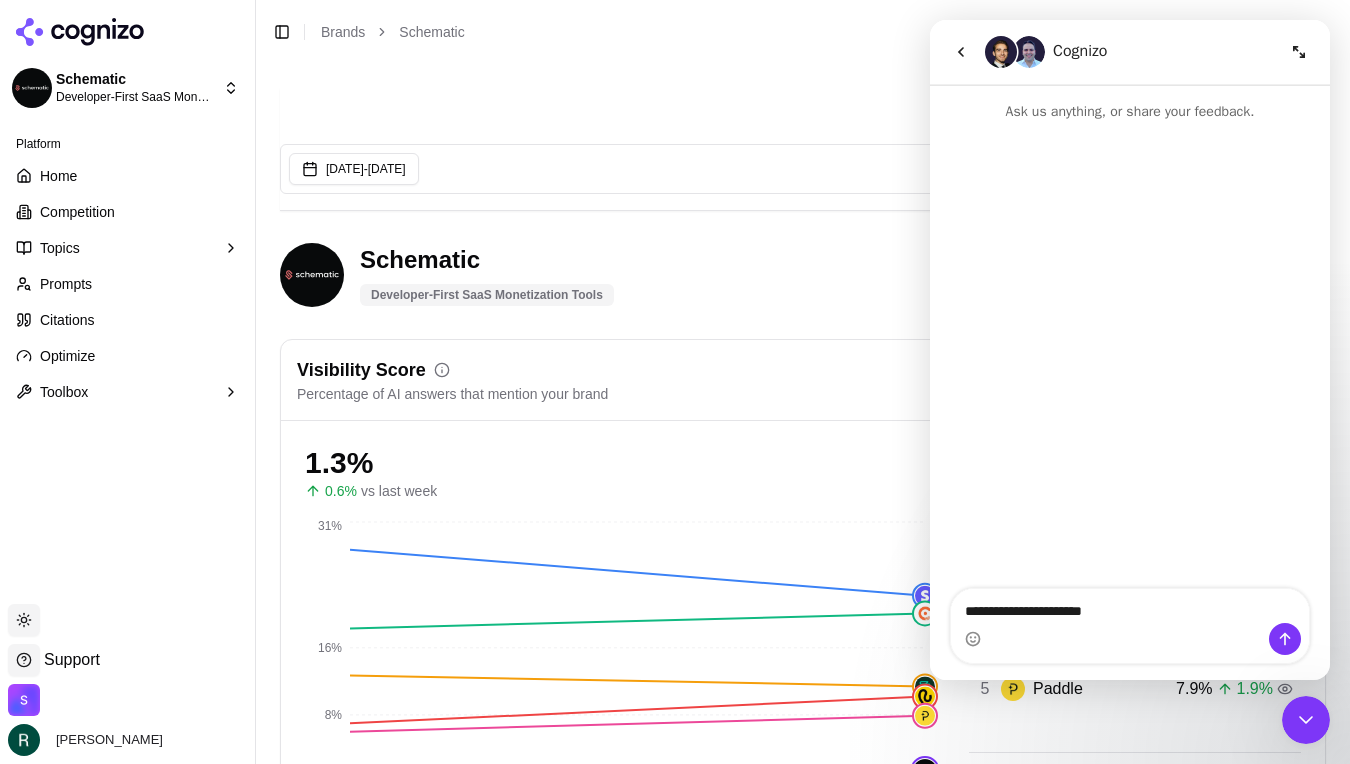 type 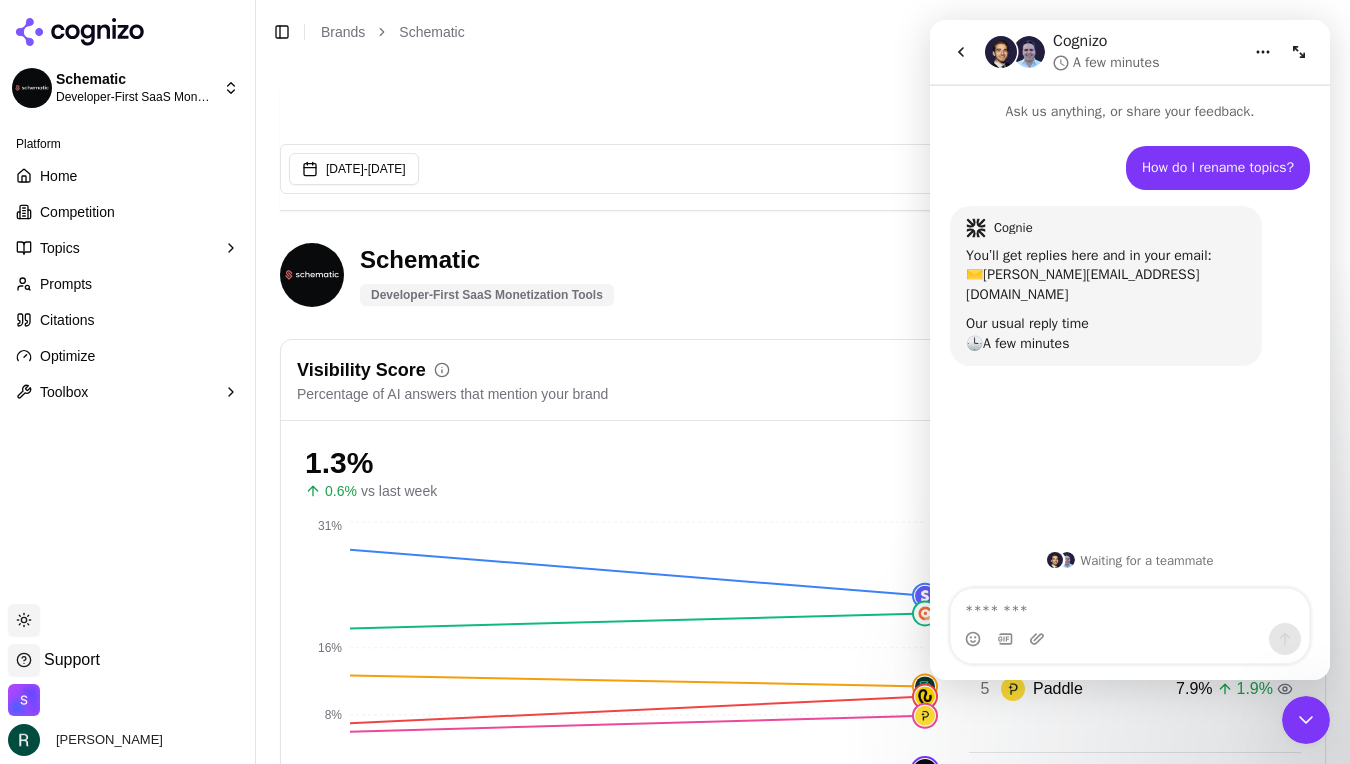 click on "Cognie" at bounding box center [1013, 227] 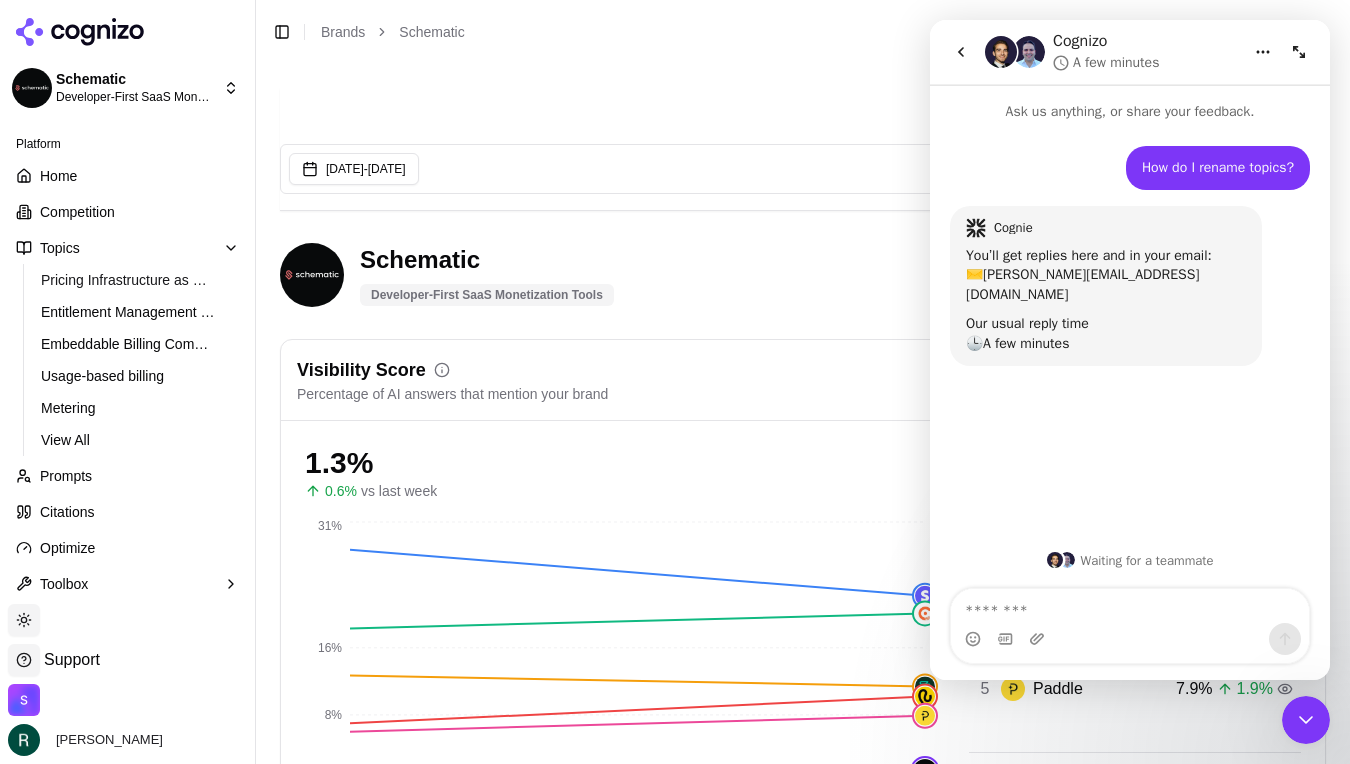 click on "Pricing Infrastructure as Code" at bounding box center (128, 280) 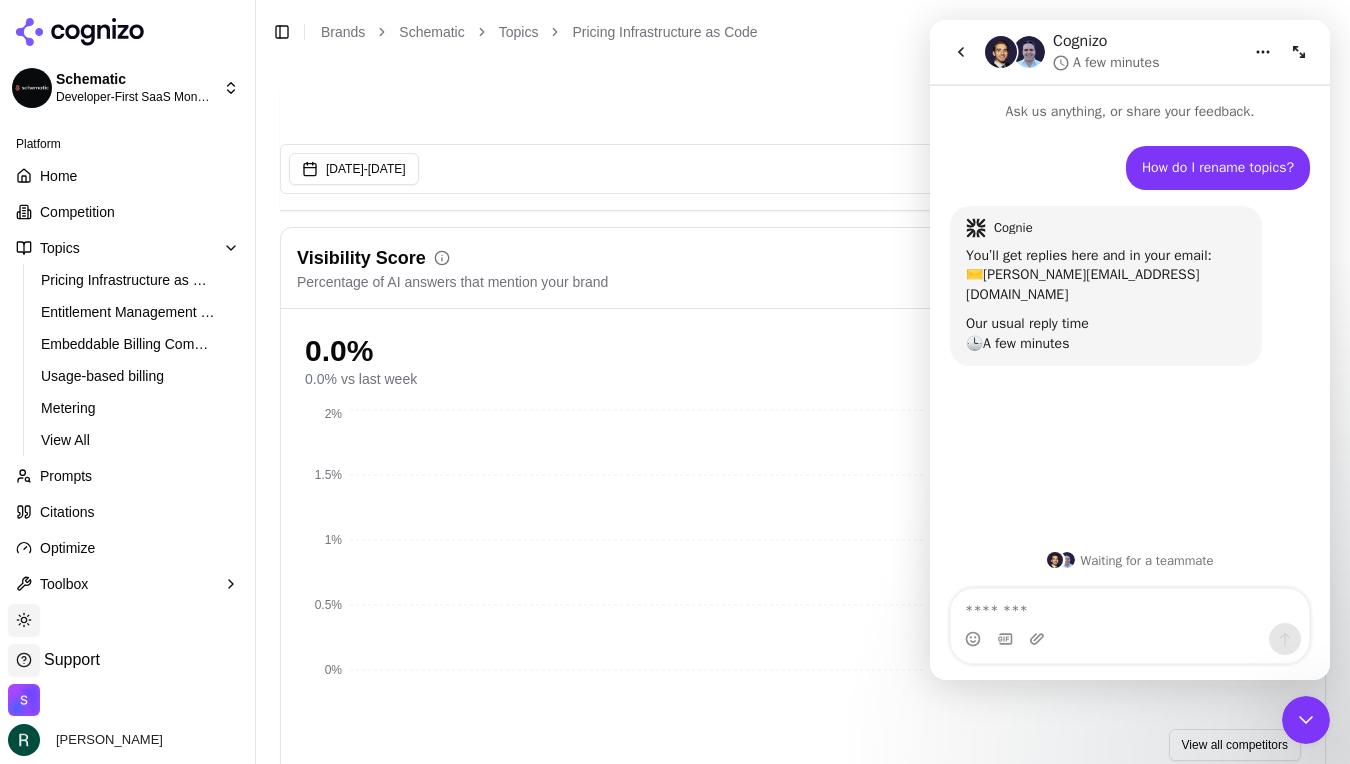 click on "Topics" at bounding box center (127, 248) 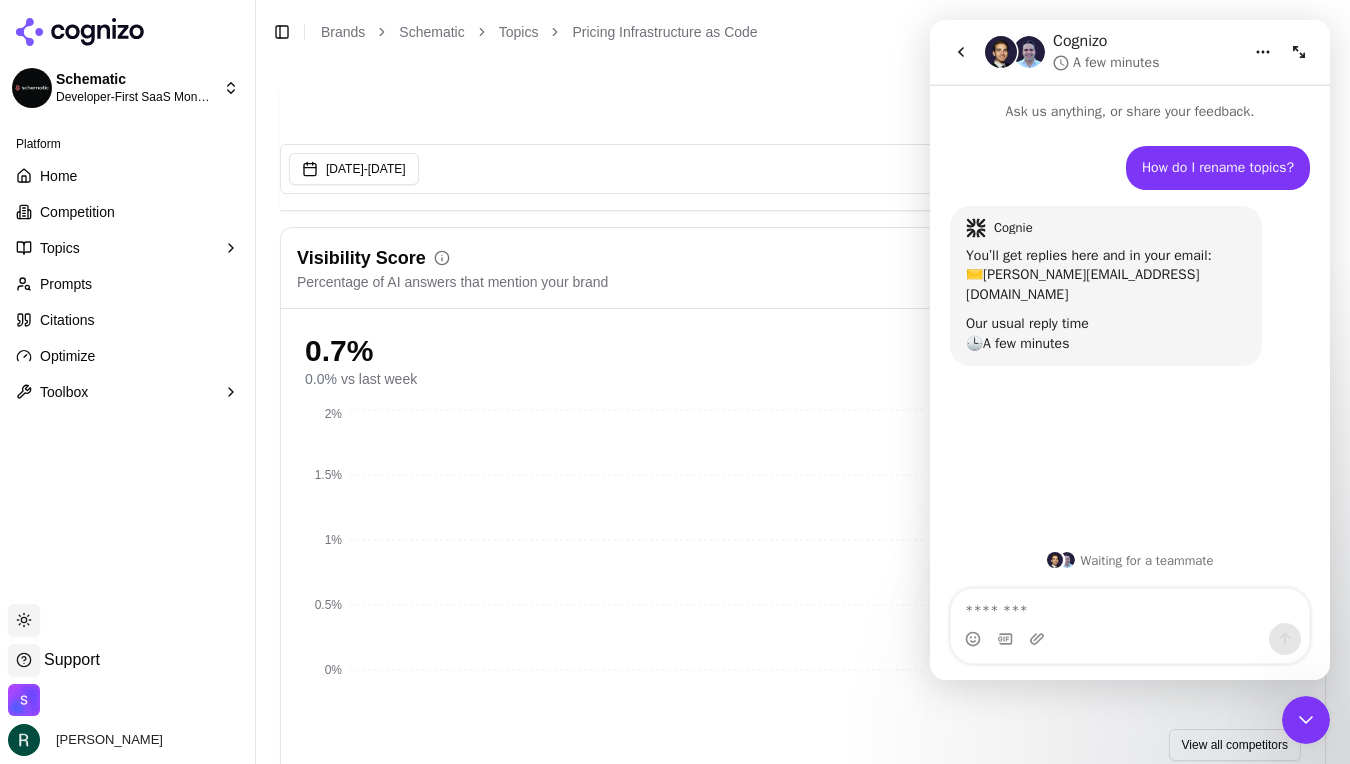 click on "Topics" at bounding box center (60, 248) 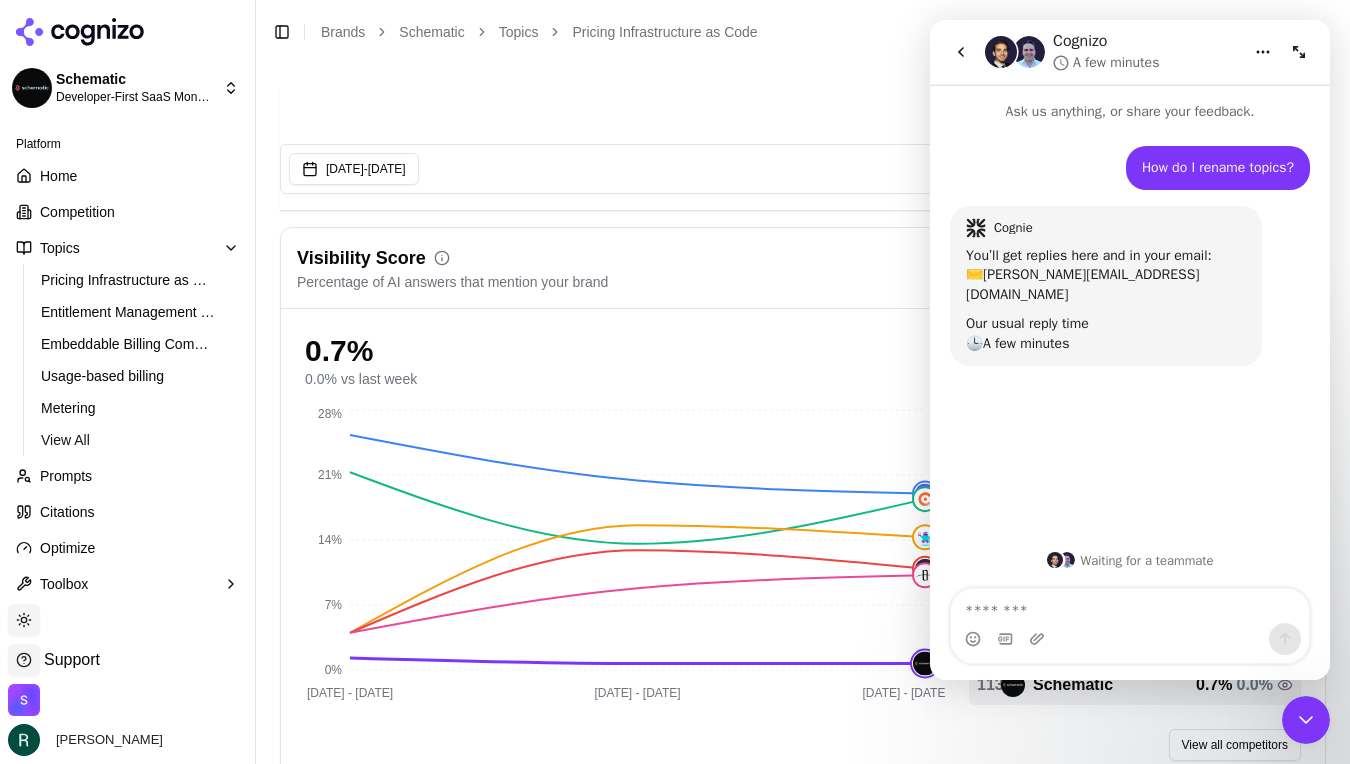 click on "View All" at bounding box center [65, 440] 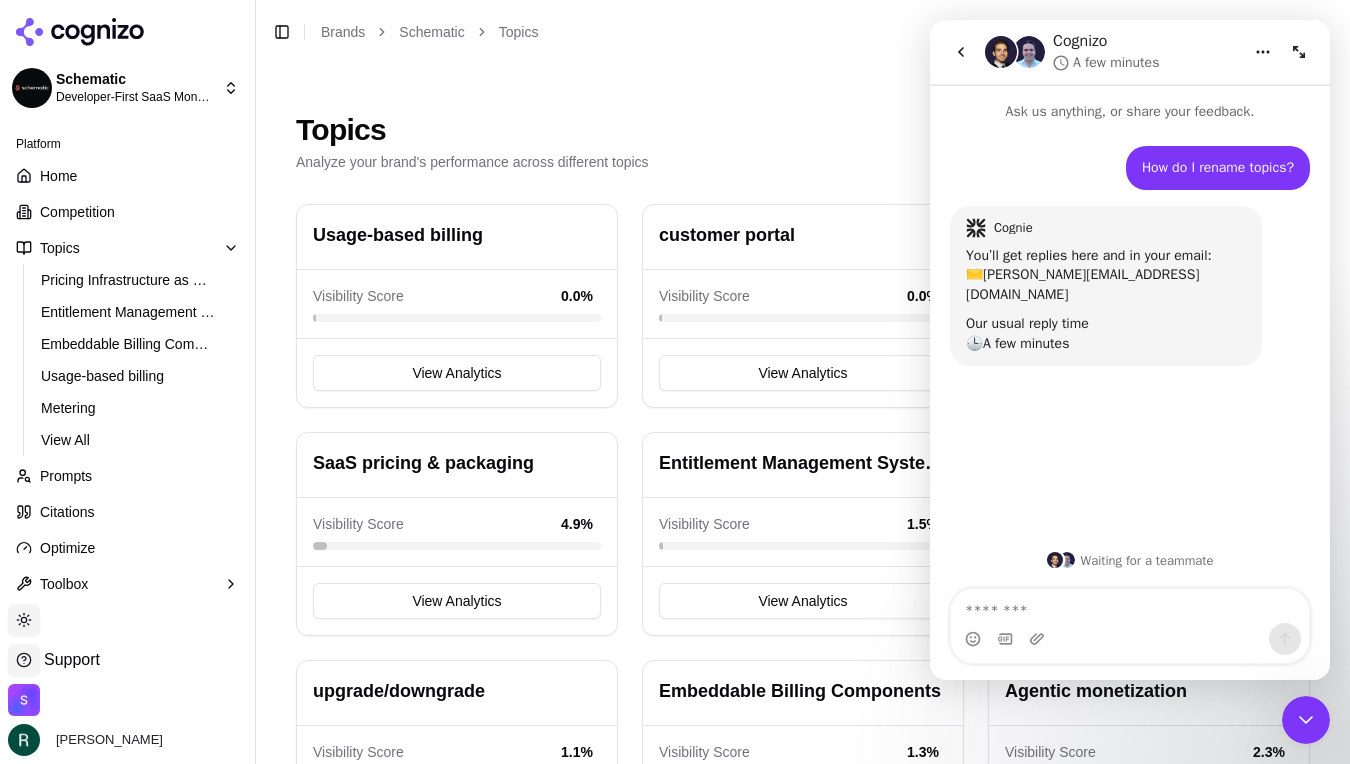 click 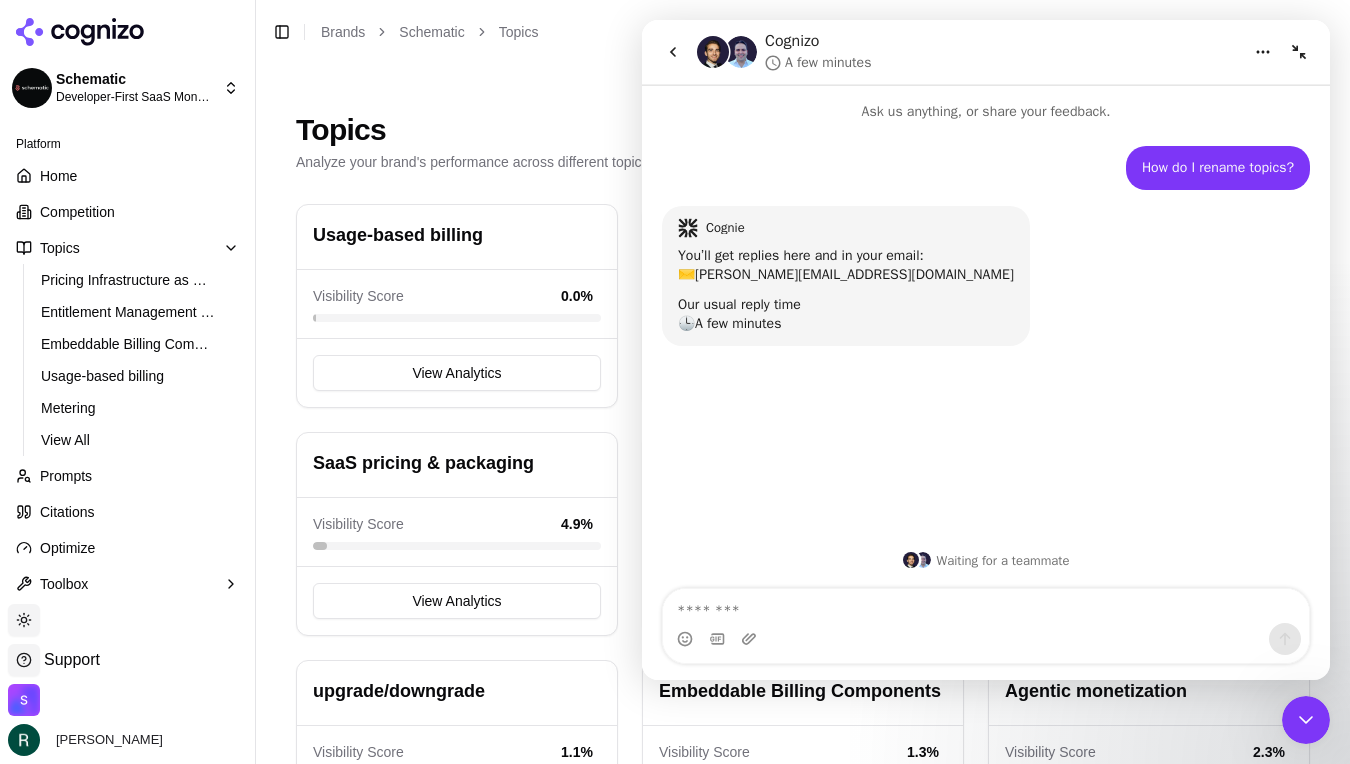 click 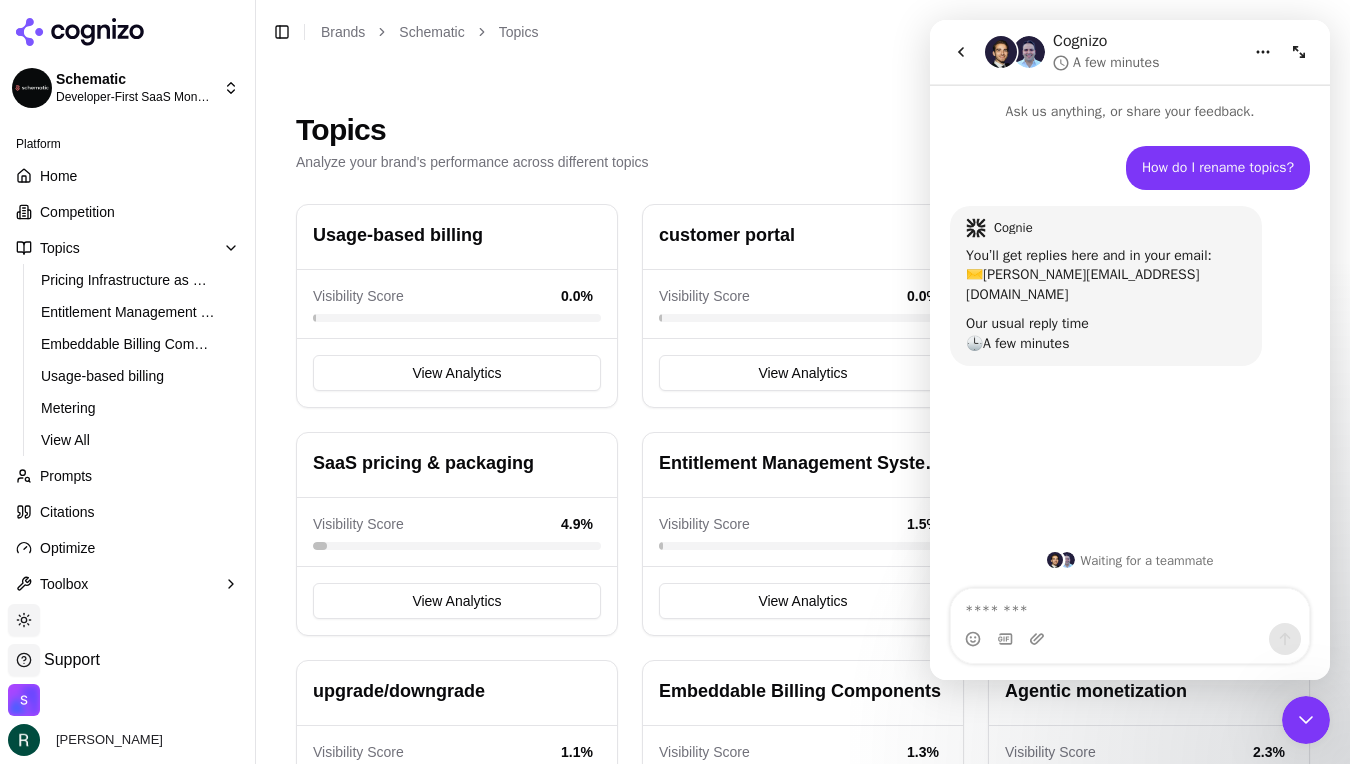 click on "Cognizo A few minutes" at bounding box center [1130, 52] 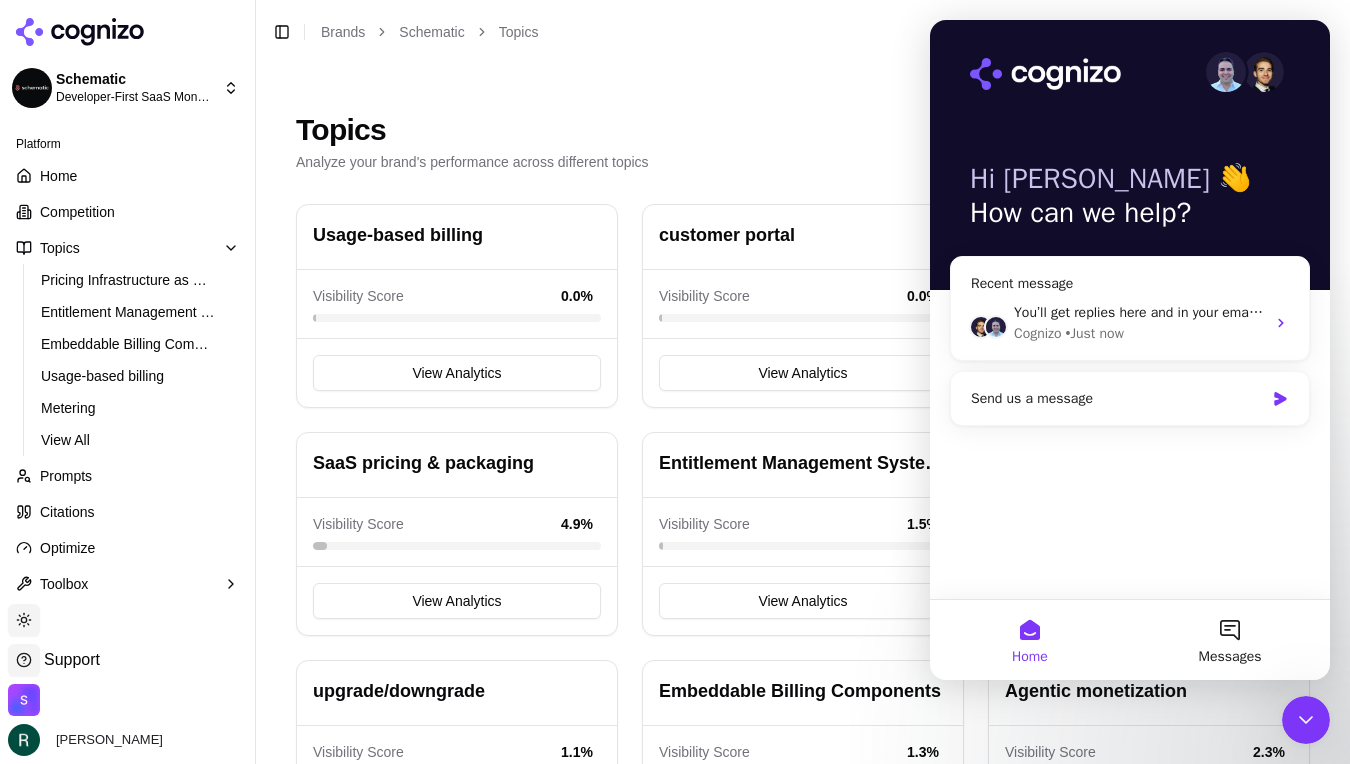 click on "Toggle Sidebar Brands Schematic Topics" at bounding box center (803, 32) 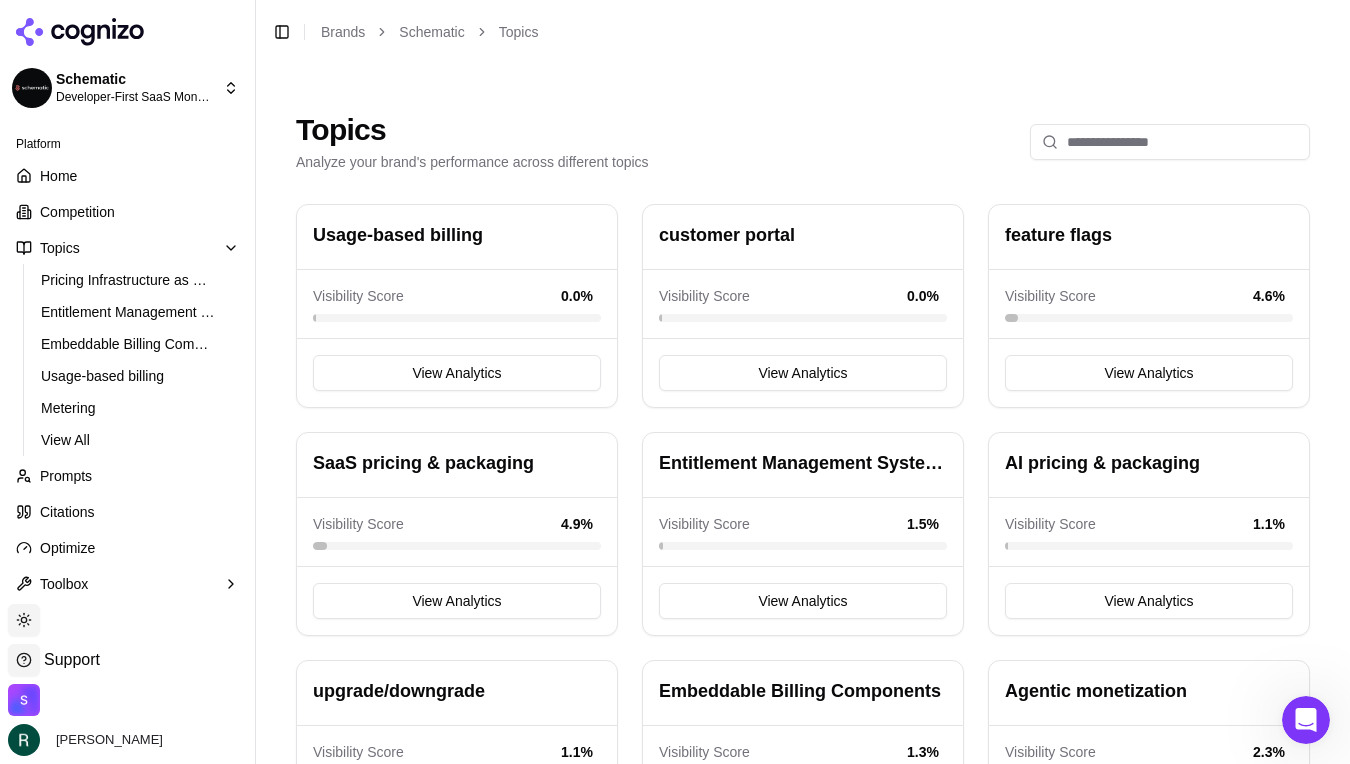 scroll, scrollTop: 0, scrollLeft: 0, axis: both 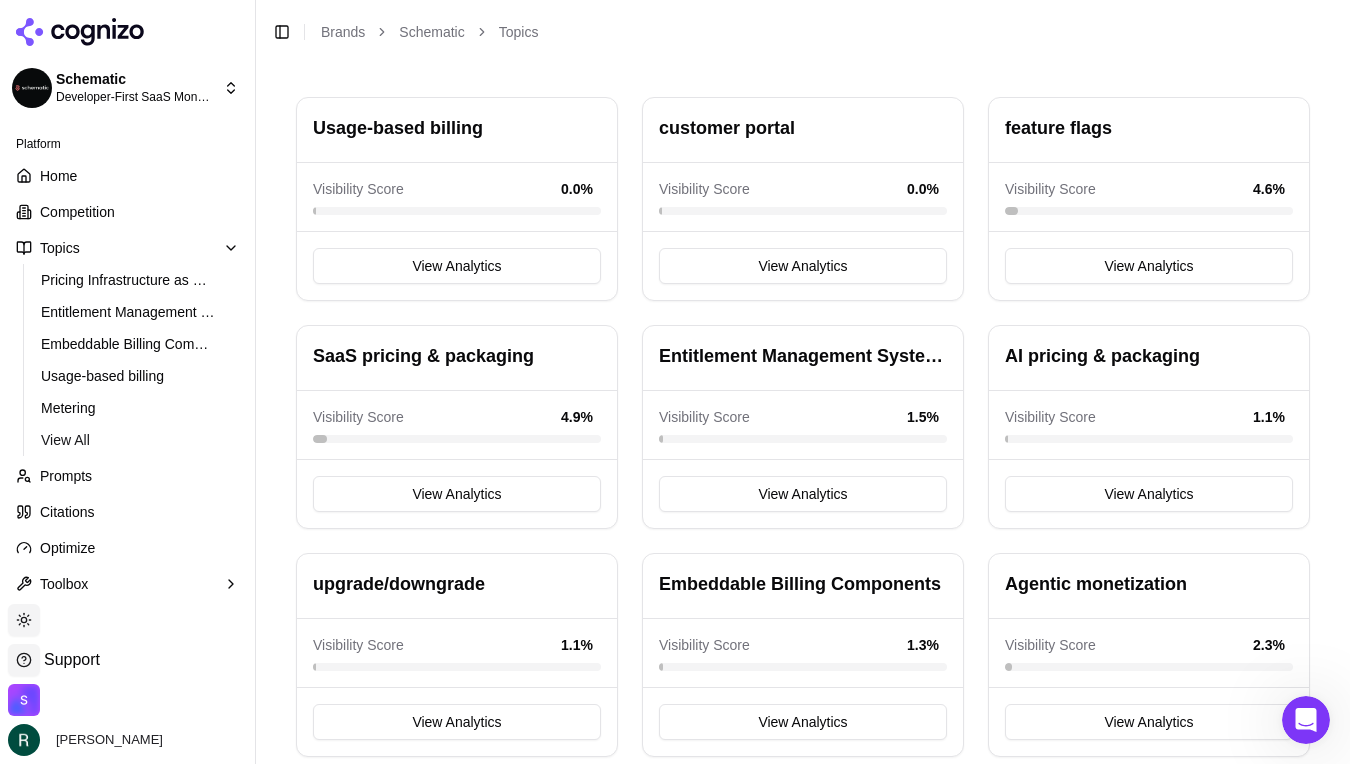 click on "View All" at bounding box center [65, 440] 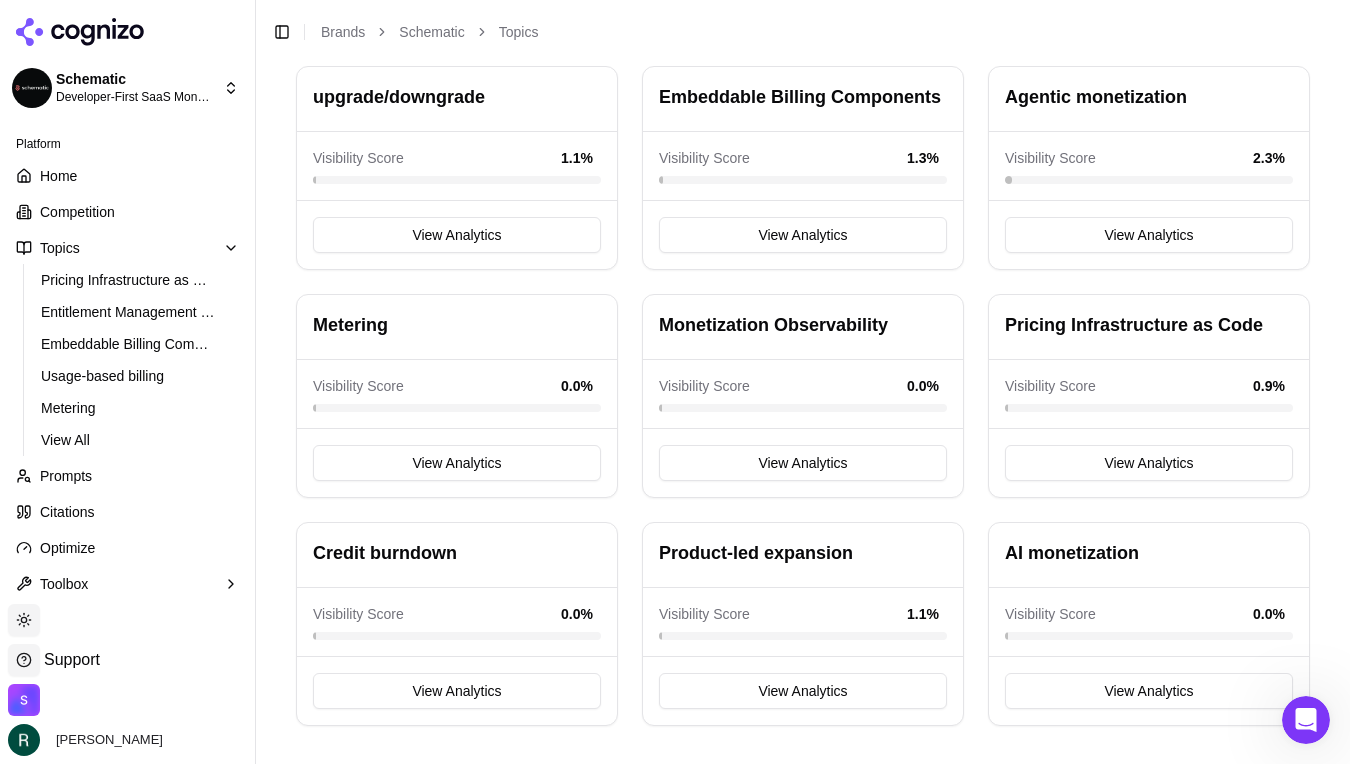 scroll, scrollTop: 604, scrollLeft: 0, axis: vertical 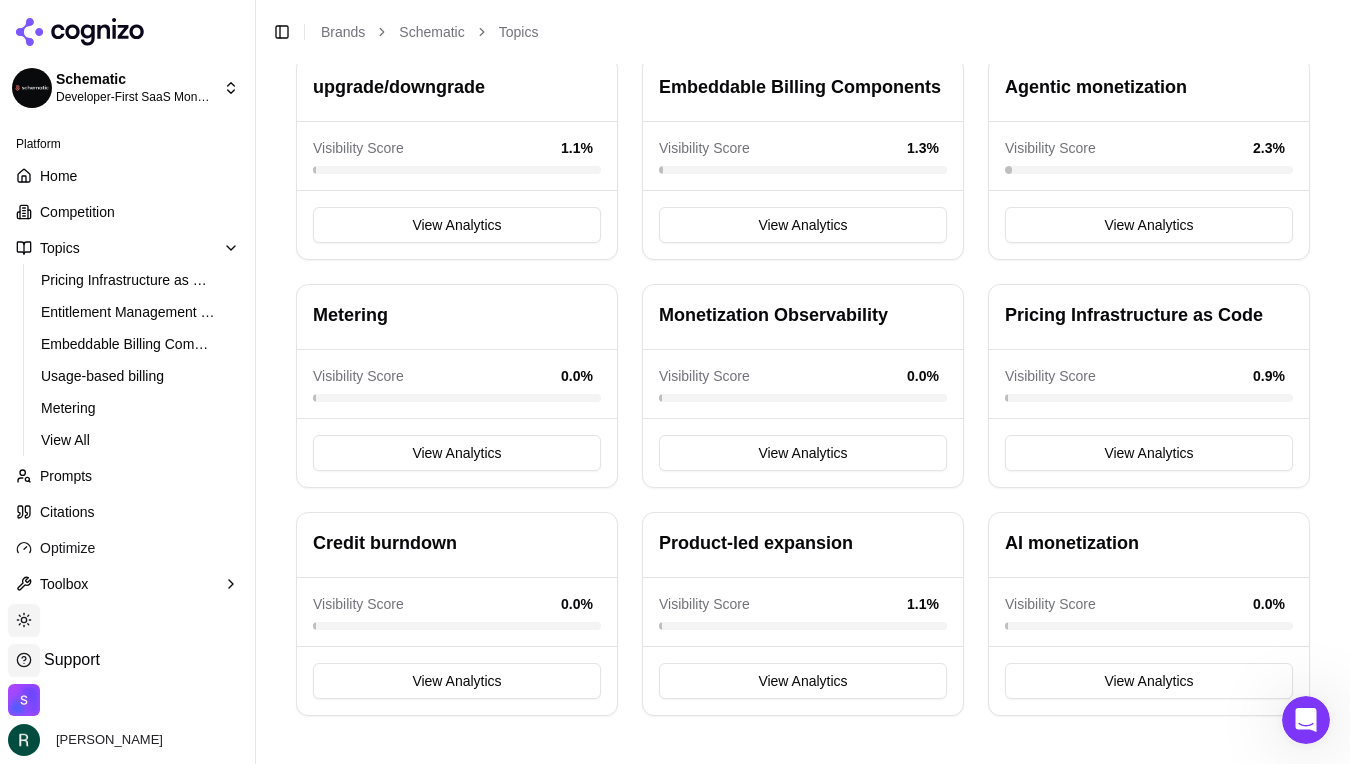 click on "Optimize" at bounding box center (127, 548) 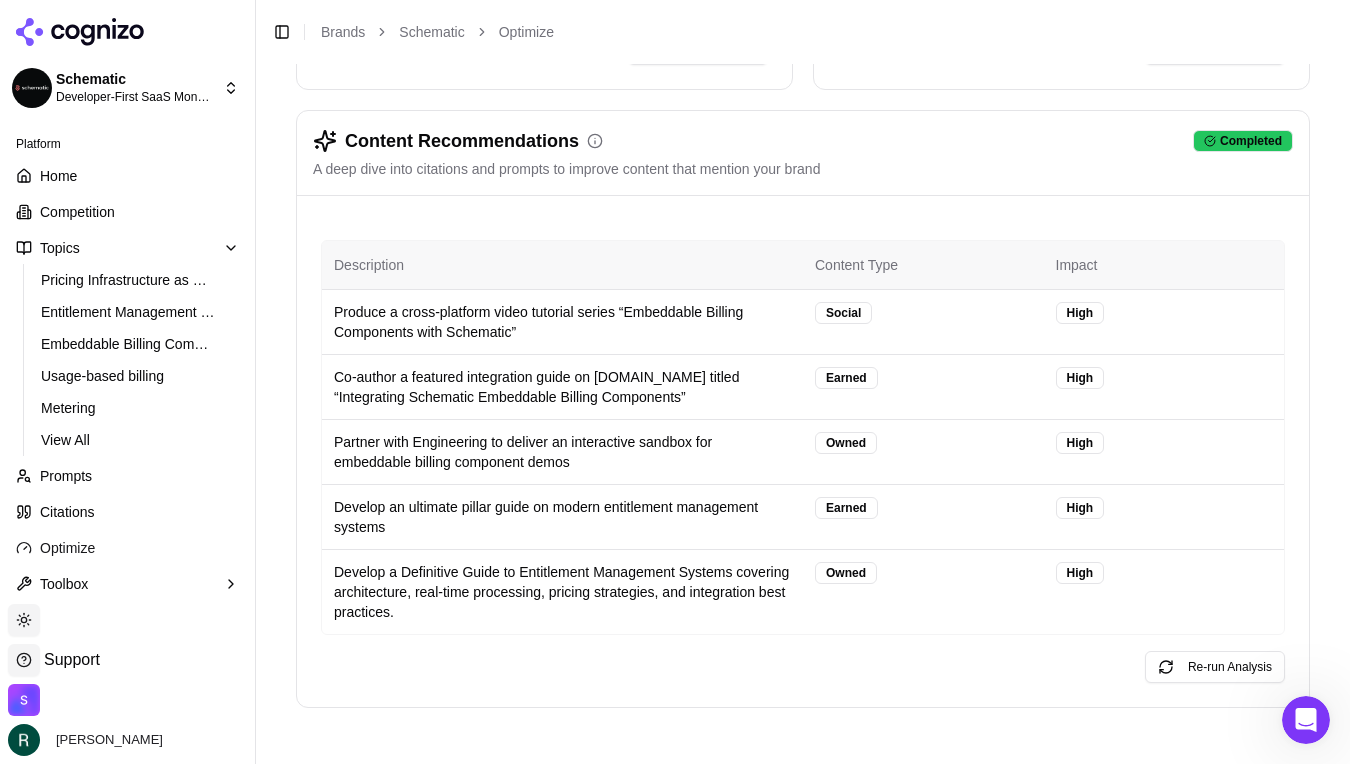 scroll, scrollTop: 0, scrollLeft: 0, axis: both 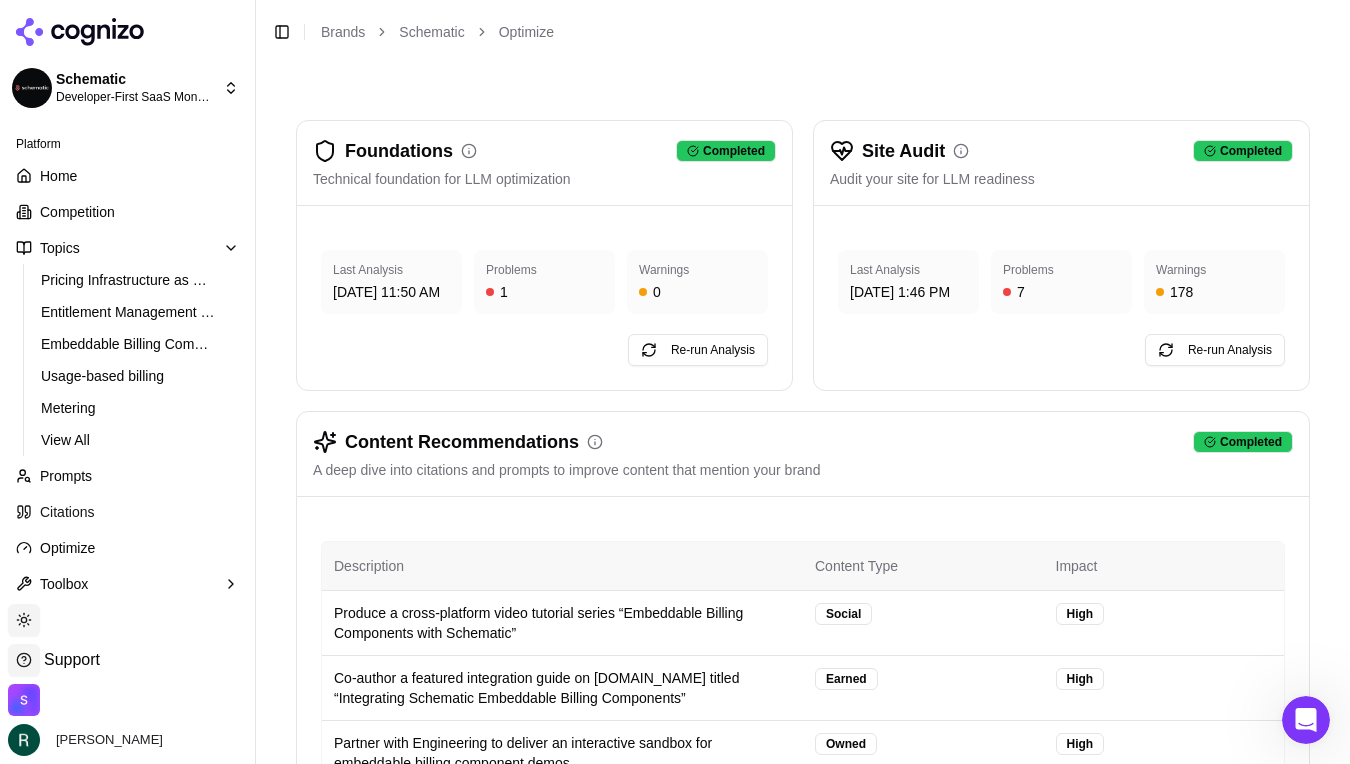click on "Citations" at bounding box center [67, 512] 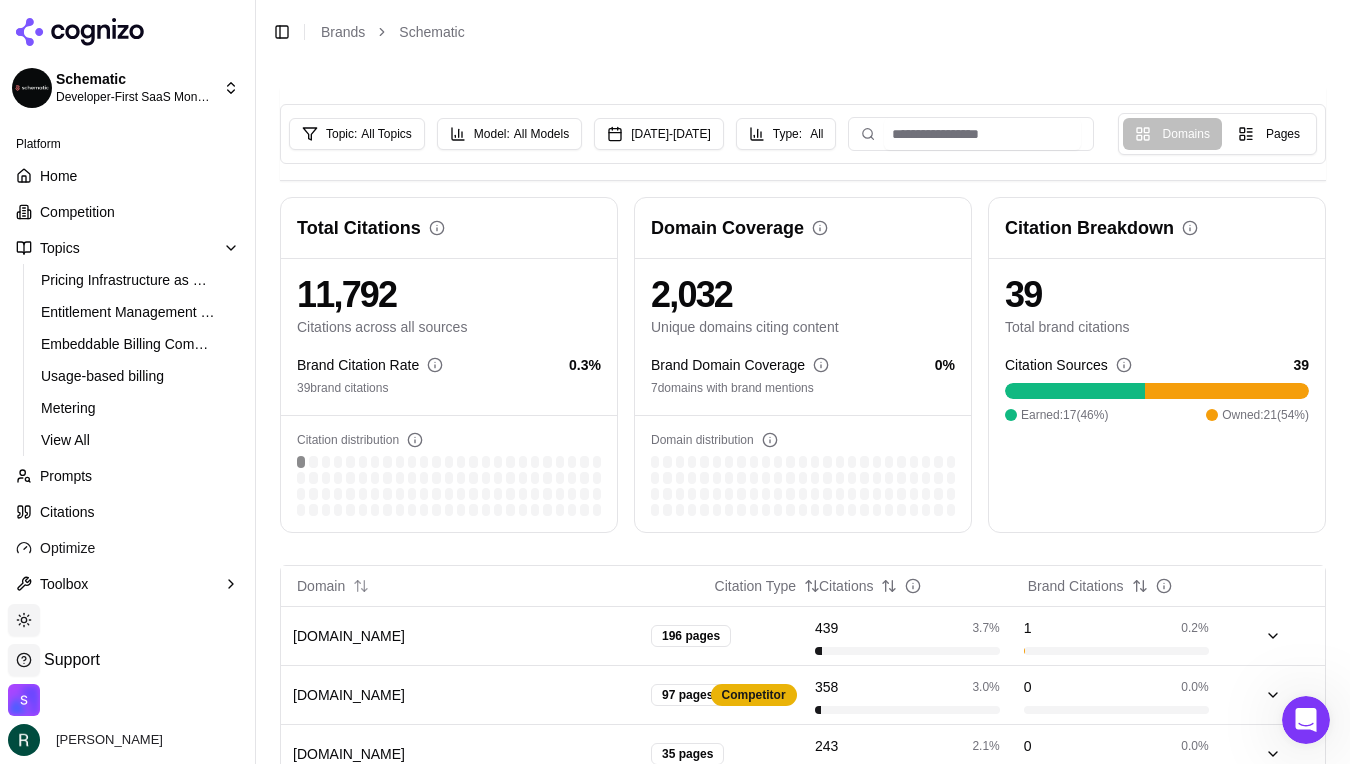 click on "Optimize" at bounding box center [67, 548] 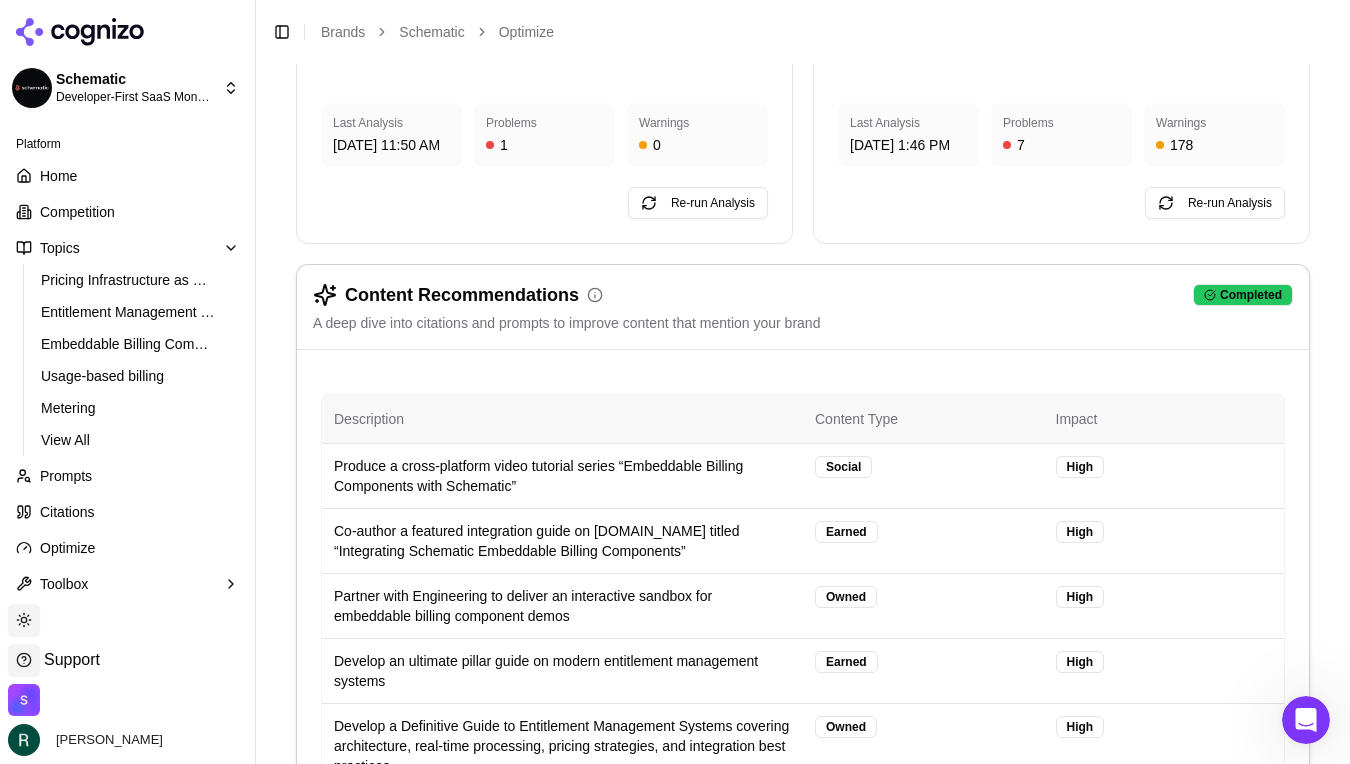 scroll, scrollTop: 300, scrollLeft: 0, axis: vertical 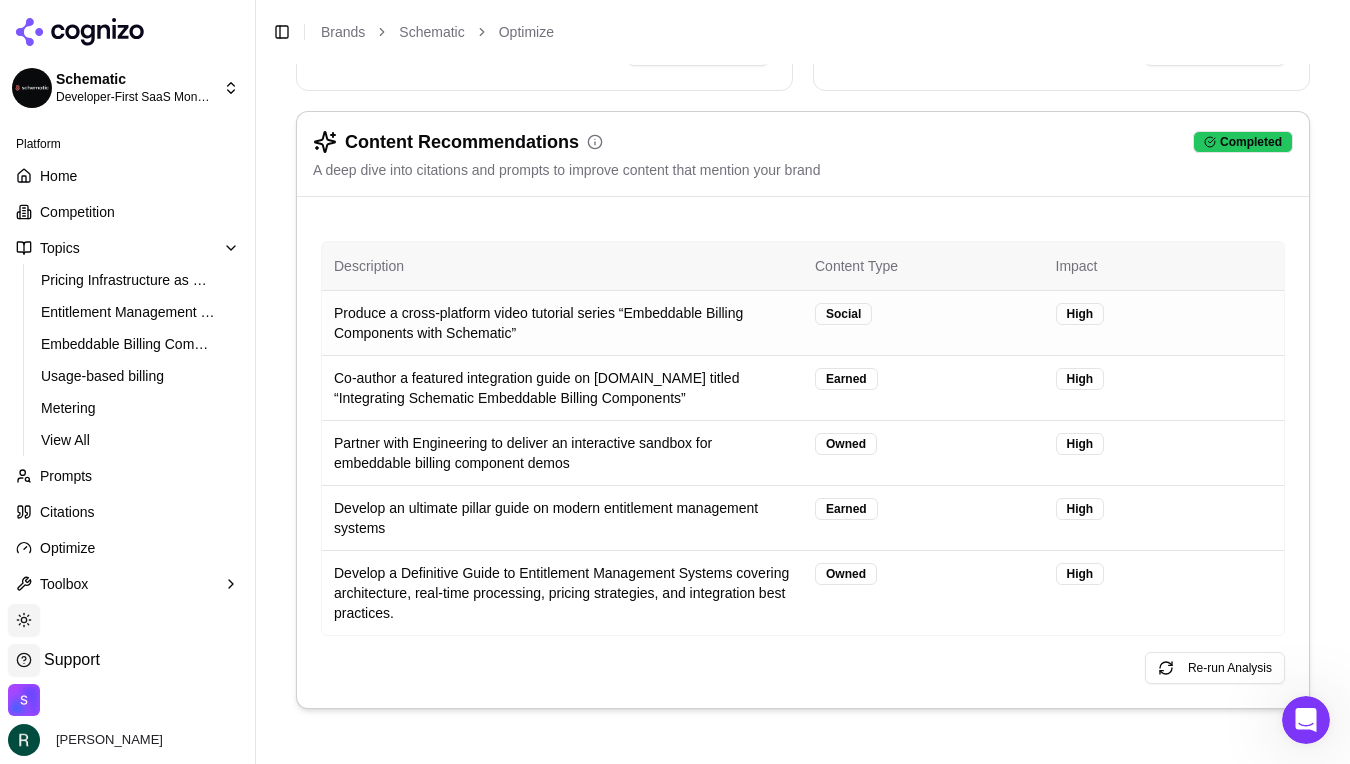 click on "Produce a cross-platform video tutorial series “Embeddable Billing Components with Schematic”" at bounding box center [562, 322] 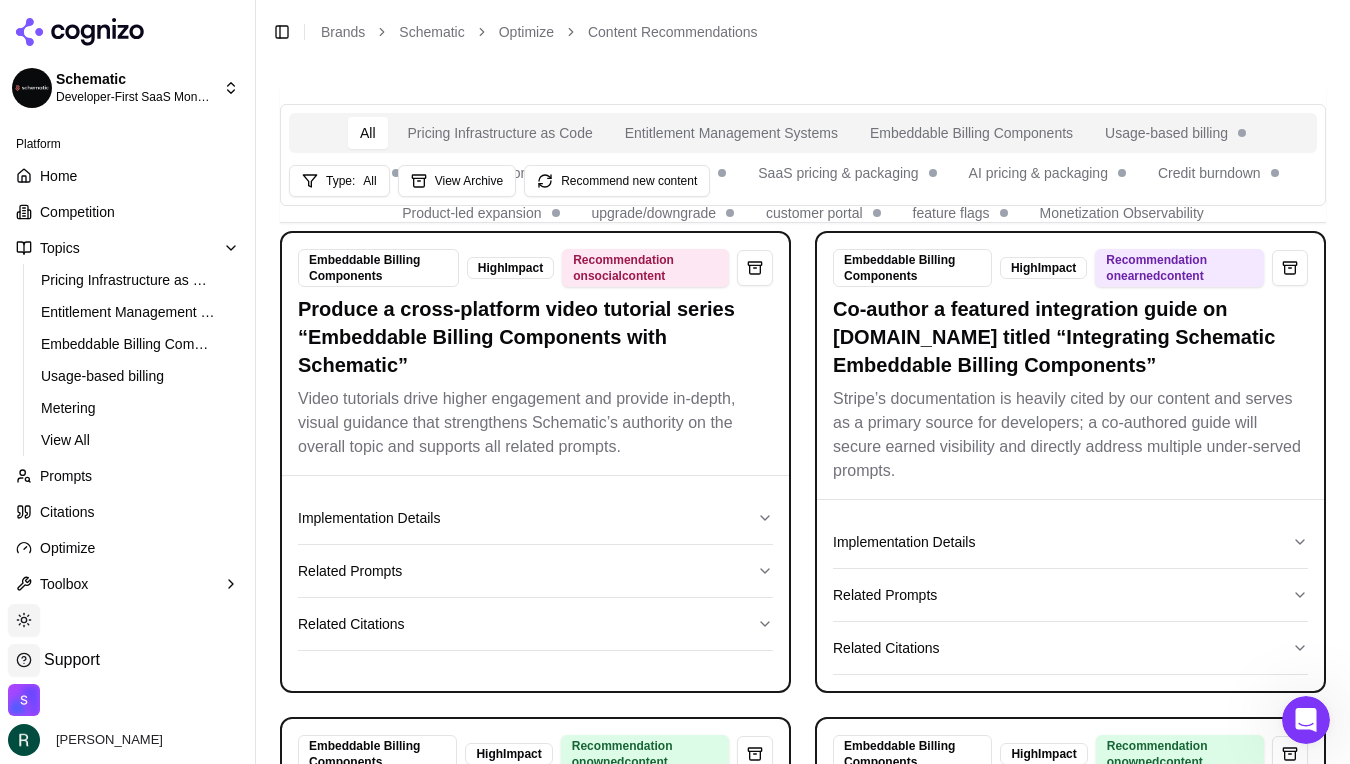 click on "Usage-based billing" at bounding box center (1175, 133) 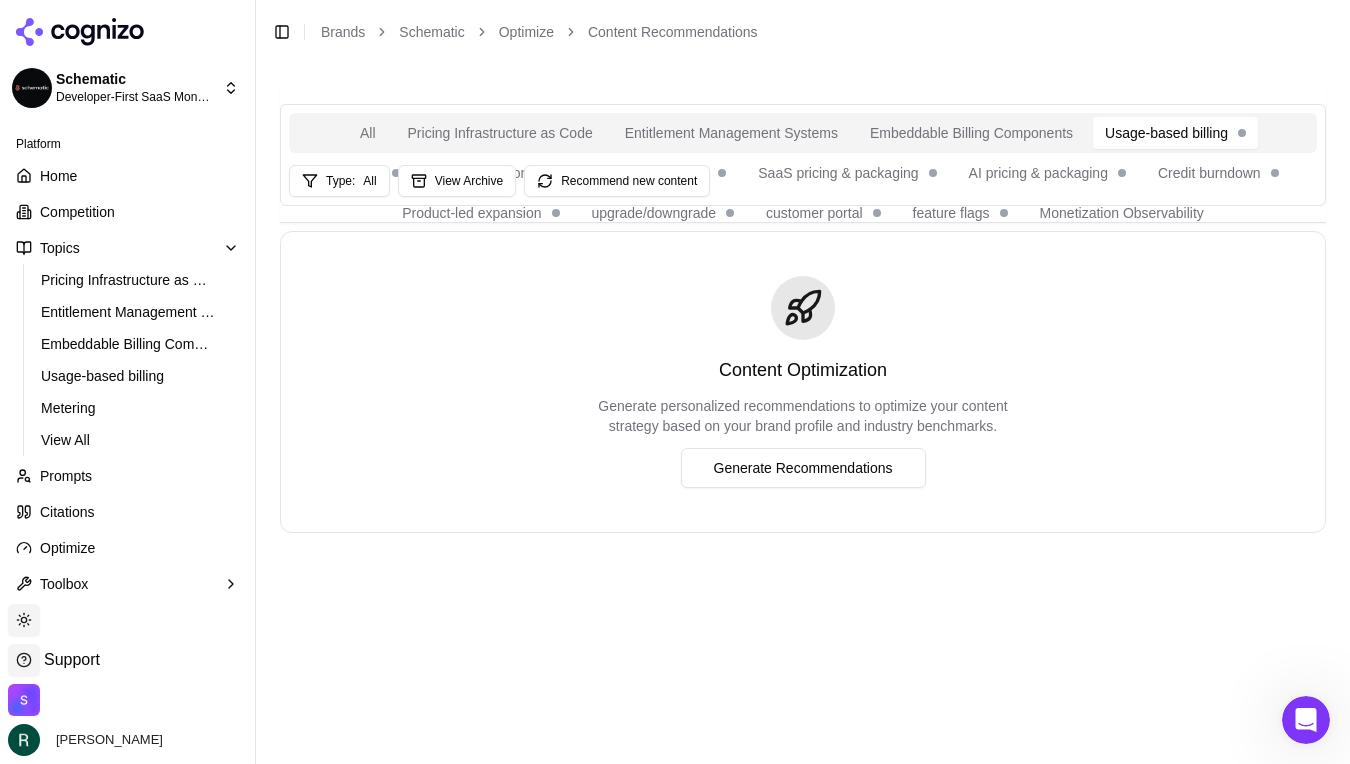 click on "Pricing Infrastructure as Code" at bounding box center (500, 133) 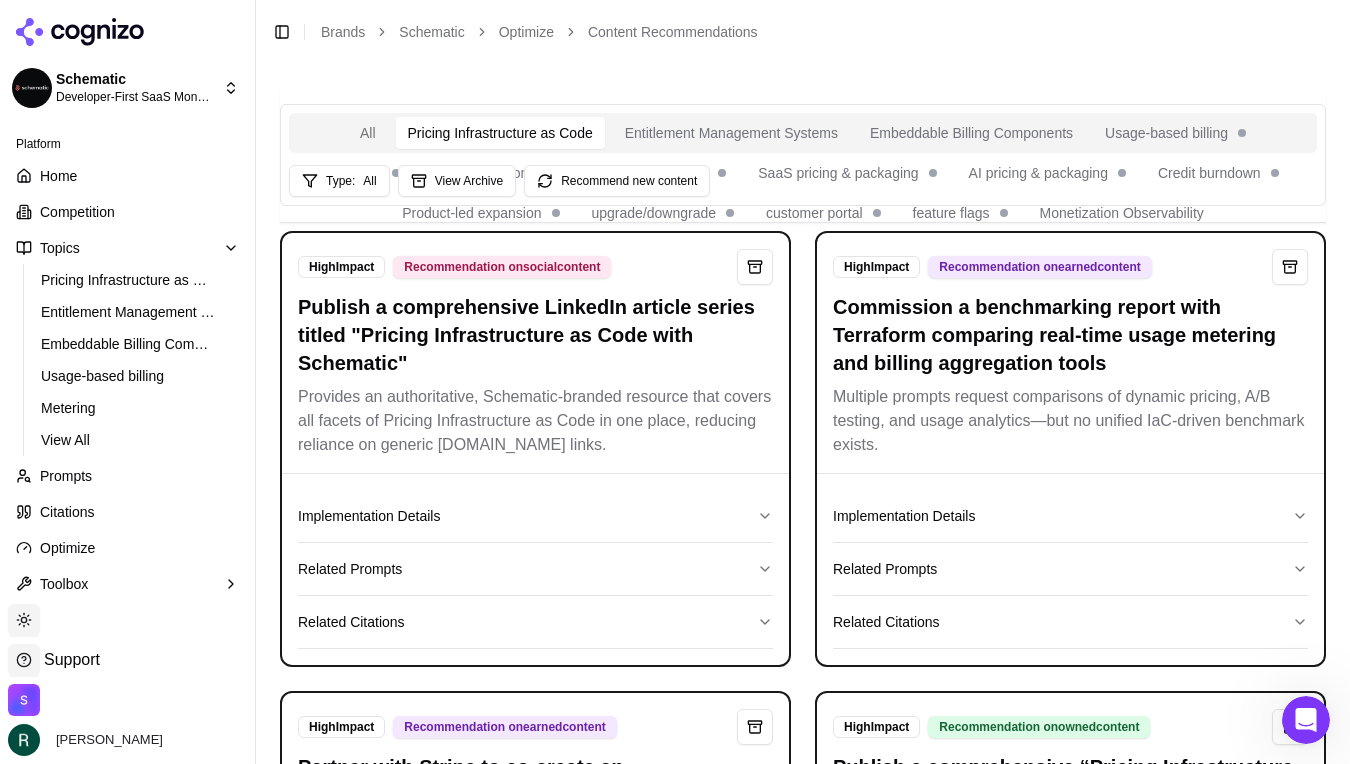 click on "Entitlement Management Systems" at bounding box center [731, 133] 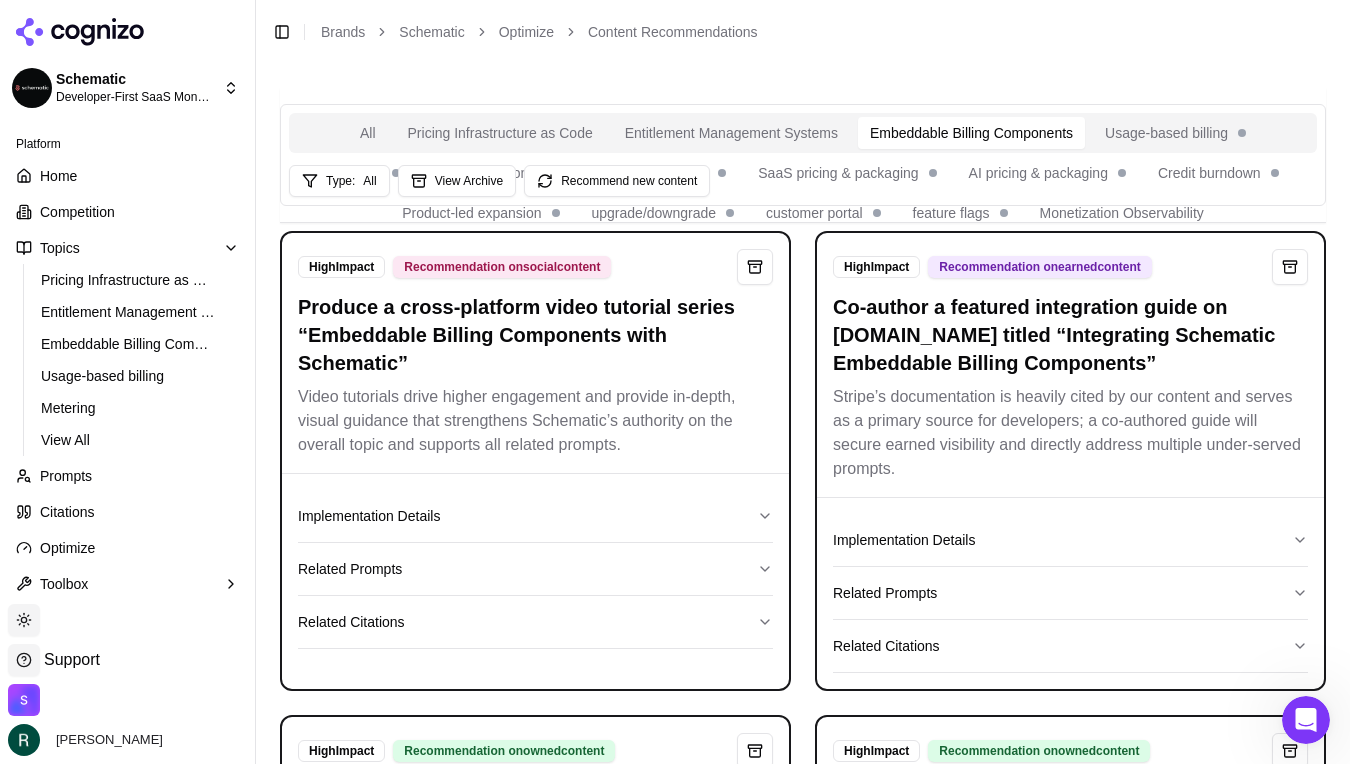 click on "Embeddable Billing Components" at bounding box center (971, 133) 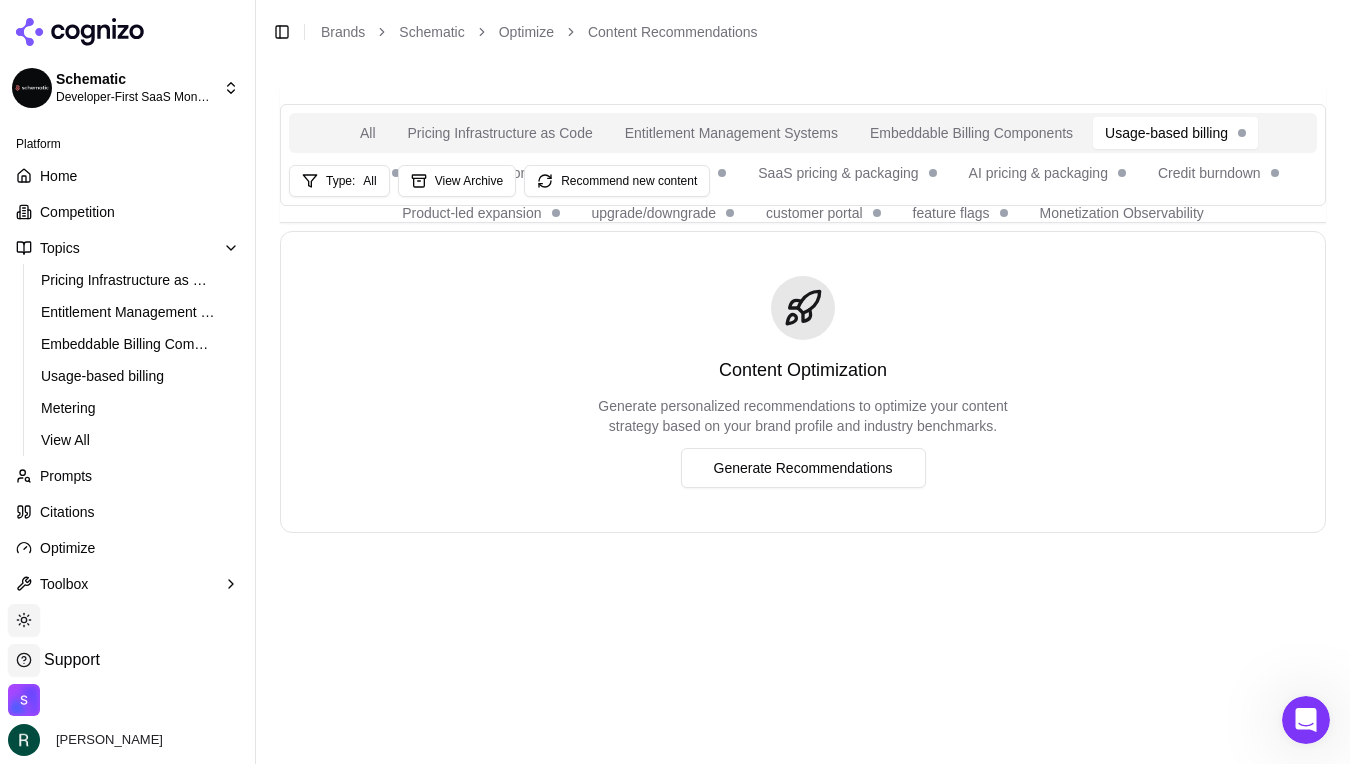click on "Usage-based billing" at bounding box center (1175, 133) 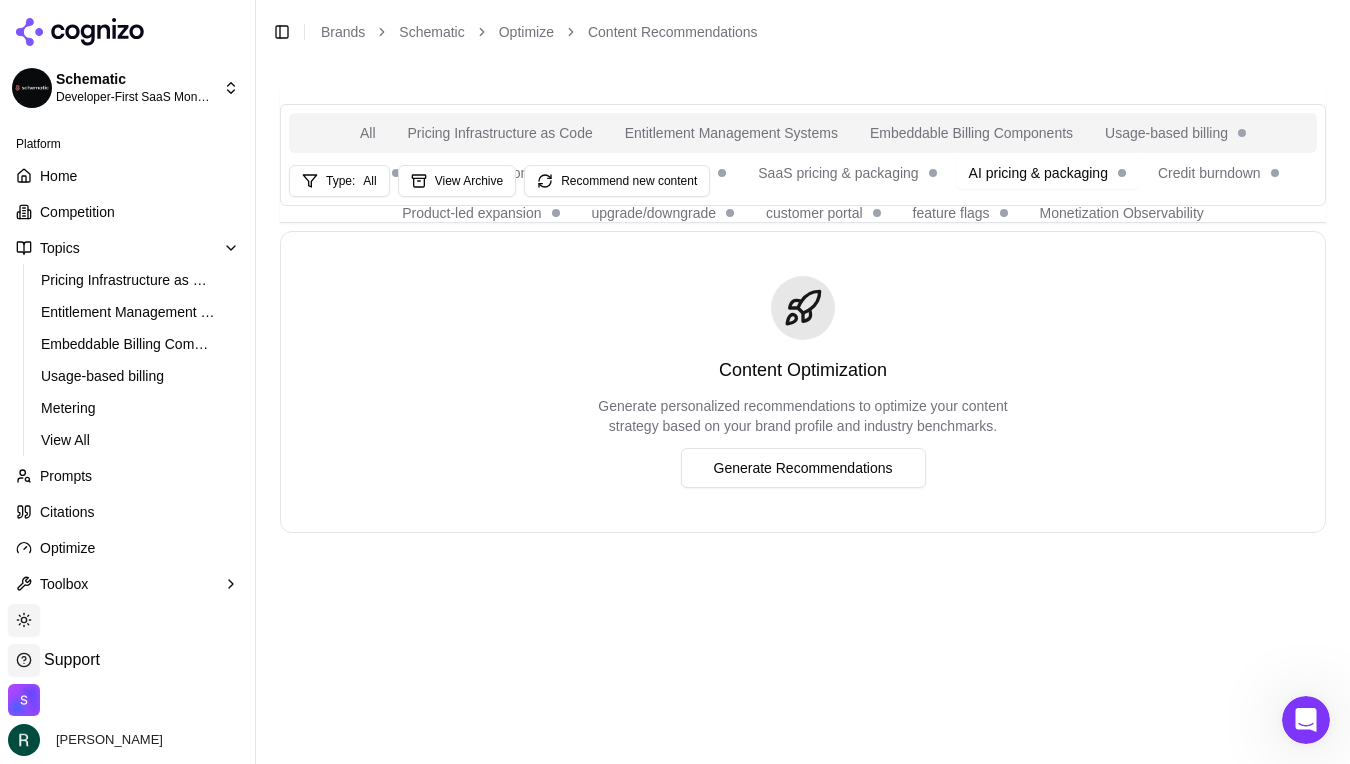 click on "AI pricing & packaging" at bounding box center (1047, 173) 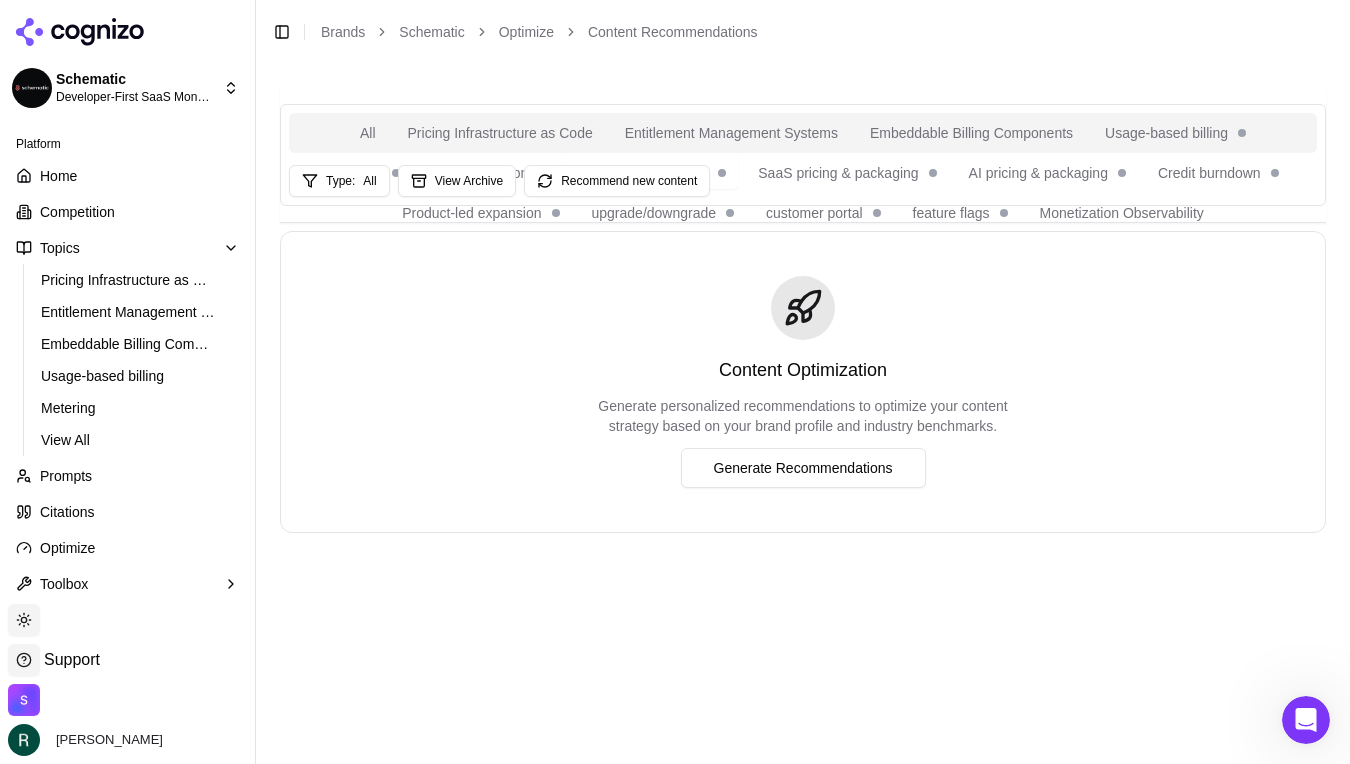 click on "Agentic monetization" at bounding box center (652, 173) 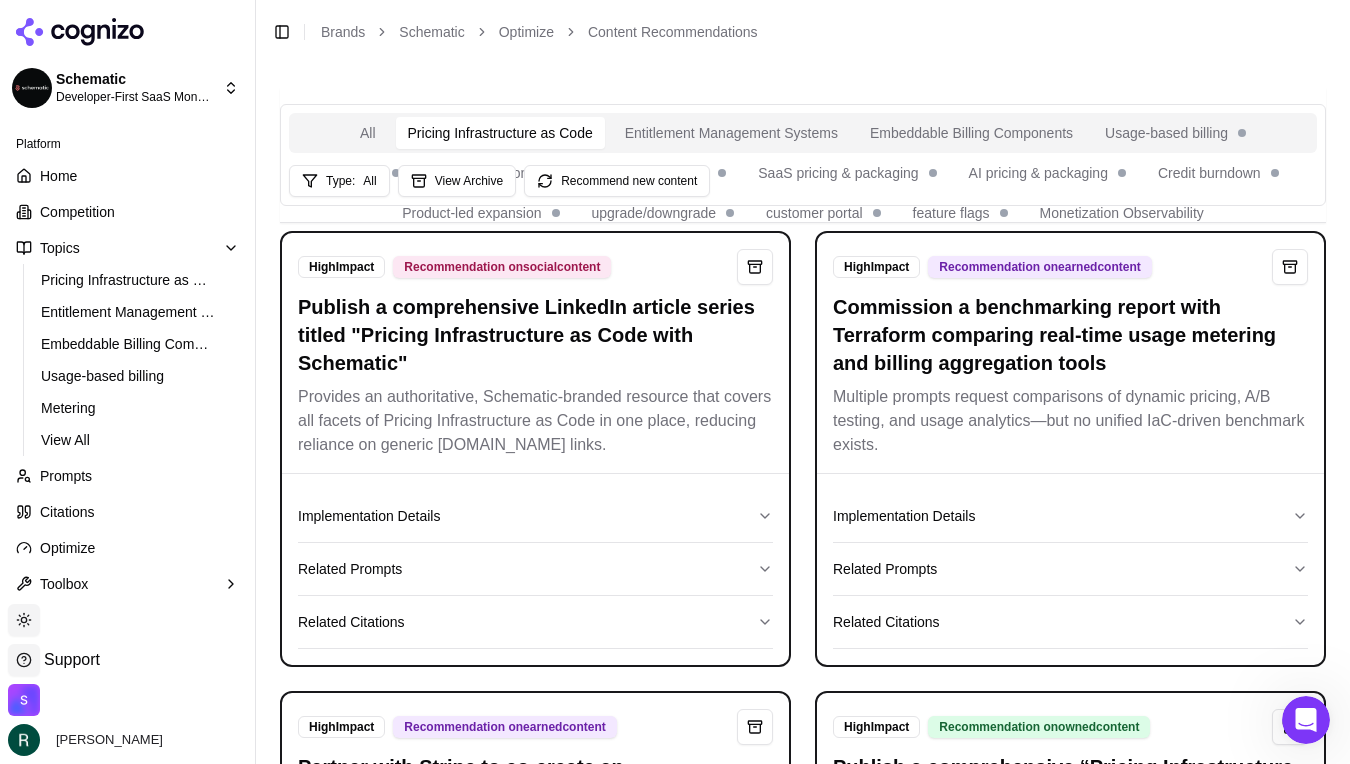click on "Pricing Infrastructure as Code" at bounding box center (500, 133) 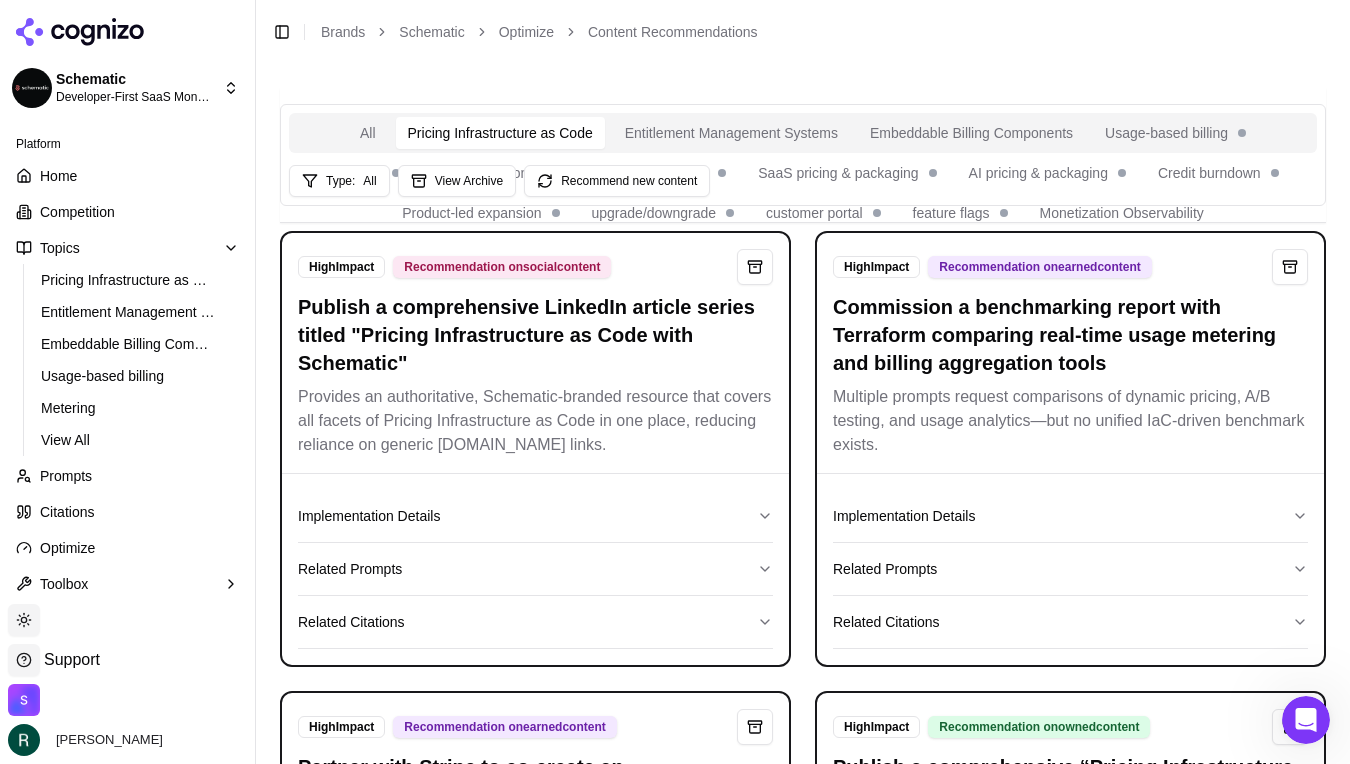 click on "All" at bounding box center [368, 133] 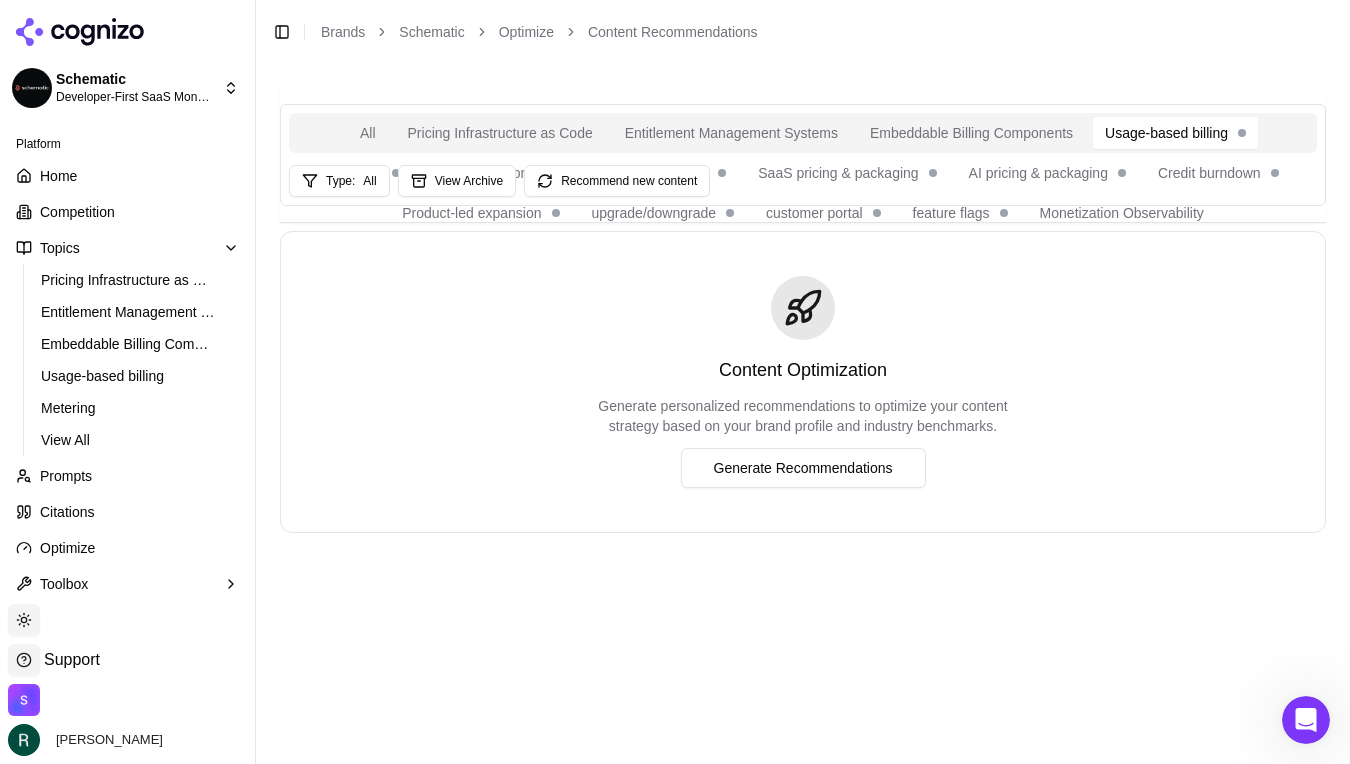 click on "Usage-based billing" at bounding box center [1175, 133] 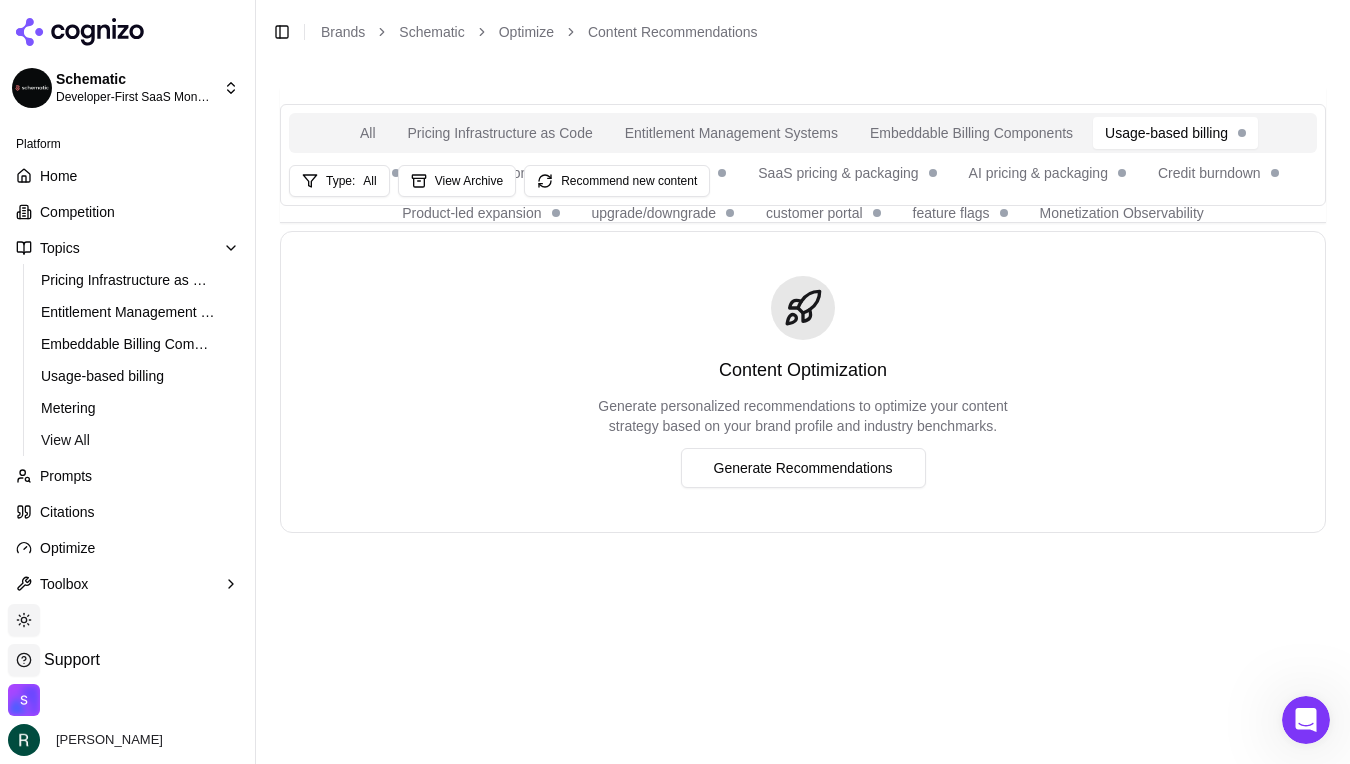 click on "View All" at bounding box center (65, 440) 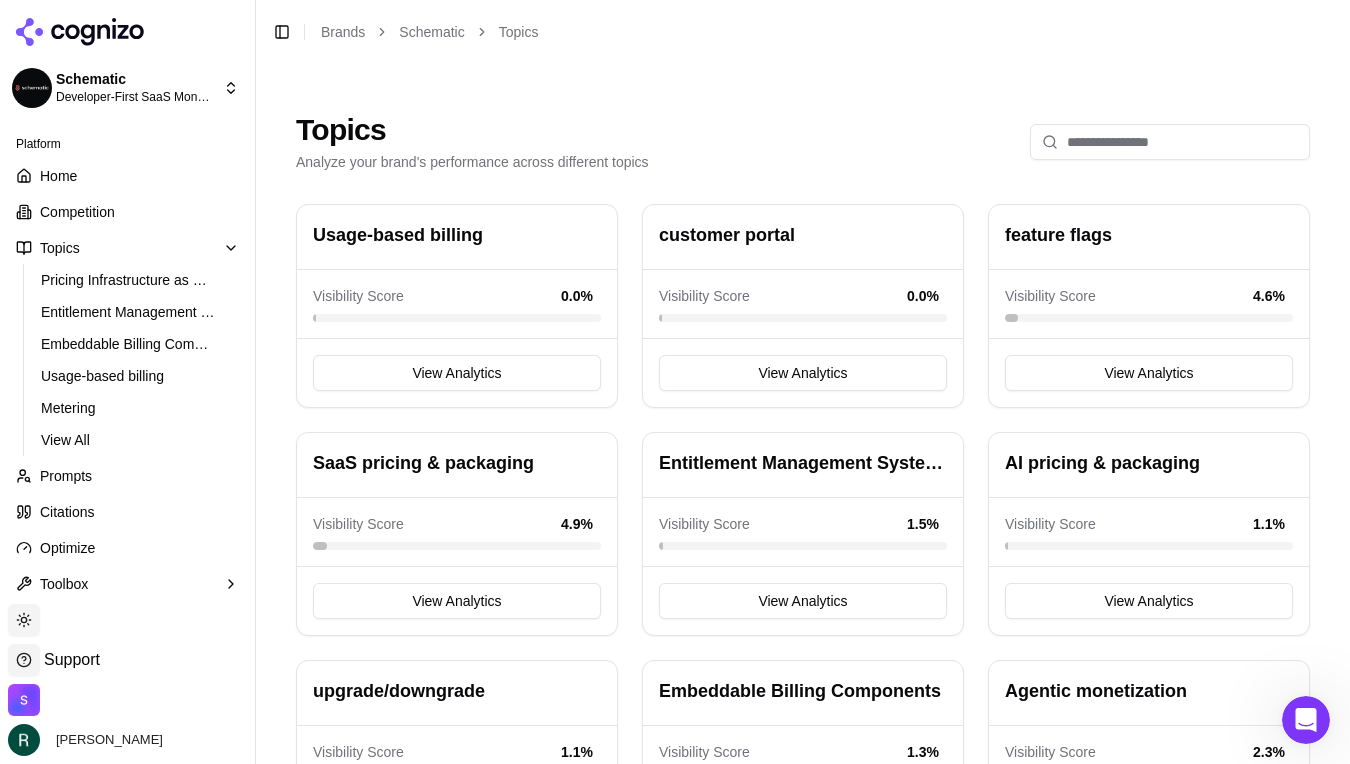 click at bounding box center (24, 700) 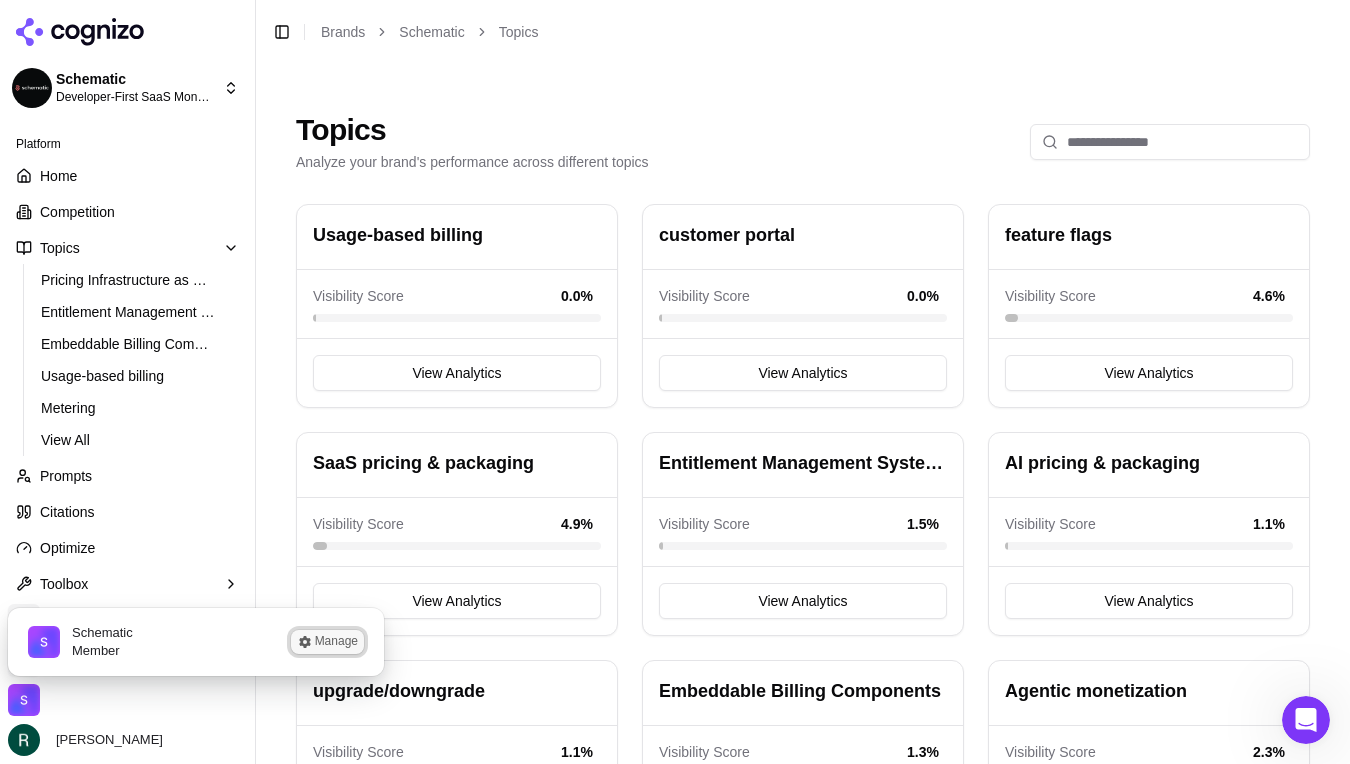 click on "Manage" at bounding box center (327, 642) 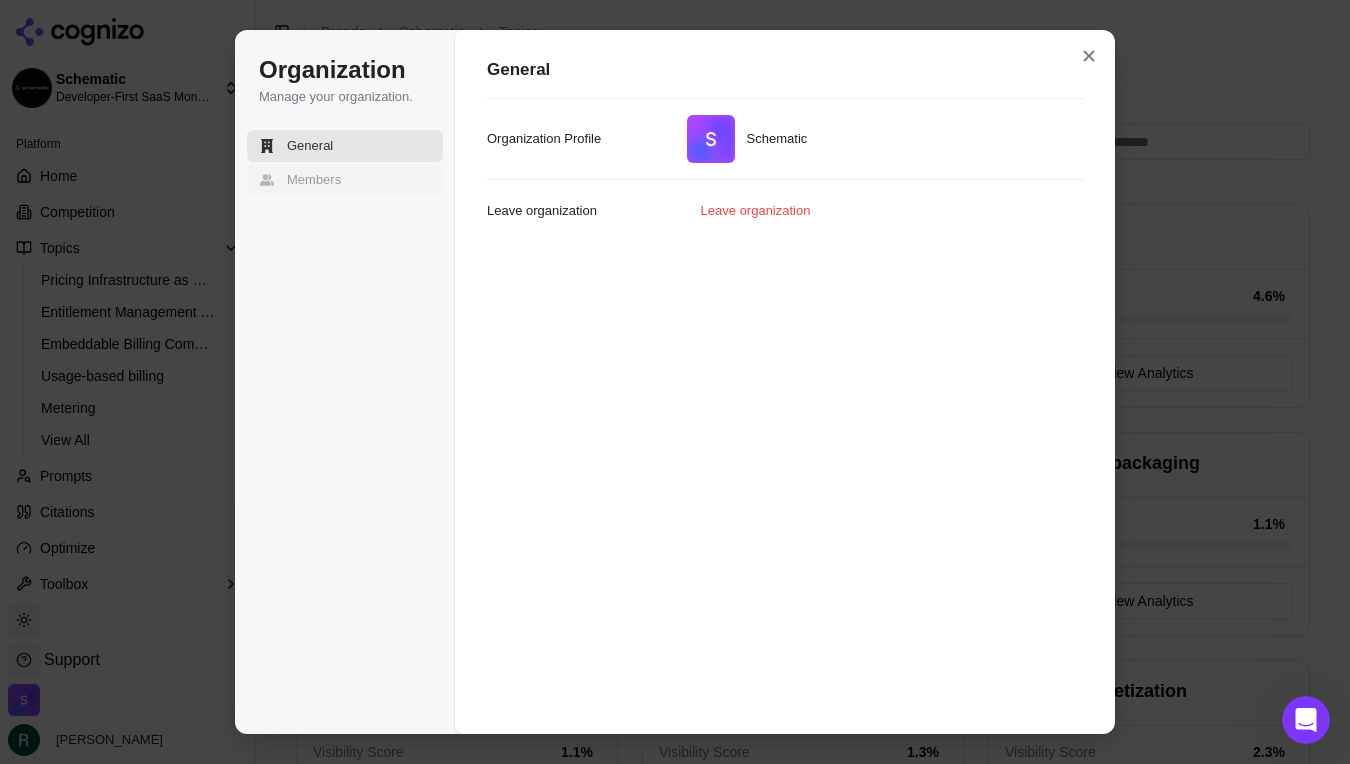 click on "Members" at bounding box center (314, 180) 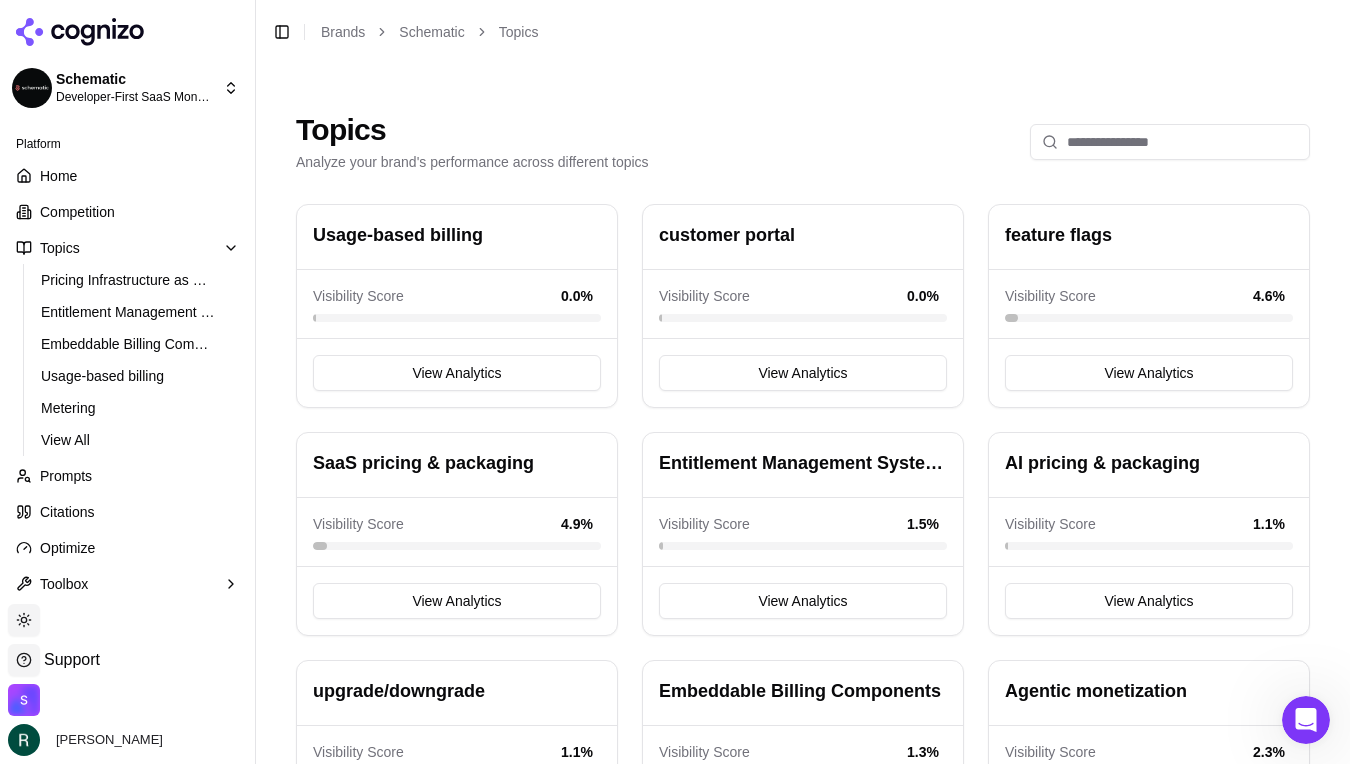 click at bounding box center [24, 700] 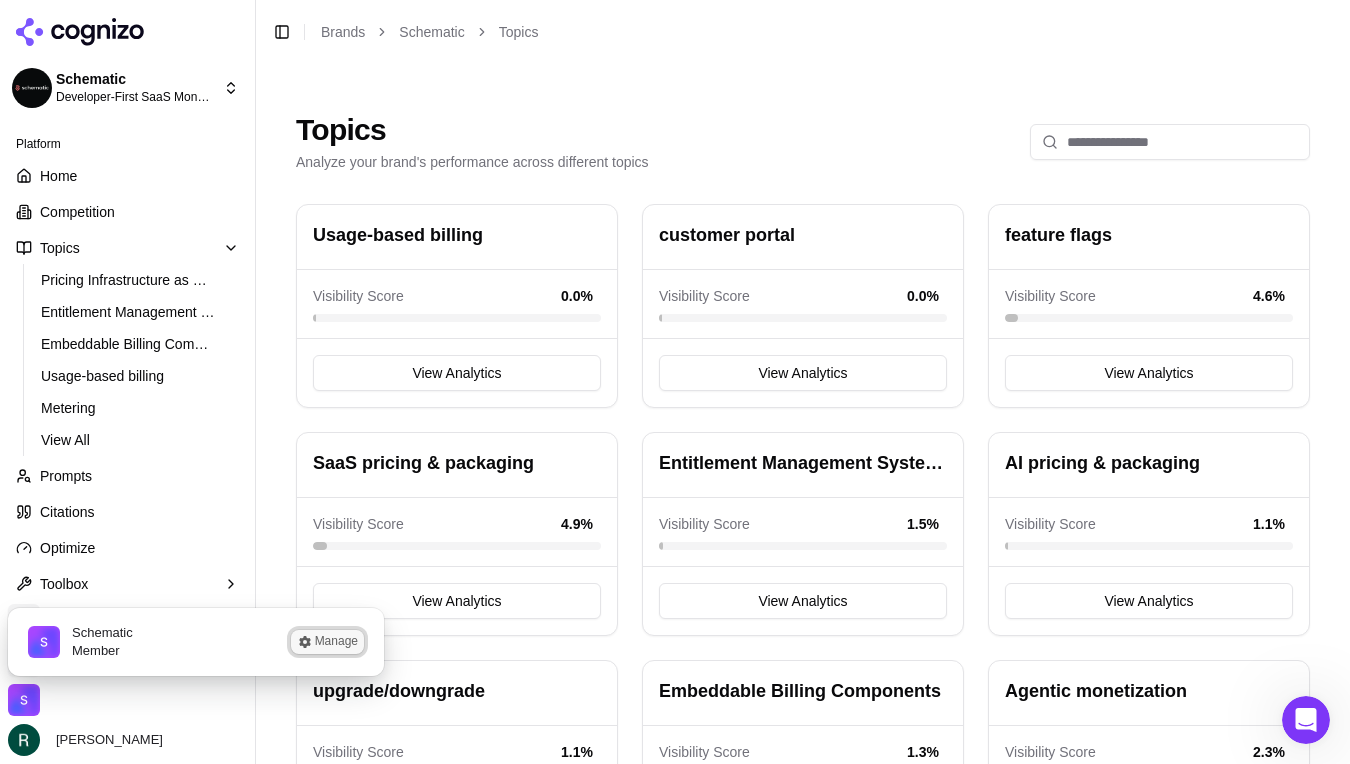 drag, startPoint x: 322, startPoint y: 644, endPoint x: 198, endPoint y: 634, distance: 124.40257 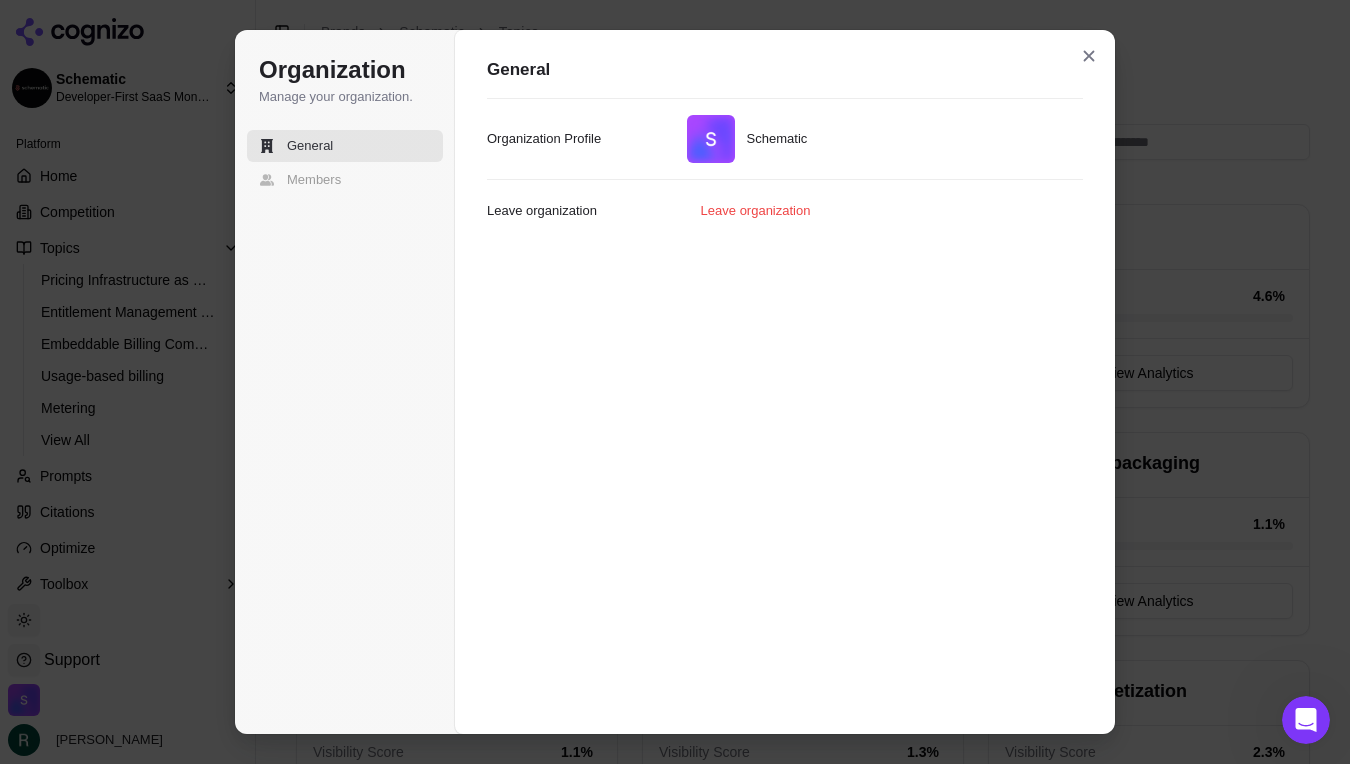click on "General" at bounding box center [310, 146] 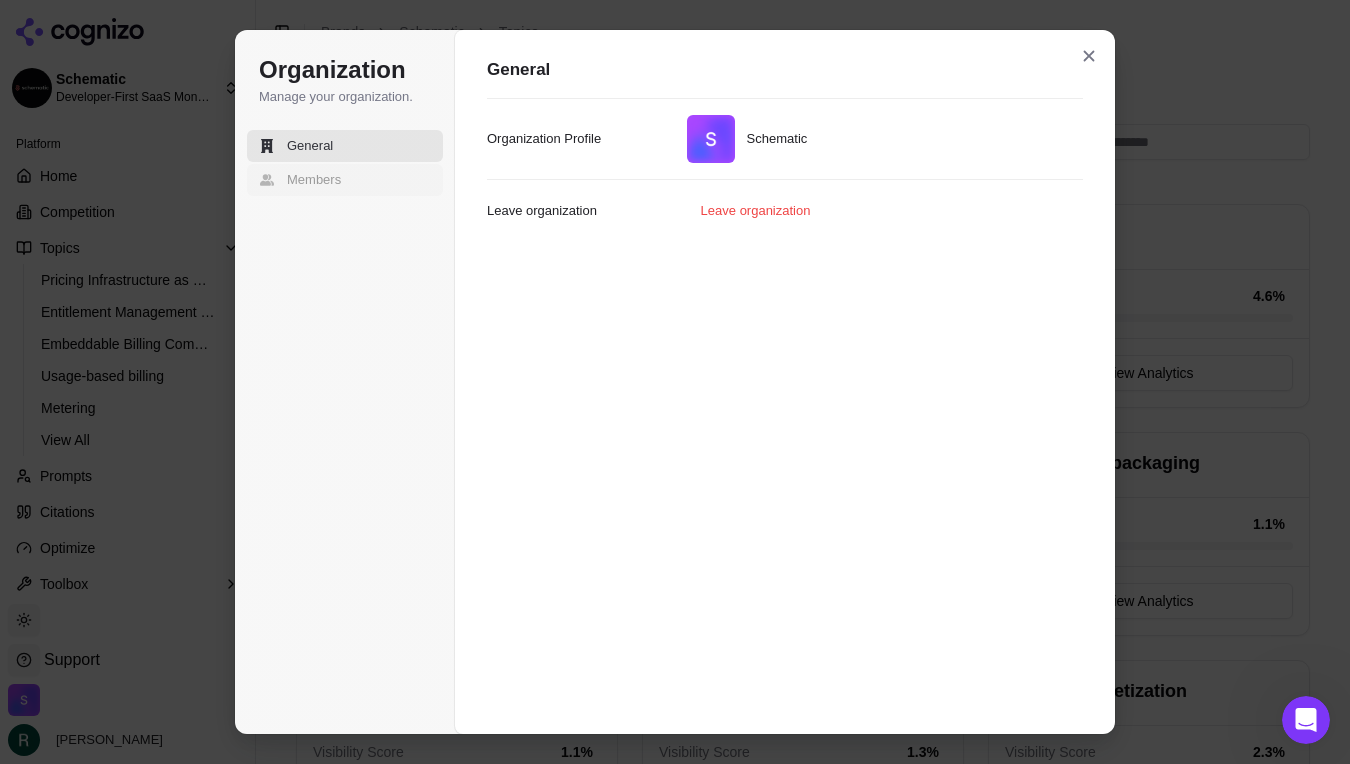 click on "Members" at bounding box center [314, 180] 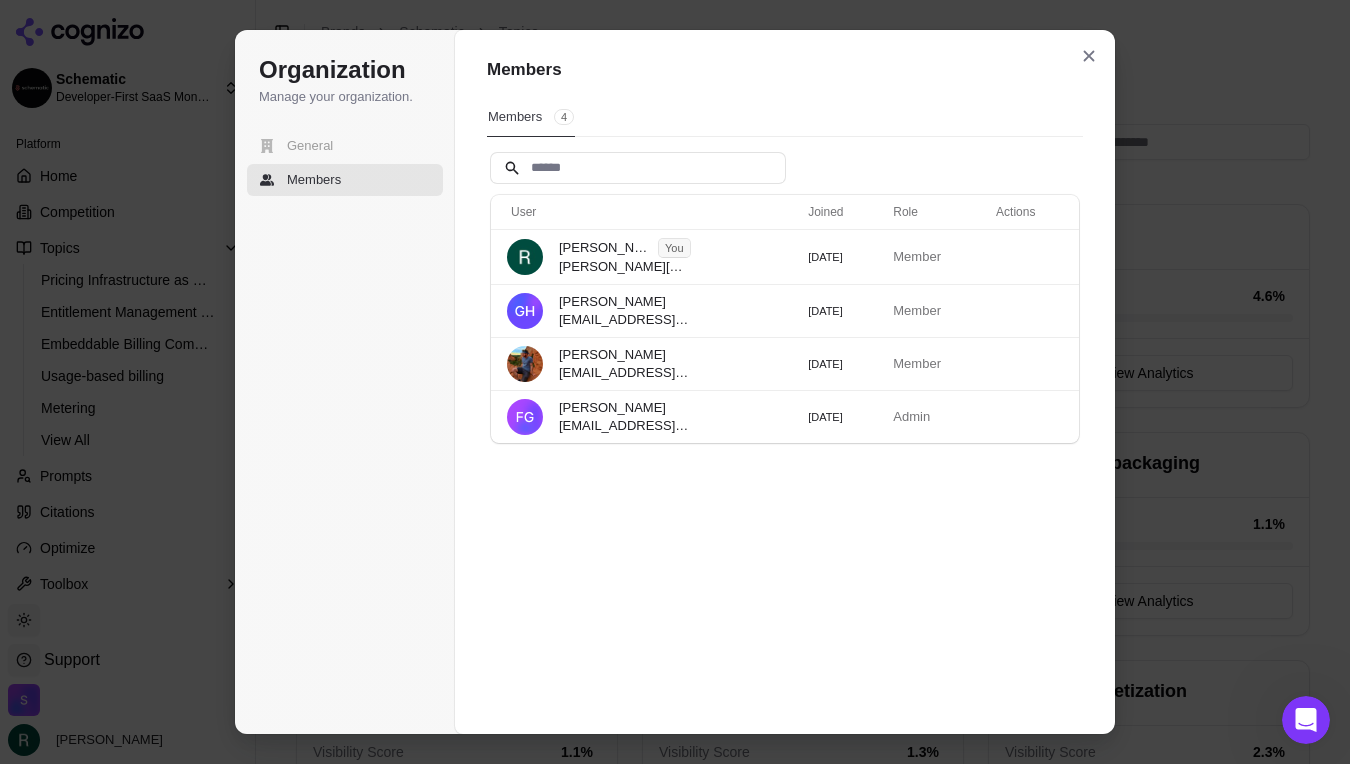 click on "Members 4" at bounding box center [531, 117] 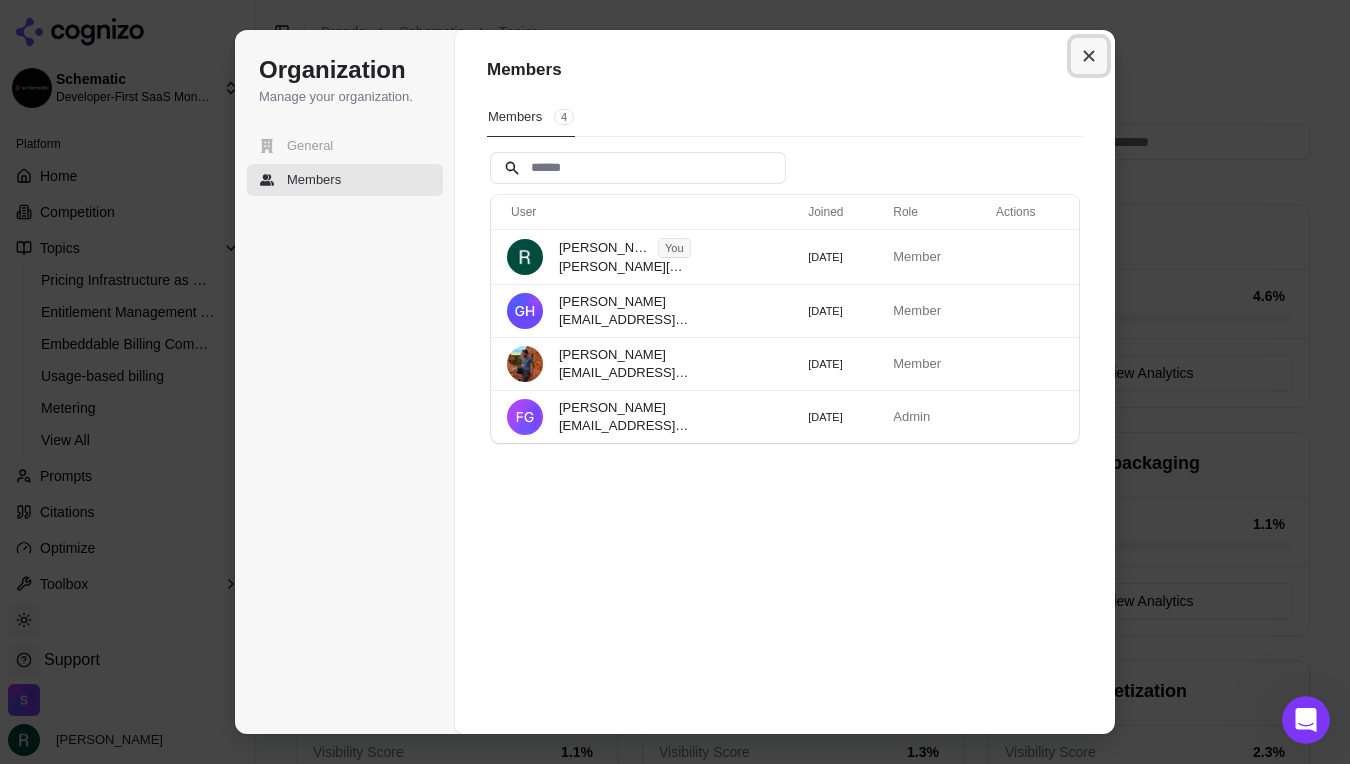 click at bounding box center [1089, 56] 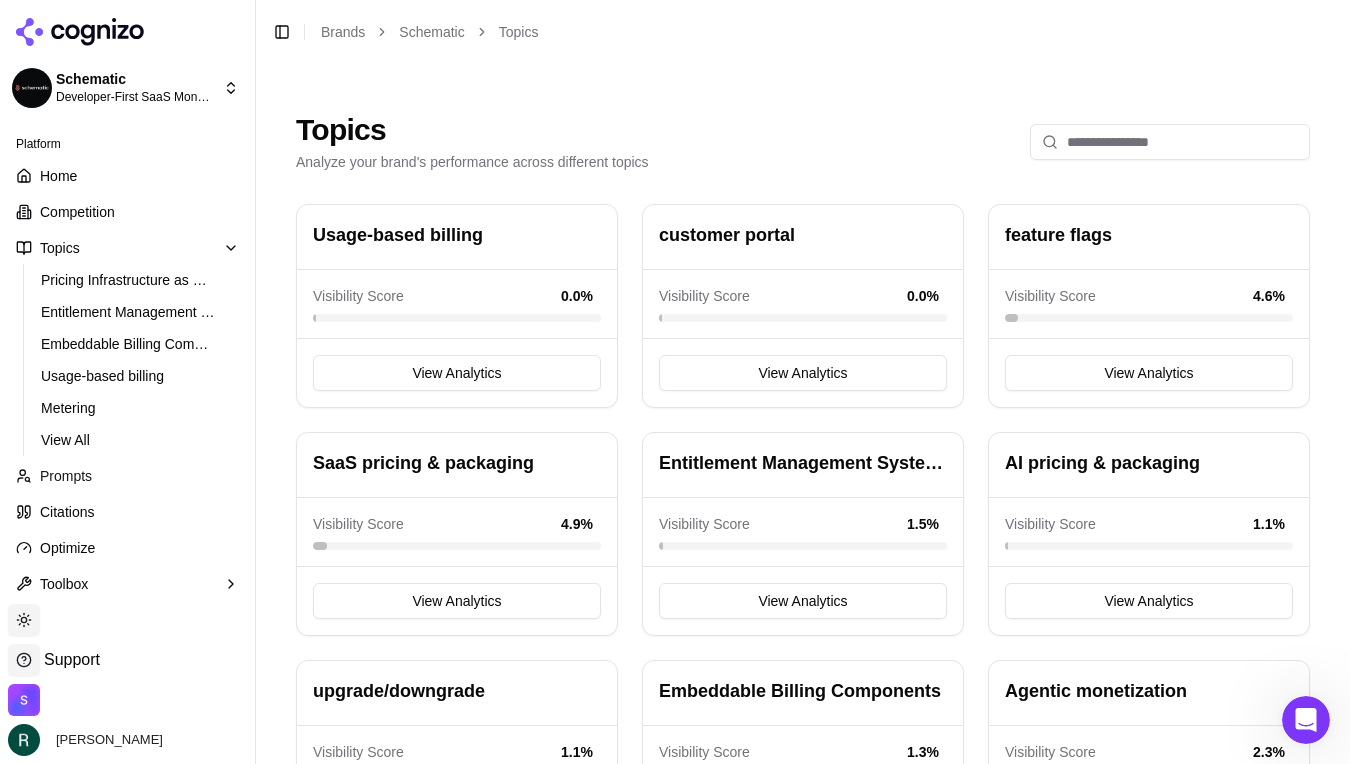 click on "Prompts" at bounding box center [66, 476] 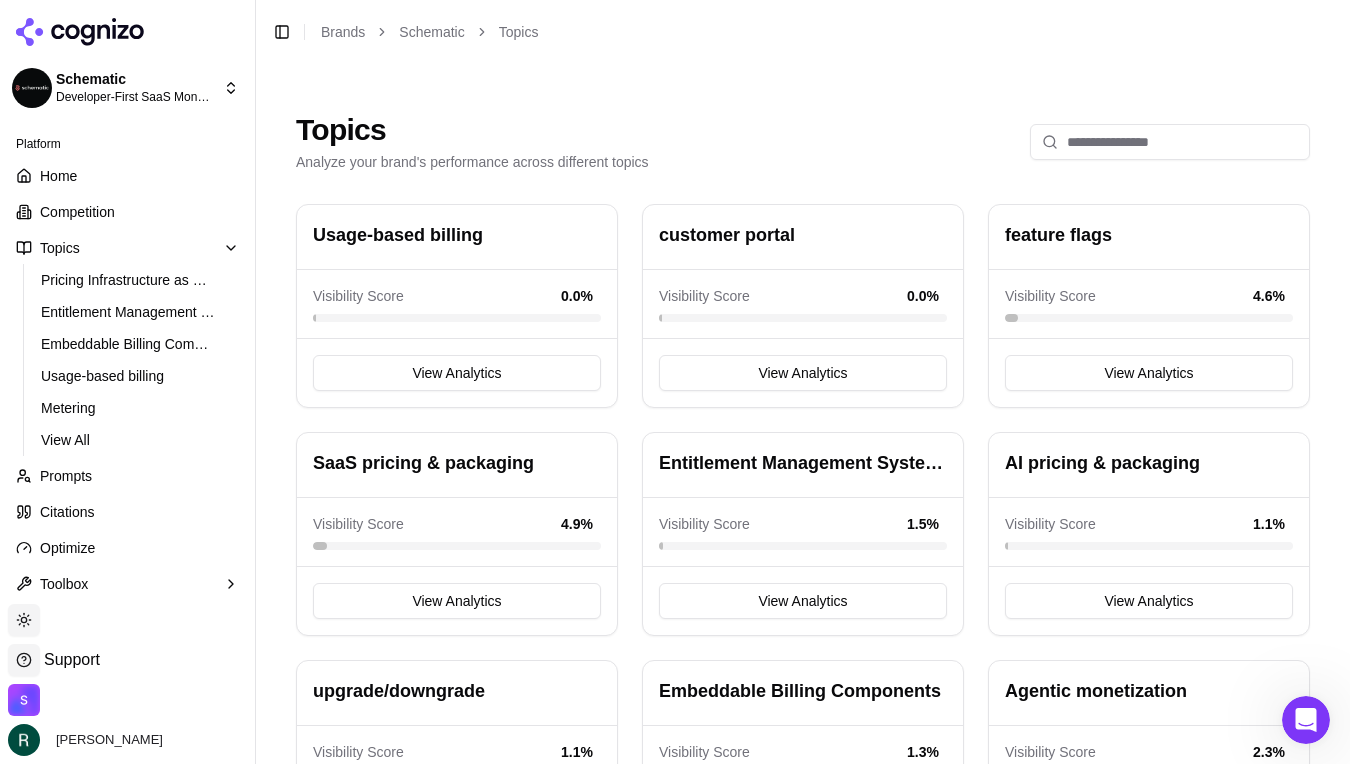 click on "Home Competition Topics Pricing Infrastructure as Code Entitlement Management Systems Embeddable Billing Components Usage-based billing Metering  View All Prompts Citations Optimize Optimize Optimize Toolbox" at bounding box center (127, 380) 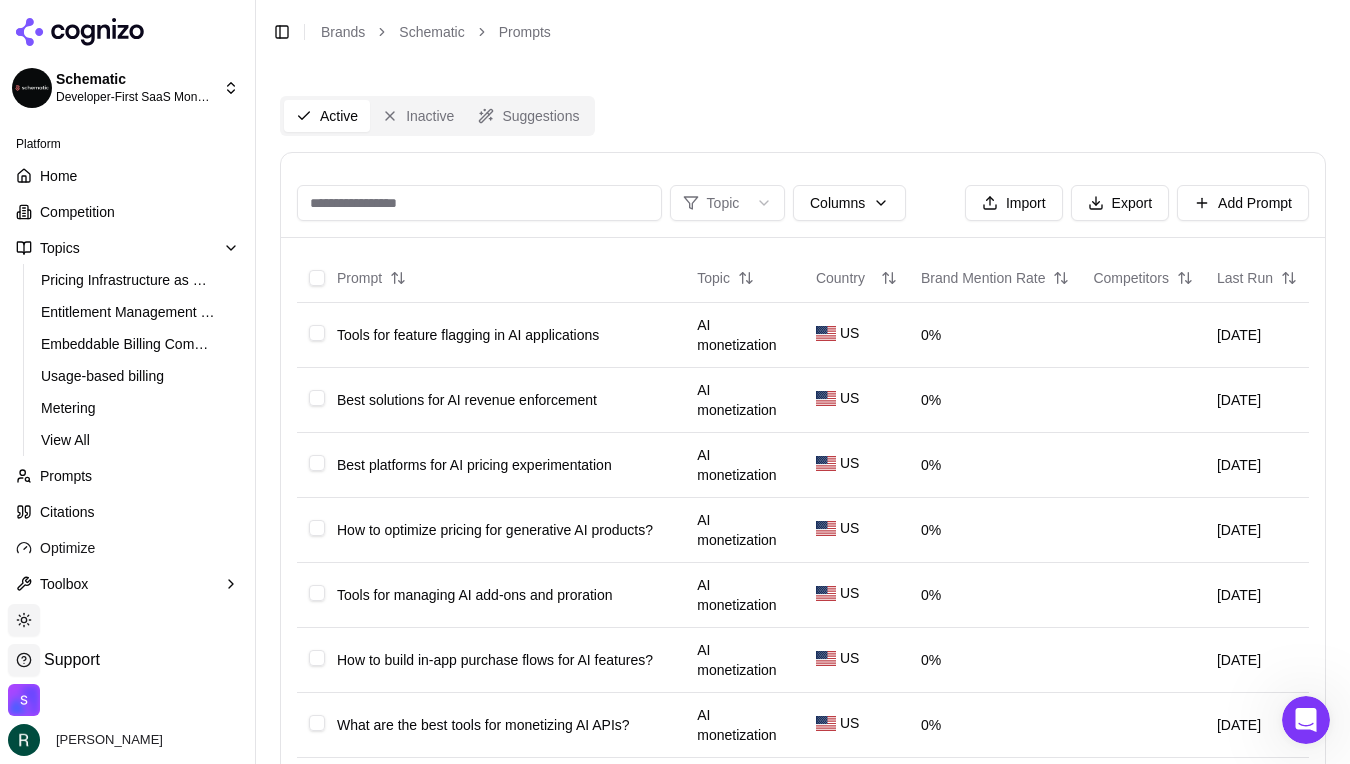 click on "Optimize" at bounding box center (67, 548) 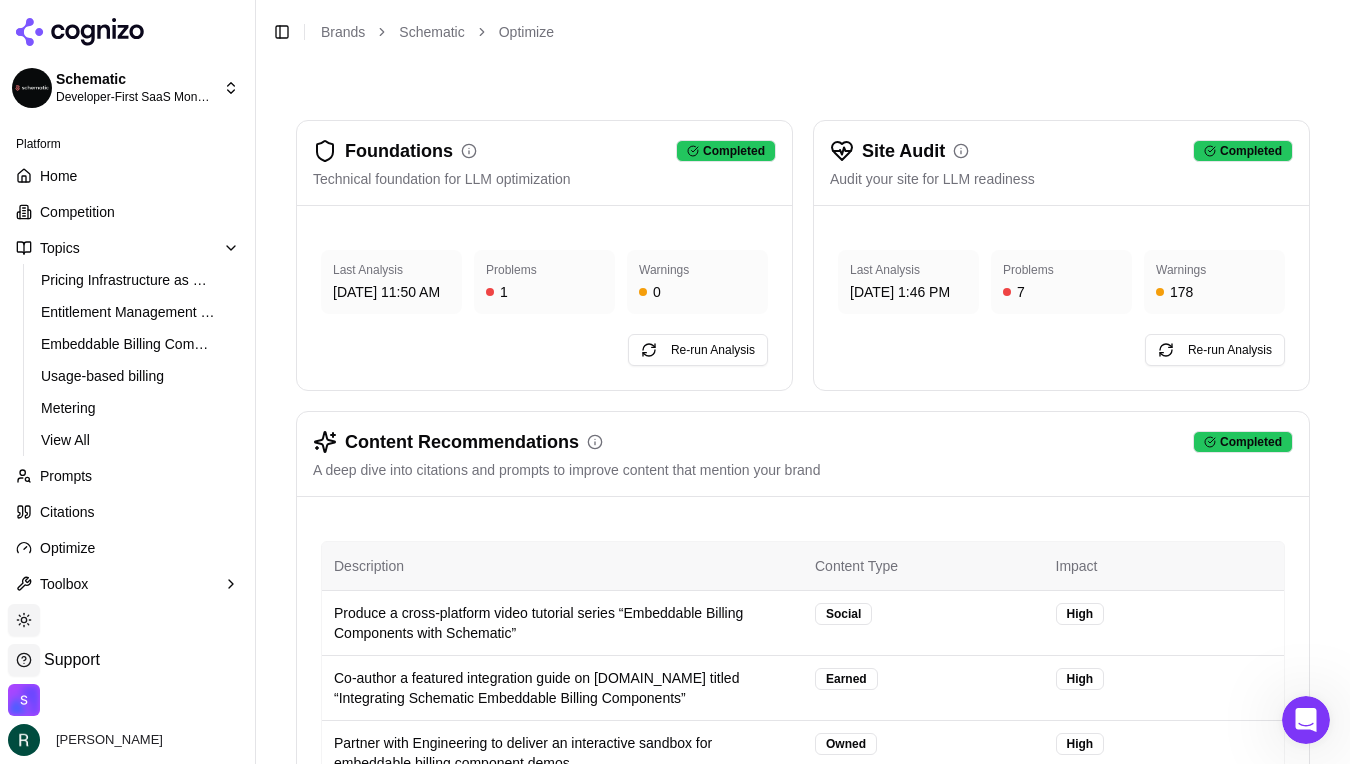 scroll, scrollTop: 300, scrollLeft: 0, axis: vertical 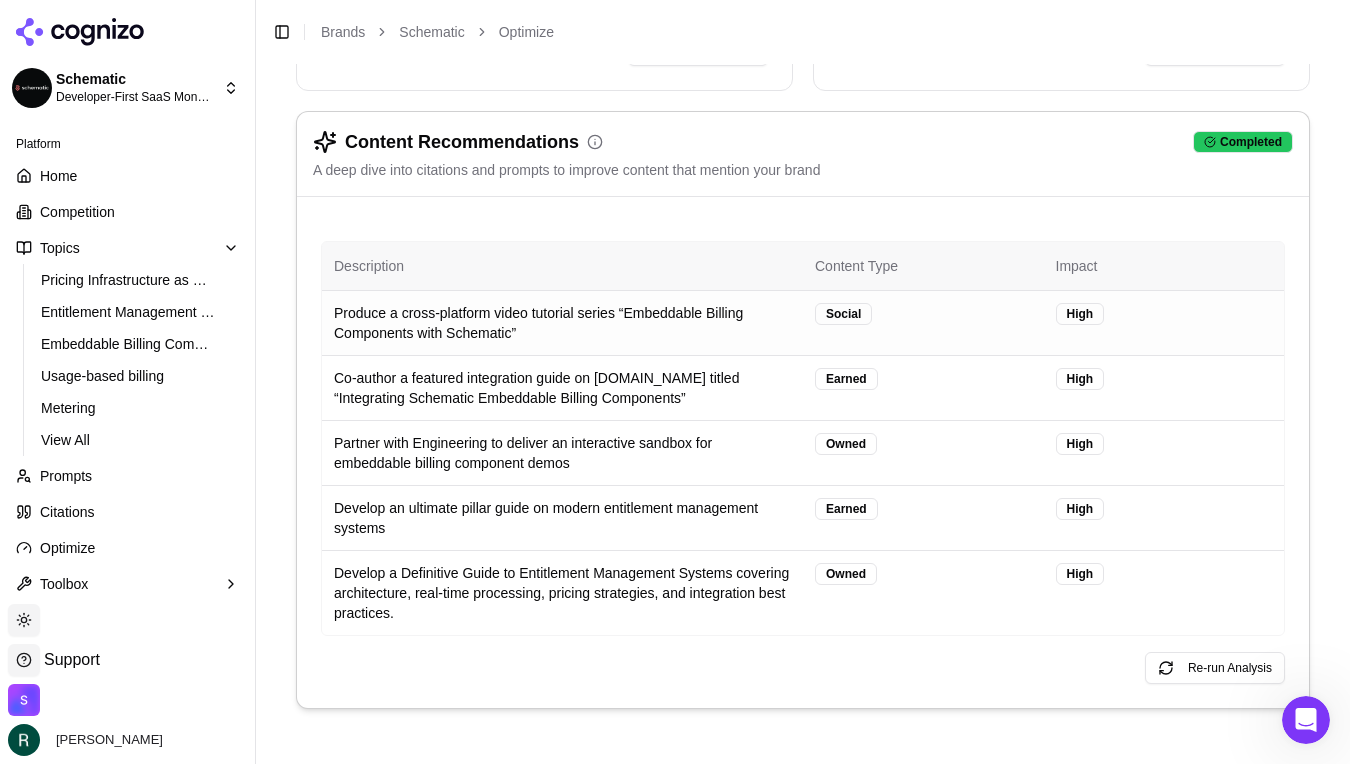 click on "Produce a cross-platform video tutorial series “Embeddable Billing Components with Schematic”" at bounding box center [562, 322] 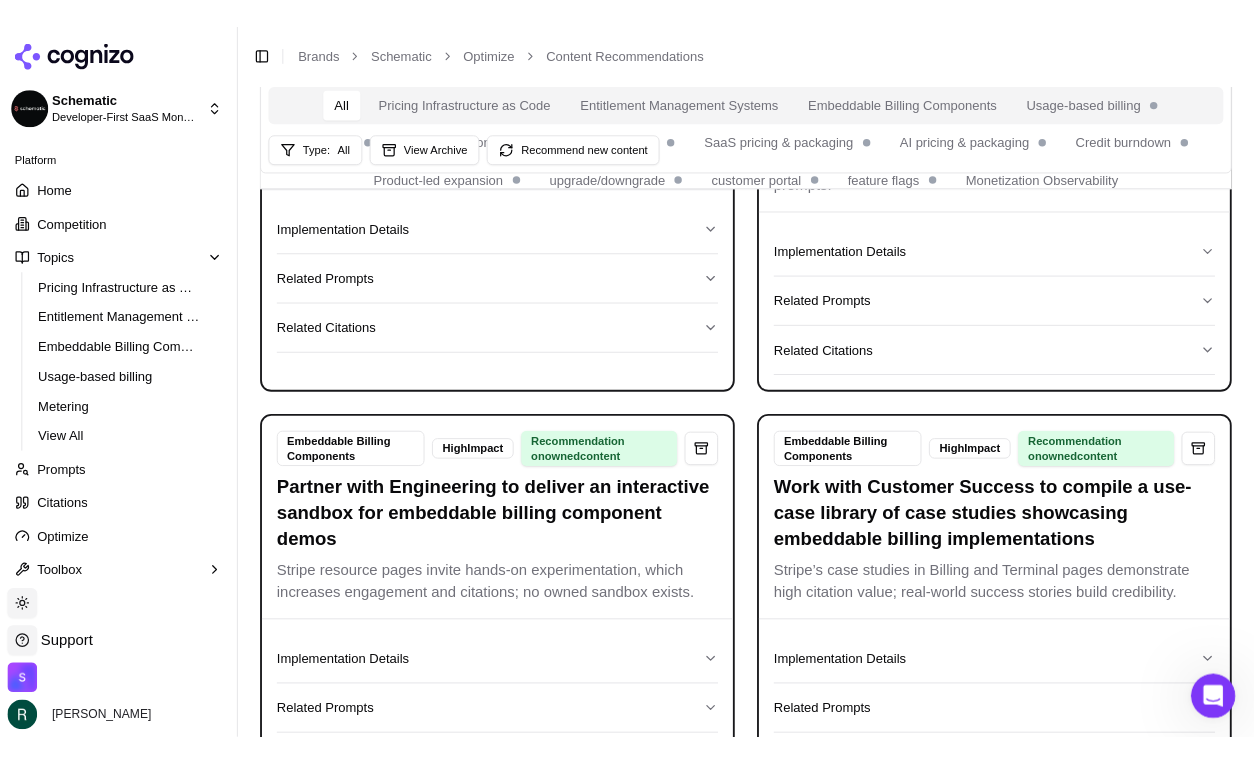 scroll, scrollTop: 0, scrollLeft: 0, axis: both 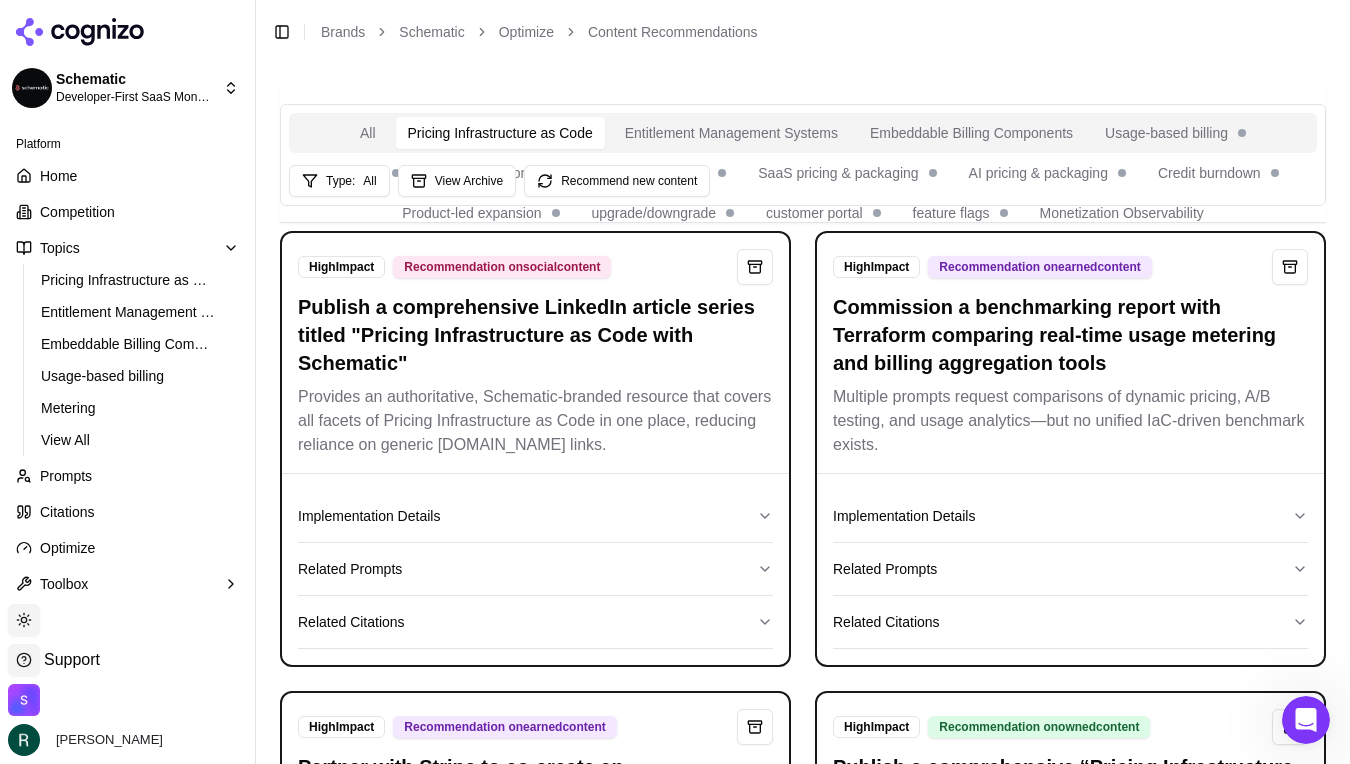 click on "Pricing Infrastructure as Code" at bounding box center (500, 133) 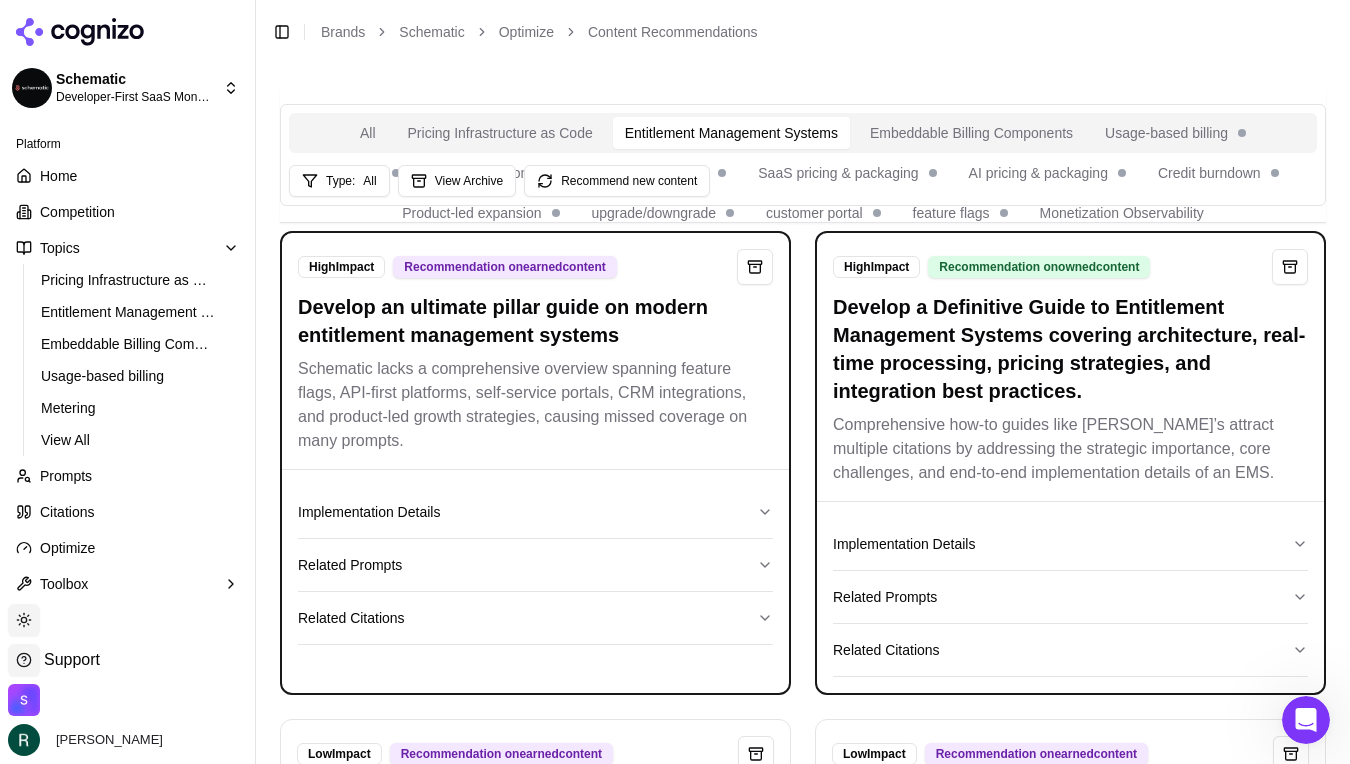 click on "Entitlement Management Systems" at bounding box center (731, 133) 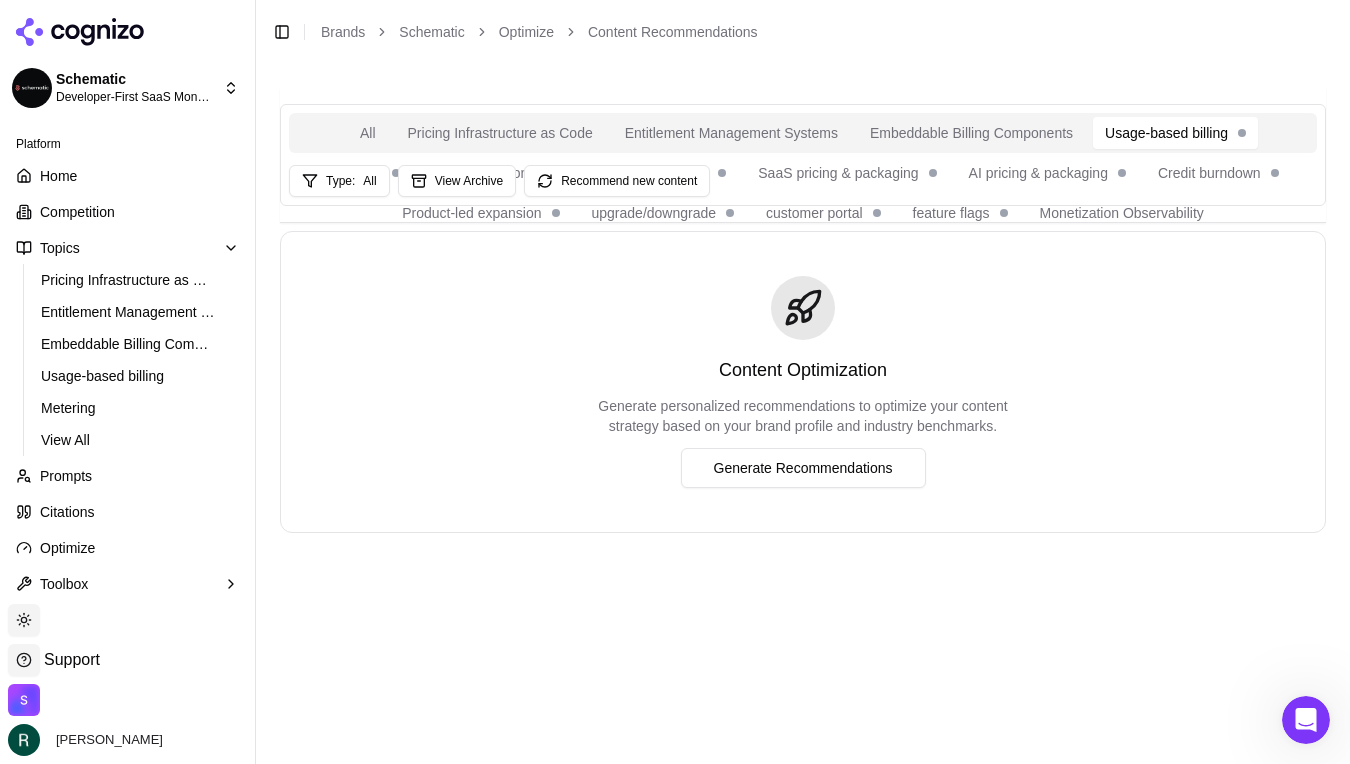 click on "Usage-based billing" at bounding box center (1175, 133) 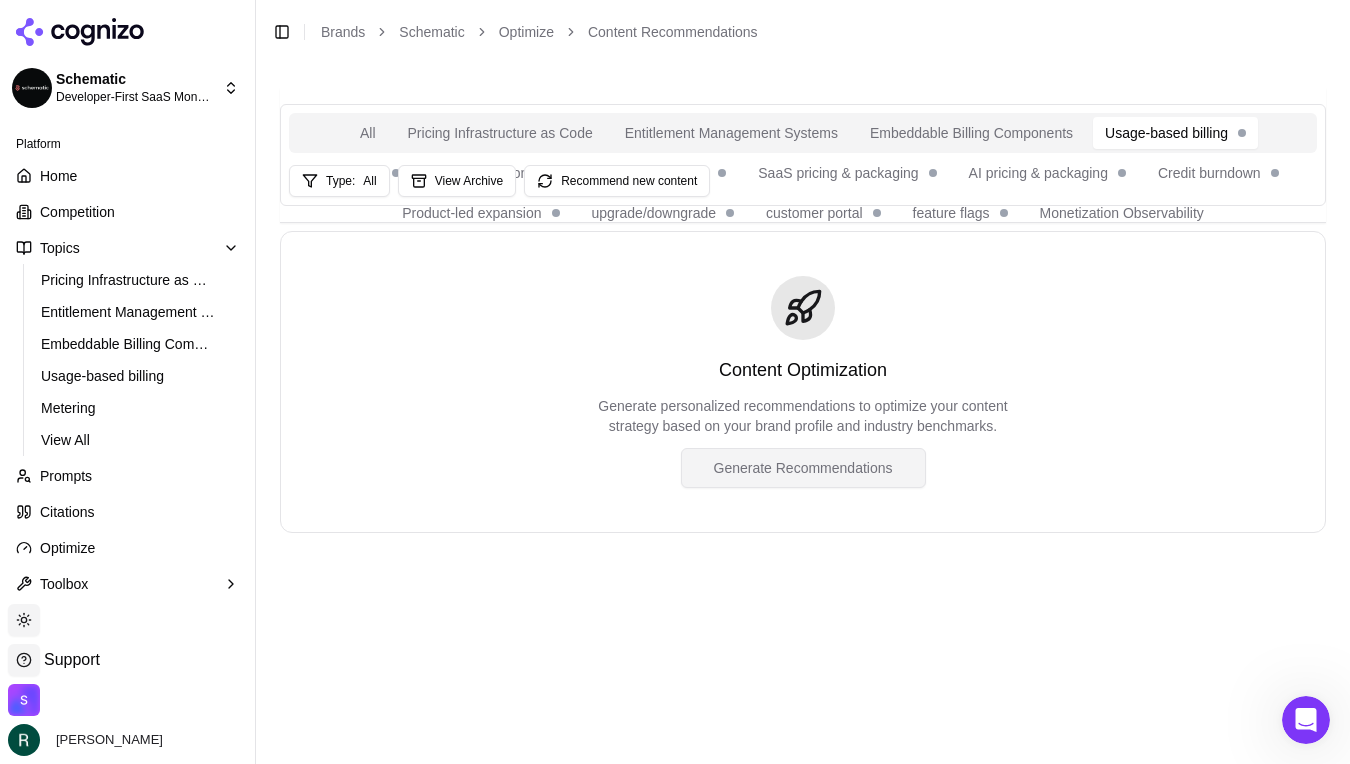 click on "Generate Recommendations" at bounding box center (803, 468) 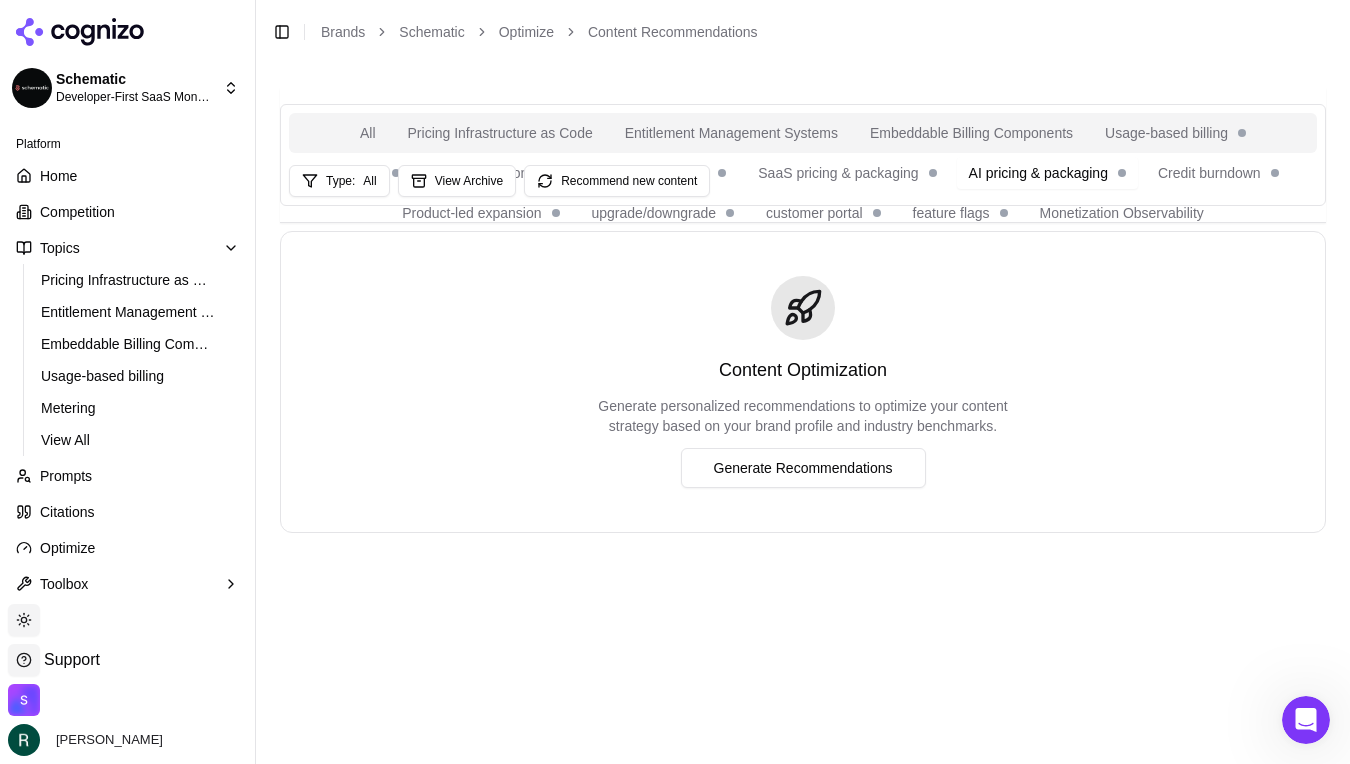 click on "AI pricing & packaging" at bounding box center [1047, 173] 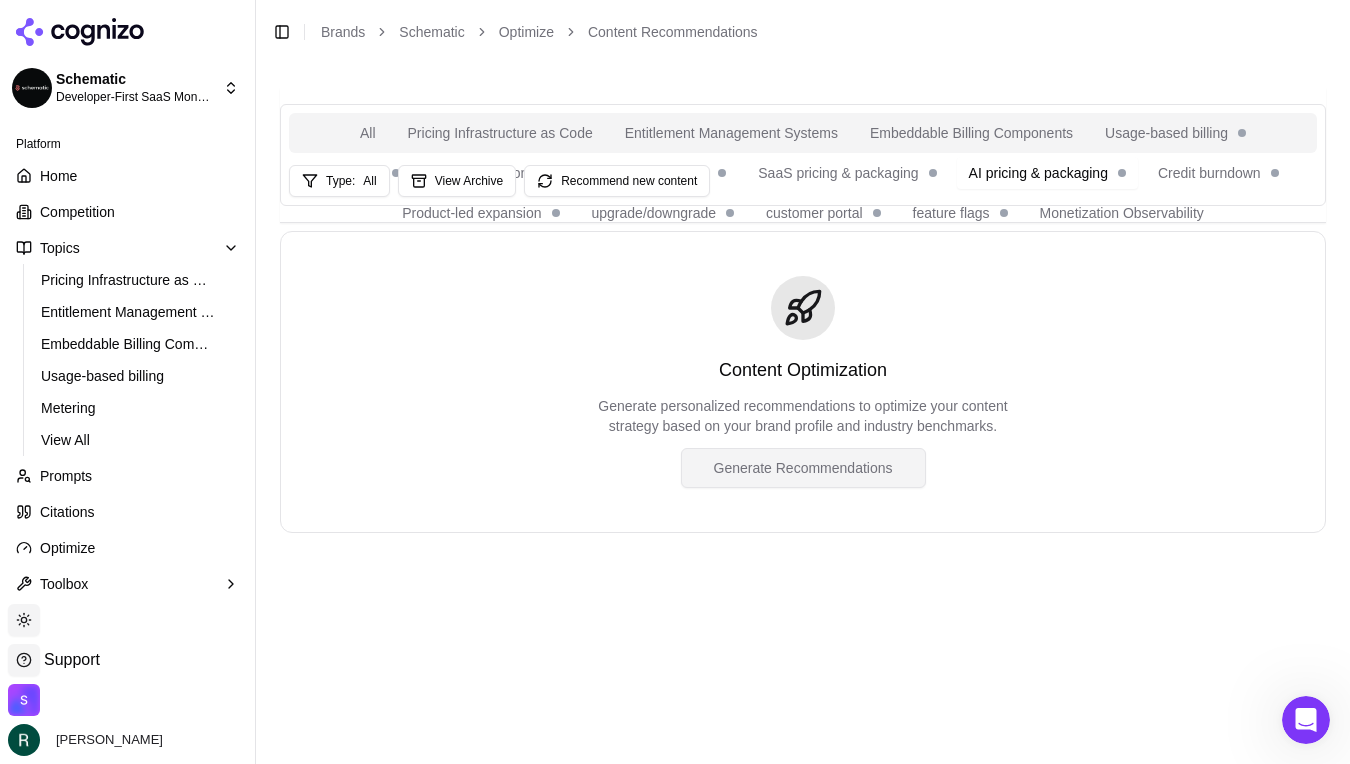 click on "Generate Recommendations" at bounding box center [803, 468] 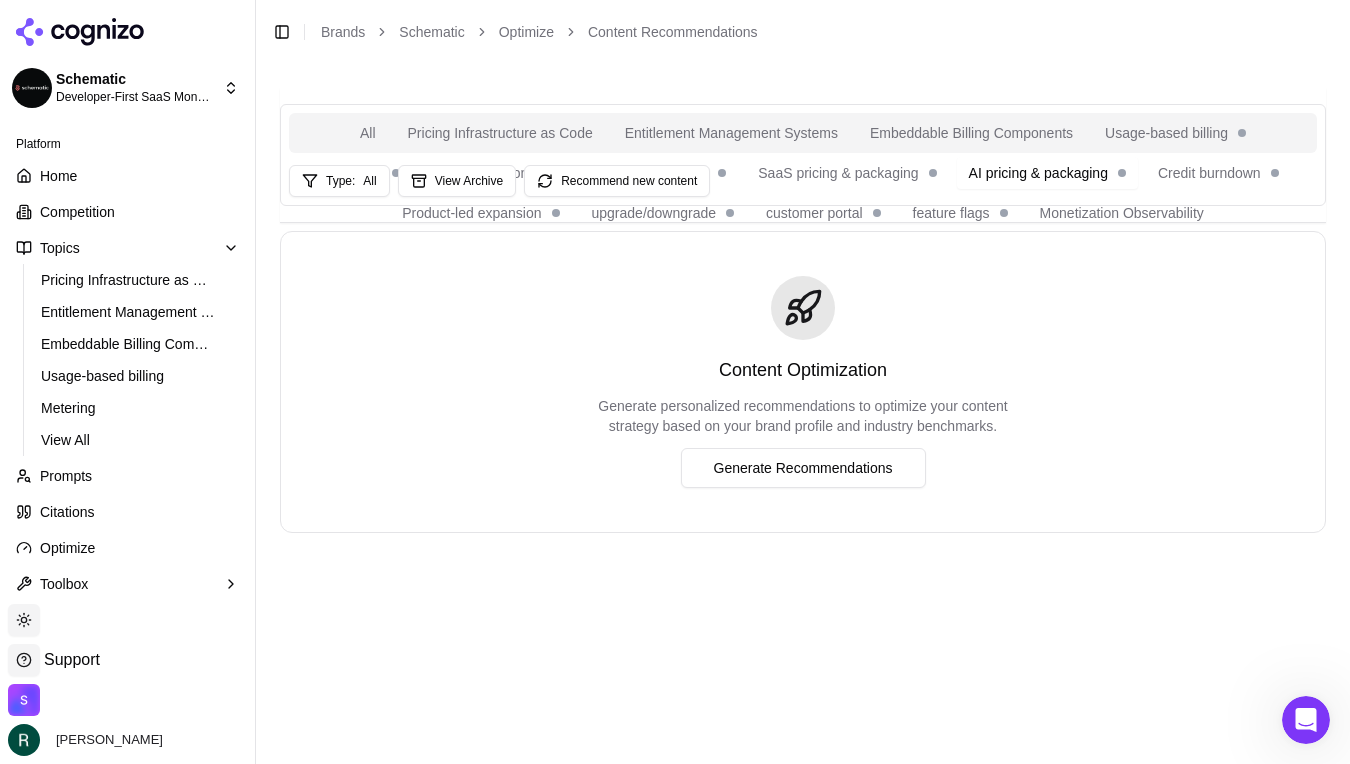 drag, startPoint x: 356, startPoint y: 172, endPoint x: 733, endPoint y: 287, distance: 394.14972 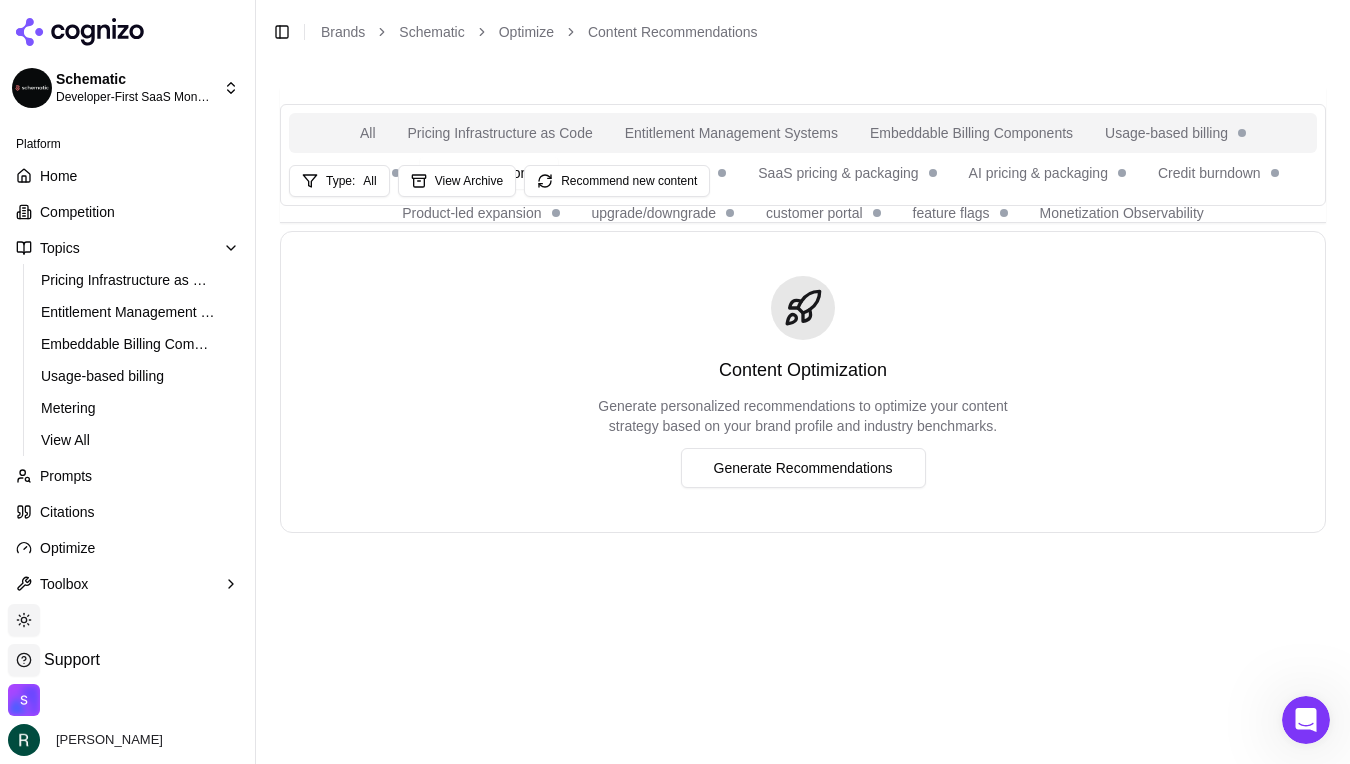 click on "AI monetization" at bounding box center [489, 173] 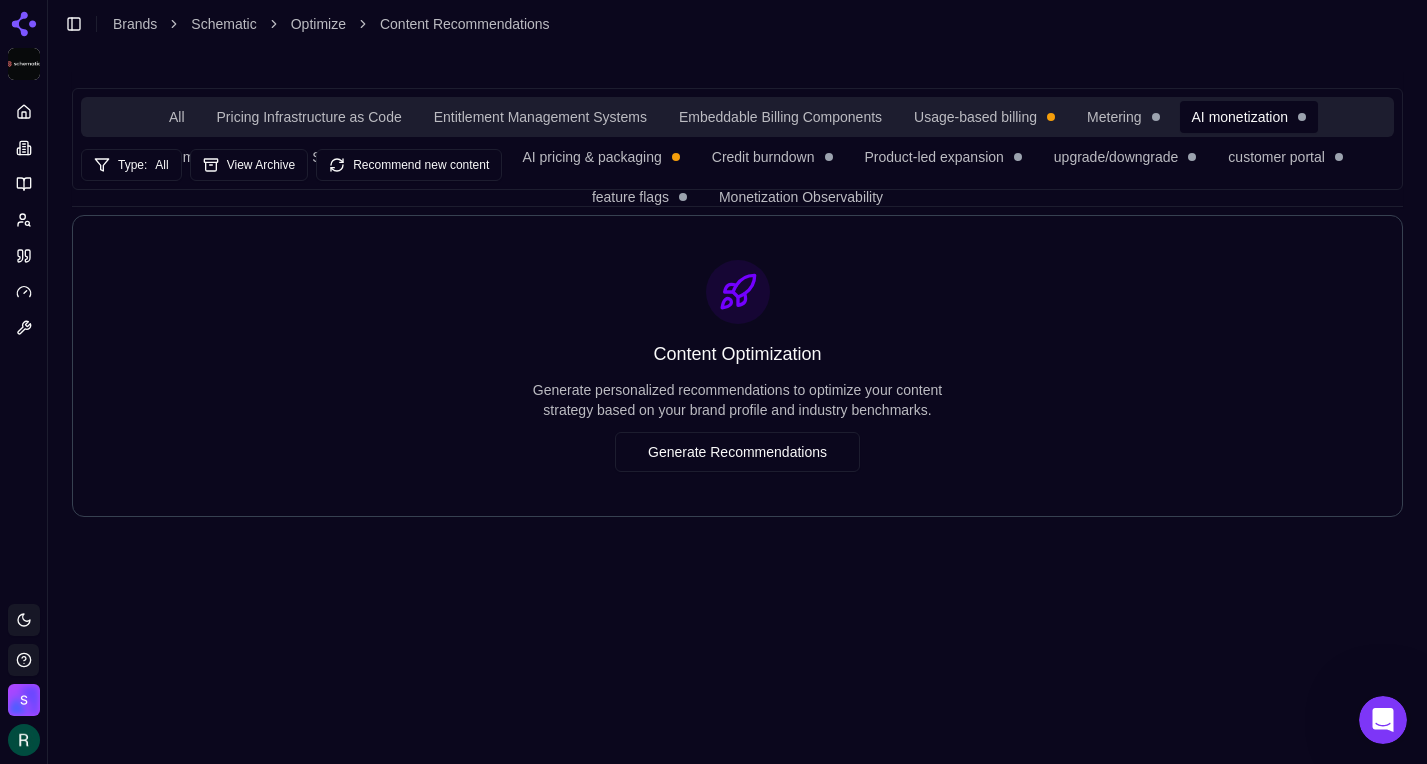 click on "AI monetization" at bounding box center (1249, 117) 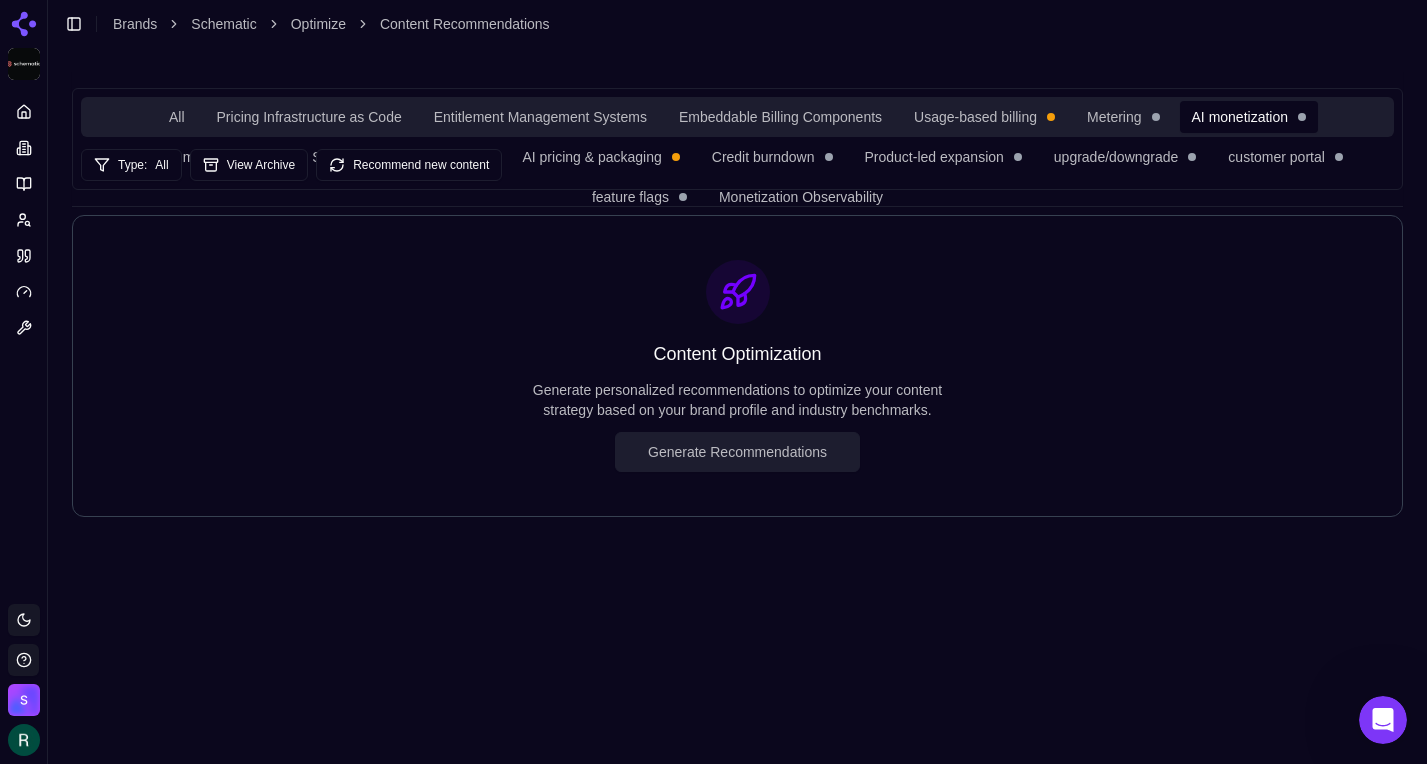 click on "Generate Recommendations" at bounding box center [737, 452] 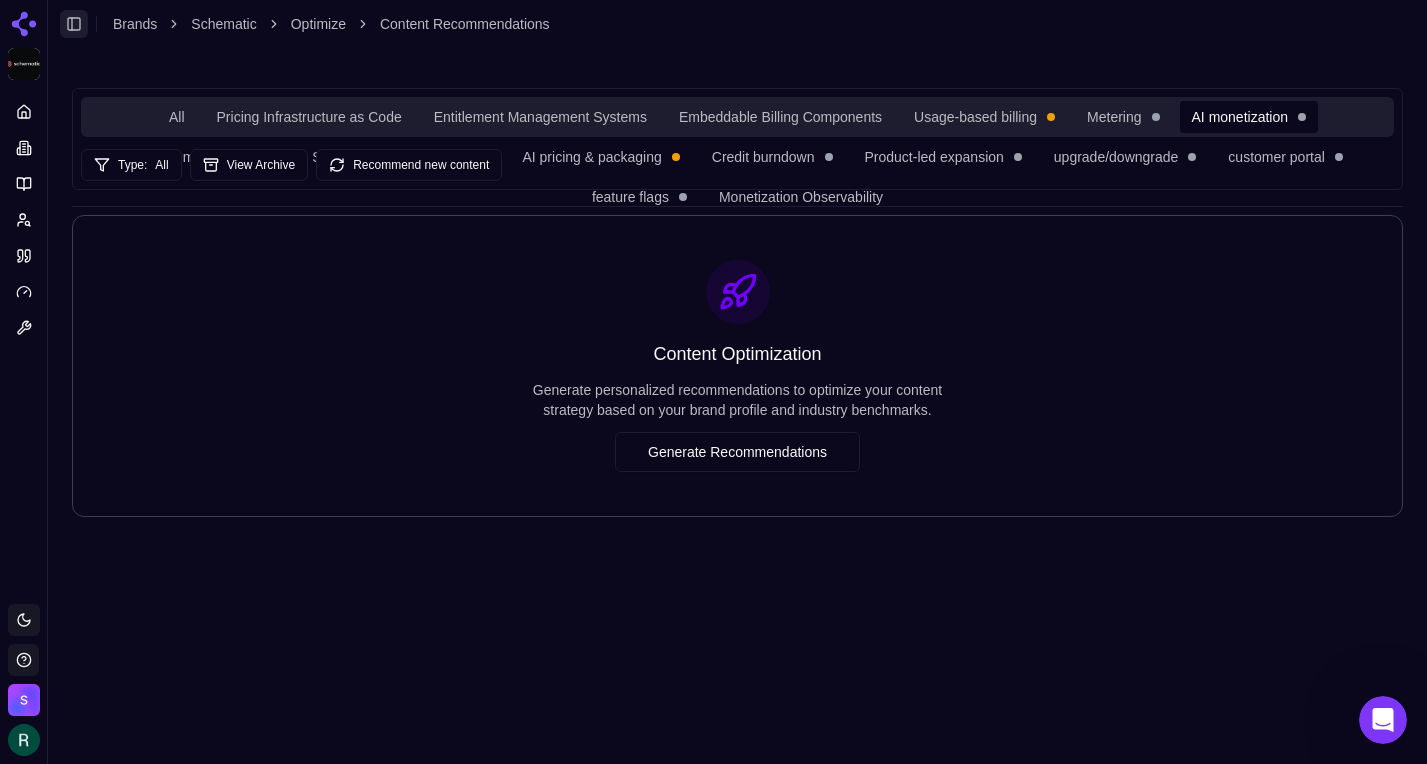 click on "Toggle Sidebar" at bounding box center [74, 24] 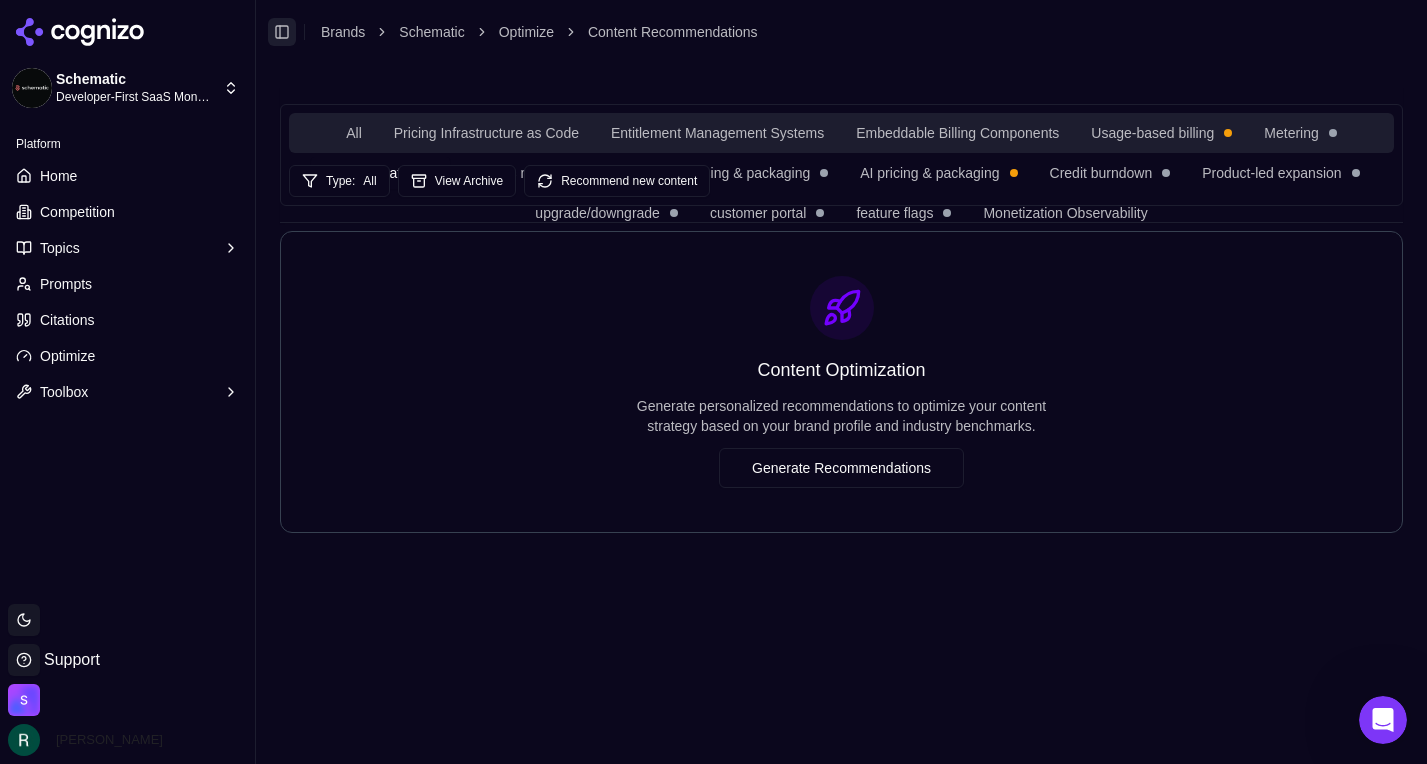 click on "Toggle Sidebar" at bounding box center (282, 32) 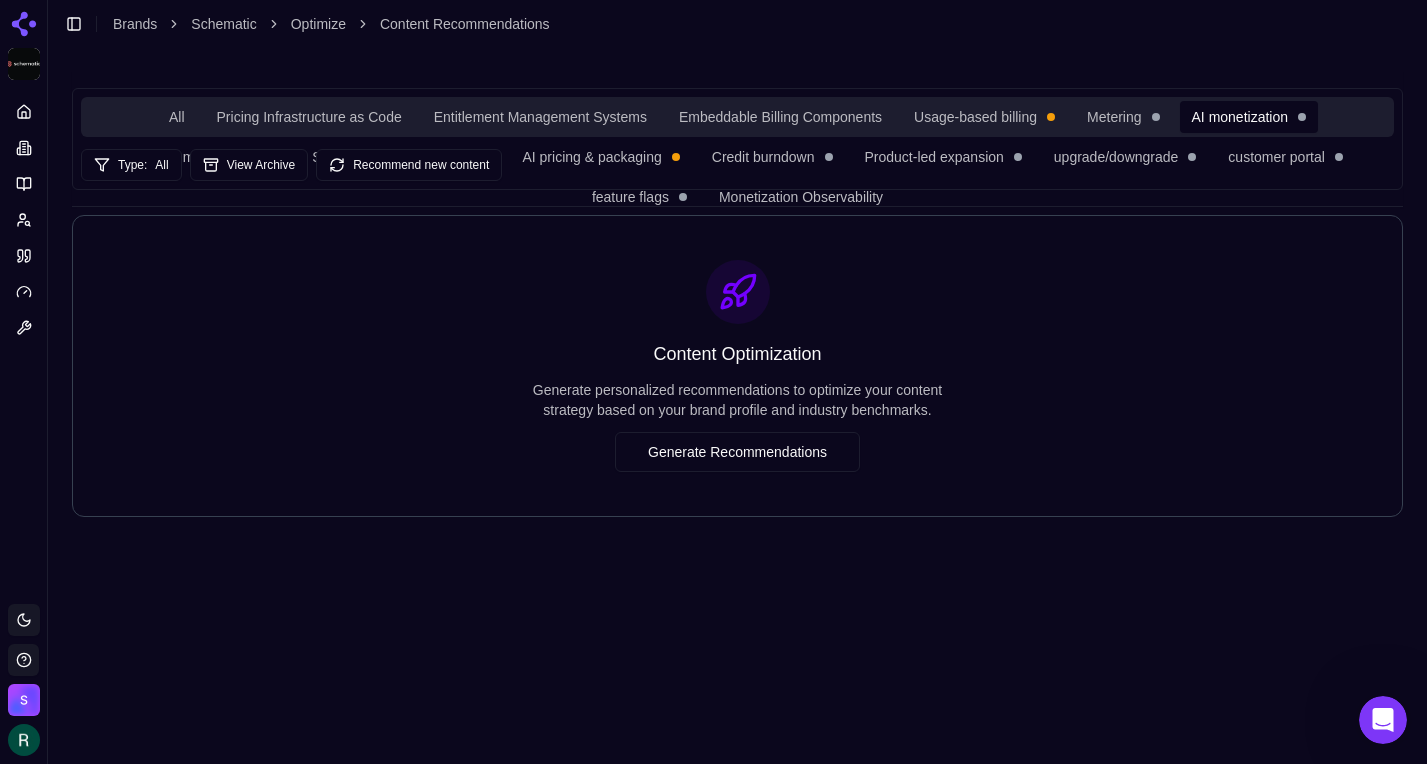 click on "Type: All View Archive Recommend new content" at bounding box center [291, 165] 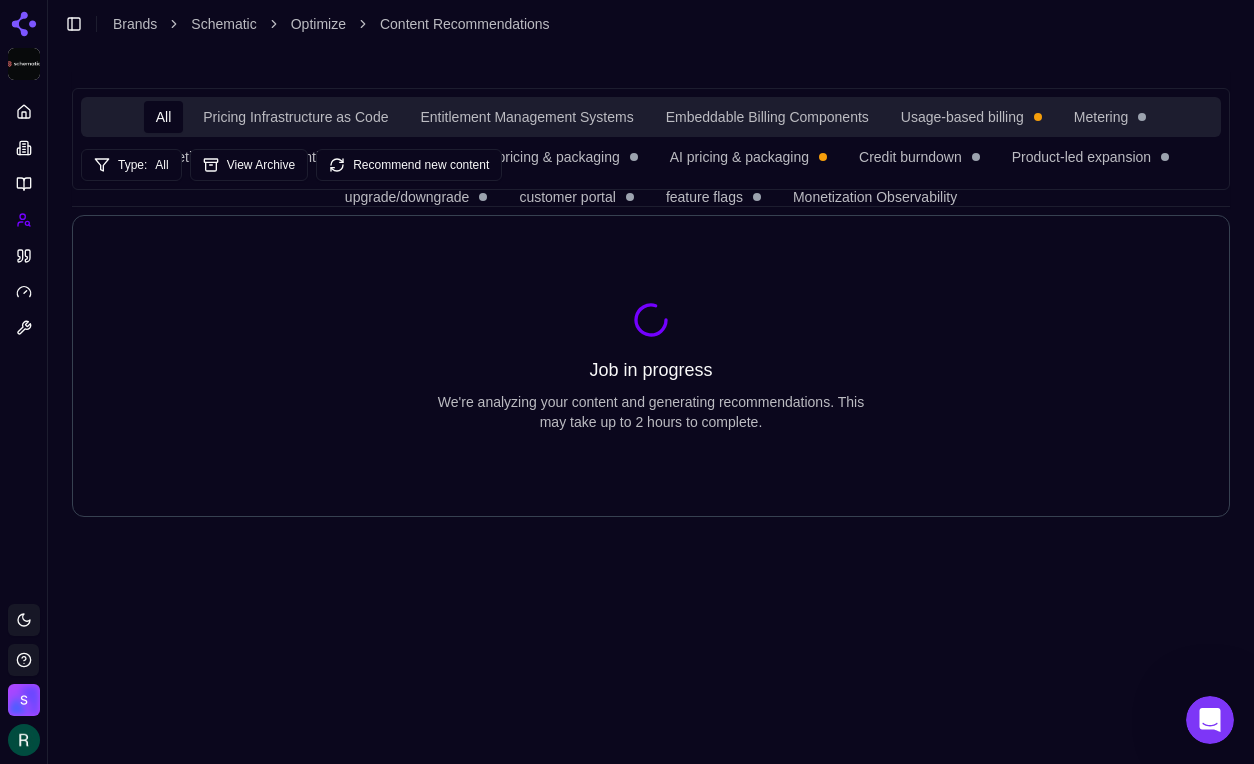 click 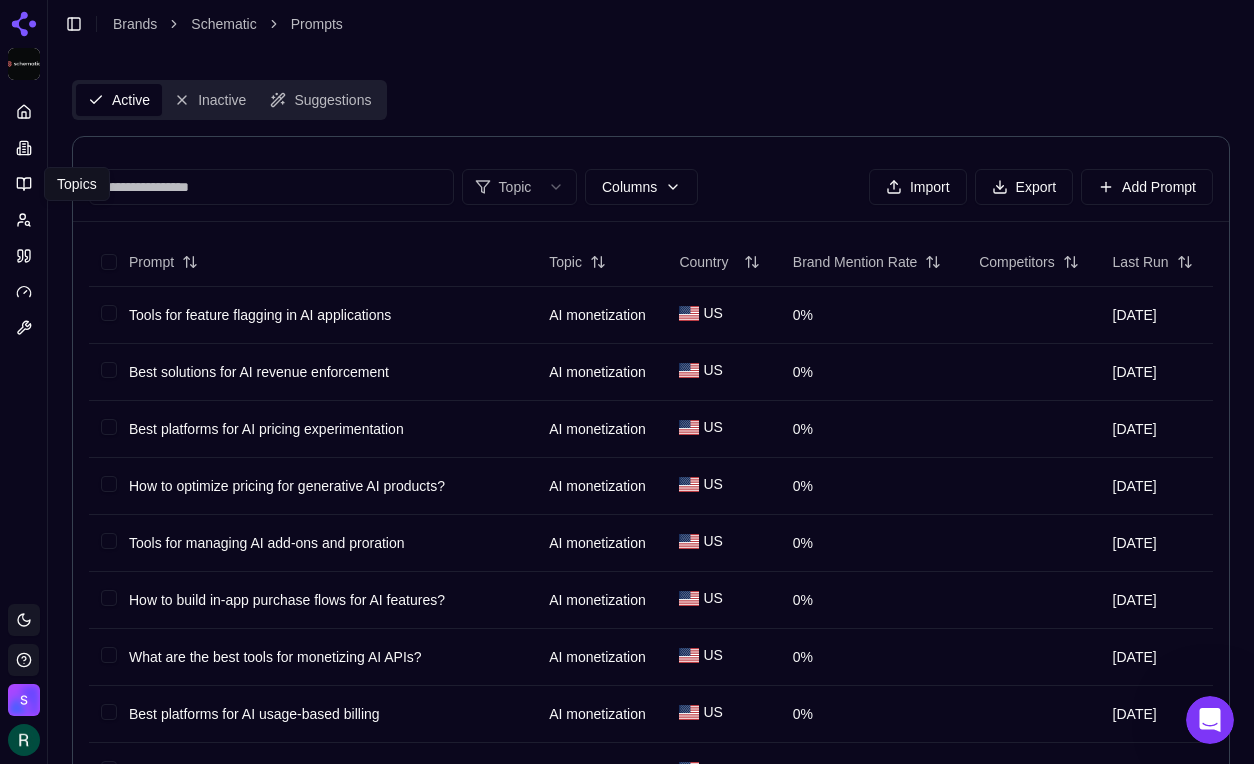click on "28% Platform Topics Topics Toggle theme Schematic   Toggle Sidebar Brands Schematic Prompts Active Inactive Suggestions Topic Columns Import Export Add Prompt Prompt Topic Country Brand Mention Rate Competitors Last Run Tools for feature flagging in AI applications AI monetization US 0% [DATE] Best solutions for AI revenue enforcement AI monetization US 0% [DATE] Best platforms for AI pricing experimentation AI monetization [DEMOGRAPHIC_DATA] 0% [DATE] How to optimize pricing for generative AI products? AI monetization [DEMOGRAPHIC_DATA] 0% [DATE] Tools for managing AI add-ons and proration AI monetization [DEMOGRAPHIC_DATA] 0% [DATE] How to build in-app purchase flows for AI features? AI monetization [DEMOGRAPHIC_DATA] 0% [DATE] What are the best tools for monetizing AI APIs? AI monetization [DEMOGRAPHIC_DATA] 0% [DATE] Best platforms for AI usage-based billing AI monetization [DEMOGRAPHIC_DATA] 0% [DATE] How to implement pay-as-you-go pricing for AI? AI monetization [DEMOGRAPHIC_DATA] 0% [DATE] Tools for metering AI usage and enforcing limits AI monetization [DEMOGRAPHIC_DATA] 0% [DATE] US 0% [DEMOGRAPHIC_DATA] 0%" at bounding box center [627, 765] 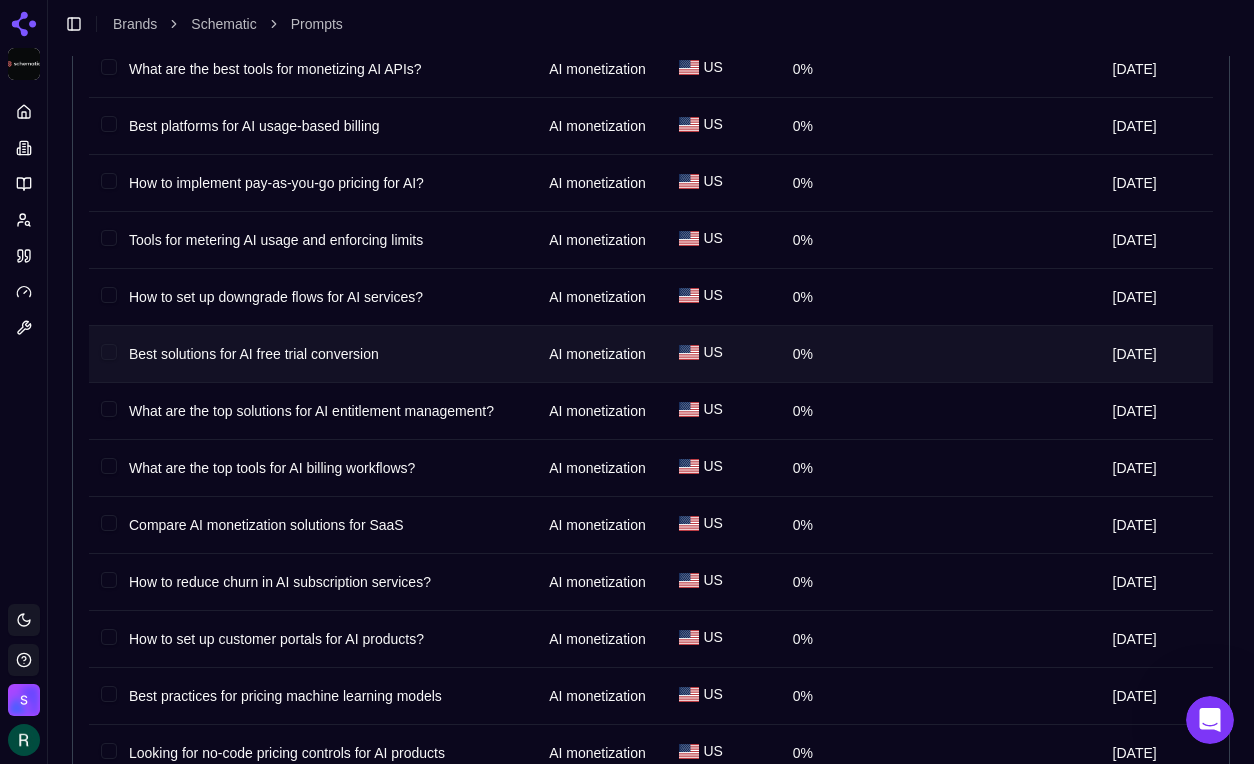 scroll, scrollTop: 766, scrollLeft: 0, axis: vertical 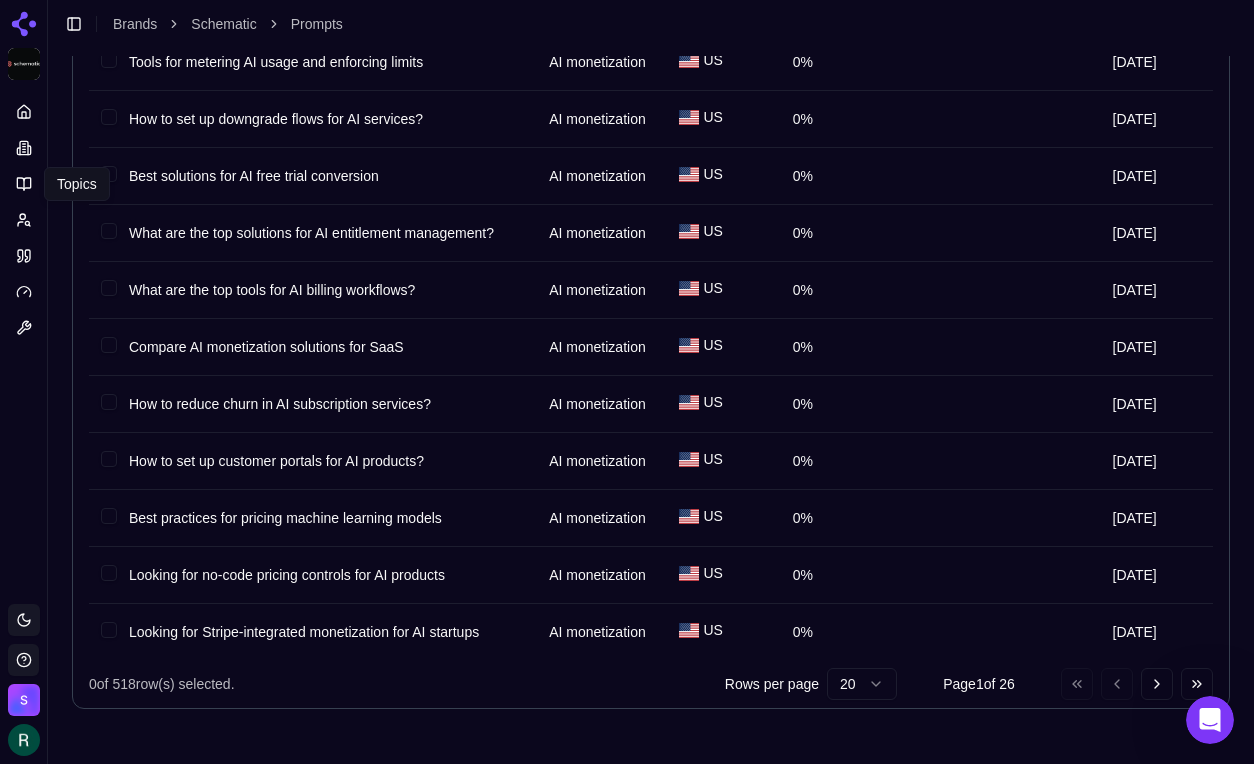 click on "28% Platform Topics Topics Toggle theme Schematic   Toggle Sidebar Brands Schematic Prompts Active Inactive Suggestions Topic Columns Import Export Add Prompt Prompt Topic Country Brand Mention Rate Competitors Last Run Tools for feature flagging in AI applications AI monetization US 0% [DATE] Best solutions for AI revenue enforcement AI monetization US 0% [DATE] Best platforms for AI pricing experimentation AI monetization [DEMOGRAPHIC_DATA] 0% [DATE] How to optimize pricing for generative AI products? AI monetization [DEMOGRAPHIC_DATA] 0% [DATE] Tools for managing AI add-ons and proration AI monetization [DEMOGRAPHIC_DATA] 0% [DATE] How to build in-app purchase flows for AI features? AI monetization [DEMOGRAPHIC_DATA] 0% [DATE] What are the best tools for monetizing AI APIs? AI monetization [DEMOGRAPHIC_DATA] 0% [DATE] Best platforms for AI usage-based billing AI monetization [DEMOGRAPHIC_DATA] 0% [DATE] How to implement pay-as-you-go pricing for AI? AI monetization [DEMOGRAPHIC_DATA] 0% [DATE] Tools for metering AI usage and enforcing limits AI monetization [DEMOGRAPHIC_DATA] 0% [DATE] US 0% [DEMOGRAPHIC_DATA] 0%" at bounding box center (627, -1) 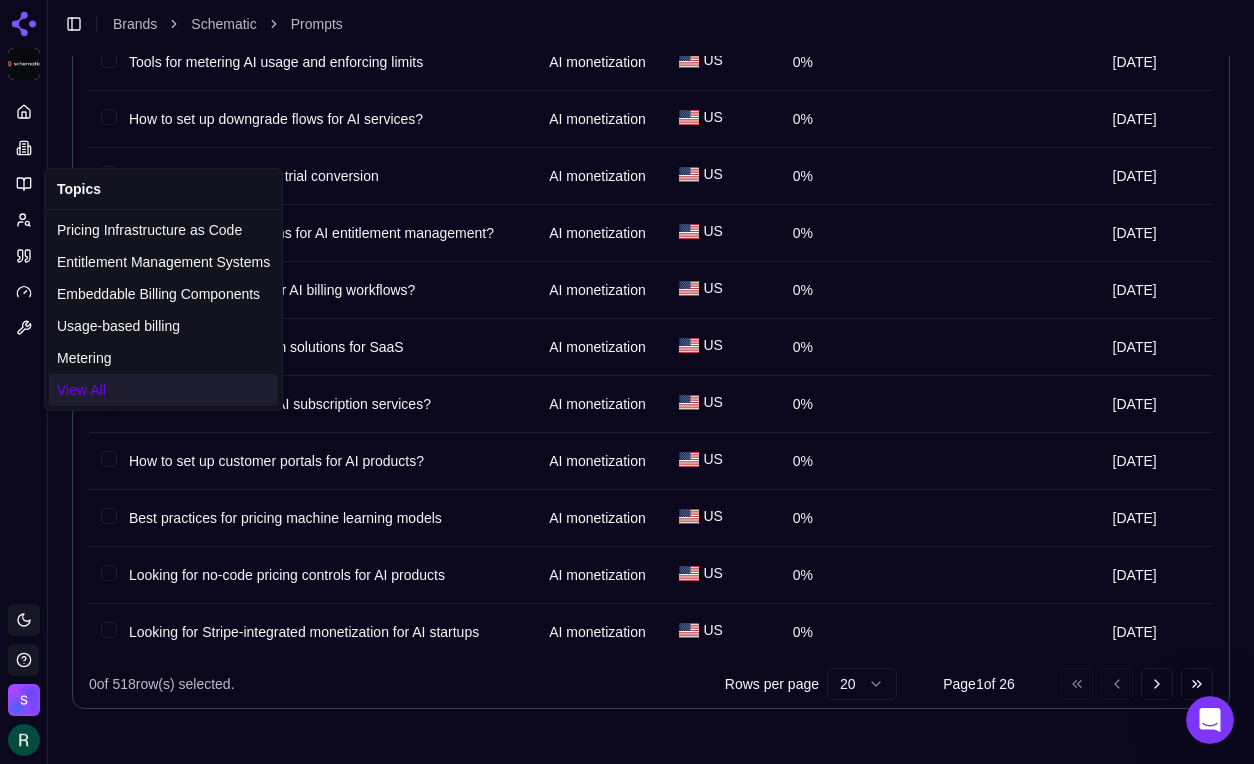 click on "View All" at bounding box center [81, 390] 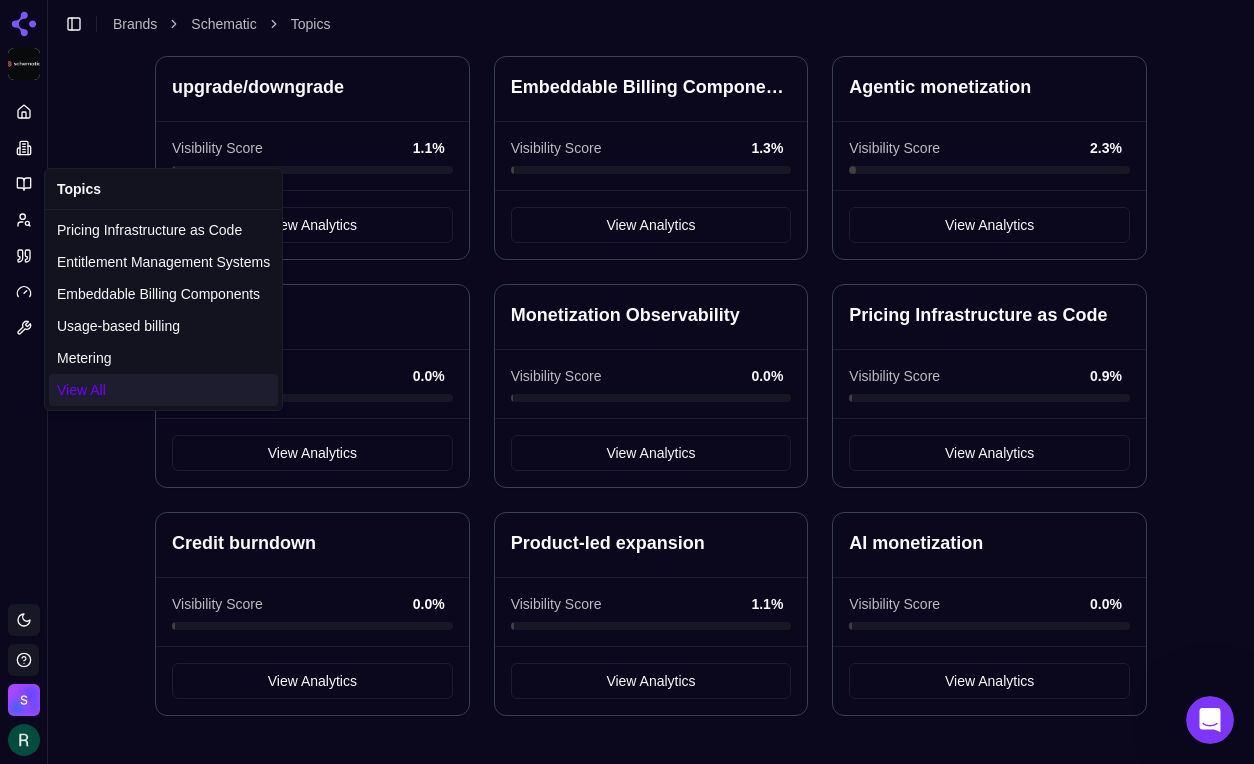 scroll, scrollTop: 0, scrollLeft: 0, axis: both 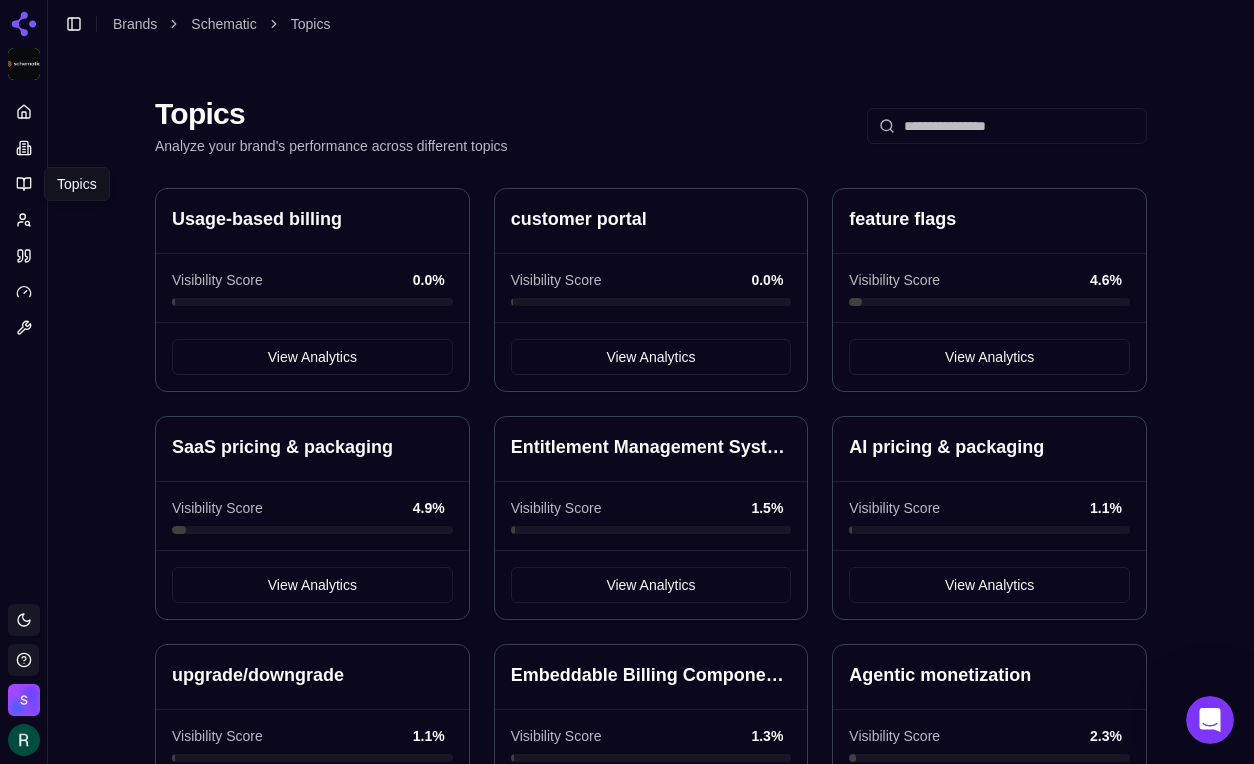 click on "28% Platform Topics Topics Toggle theme Schematic   Toggle Sidebar Brands Schematic Topics Topics Analyze your brand's performance across different topics Usage-based billing Visibility Score 0.0 % View Analytics customer portal  Visibility Score 0.0 % View Analytics feature flags Visibility Score 4.6 % View Analytics SaaS pricing & packaging Visibility Score 4.9 % View Analytics Entitlement Management Systems Visibility Score 1.5 % View Analytics AI pricing & packaging  Visibility Score 1.1 % View Analytics upgrade/downgrade Visibility Score 1.1 % View Analytics Embeddable Billing Components Visibility Score 1.3 % View Analytics Agentic monetization Visibility Score 2.3 % View Analytics Metering  Visibility Score 0.0 % View Analytics Monetization Observability Visibility Score 0.0 % View Analytics Pricing Infrastructure as Code Visibility Score 0.9 % View Analytics Credit burndown Visibility Score 0.0 % View Analytics Product-led expansion Visibility Score 1.1 % View Analytics AI monetization 0.0 %" at bounding box center (627, 676) 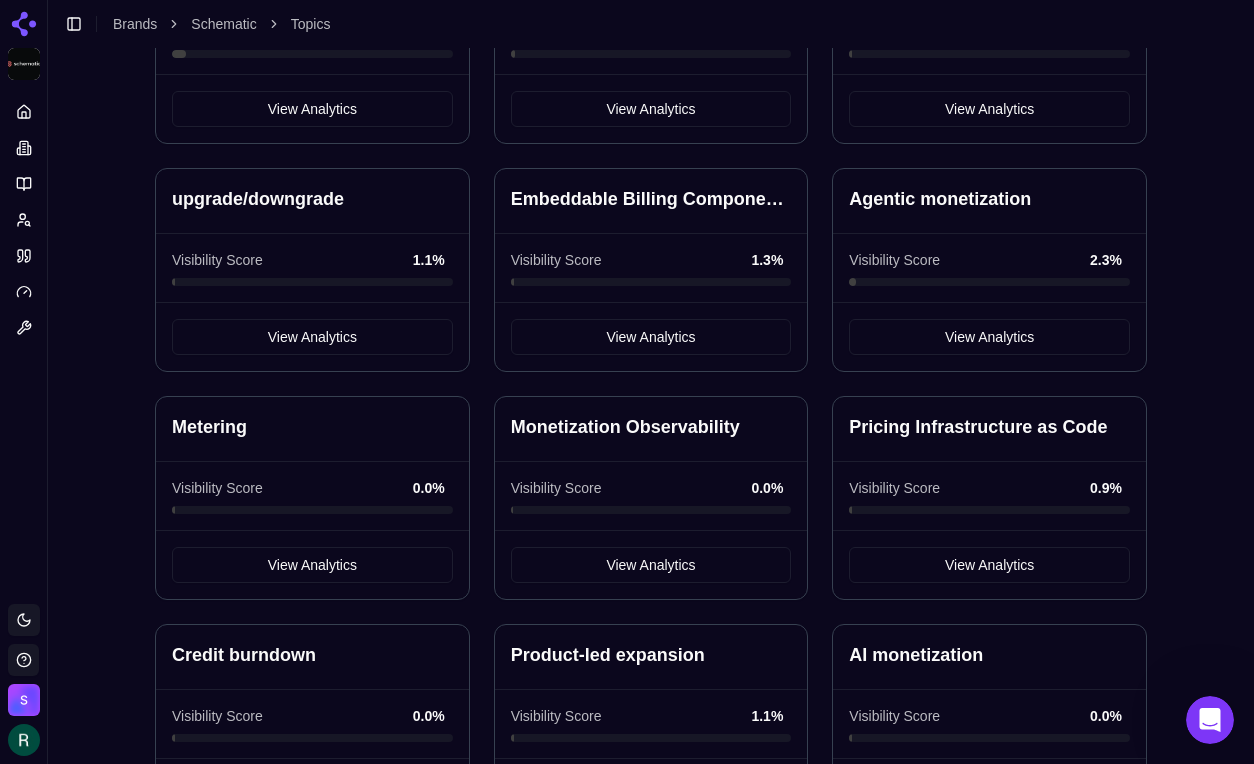 scroll, scrollTop: 588, scrollLeft: 0, axis: vertical 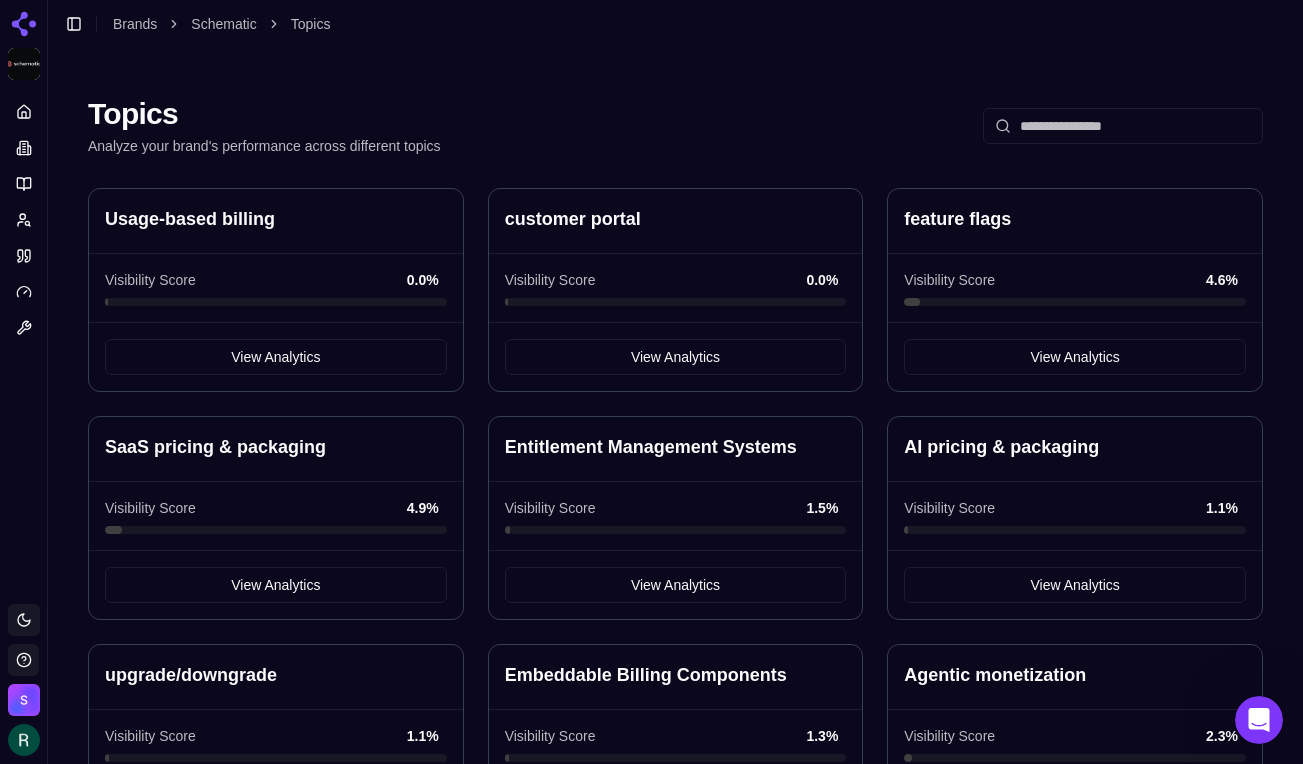 drag, startPoint x: 18, startPoint y: 669, endPoint x: 24, endPoint y: 590, distance: 79.22752 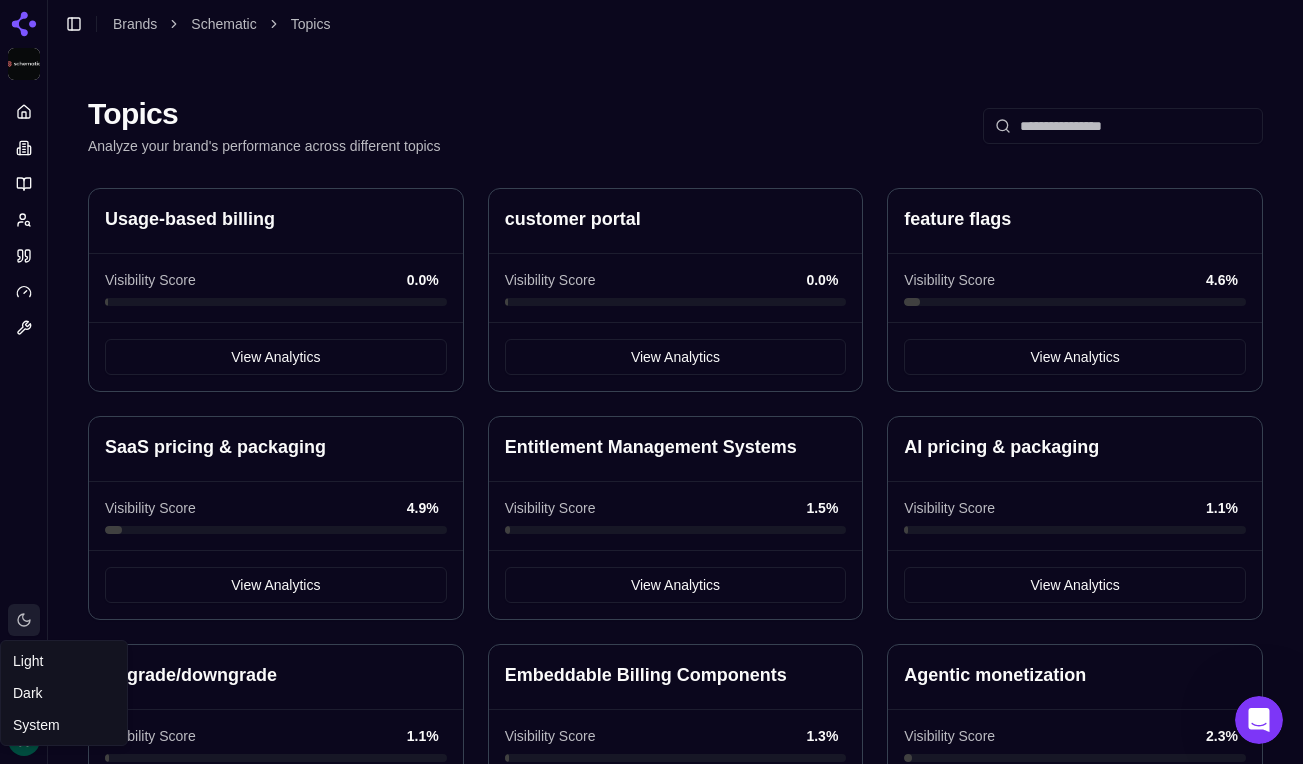 click on "28% Platform Toggle theme Schematic   Toggle Sidebar Brands Schematic Topics Topics Analyze your brand's performance across different topics Usage-based billing Visibility Score 0.0 % View Analytics customer portal  Visibility Score 0.0 % View Analytics feature flags Visibility Score 4.6 % View Analytics SaaS pricing & packaging Visibility Score 4.9 % View Analytics Entitlement Management Systems Visibility Score 1.5 % View Analytics AI pricing & packaging  Visibility Score 1.1 % View Analytics upgrade/downgrade Visibility Score 1.1 % View Analytics Embeddable Billing Components Visibility Score 1.3 % View Analytics Agentic monetization Visibility Score 2.3 % View Analytics Metering  Visibility Score 0.0 % View Analytics Monetization Observability Visibility Score 0.0 % View Analytics Pricing Infrastructure as Code Visibility Score 0.9 % View Analytics Credit burndown Visibility Score 0.0 % View Analytics Product-led expansion Visibility Score 1.1 % View Analytics AI monetization Visibility Score 0.0 %" at bounding box center (651, 676) 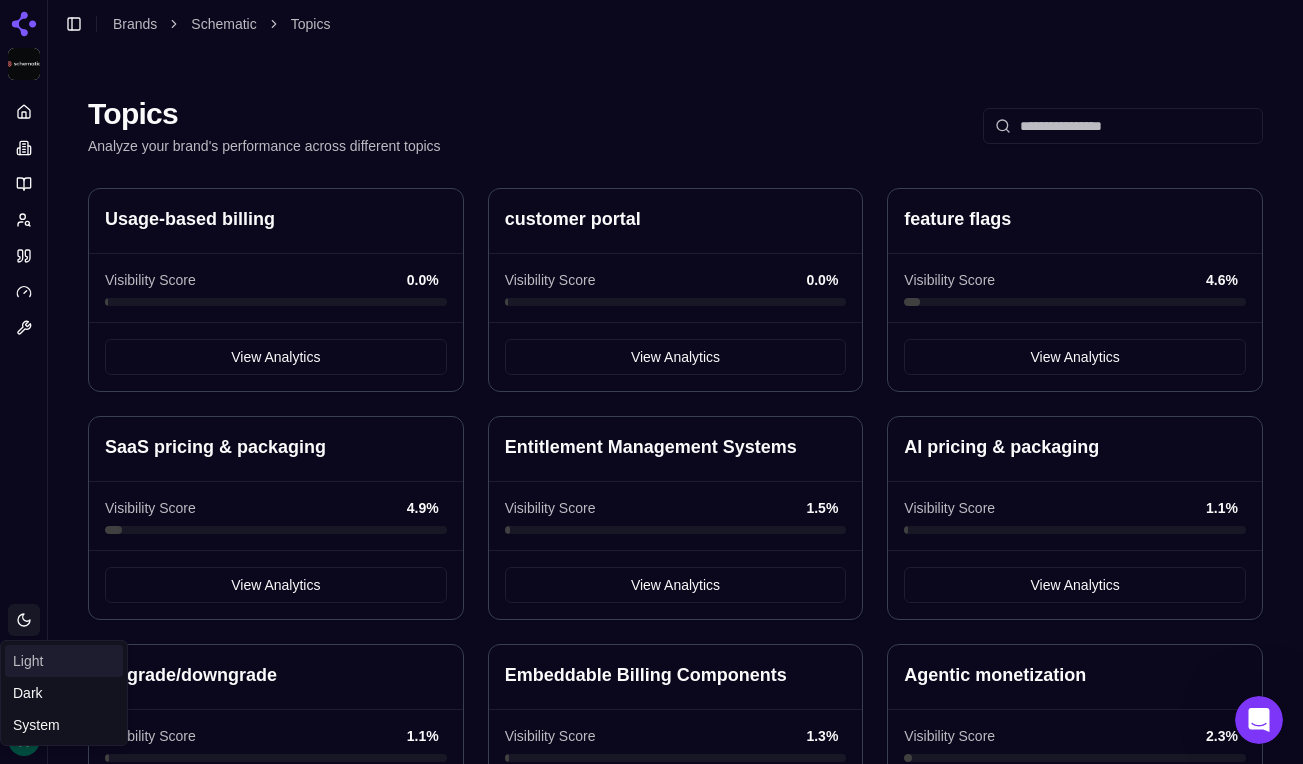 click on "Light" at bounding box center [64, 661] 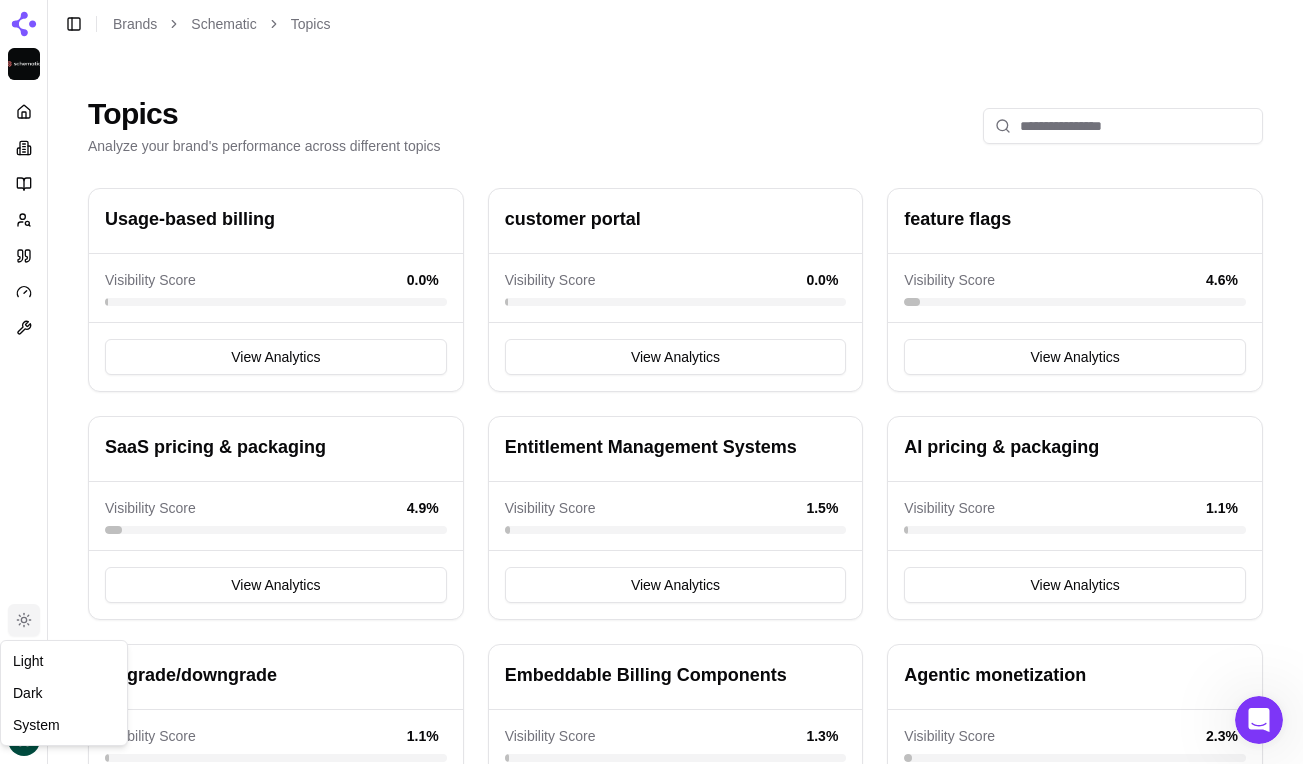 click on "28% Platform Toggle theme Schematic   Toggle Sidebar Brands Schematic Topics Topics Analyze your brand's performance across different topics Usage-based billing Visibility Score 0.0 % View Analytics customer portal  Visibility Score 0.0 % View Analytics feature flags Visibility Score 4.6 % View Analytics SaaS pricing & packaging Visibility Score 4.9 % View Analytics Entitlement Management Systems Visibility Score 1.5 % View Analytics AI pricing & packaging  Visibility Score 1.1 % View Analytics upgrade/downgrade Visibility Score 1.1 % View Analytics Embeddable Billing Components Visibility Score 1.3 % View Analytics Agentic monetization Visibility Score 2.3 % View Analytics Metering  Visibility Score 0.0 % View Analytics Monetization Observability Visibility Score 0.0 % View Analytics Pricing Infrastructure as Code Visibility Score 0.9 % View Analytics Credit burndown Visibility Score 0.0 % View Analytics Product-led expansion Visibility Score 1.1 % View Analytics AI monetization Visibility Score 0.0 %" at bounding box center [651, 676] 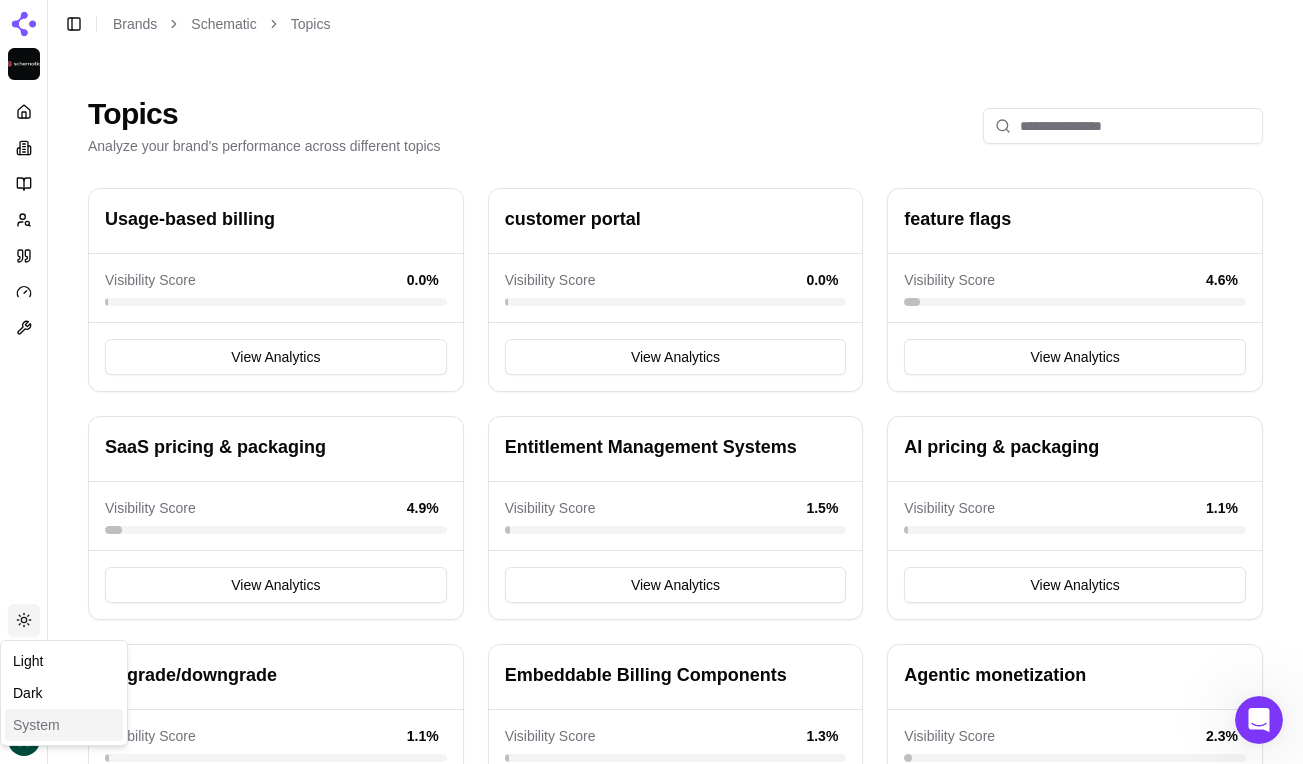 click on "System" at bounding box center (64, 725) 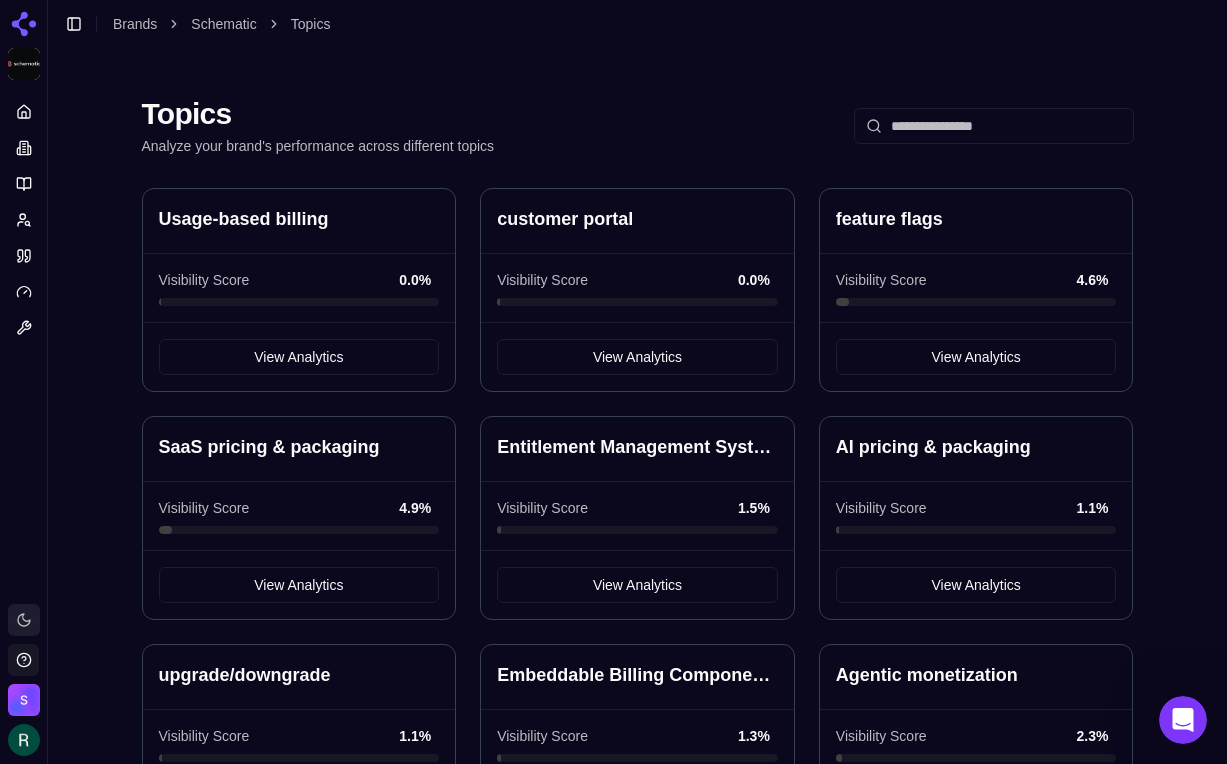 click on "28% Platform Toggle theme Schematic   Toggle Sidebar Brands Schematic Topics Topics Analyze your brand's performance across different topics Usage-based billing Visibility Score 0.0 % View Analytics customer portal  Visibility Score 0.0 % View Analytics feature flags Visibility Score 4.6 % View Analytics SaaS pricing & packaging Visibility Score 4.9 % View Analytics Entitlement Management Systems Visibility Score 1.5 % View Analytics AI pricing & packaging  Visibility Score 1.1 % View Analytics upgrade/downgrade Visibility Score 1.1 % View Analytics Embeddable Billing Components Visibility Score 1.3 % View Analytics Agentic monetization Visibility Score 2.3 % View Analytics Metering  Visibility Score 0.0 % View Analytics Monetization Observability Visibility Score 0.0 % View Analytics Pricing Infrastructure as Code Visibility Score 0.9 % View Analytics Credit burndown Visibility Score 0.0 % View Analytics Product-led expansion Visibility Score 1.1 % View Analytics AI monetization Visibility Score 0.0 %" at bounding box center [613, 676] 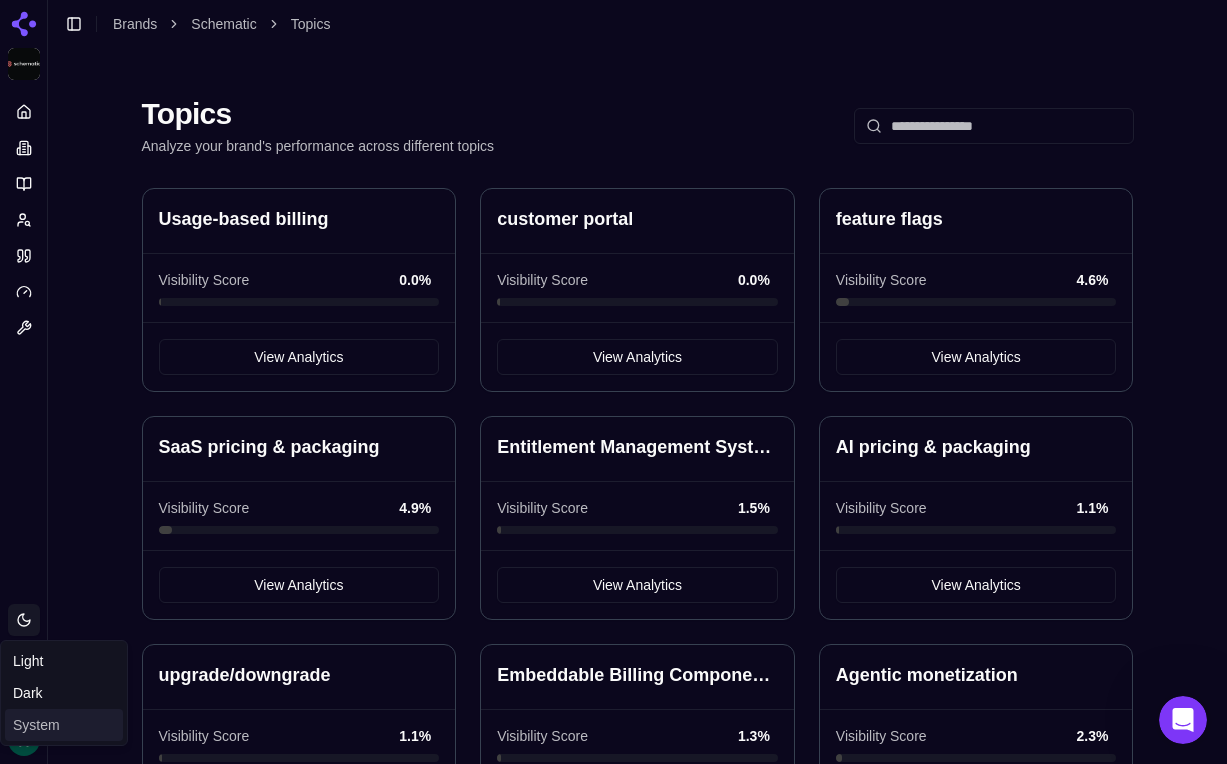 click on "System" at bounding box center [64, 725] 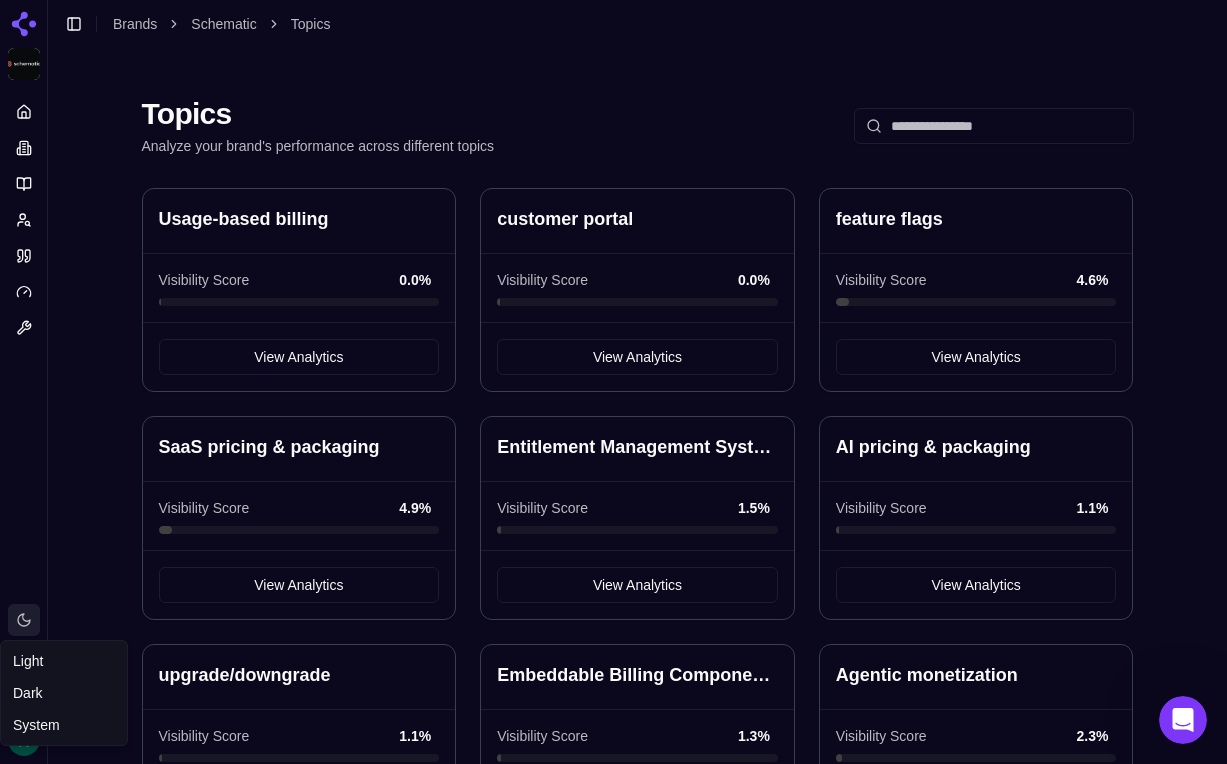 click on "28% Platform Toggle theme Schematic   Toggle Sidebar Brands Schematic Topics Topics Analyze your brand's performance across different topics Usage-based billing Visibility Score 0.0 % View Analytics customer portal  Visibility Score 0.0 % View Analytics feature flags Visibility Score 4.6 % View Analytics SaaS pricing & packaging Visibility Score 4.9 % View Analytics Entitlement Management Systems Visibility Score 1.5 % View Analytics AI pricing & packaging  Visibility Score 1.1 % View Analytics upgrade/downgrade Visibility Score 1.1 % View Analytics Embeddable Billing Components Visibility Score 1.3 % View Analytics Agentic monetization Visibility Score 2.3 % View Analytics Metering  Visibility Score 0.0 % View Analytics Monetization Observability Visibility Score 0.0 % View Analytics Pricing Infrastructure as Code Visibility Score 0.9 % View Analytics Credit burndown Visibility Score 0.0 % View Analytics Product-led expansion Visibility Score 1.1 % View Analytics AI monetization Visibility Score 0.0 %" at bounding box center [613, 676] 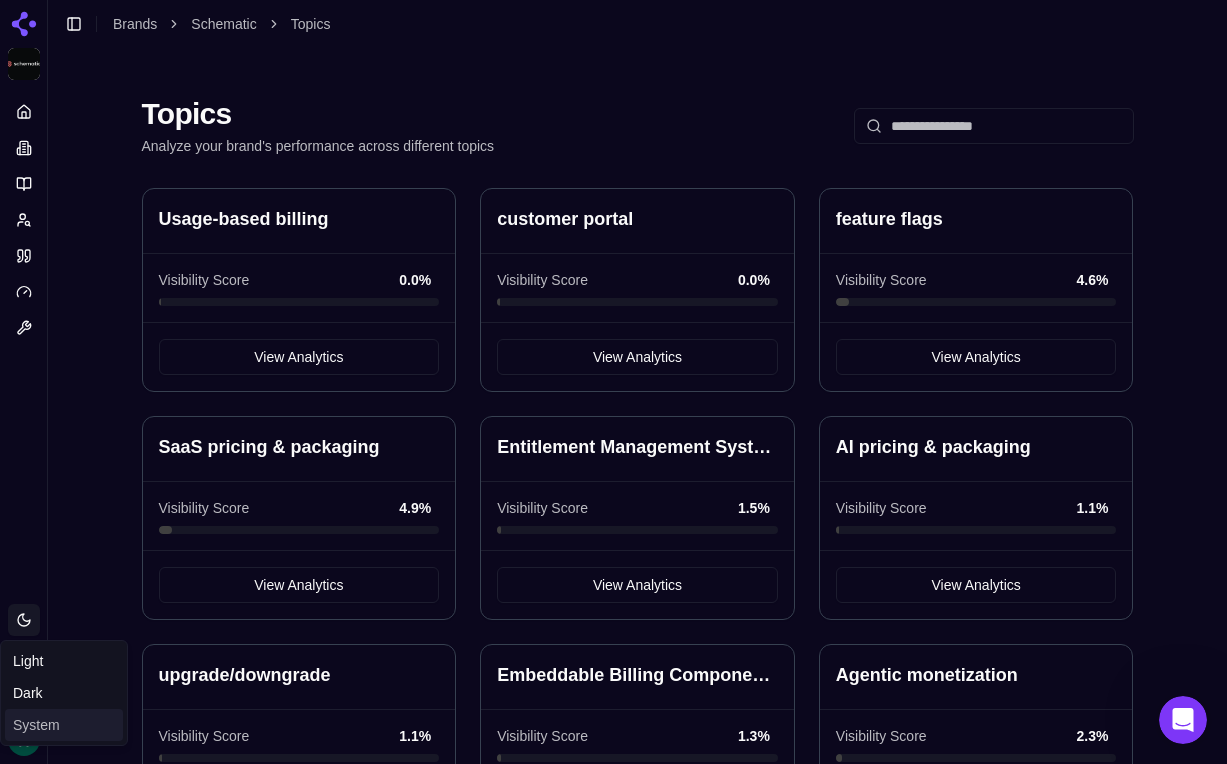 click on "System" at bounding box center [64, 725] 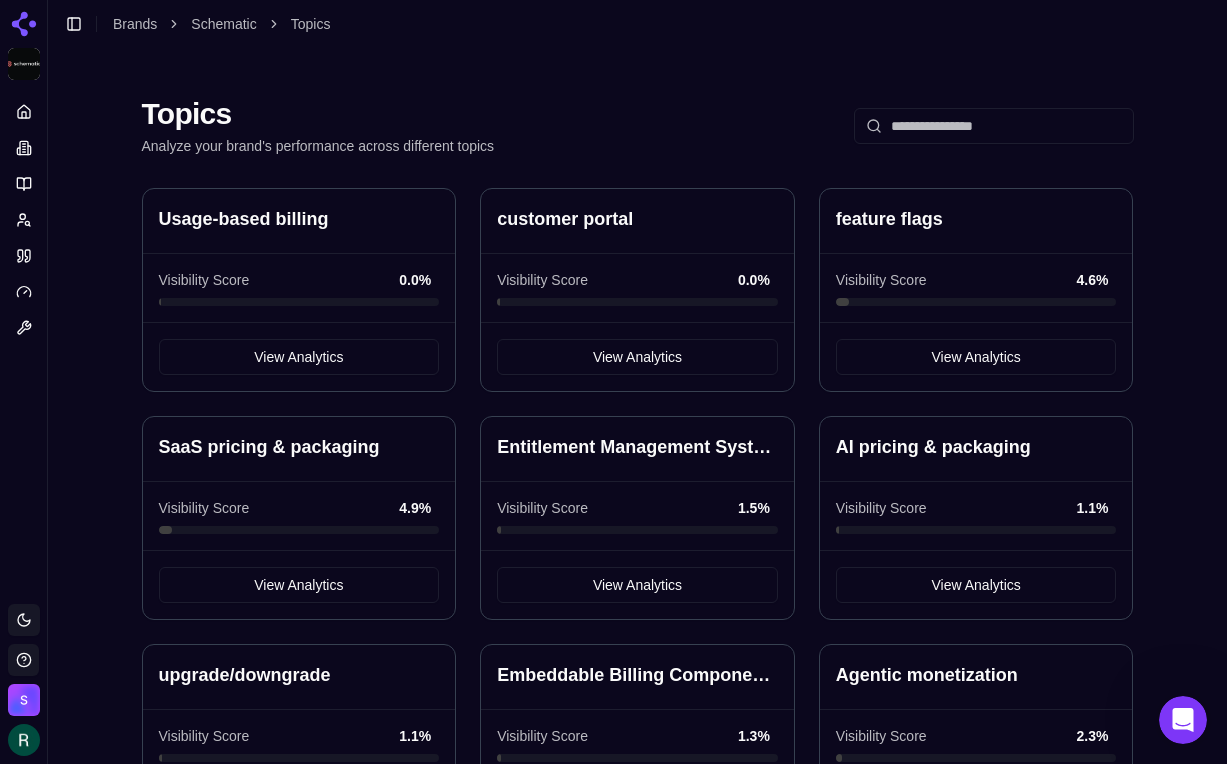 click on "Platform" at bounding box center (23, 342) 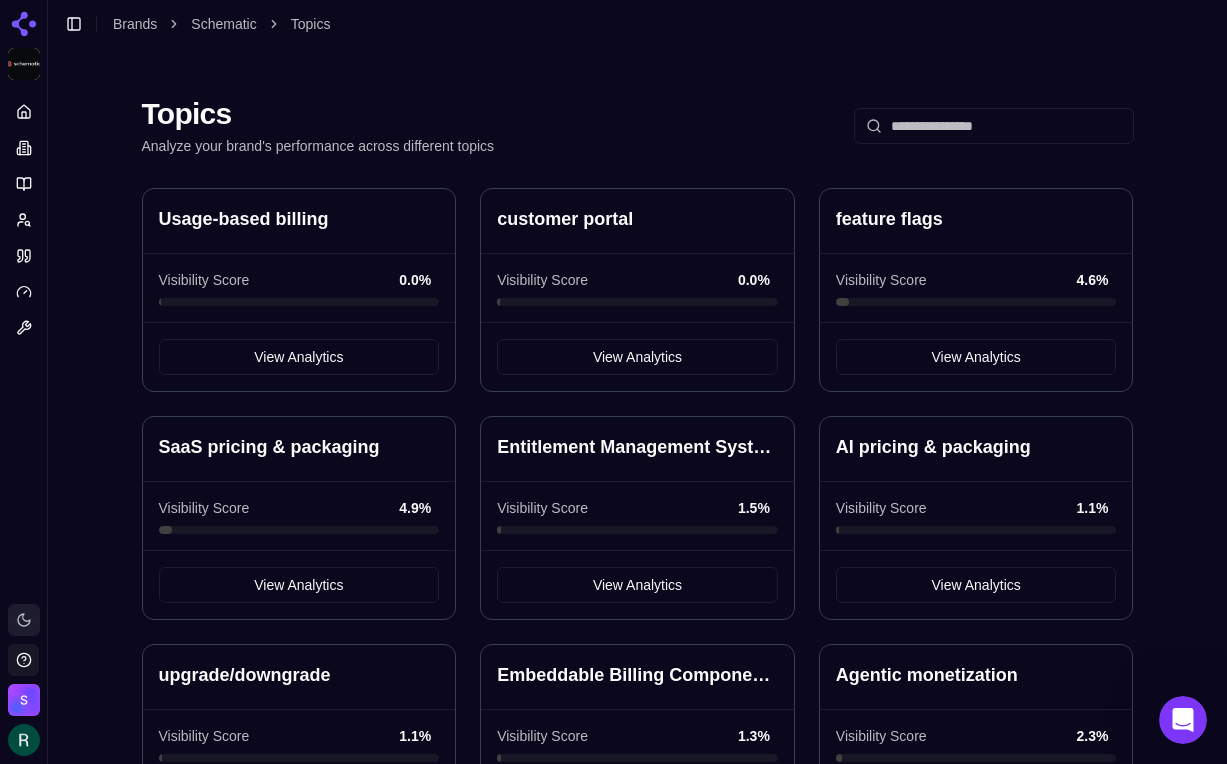click on "28% Platform Toggle theme Schematic   Toggle Sidebar Brands Schematic Topics Topics Analyze your brand's performance across different topics Usage-based billing Visibility Score 0.0 % View Analytics customer portal  Visibility Score 0.0 % View Analytics feature flags Visibility Score 4.6 % View Analytics SaaS pricing & packaging Visibility Score 4.9 % View Analytics Entitlement Management Systems Visibility Score 1.5 % View Analytics AI pricing & packaging  Visibility Score 1.1 % View Analytics upgrade/downgrade Visibility Score 1.1 % View Analytics Embeddable Billing Components Visibility Score 1.3 % View Analytics Agentic monetization Visibility Score 2.3 % View Analytics Metering  Visibility Score 0.0 % View Analytics Monetization Observability Visibility Score 0.0 % View Analytics Pricing Infrastructure as Code Visibility Score 0.9 % View Analytics Credit burndown Visibility Score 0.0 % View Analytics Product-led expansion Visibility Score 1.1 % View Analytics AI monetization Visibility Score 0.0 %" at bounding box center [613, 676] 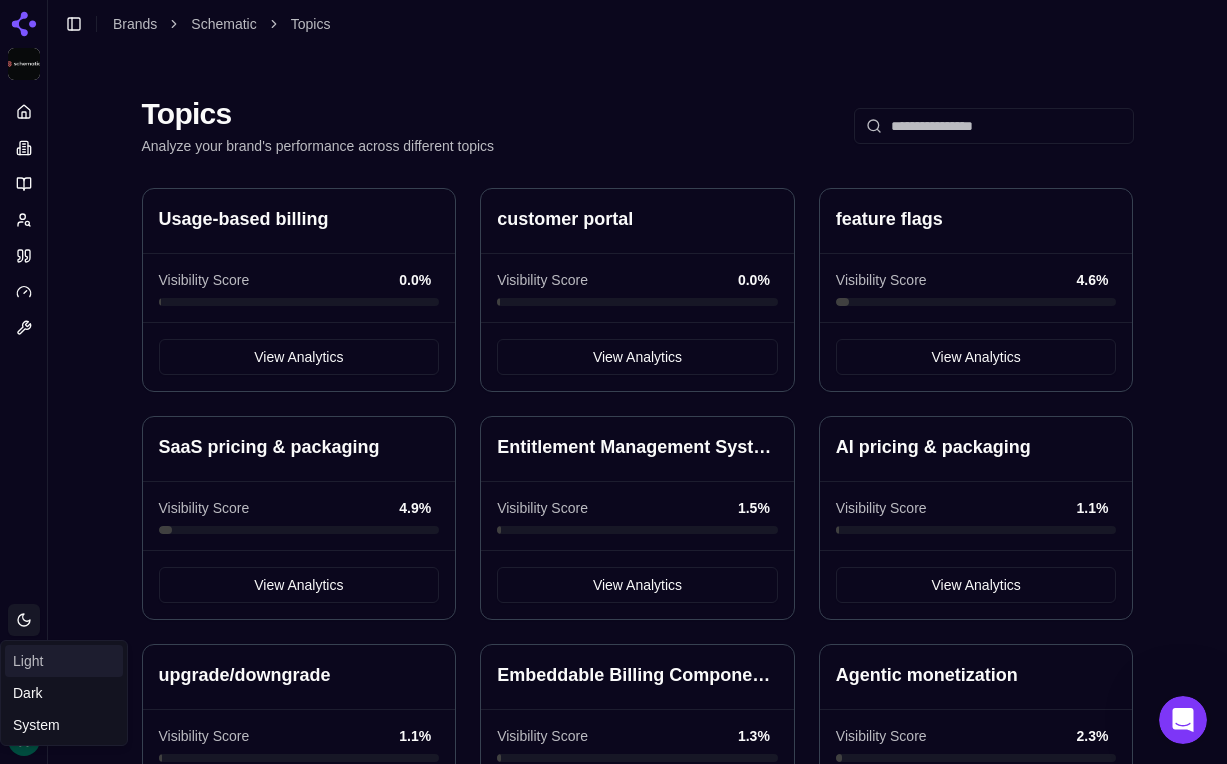 click on "Light" at bounding box center (64, 661) 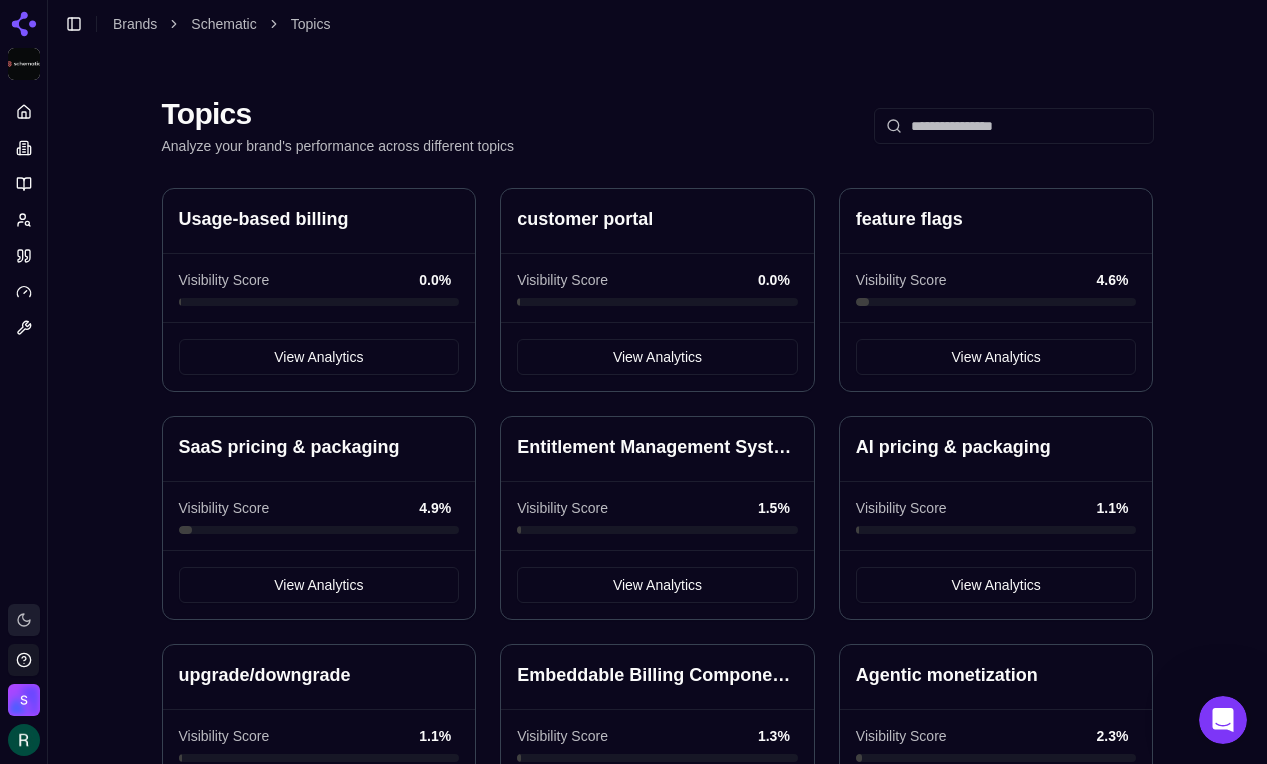 click on "28% Platform Toggle theme Schematic   Toggle Sidebar Brands Schematic Topics Topics Analyze your brand's performance across different topics Usage-based billing Visibility Score 0.0 % View Analytics customer portal  Visibility Score 0.0 % View Analytics feature flags Visibility Score 4.6 % View Analytics SaaS pricing & packaging Visibility Score 4.9 % View Analytics Entitlement Management Systems Visibility Score 1.5 % View Analytics AI pricing & packaging  Visibility Score 1.1 % View Analytics upgrade/downgrade Visibility Score 1.1 % View Analytics Embeddable Billing Components Visibility Score 1.3 % View Analytics Agentic monetization Visibility Score 2.3 % View Analytics Metering  Visibility Score 0.0 % View Analytics Monetization Observability Visibility Score 0.0 % View Analytics Pricing Infrastructure as Code Visibility Score 0.9 % View Analytics Credit burndown Visibility Score 0.0 % View Analytics Product-led expansion Visibility Score 1.1 % View Analytics AI monetization Visibility Score 0.0 %" at bounding box center (633, 676) 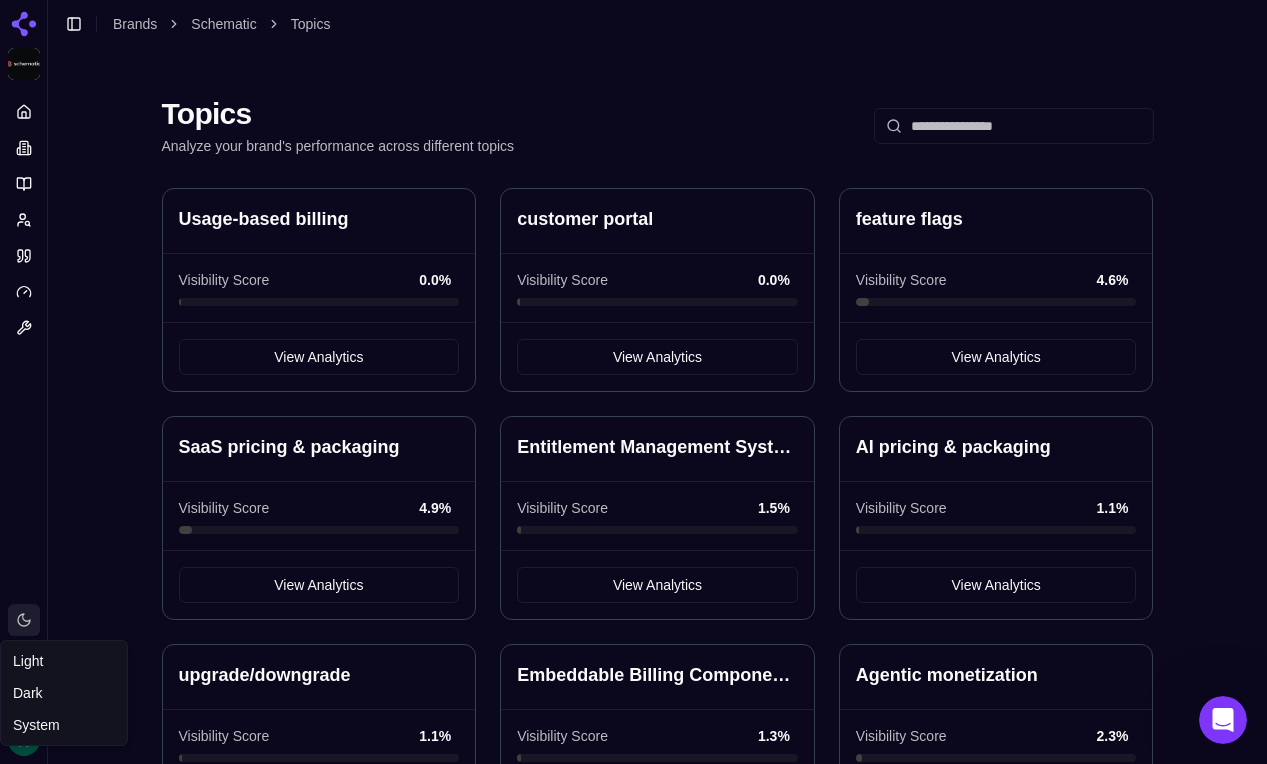 click on "28% Platform Toggle theme Schematic   Toggle Sidebar Brands Schematic Topics Topics Analyze your brand's performance across different topics Usage-based billing Visibility Score 0.0 % View Analytics customer portal  Visibility Score 0.0 % View Analytics feature flags Visibility Score 4.6 % View Analytics SaaS pricing & packaging Visibility Score 4.9 % View Analytics Entitlement Management Systems Visibility Score 1.5 % View Analytics AI pricing & packaging  Visibility Score 1.1 % View Analytics upgrade/downgrade Visibility Score 1.1 % View Analytics Embeddable Billing Components Visibility Score 1.3 % View Analytics Agentic monetization Visibility Score 2.3 % View Analytics Metering  Visibility Score 0.0 % View Analytics Monetization Observability Visibility Score 0.0 % View Analytics Pricing Infrastructure as Code Visibility Score 0.9 % View Analytics Credit burndown Visibility Score 0.0 % View Analytics Product-led expansion Visibility Score 1.1 % View Analytics AI monetization Visibility Score 0.0 %" at bounding box center [633, 676] 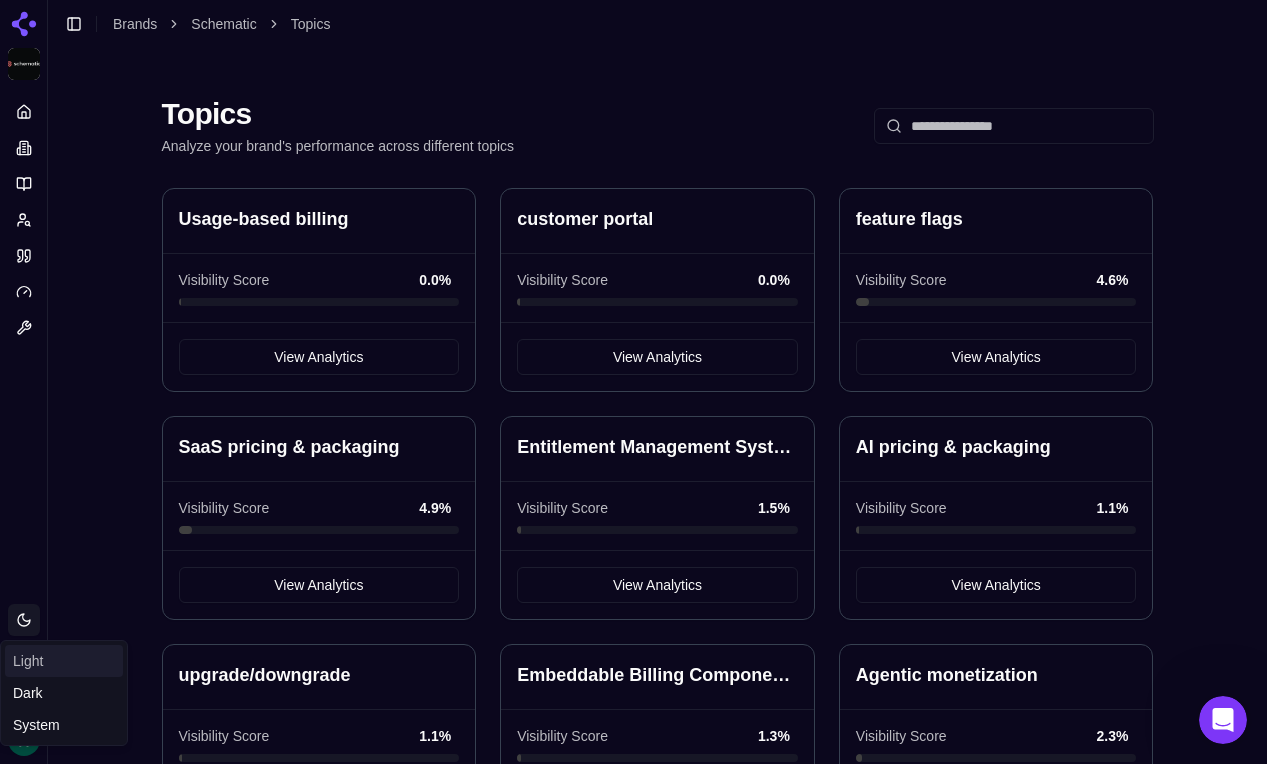 click on "Light" at bounding box center (64, 661) 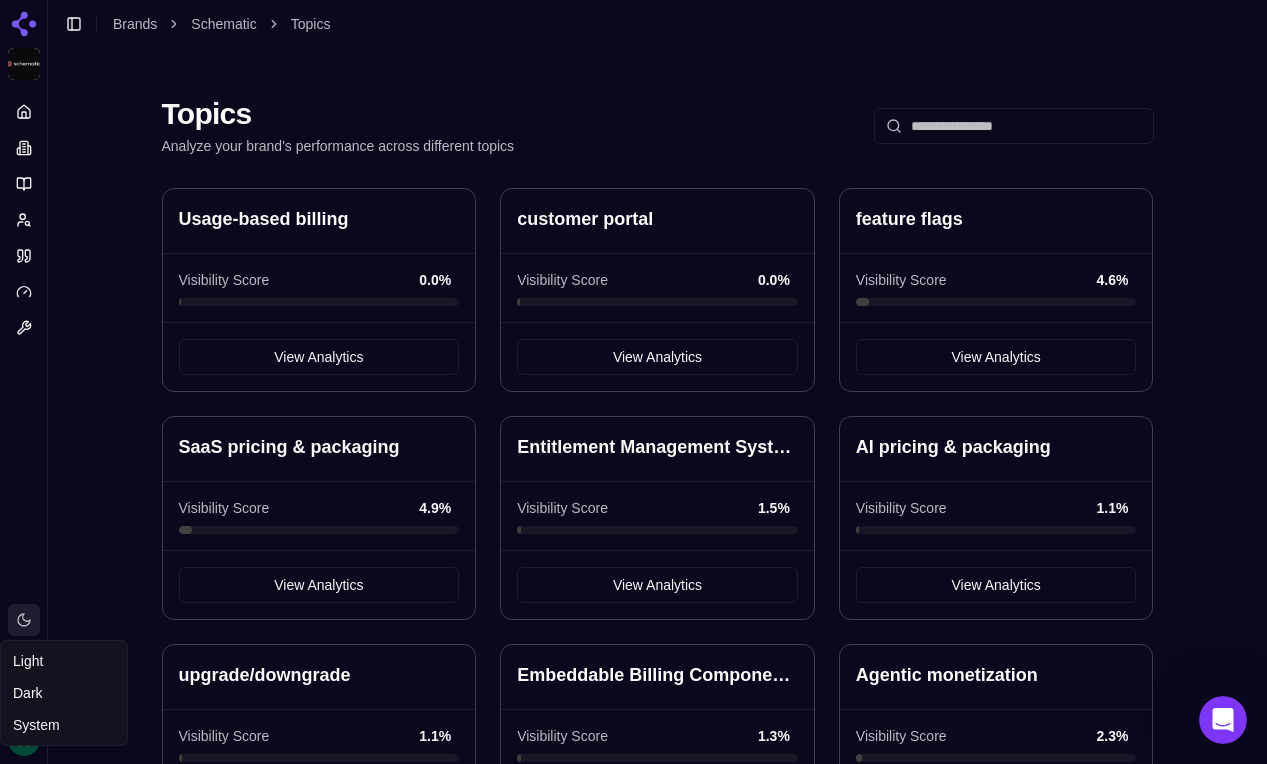 click on "28% Platform Toggle theme Schematic   Toggle Sidebar Brands Schematic Topics Topics Analyze your brand's performance across different topics Usage-based billing Visibility Score 0.0 % View Analytics customer portal  Visibility Score 0.0 % View Analytics feature flags Visibility Score 4.6 % View Analytics SaaS pricing & packaging Visibility Score 4.9 % View Analytics Entitlement Management Systems Visibility Score 1.5 % View Analytics AI pricing & packaging  Visibility Score 1.1 % View Analytics upgrade/downgrade Visibility Score 1.1 % View Analytics Embeddable Billing Components Visibility Score 1.3 % View Analytics Agentic monetization Visibility Score 2.3 % View Analytics Metering  Visibility Score 0.0 % View Analytics Monetization Observability Visibility Score 0.0 % View Analytics Pricing Infrastructure as Code Visibility Score 0.9 % View Analytics Credit burndown Visibility Score 0.0 % View Analytics Product-led expansion Visibility Score 1.1 % View Analytics AI monetization Visibility Score 0.0 %" at bounding box center (633, 676) 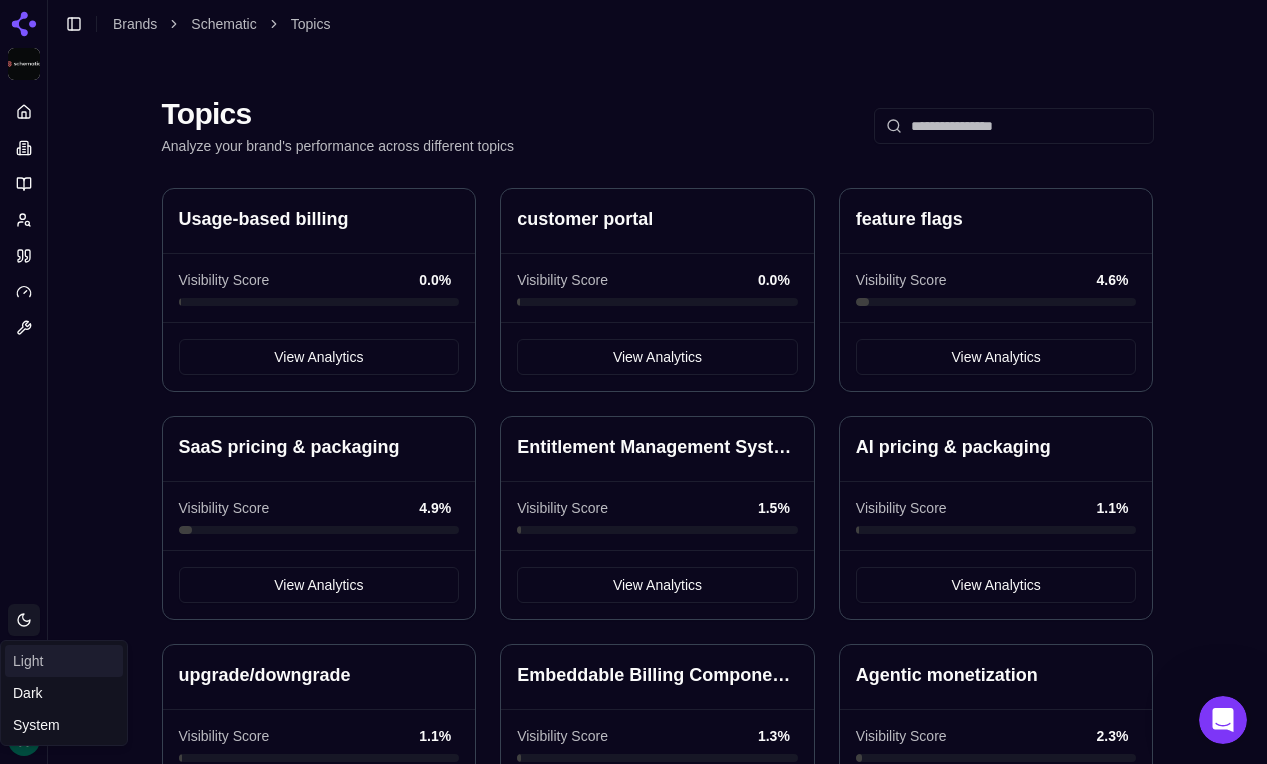 click on "Light" at bounding box center (64, 661) 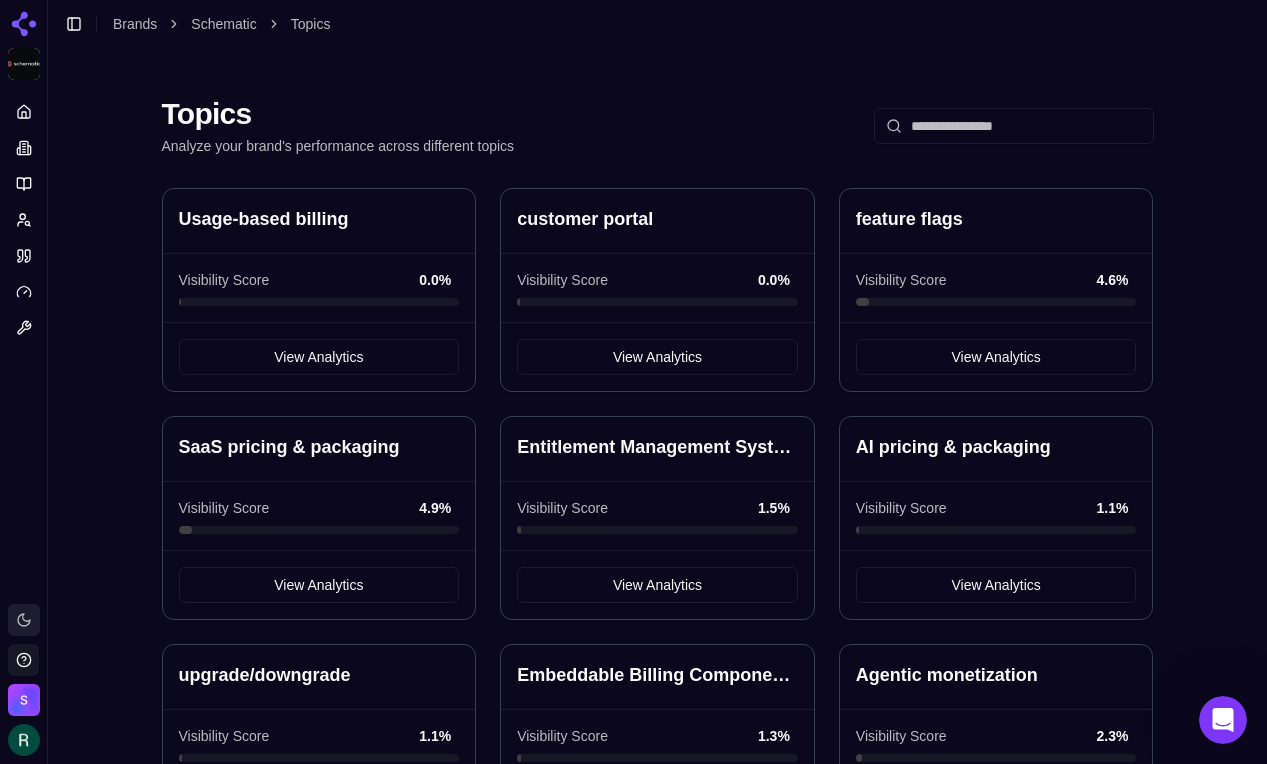 click on "28% Platform Toggle theme Schematic   Toggle Sidebar Brands Schematic Topics Topics Analyze your brand's performance across different topics Usage-based billing Visibility Score 0.0 % View Analytics customer portal  Visibility Score 0.0 % View Analytics feature flags Visibility Score 4.6 % View Analytics SaaS pricing & packaging Visibility Score 4.9 % View Analytics Entitlement Management Systems Visibility Score 1.5 % View Analytics AI pricing & packaging  Visibility Score 1.1 % View Analytics upgrade/downgrade Visibility Score 1.1 % View Analytics Embeddable Billing Components Visibility Score 1.3 % View Analytics Agentic monetization Visibility Score 2.3 % View Analytics Metering  Visibility Score 0.0 % View Analytics Monetization Observability Visibility Score 0.0 % View Analytics Pricing Infrastructure as Code Visibility Score 0.9 % View Analytics Credit burndown Visibility Score 0.0 % View Analytics Product-led expansion Visibility Score 1.1 % View Analytics AI monetization Visibility Score 0.0 %" at bounding box center [633, 676] 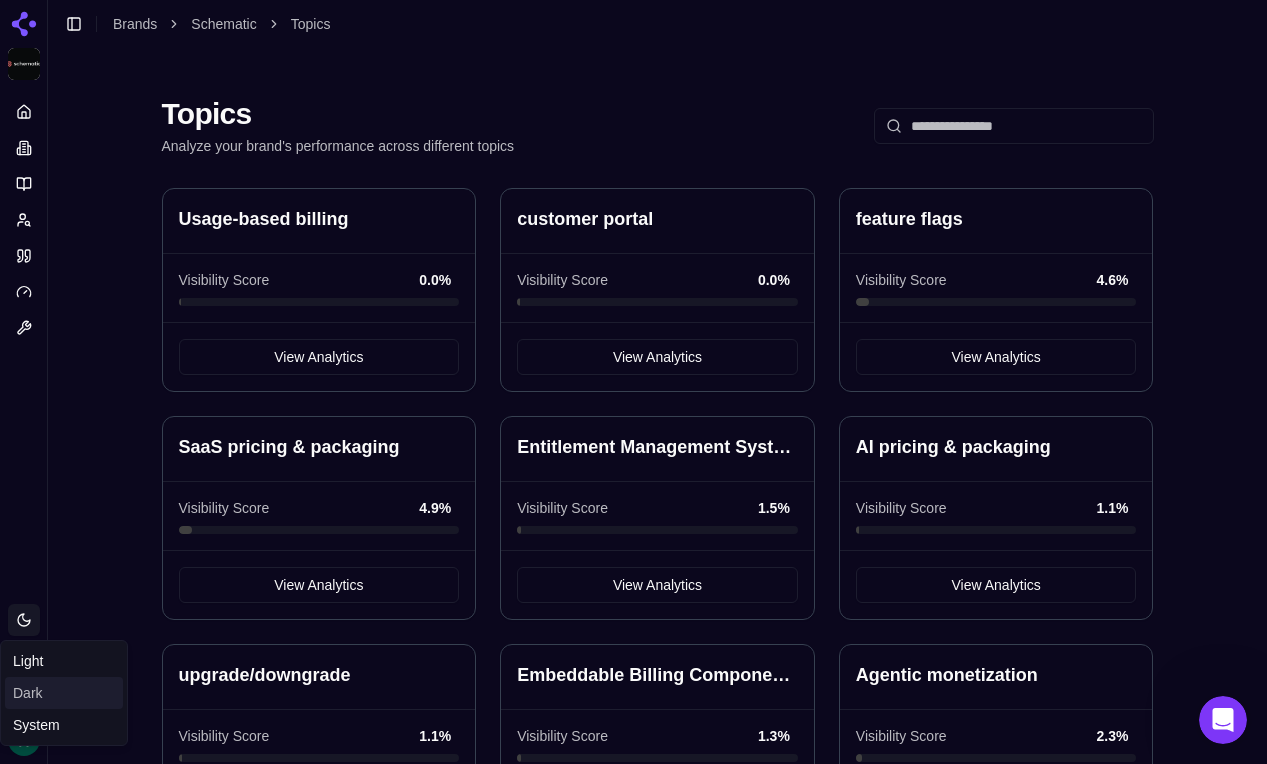 click on "Dark" at bounding box center [64, 693] 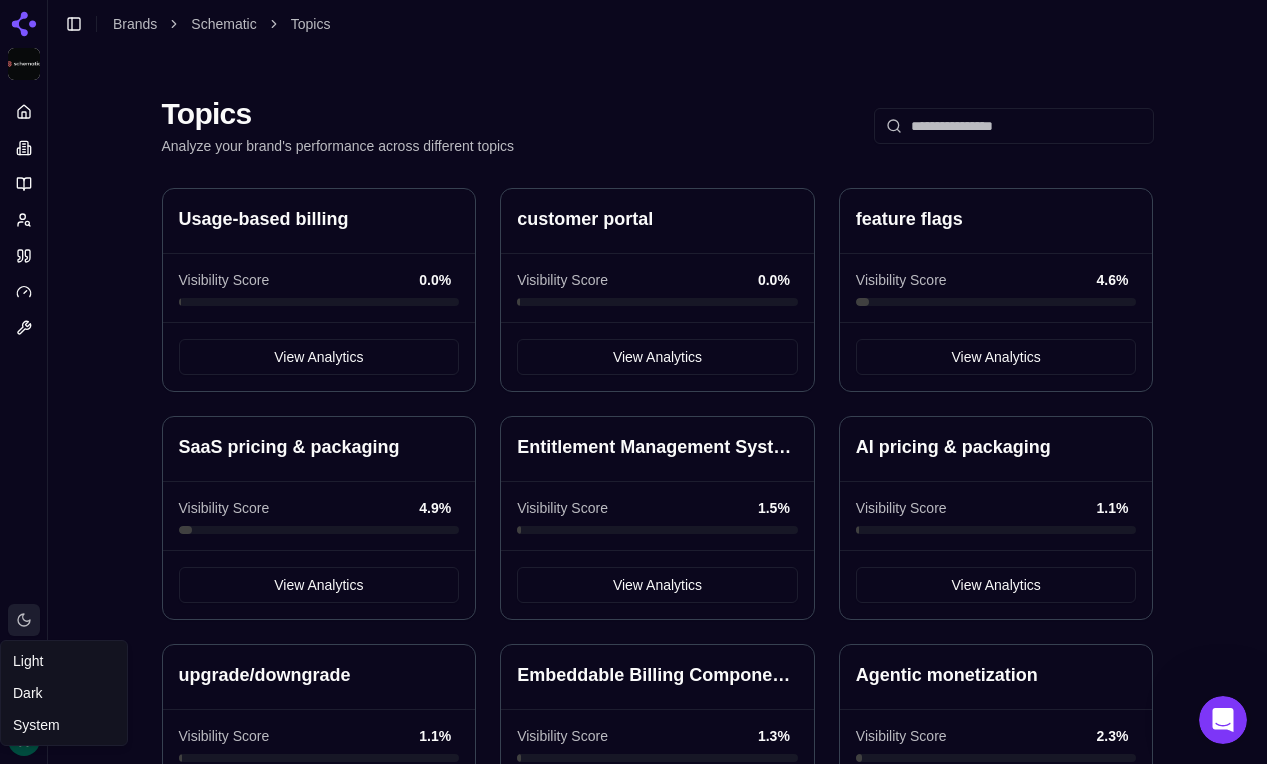 click on "28% Platform Toggle theme Schematic   Toggle Sidebar Brands Schematic Topics Topics Analyze your brand's performance across different topics Usage-based billing Visibility Score 0.0 % View Analytics customer portal  Visibility Score 0.0 % View Analytics feature flags Visibility Score 4.6 % View Analytics SaaS pricing & packaging Visibility Score 4.9 % View Analytics Entitlement Management Systems Visibility Score 1.5 % View Analytics AI pricing & packaging  Visibility Score 1.1 % View Analytics upgrade/downgrade Visibility Score 1.1 % View Analytics Embeddable Billing Components Visibility Score 1.3 % View Analytics Agentic monetization Visibility Score 2.3 % View Analytics Metering  Visibility Score 0.0 % View Analytics Monetization Observability Visibility Score 0.0 % View Analytics Pricing Infrastructure as Code Visibility Score 0.9 % View Analytics Credit burndown Visibility Score 0.0 % View Analytics Product-led expansion Visibility Score 1.1 % View Analytics AI monetization Visibility Score 0.0 %" at bounding box center [633, 676] 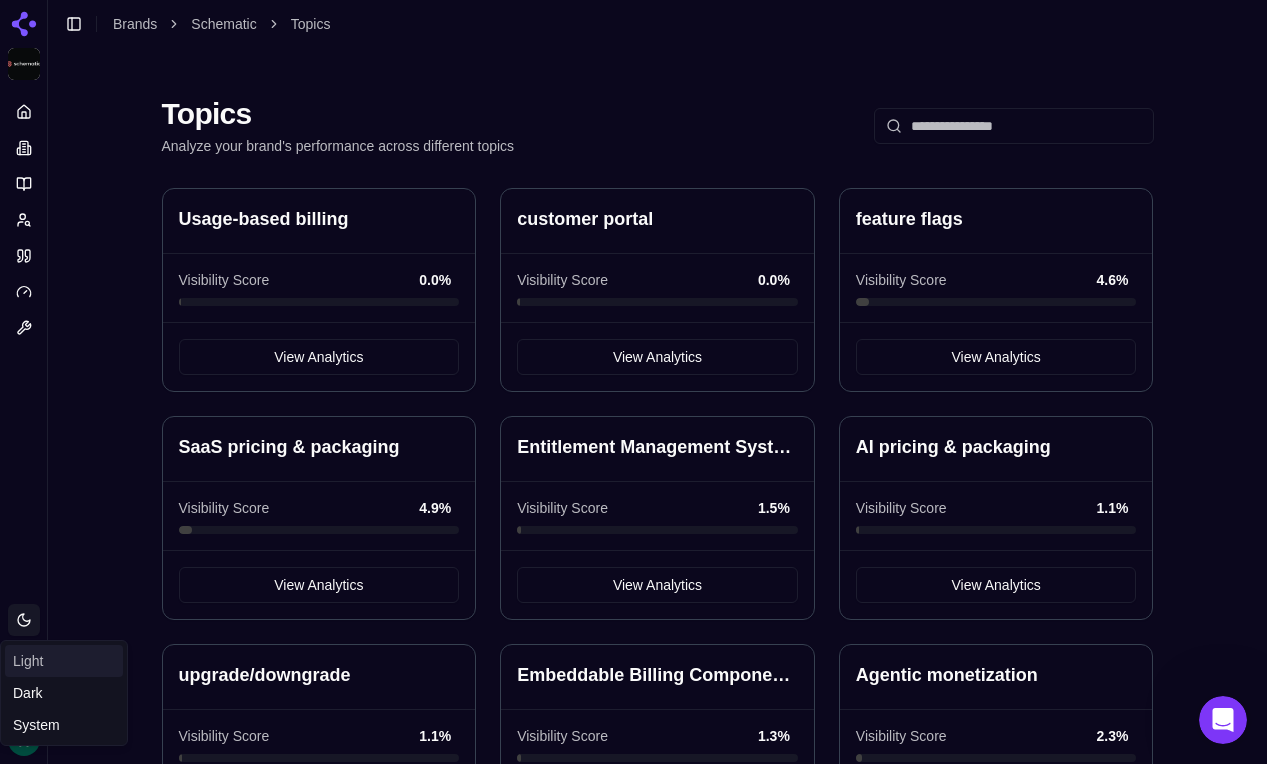 click on "Light" at bounding box center [64, 661] 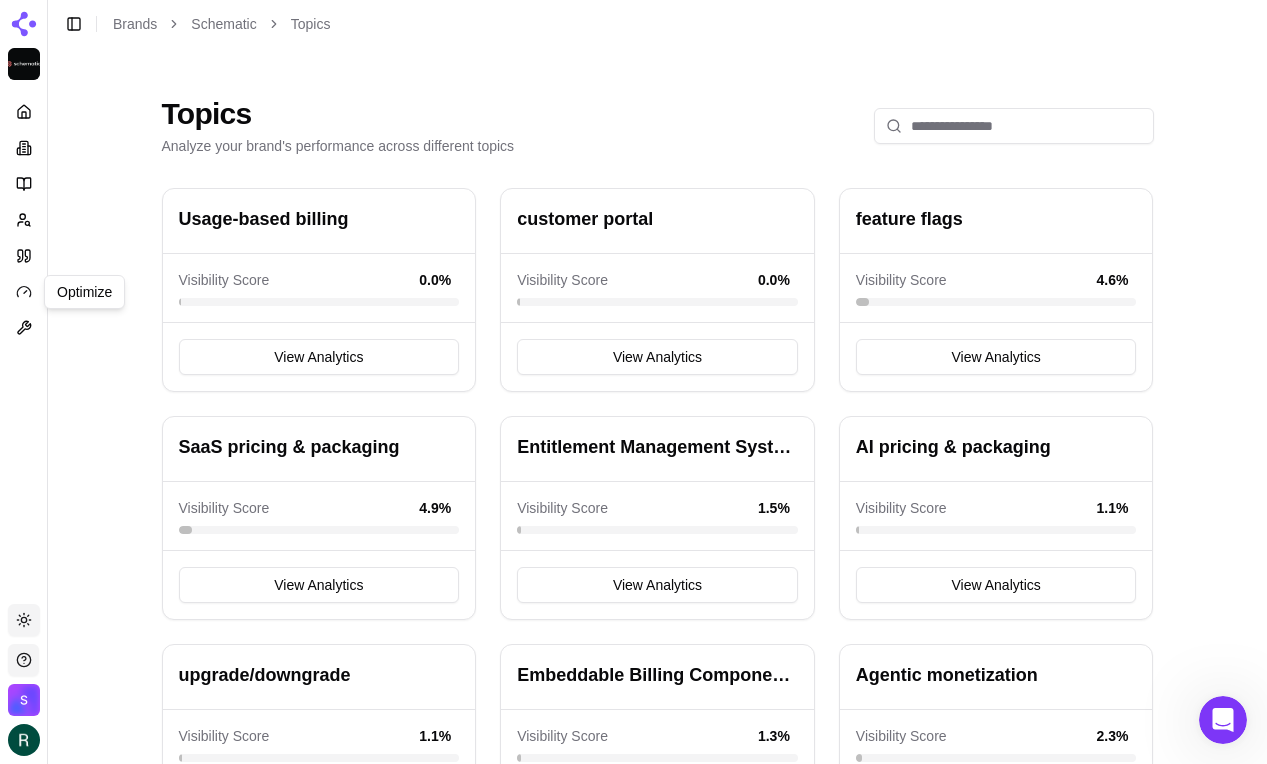 click 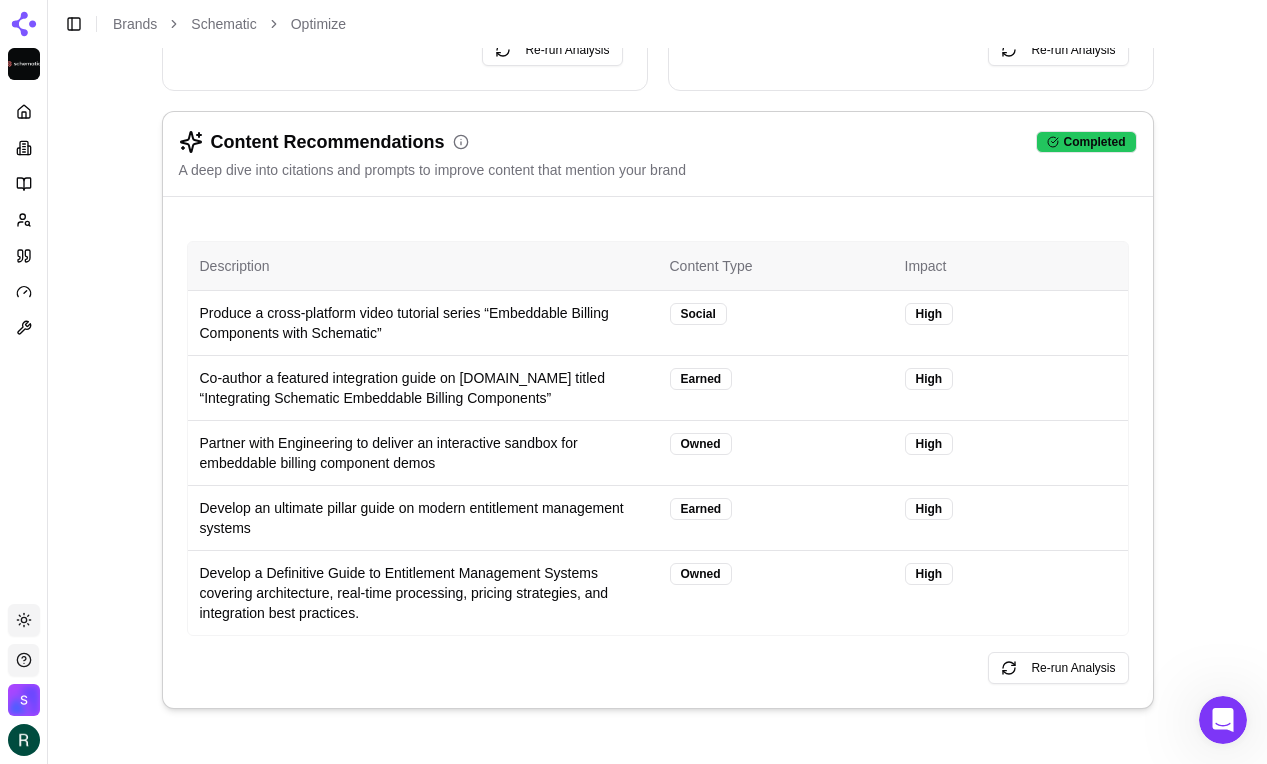 scroll, scrollTop: 0, scrollLeft: 0, axis: both 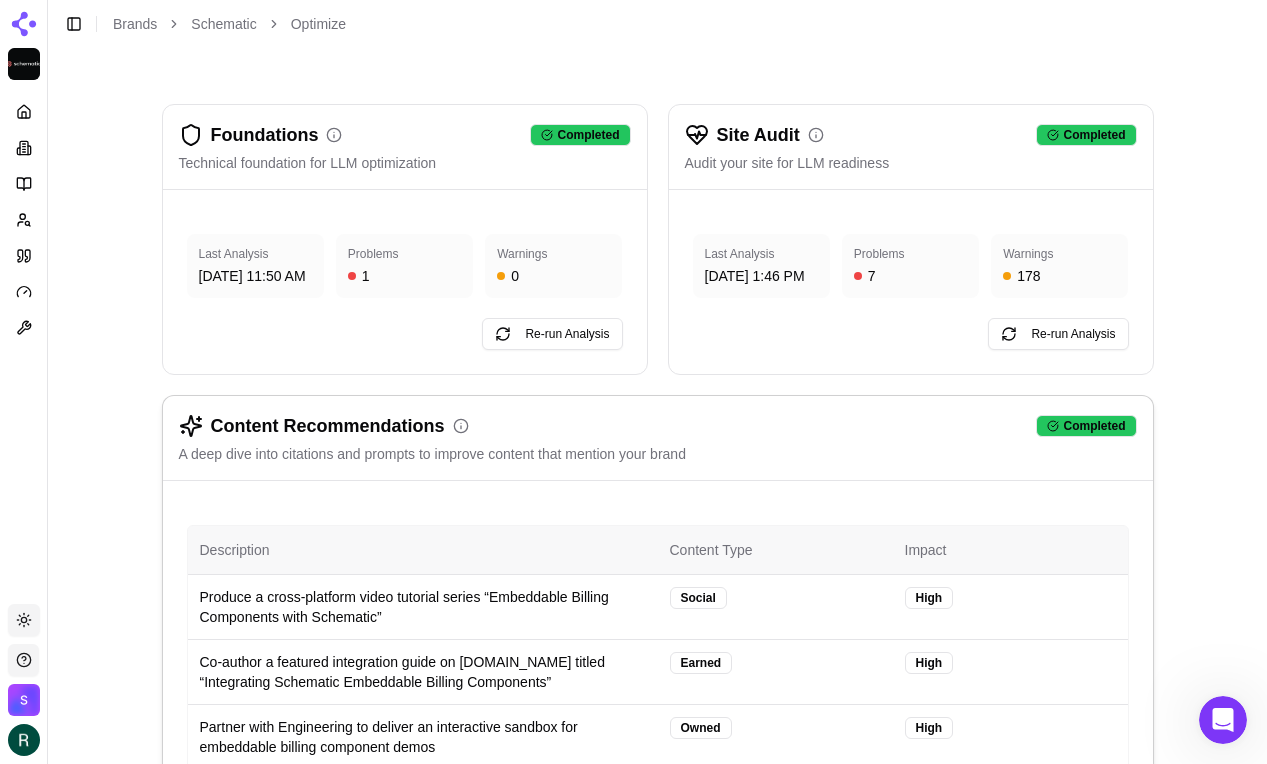 click on "Description Content Type Impact Produce a cross-platform video tutorial series “Embeddable Billing Components with Schematic” Social High Co-author a featured integration guide on [DOMAIN_NAME] titled “Integrating Schematic Embeddable Billing Components” Earned High Partner with Engineering to deliver an interactive sandbox for embeddable billing component demos Owned High Develop an ultimate pillar guide on modern entitlement management systems Earned High Develop a Definitive Guide to Entitlement Management Systems covering architecture, real-time processing, pricing strategies, and integration best practices. Owned High  Re-run Analysis" at bounding box center (658, 736) 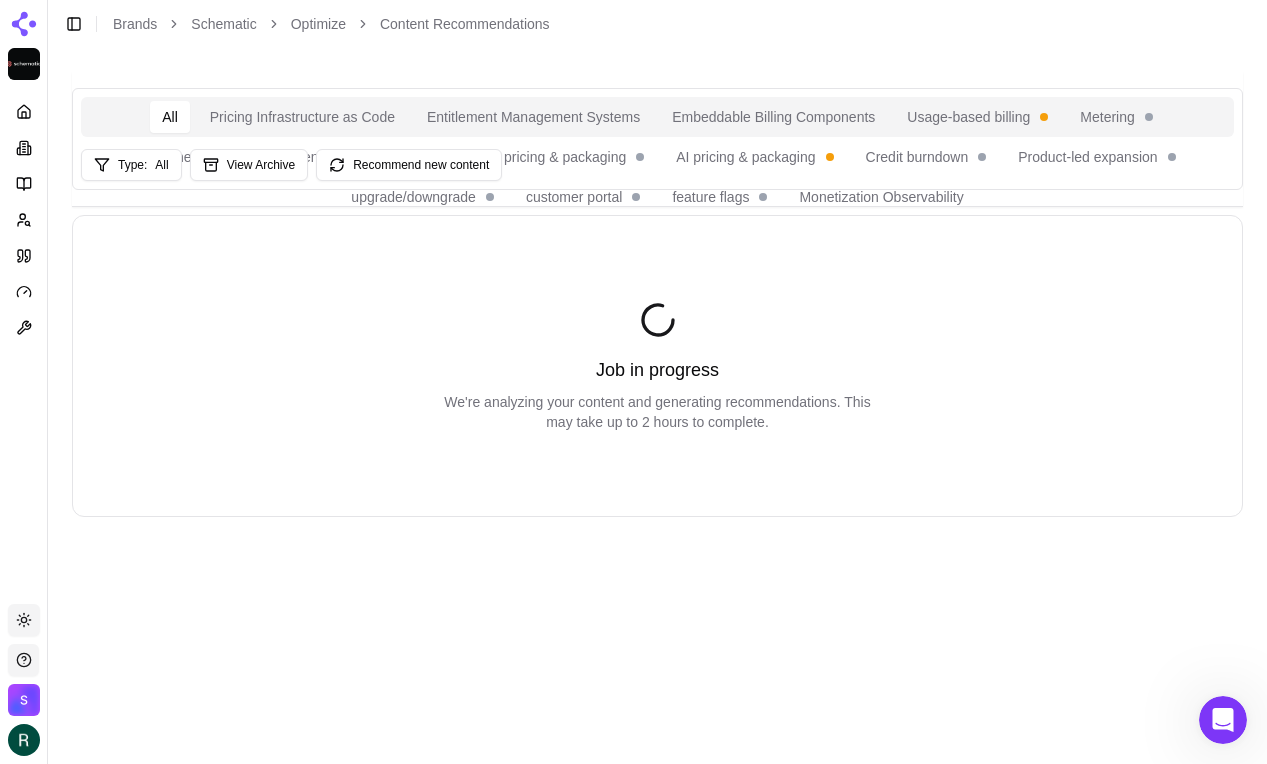 click on "All Pricing Infrastructure as Code Entitlement Management Systems Embeddable Billing Components Usage-based billing Metering  AI monetization Agentic monetization SaaS pricing & packaging AI pricing & packaging  Credit burndown Product-led expansion upgrade/downgrade customer portal  feature flags Monetization Observability Type: All View Archive Recommend new content Job in progress We're analyzing your content and generating recommendations. This may take up to 2 hours to complete." at bounding box center (657, 406) 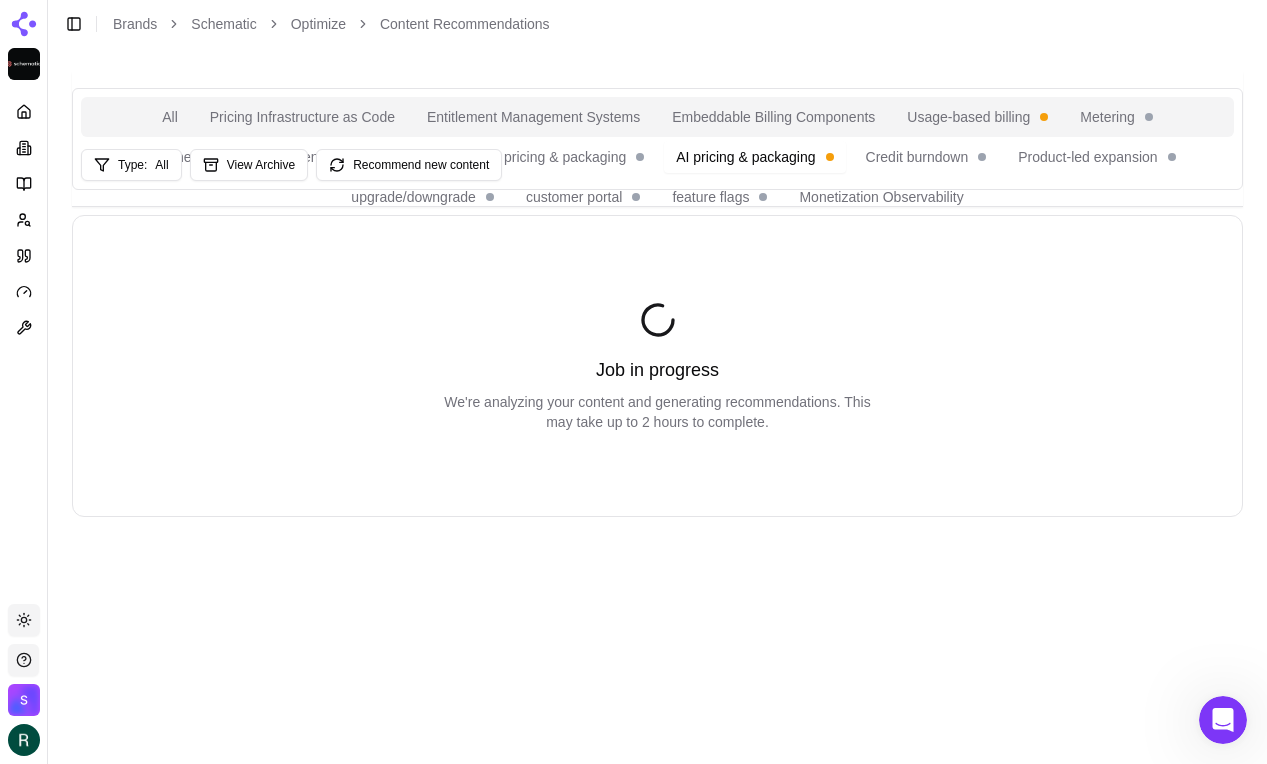 click on "Embeddable Billing Components" at bounding box center (773, 117) 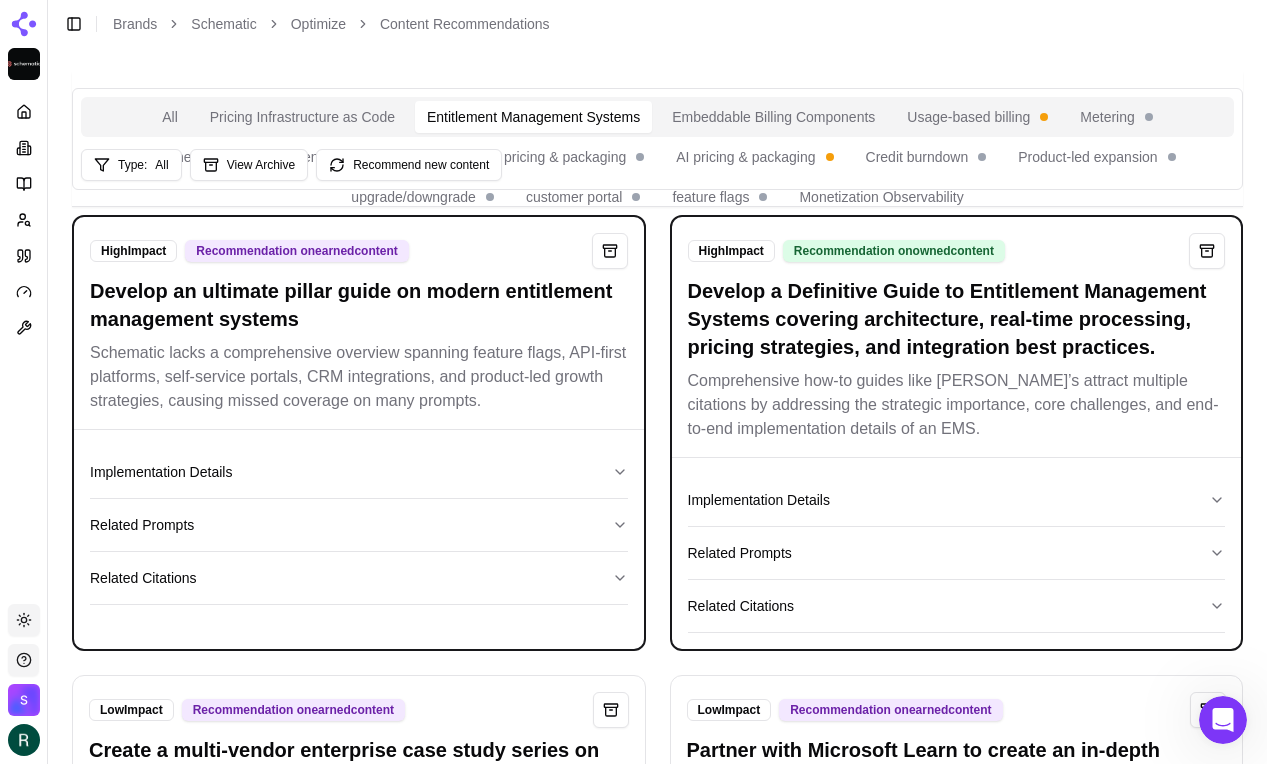 click on "Entitlement Management Systems" at bounding box center [533, 117] 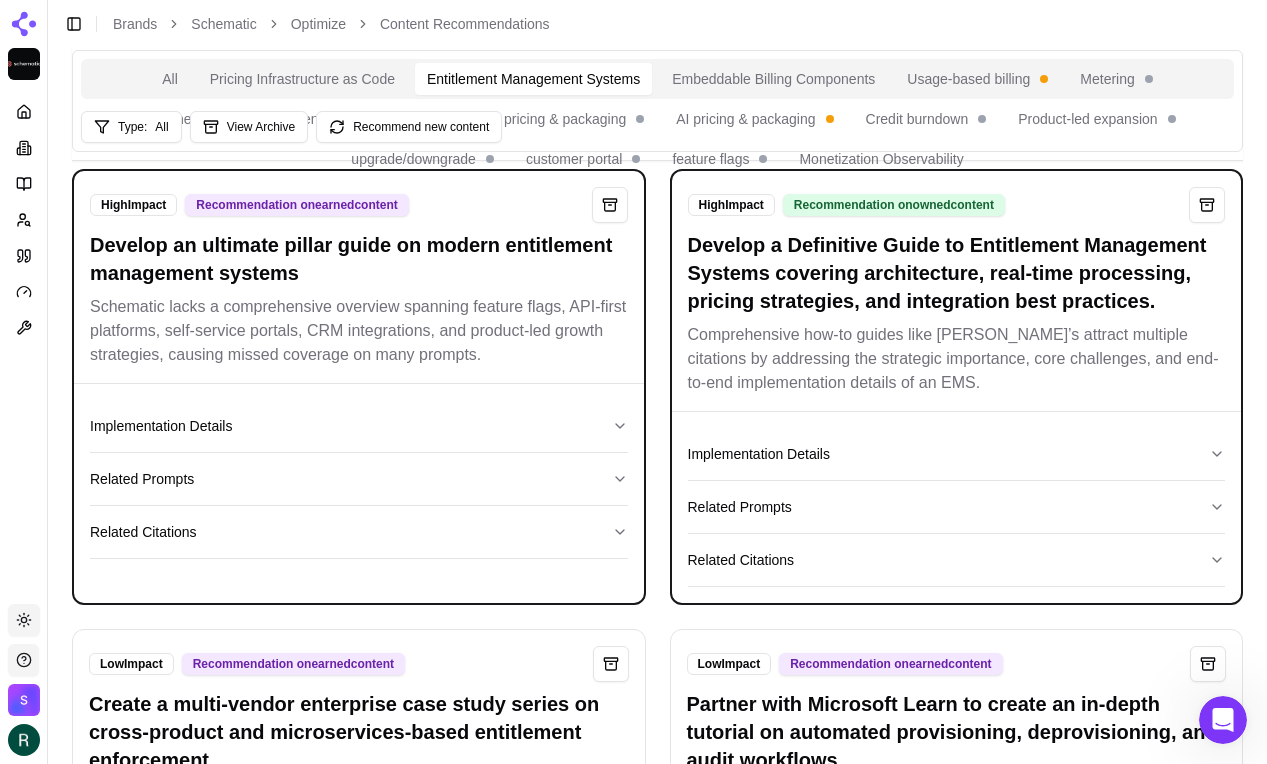 scroll, scrollTop: 16, scrollLeft: 0, axis: vertical 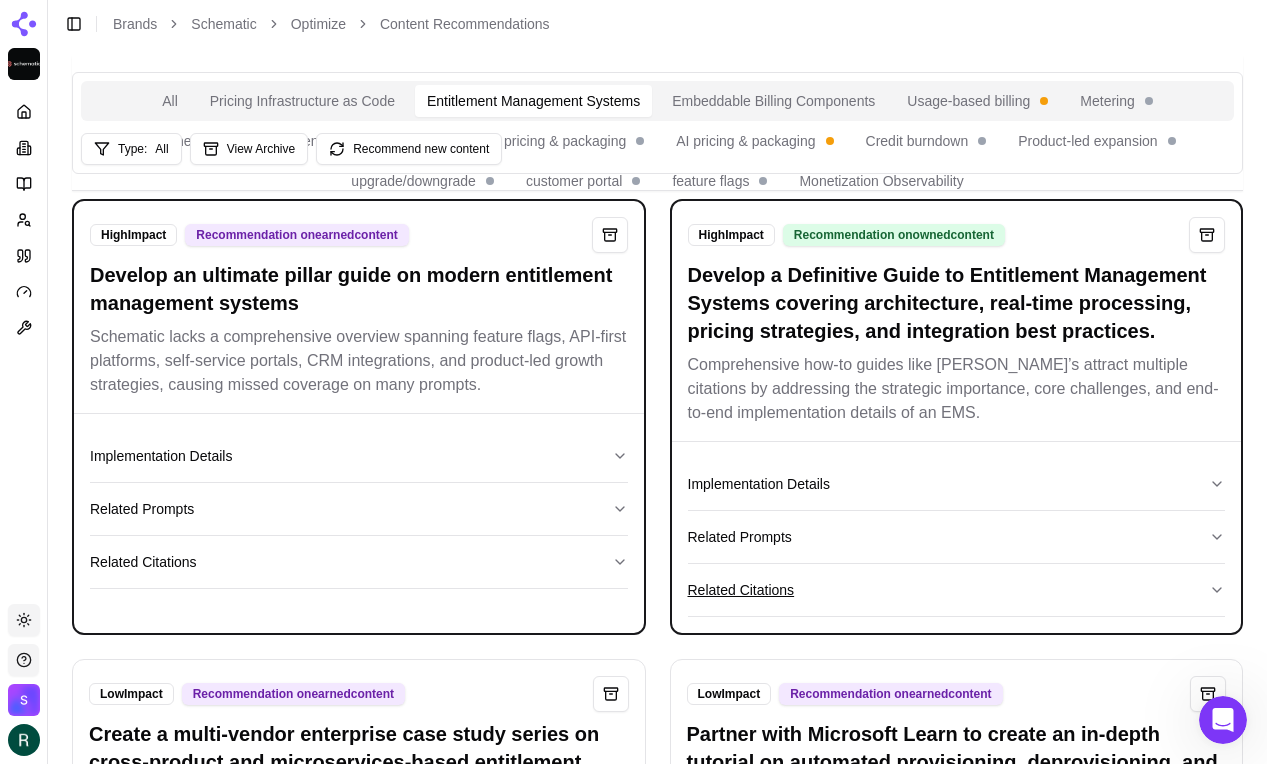 click on "Related Citations" at bounding box center [957, 590] 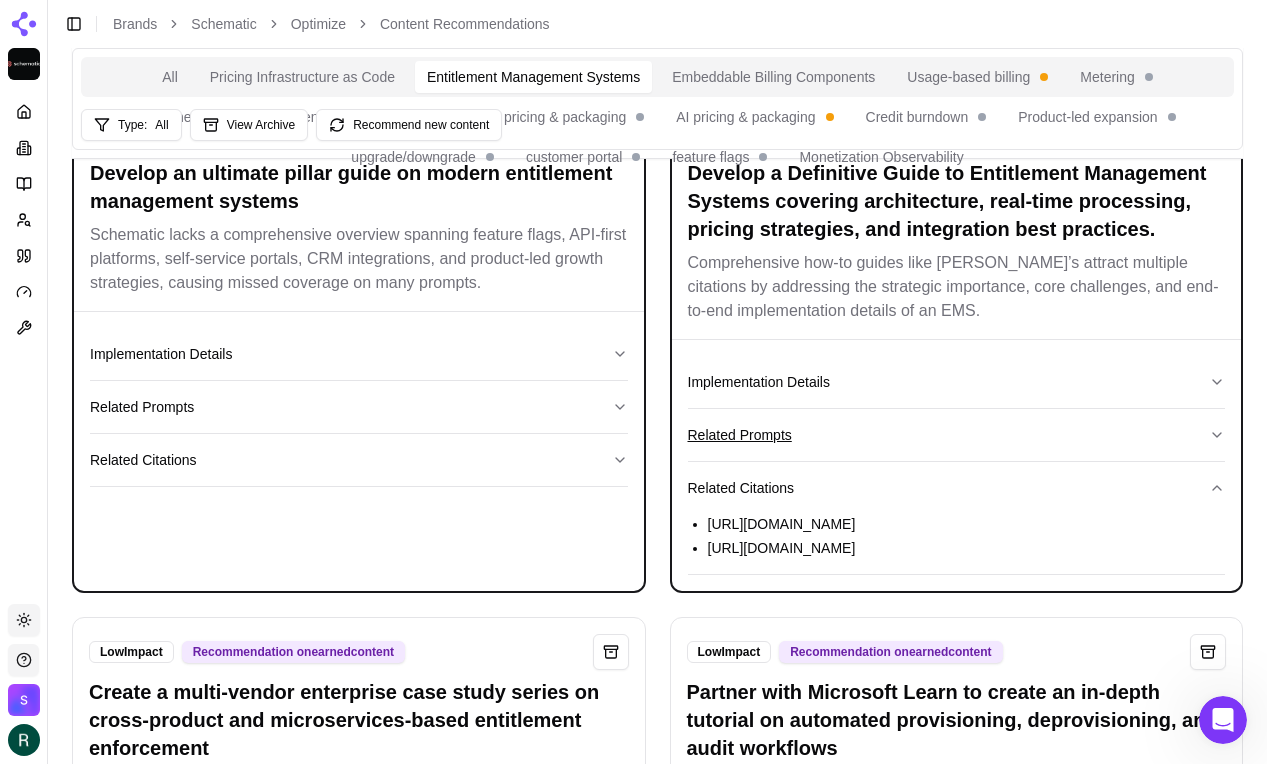 scroll, scrollTop: 120, scrollLeft: 0, axis: vertical 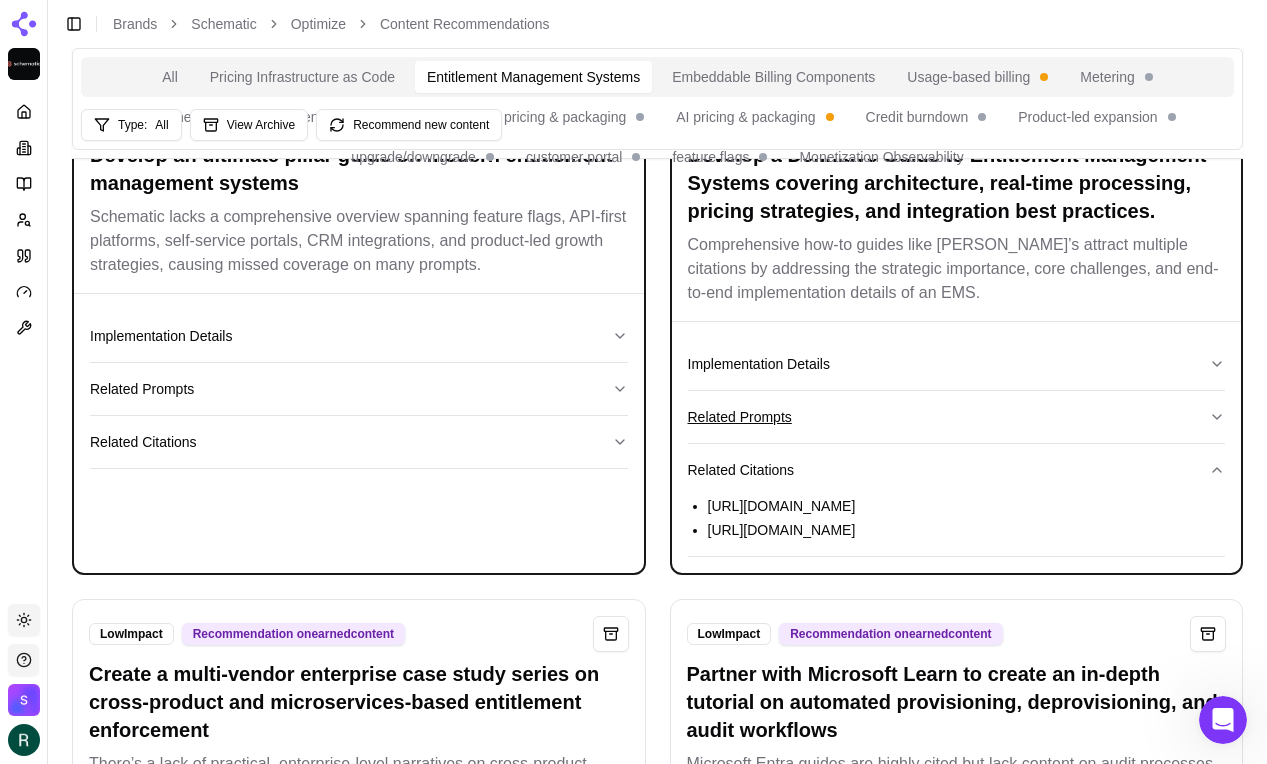 click on "Related Prompts" at bounding box center [957, 417] 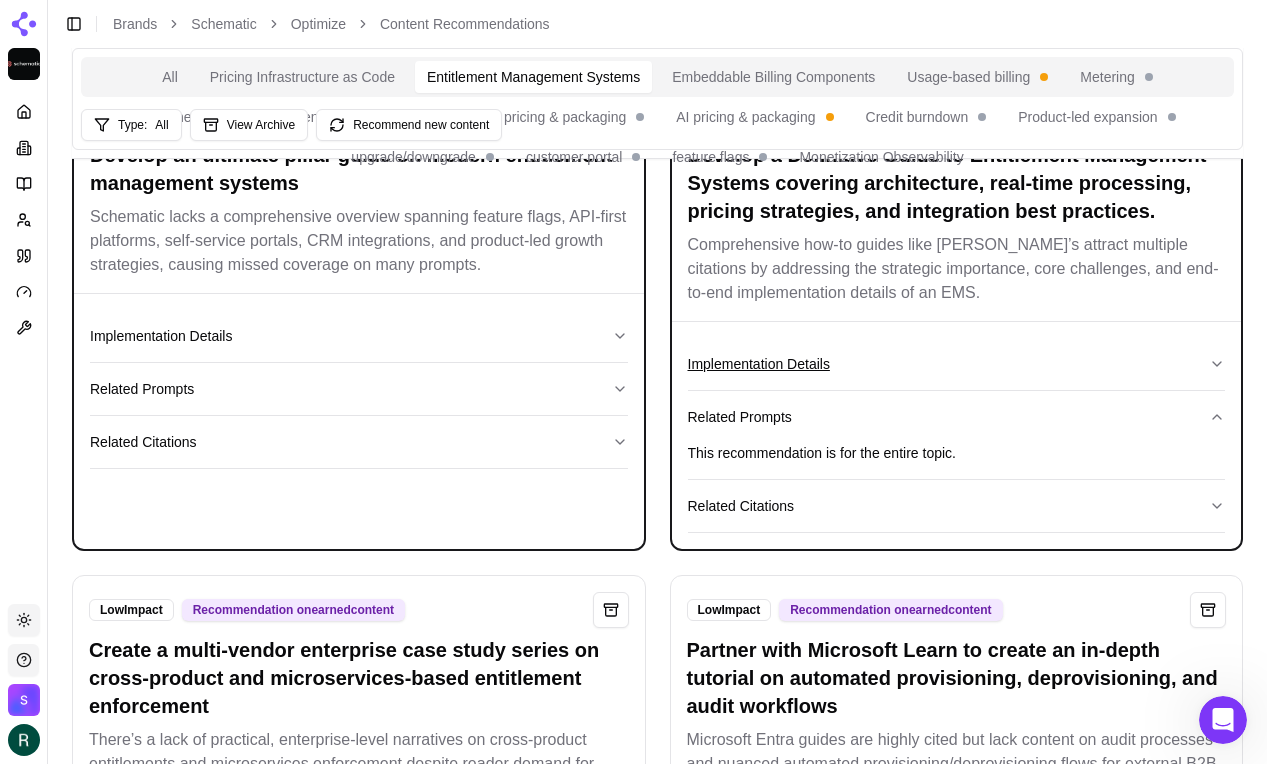 click on "Implementation Details" at bounding box center (957, 364) 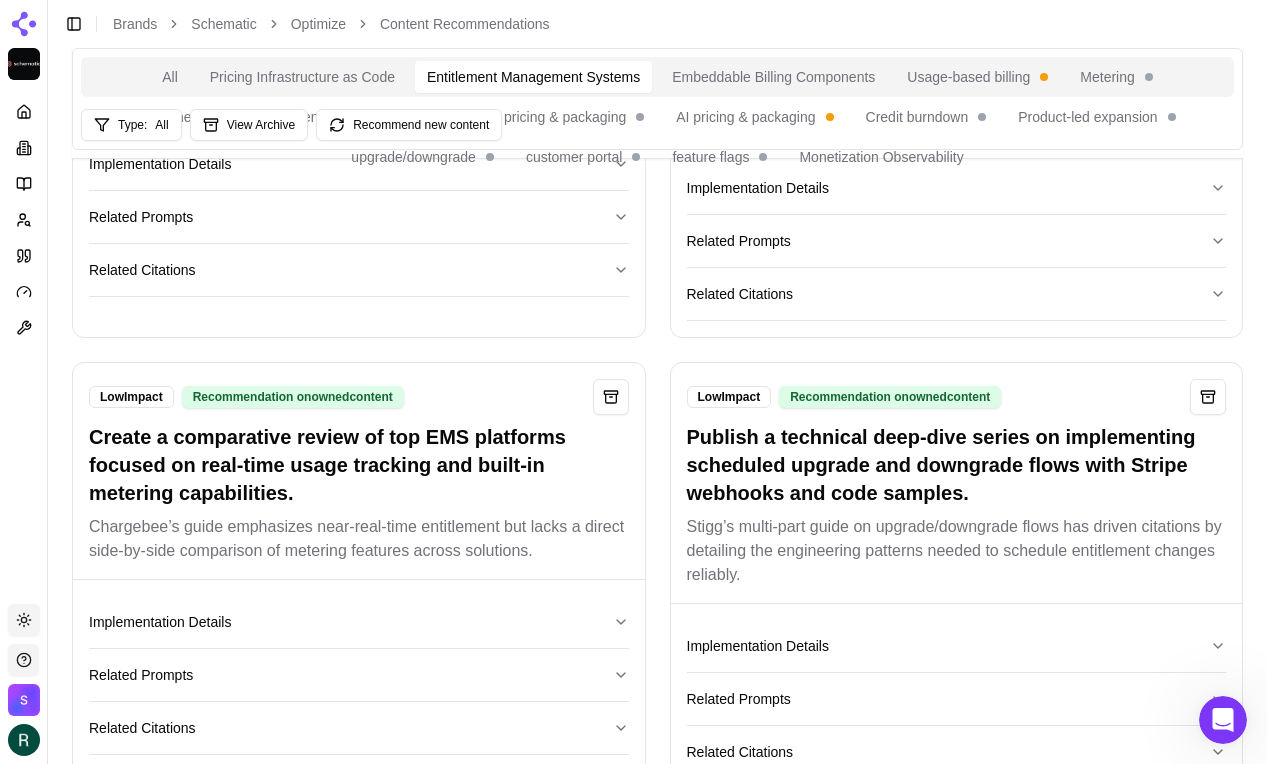 scroll, scrollTop: 1839, scrollLeft: 0, axis: vertical 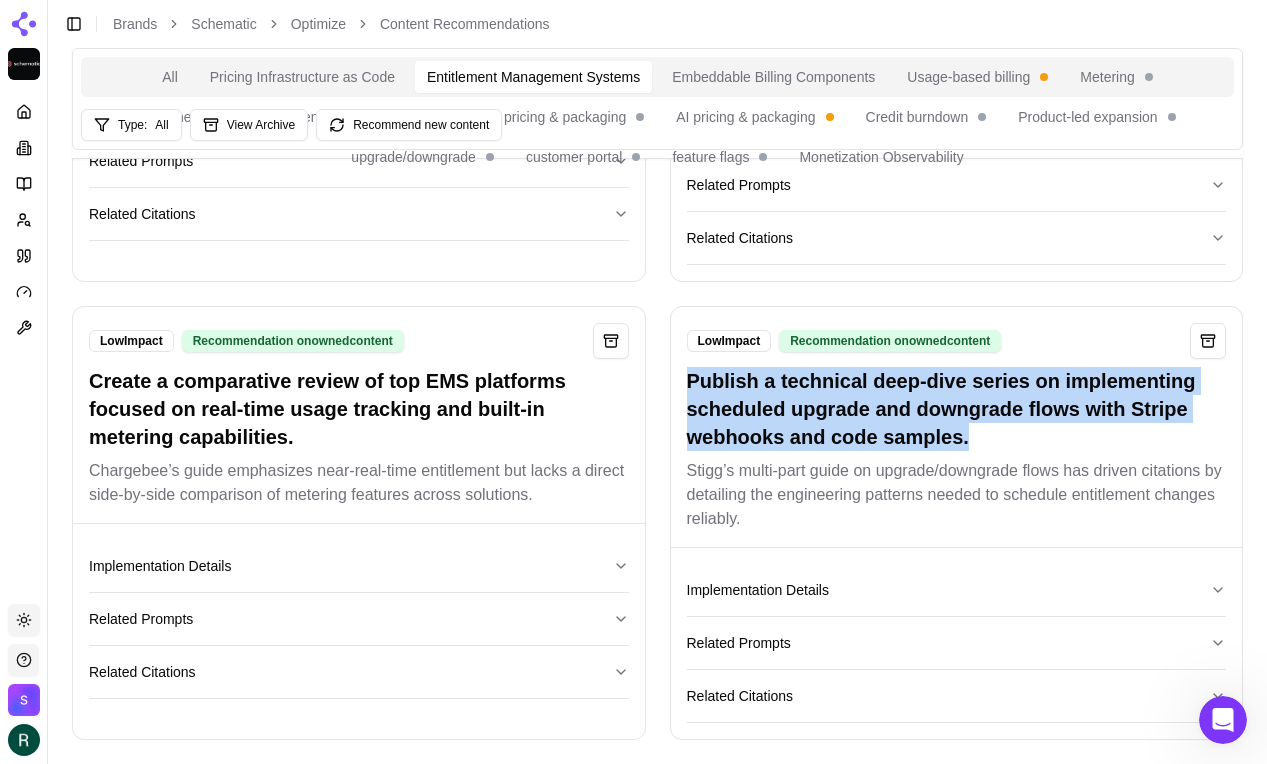drag, startPoint x: 683, startPoint y: 373, endPoint x: 1071, endPoint y: 427, distance: 391.73972 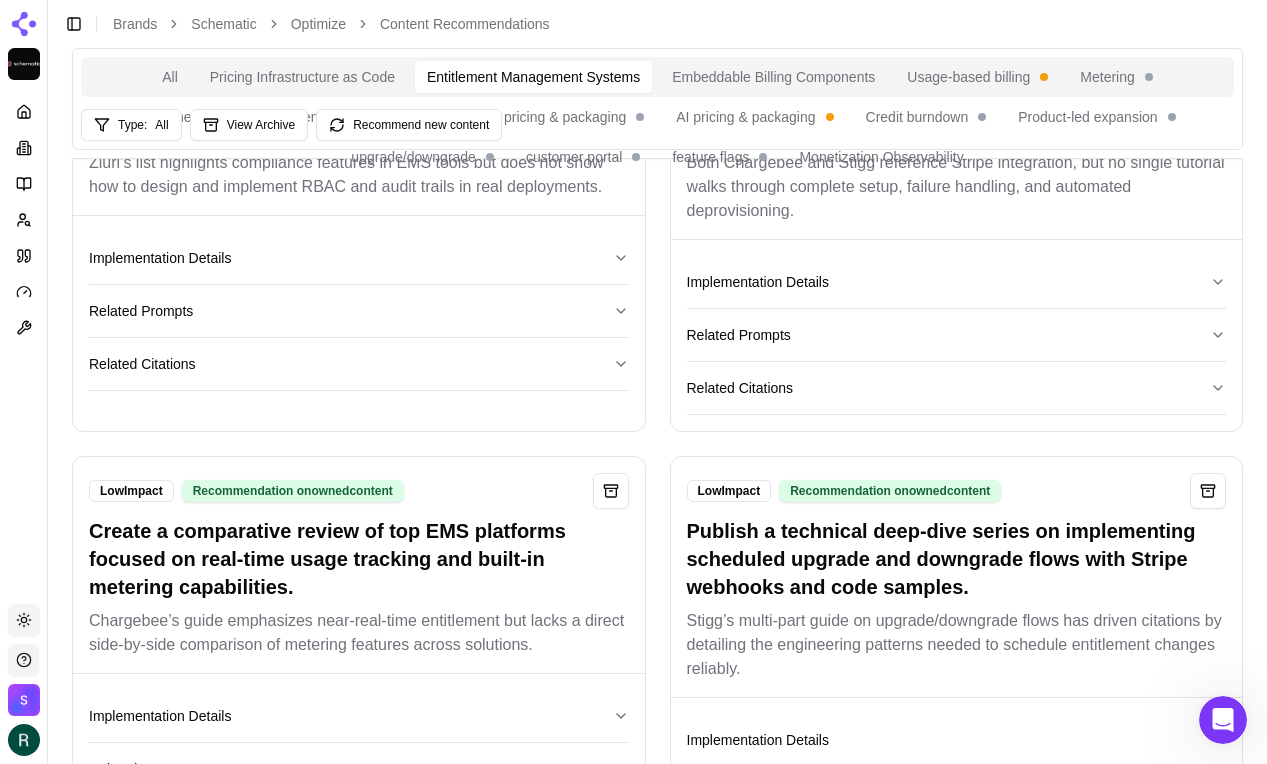scroll, scrollTop: 1785, scrollLeft: 0, axis: vertical 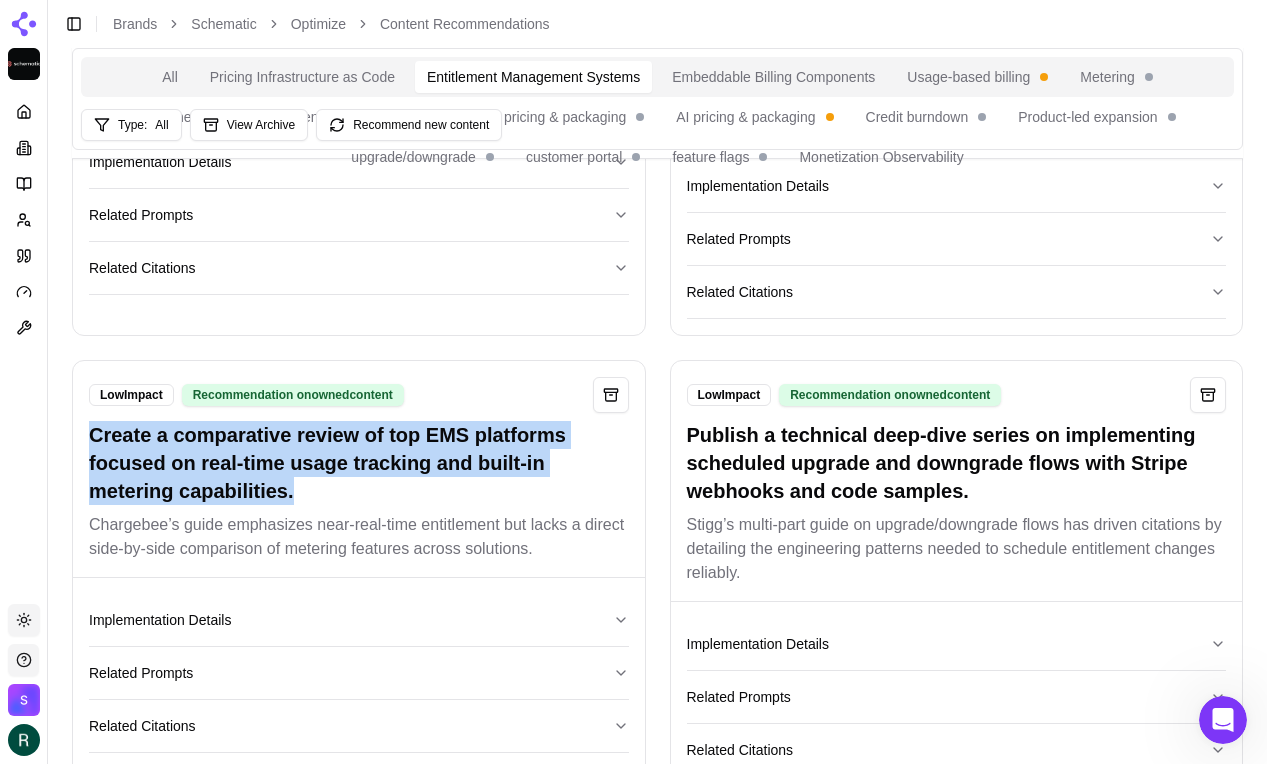 drag, startPoint x: 93, startPoint y: 438, endPoint x: 333, endPoint y: 490, distance: 245.56873 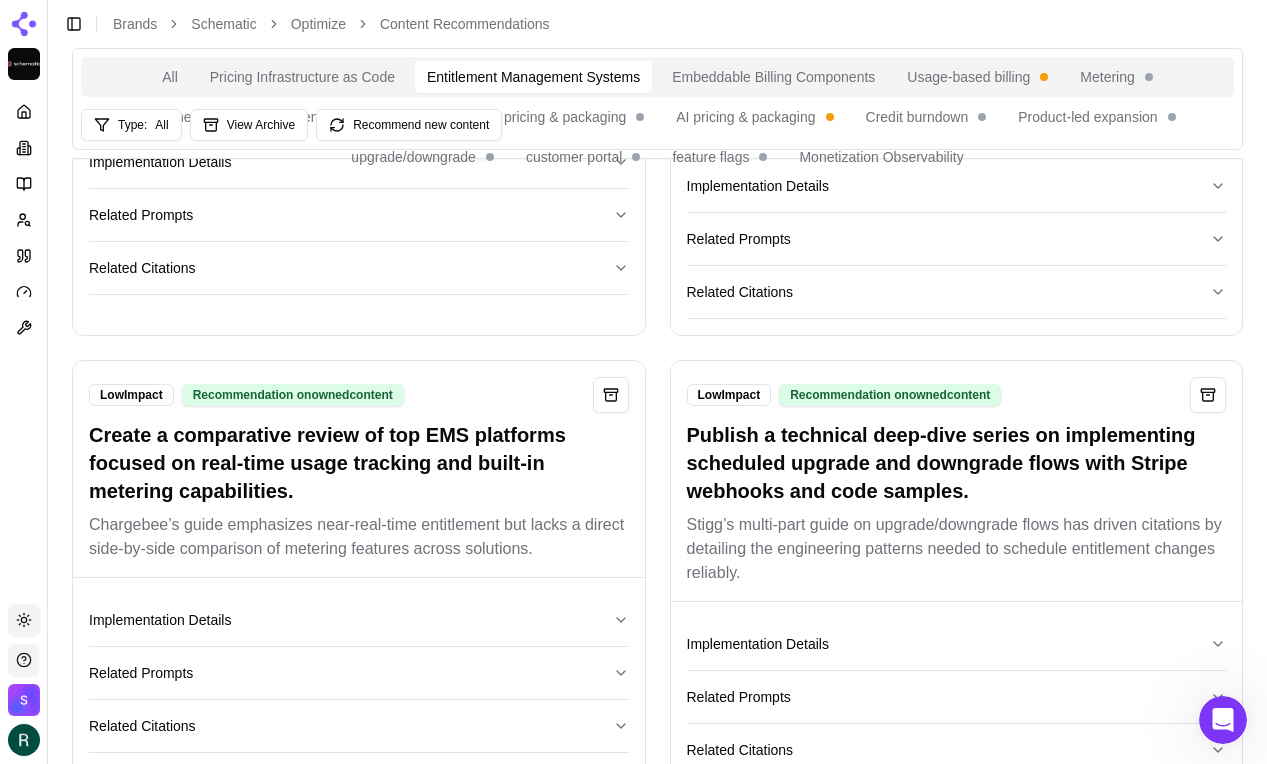 scroll, scrollTop: 1839, scrollLeft: 0, axis: vertical 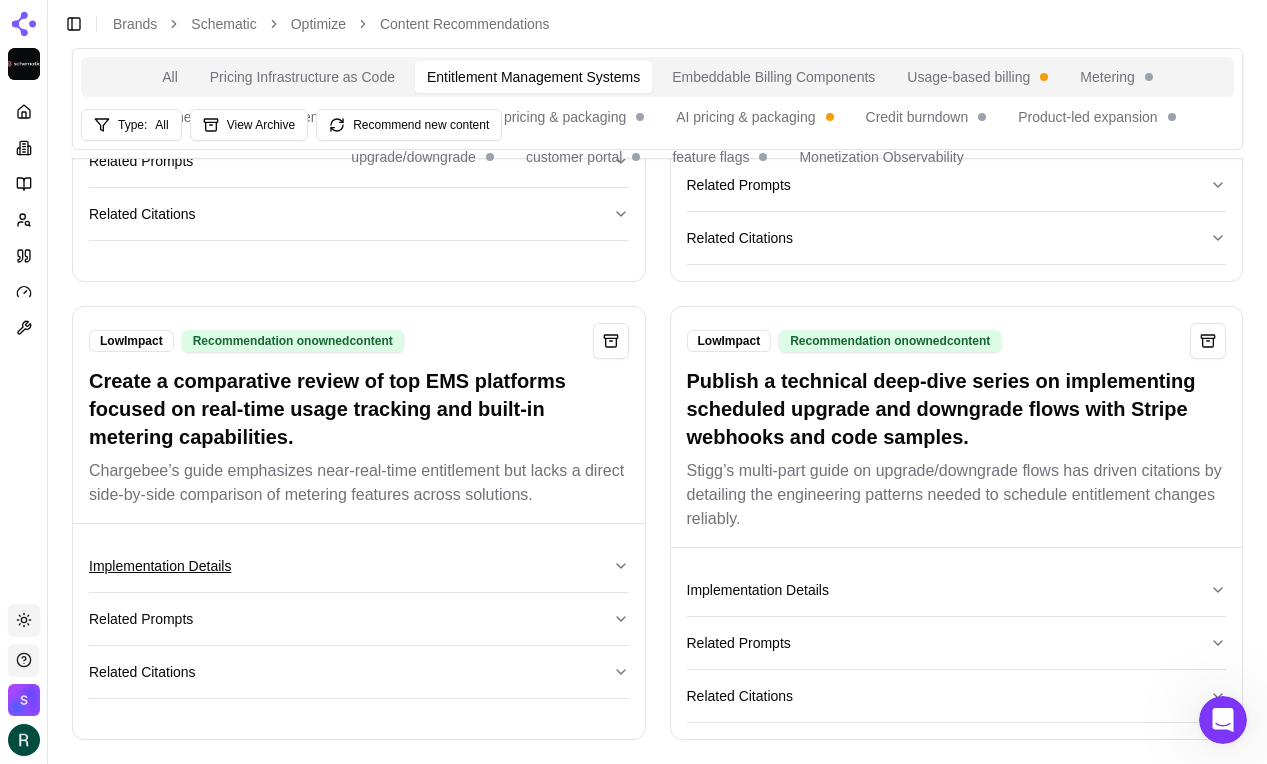click on "Implementation Details" at bounding box center [359, 566] 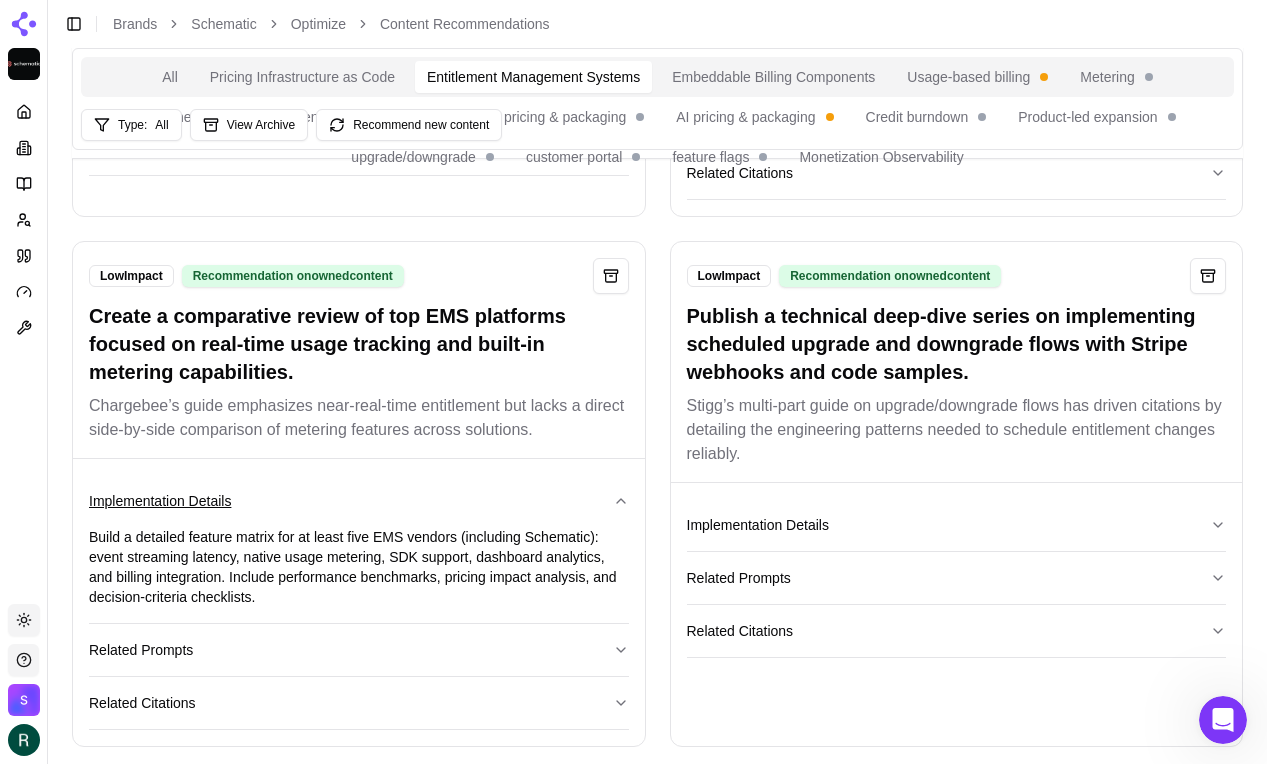 scroll, scrollTop: 1911, scrollLeft: 0, axis: vertical 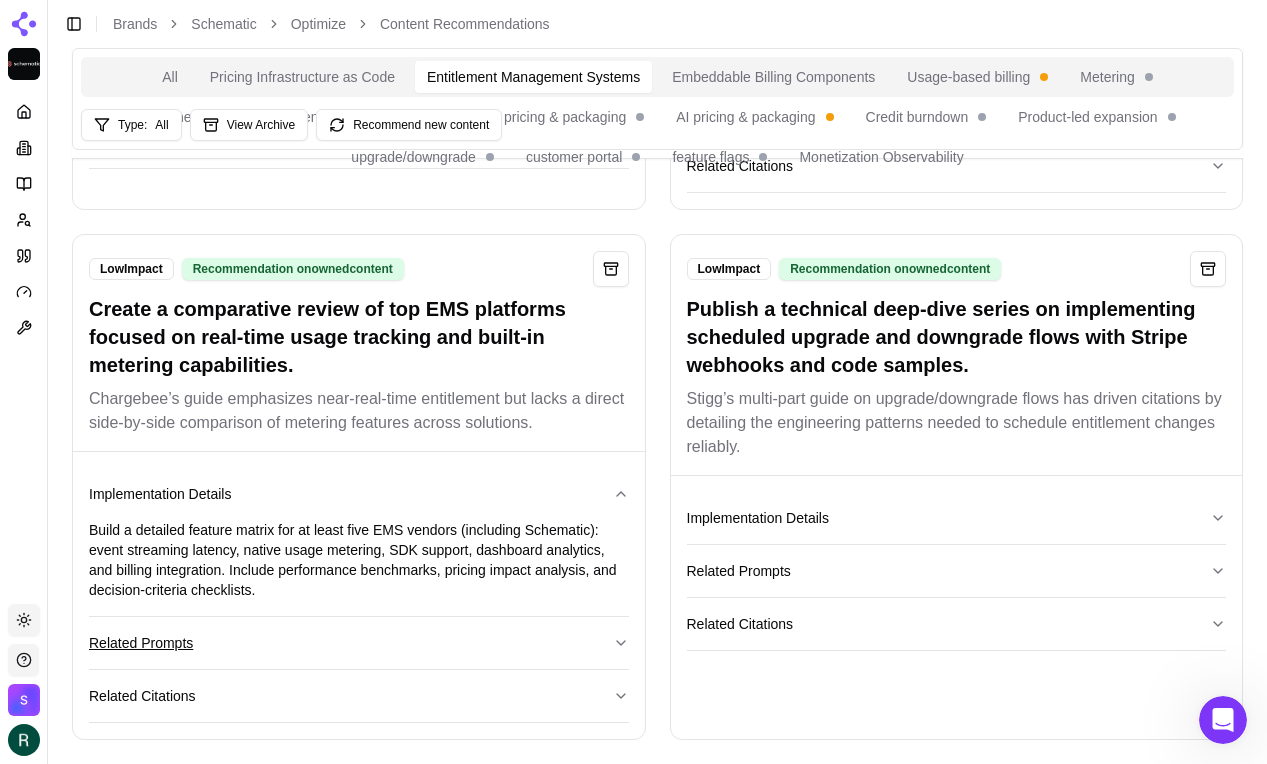 click on "Related Prompts" at bounding box center [359, 643] 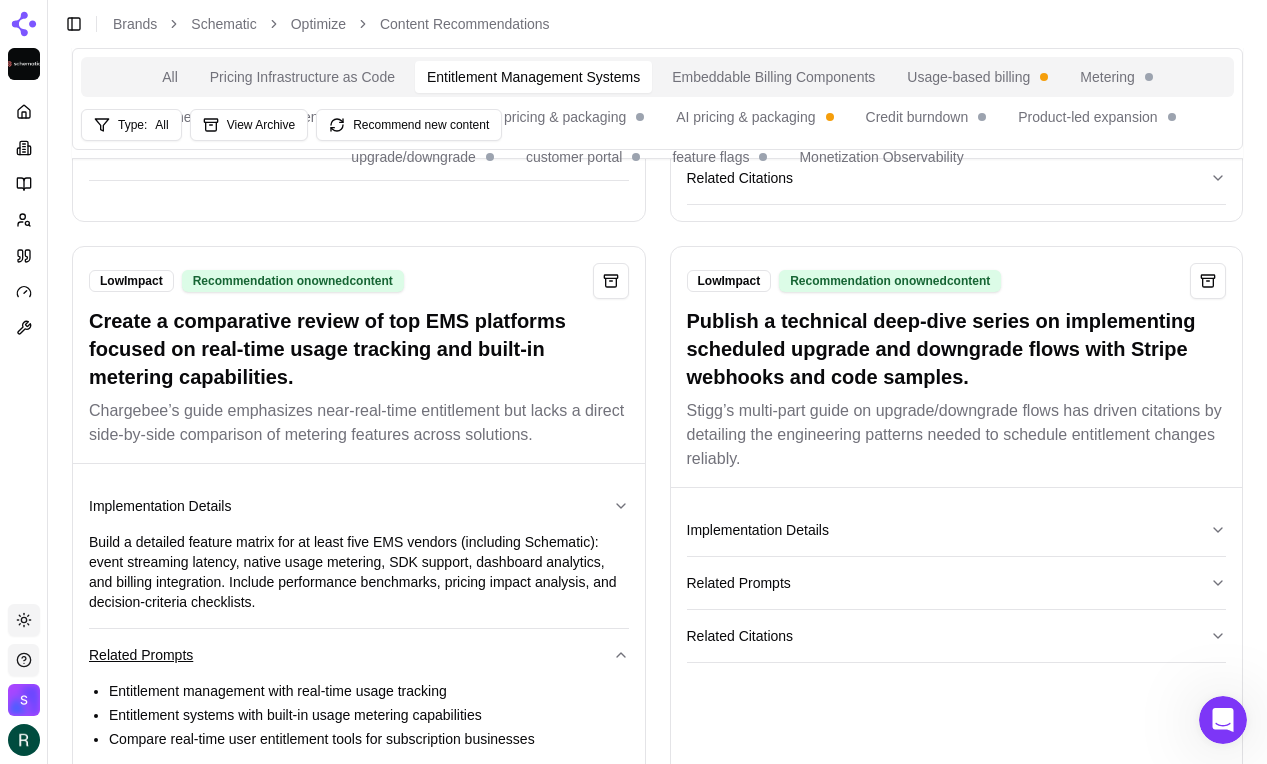 scroll, scrollTop: 1899, scrollLeft: 0, axis: vertical 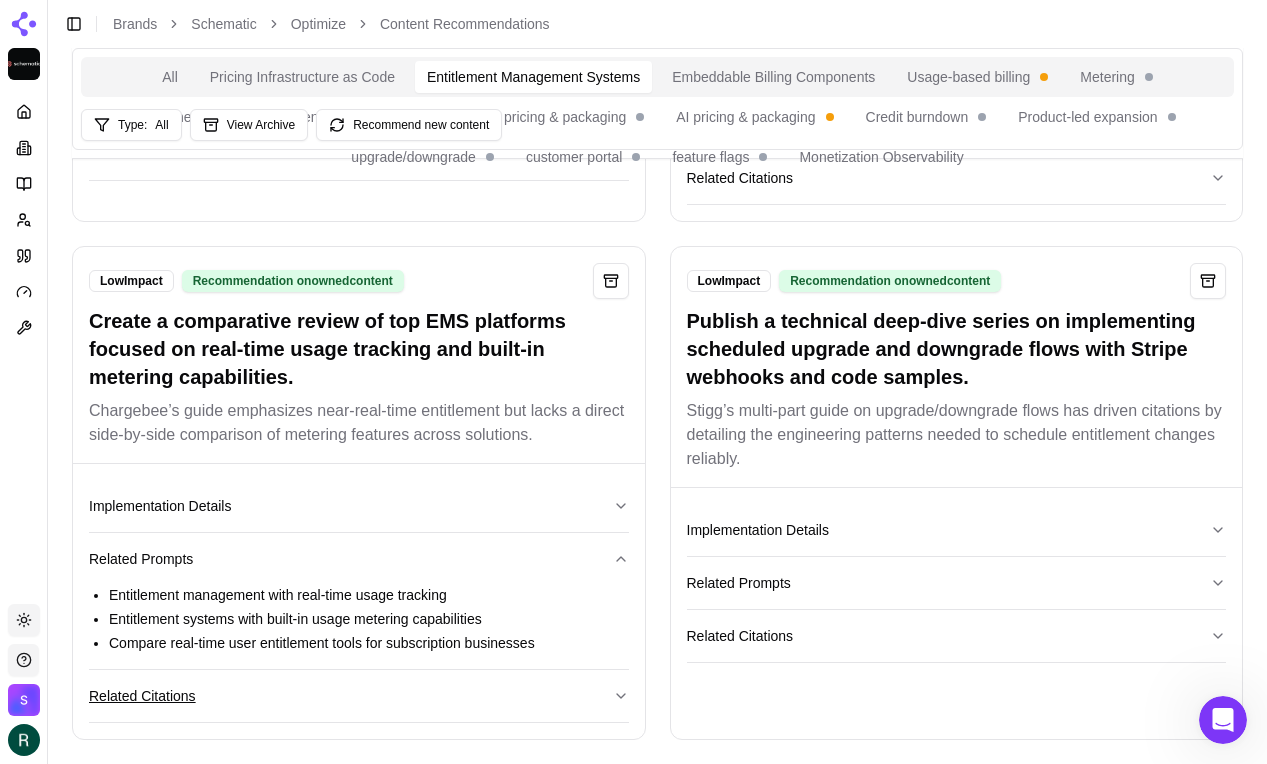 click on "Related Citations" at bounding box center (359, 696) 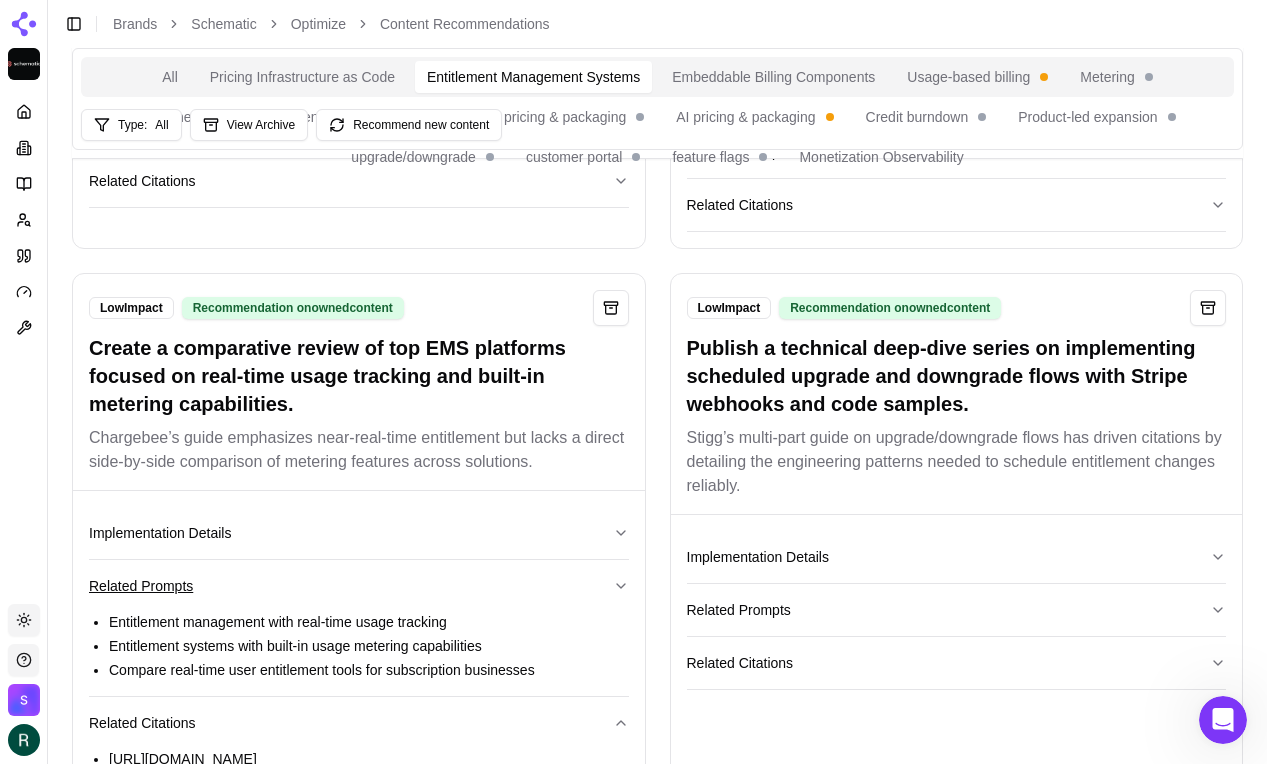 scroll, scrollTop: 1871, scrollLeft: 0, axis: vertical 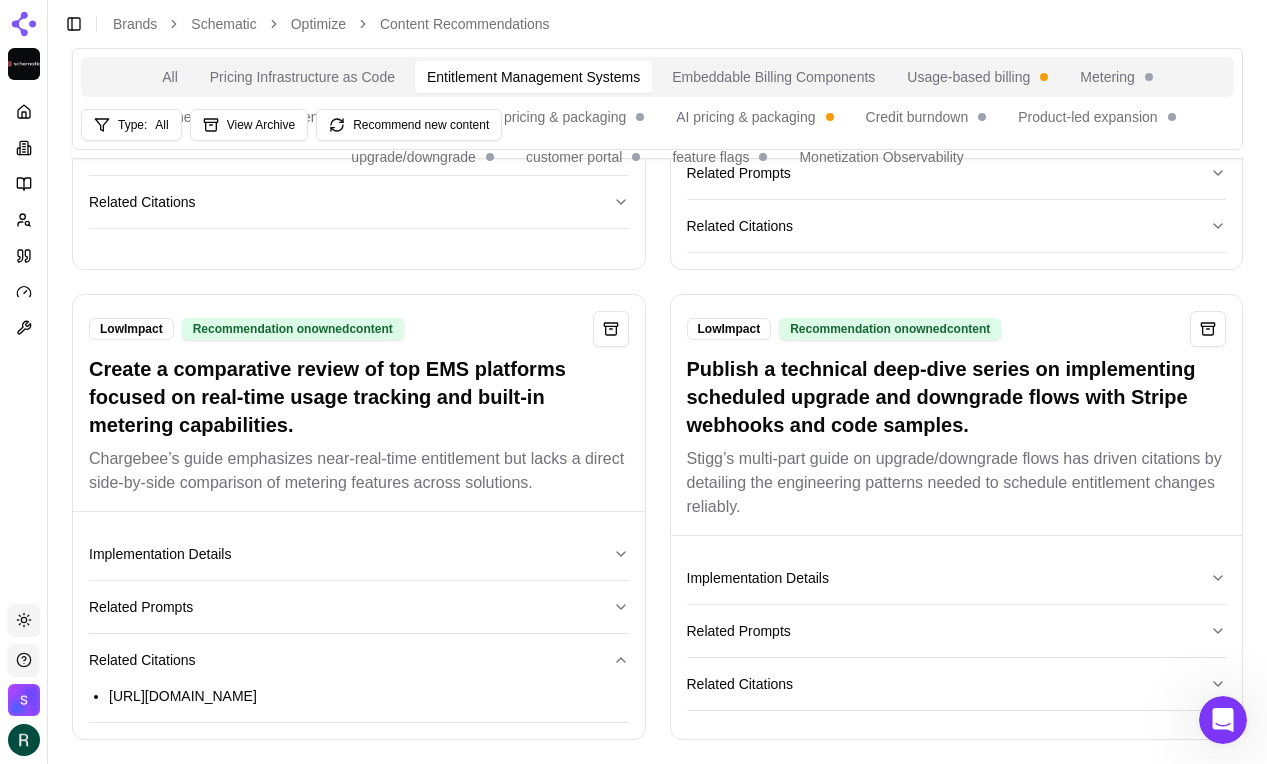 click on "[URL][DOMAIN_NAME]" at bounding box center [369, 696] 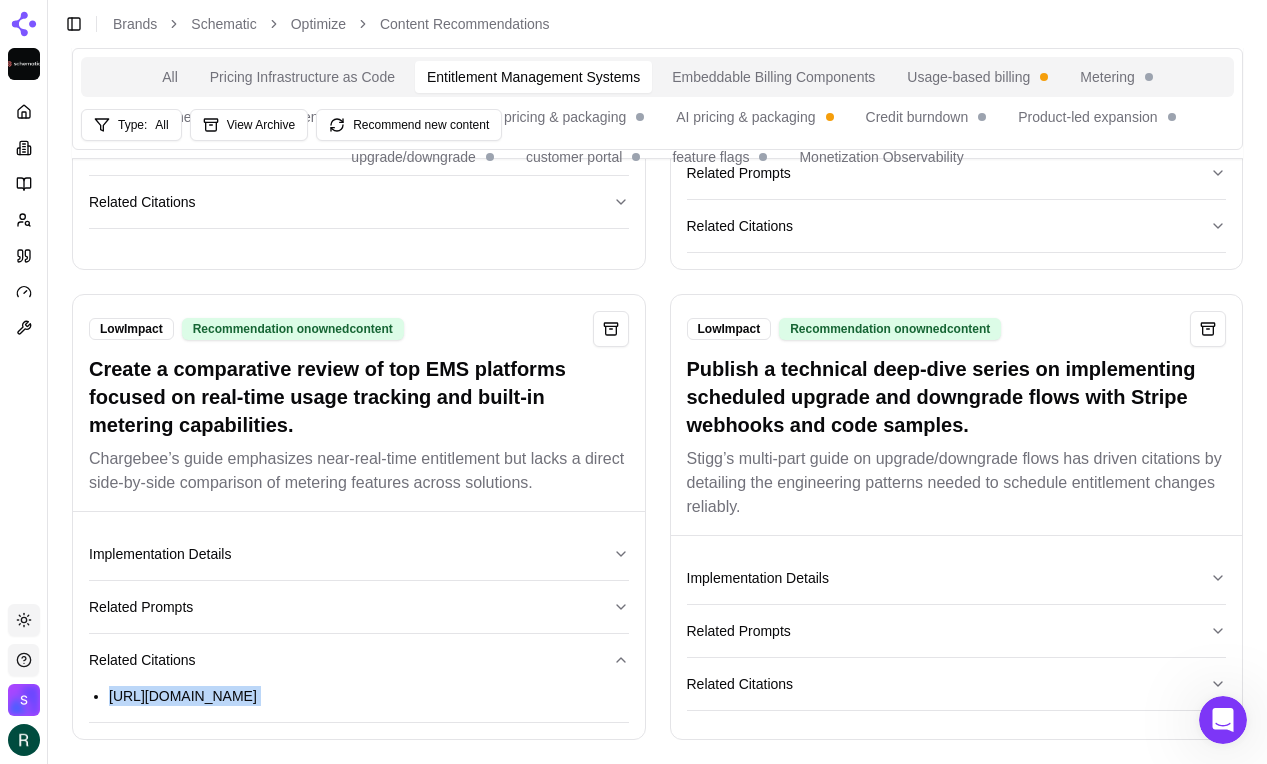 click on "[URL][DOMAIN_NAME]" at bounding box center [369, 696] 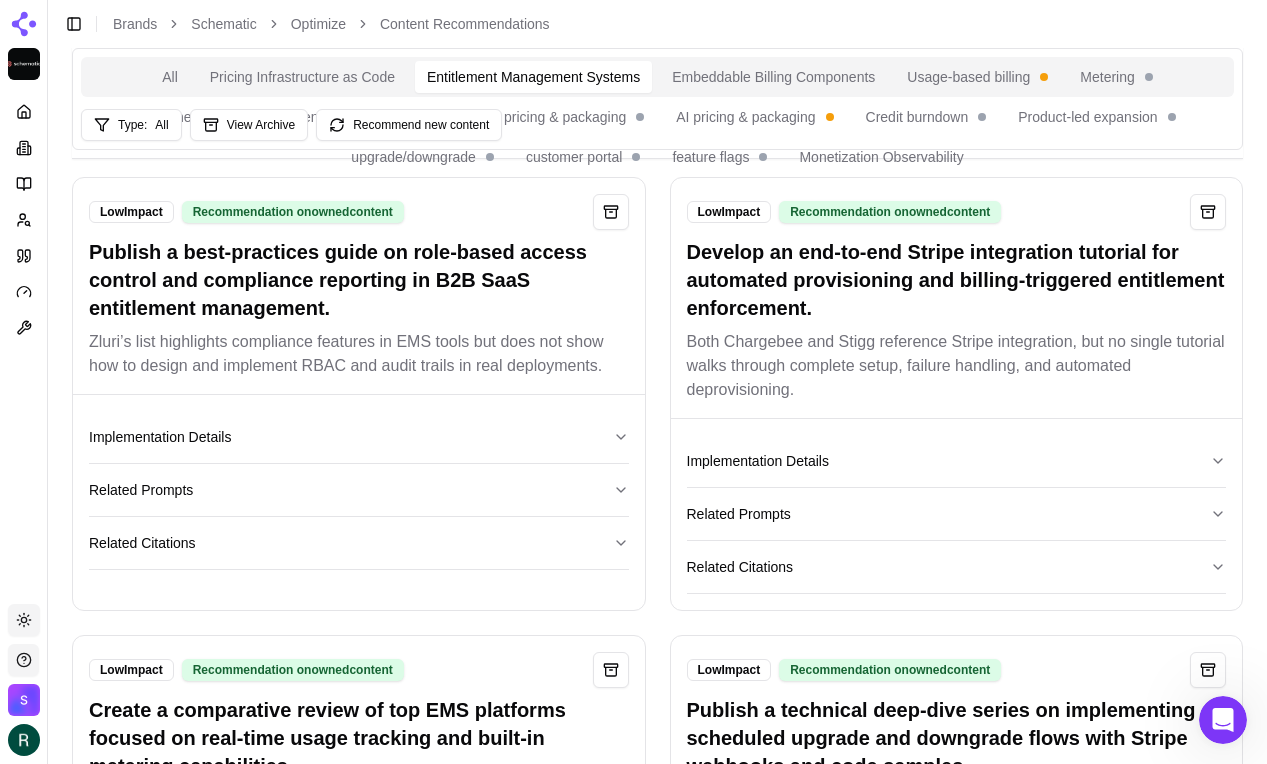 scroll, scrollTop: 1506, scrollLeft: 0, axis: vertical 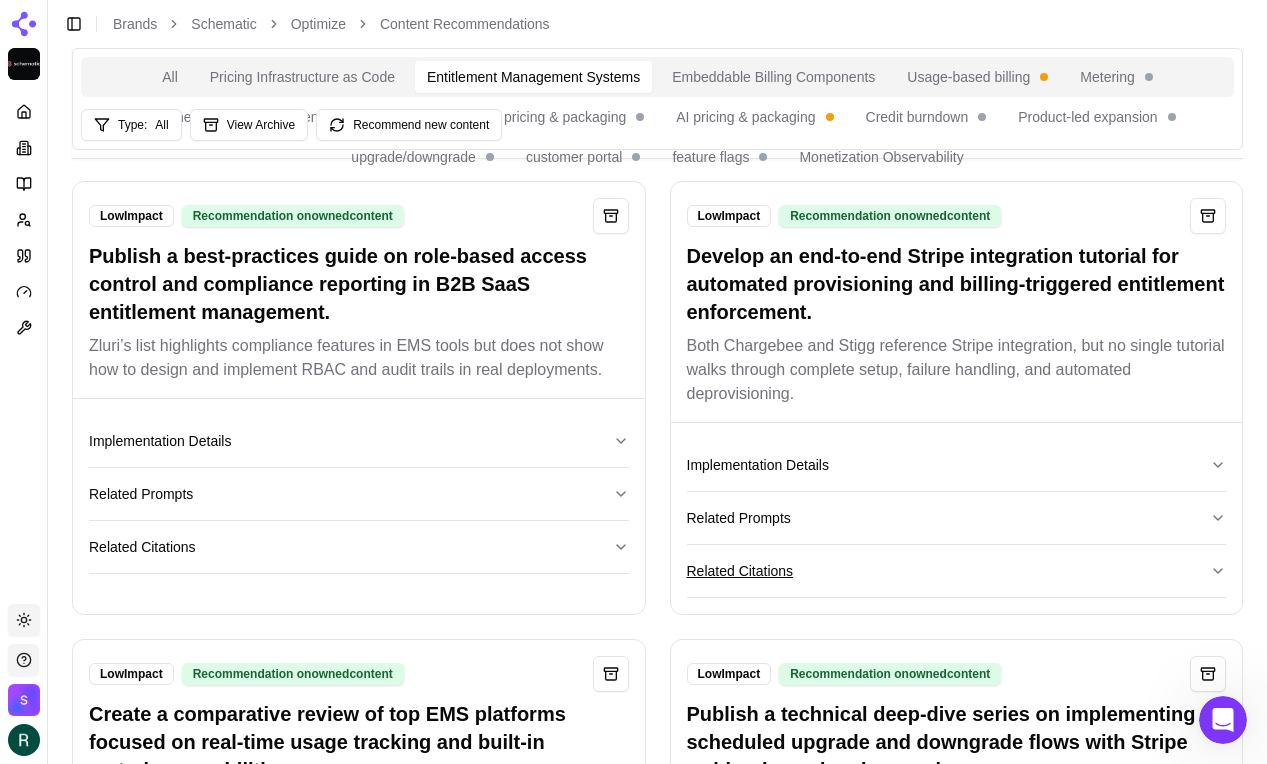 click on "Related Citations" at bounding box center [957, 571] 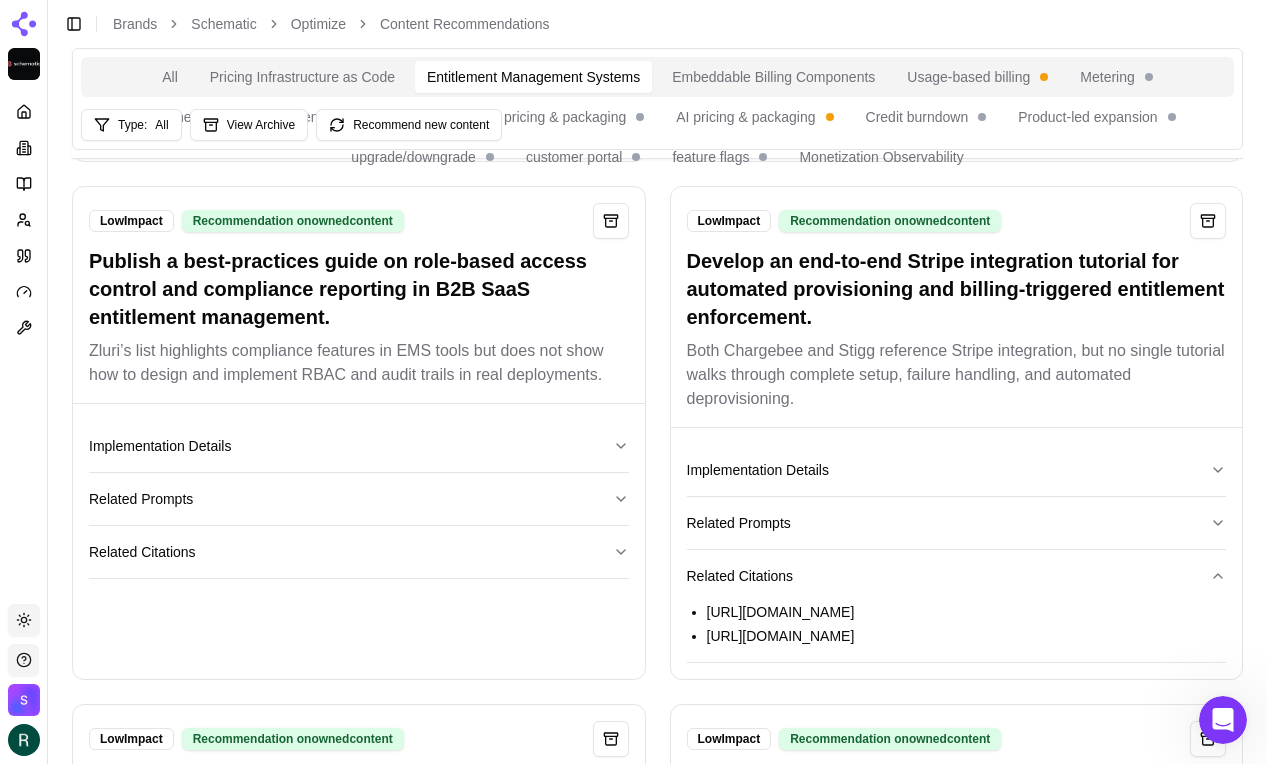 scroll, scrollTop: 1468, scrollLeft: 0, axis: vertical 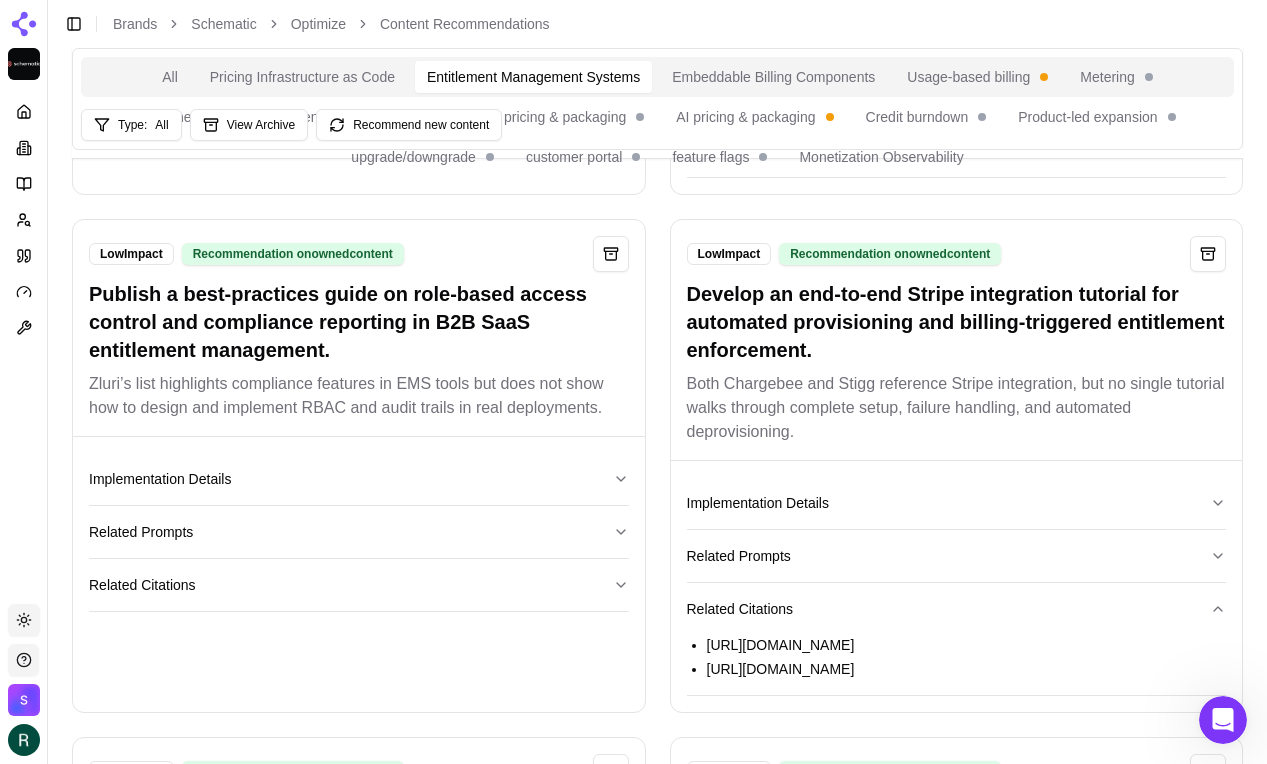 drag, startPoint x: 886, startPoint y: 720, endPoint x: 704, endPoint y: 690, distance: 184.45596 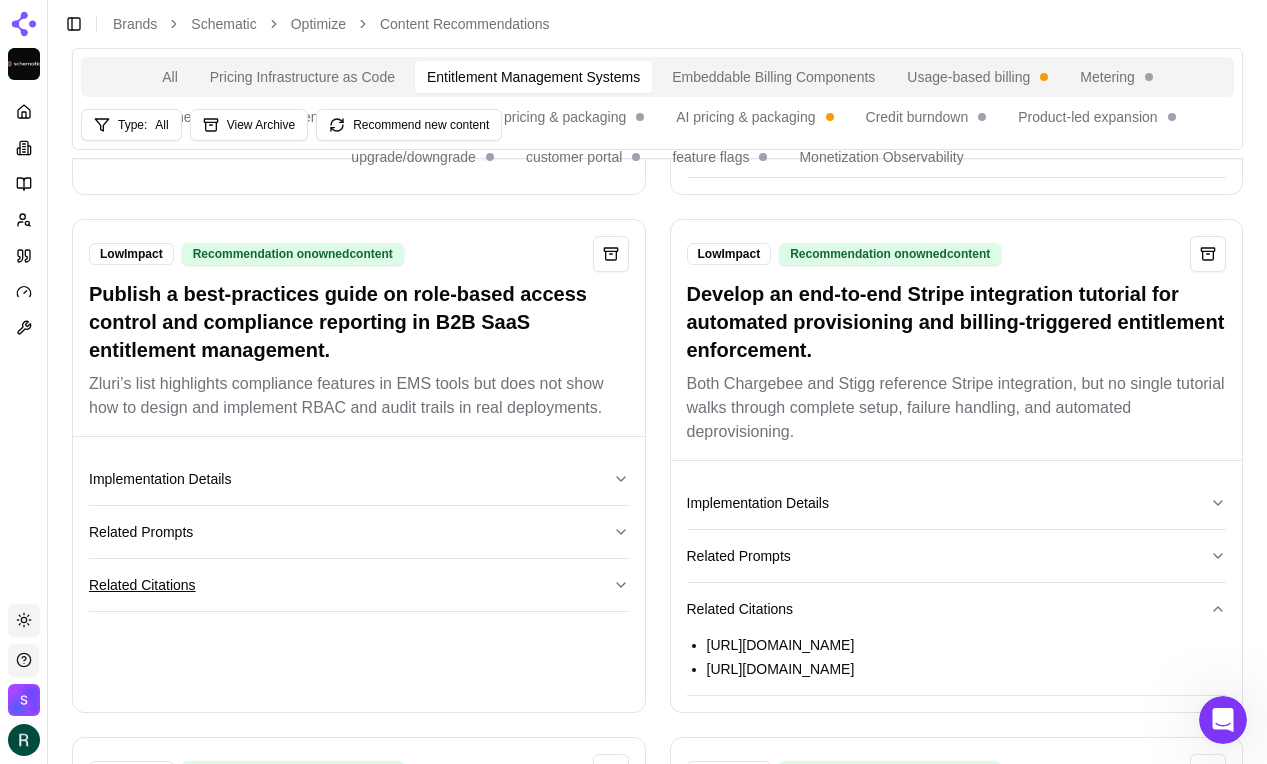 click on "Related Citations" at bounding box center [359, 585] 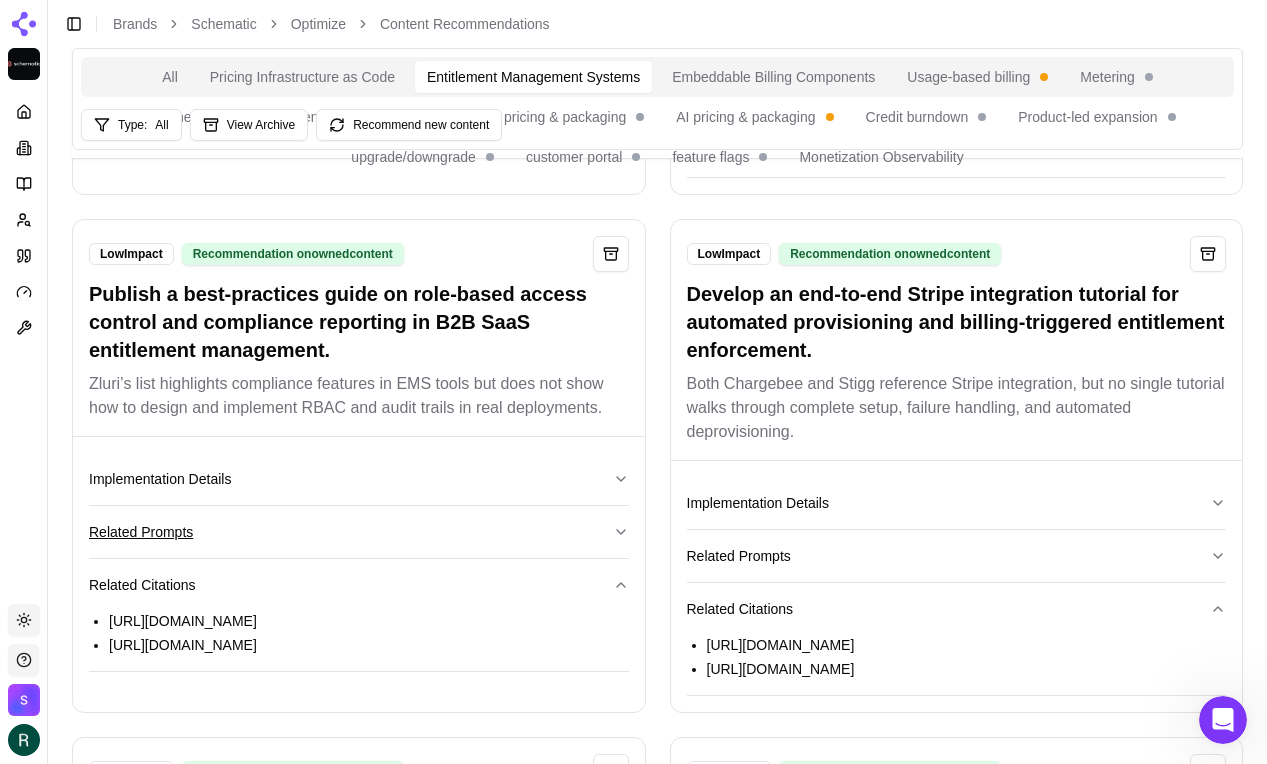 click on "Related Prompts" at bounding box center [359, 532] 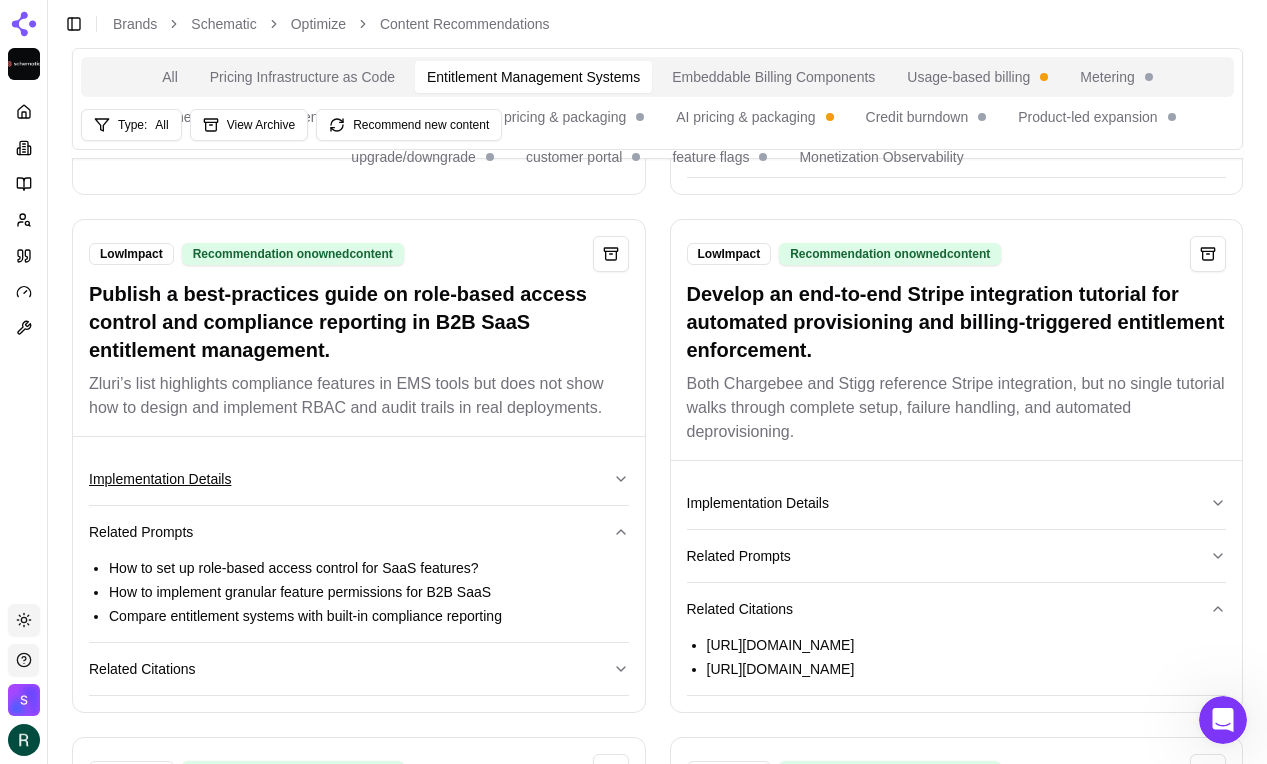 click on "Implementation Details" at bounding box center (359, 479) 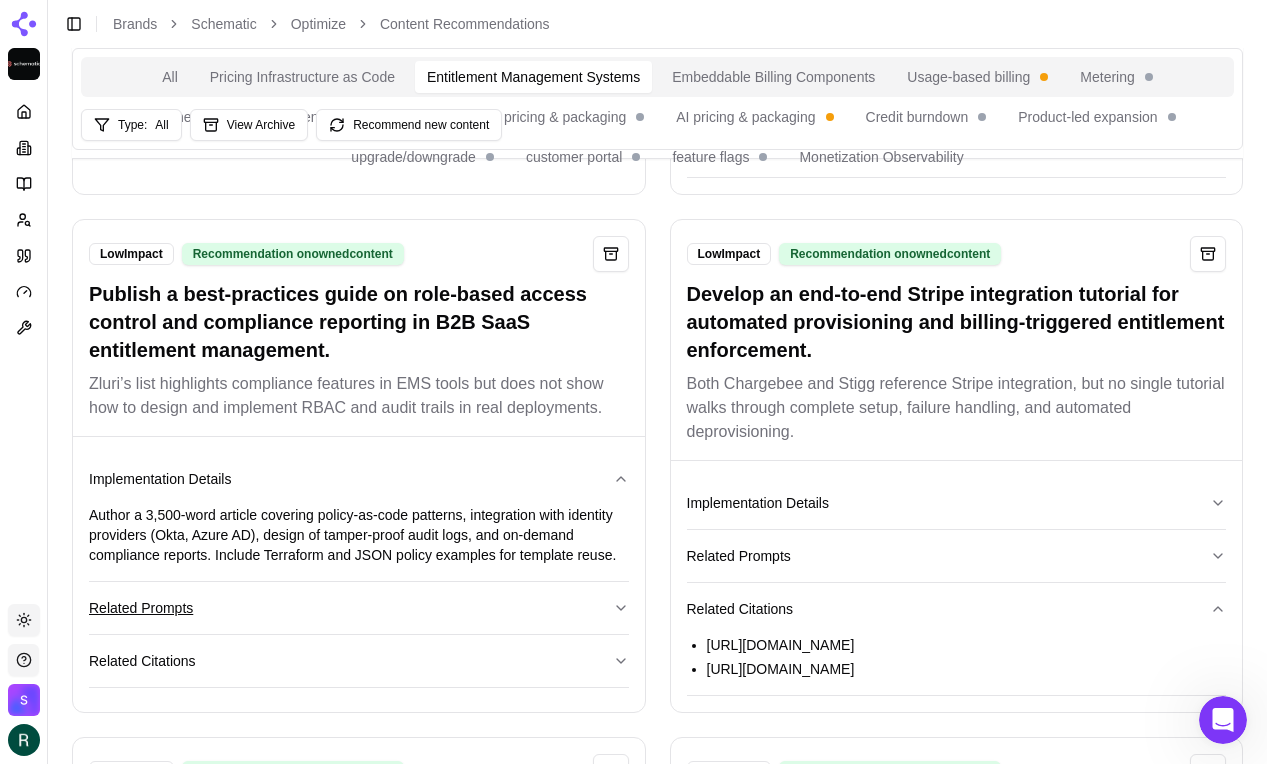 click on "Related Prompts" at bounding box center (359, 608) 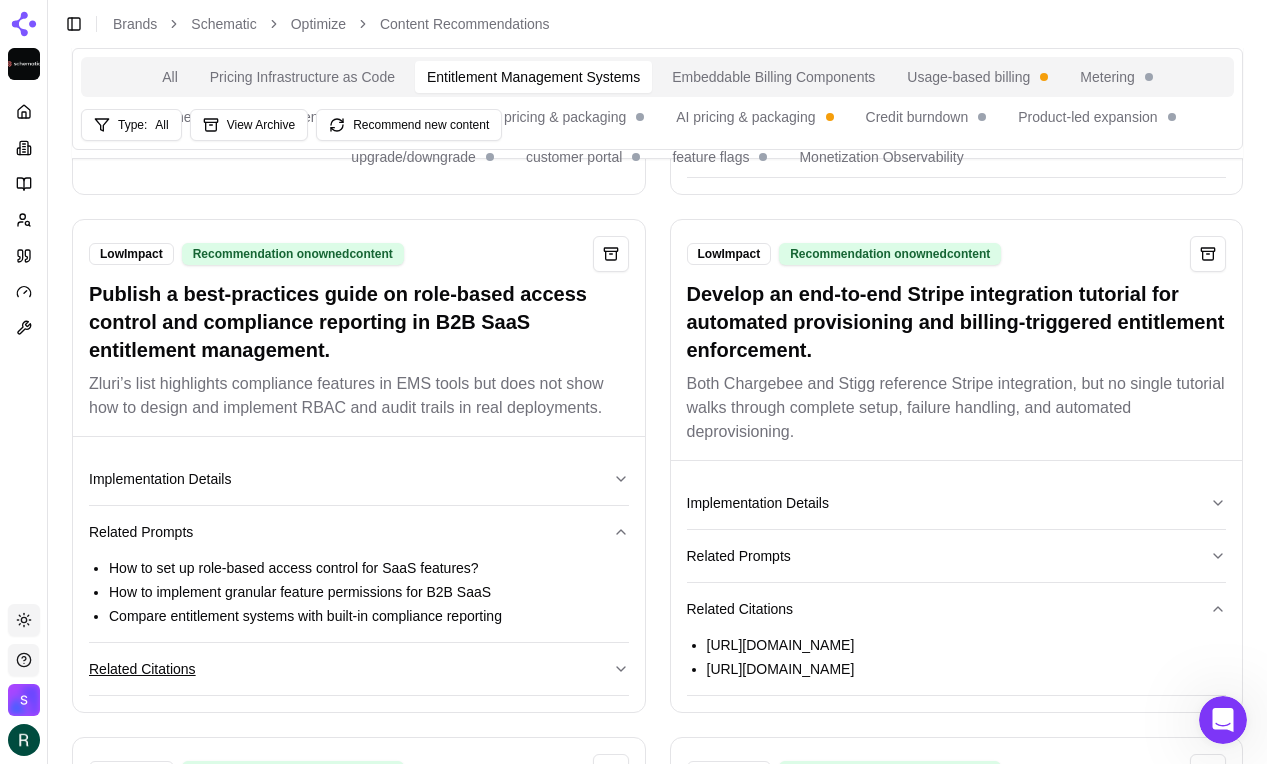 click on "Related Citations" at bounding box center (359, 669) 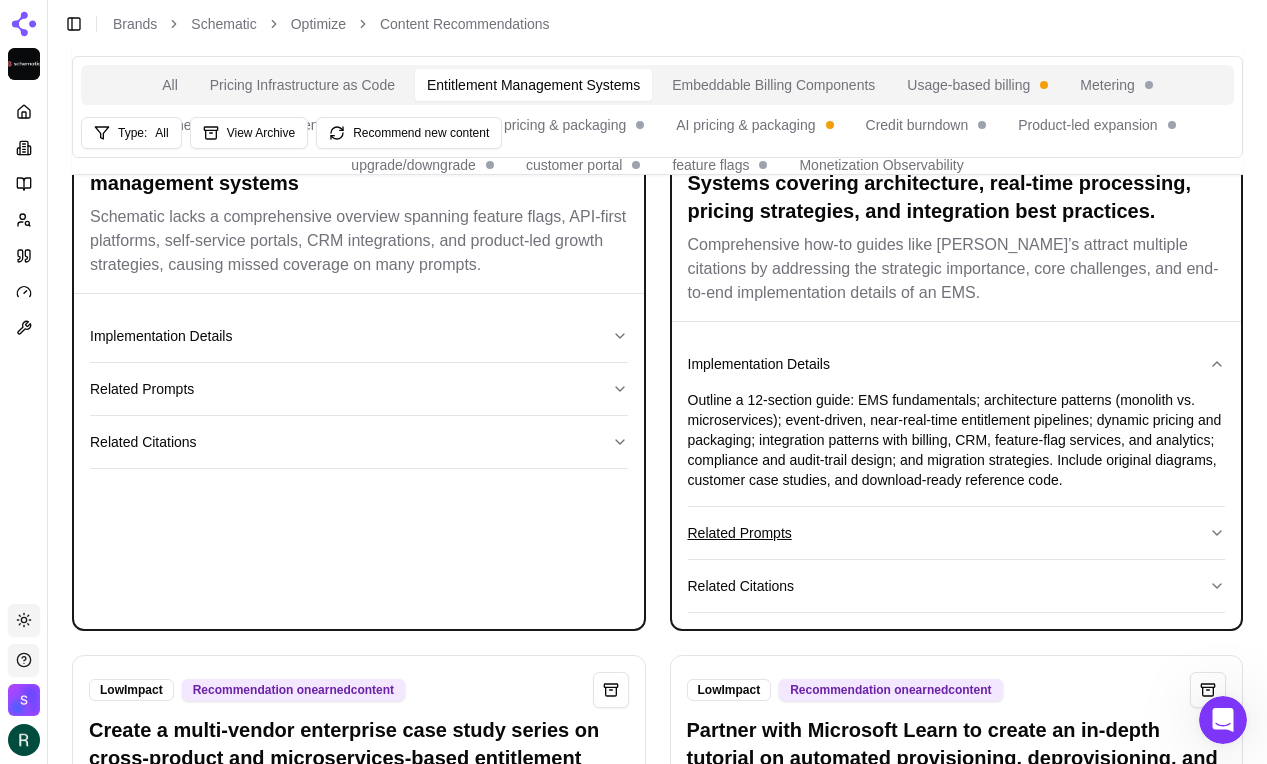 scroll, scrollTop: 167, scrollLeft: 0, axis: vertical 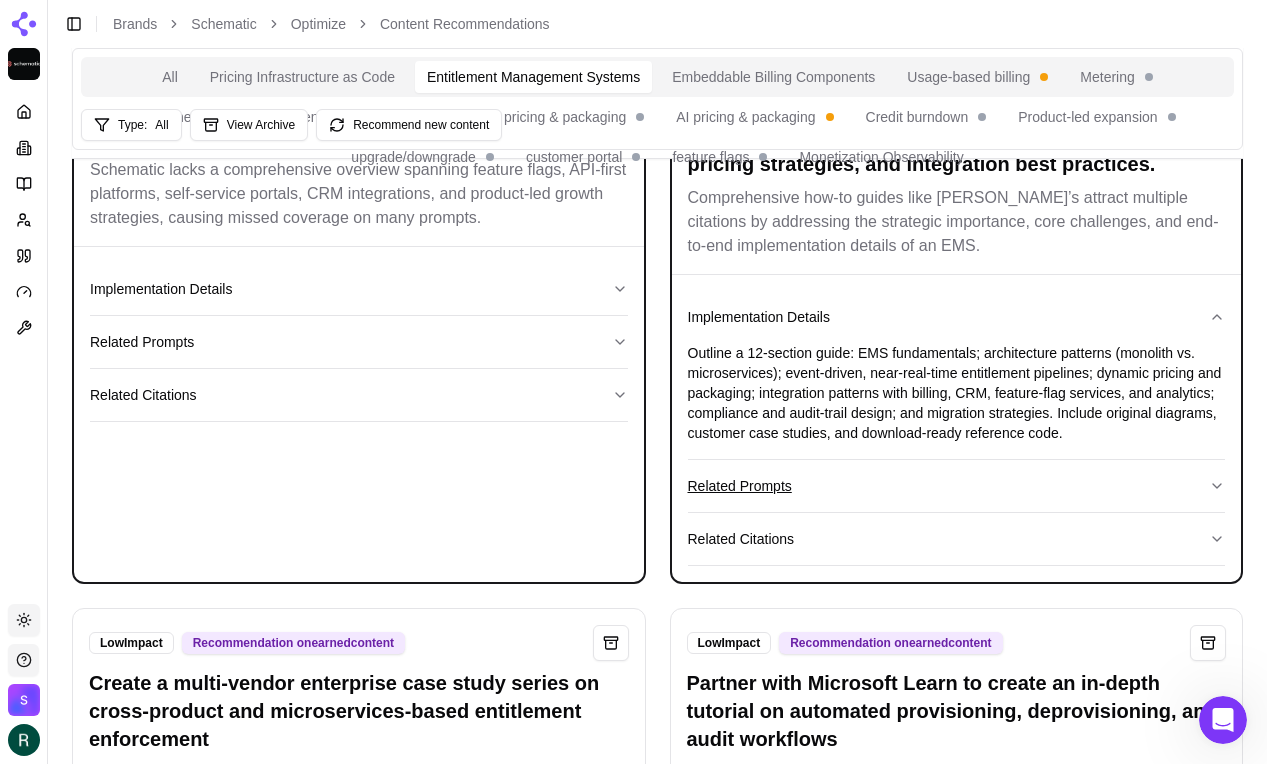 click on "Related Prompts" at bounding box center (957, 486) 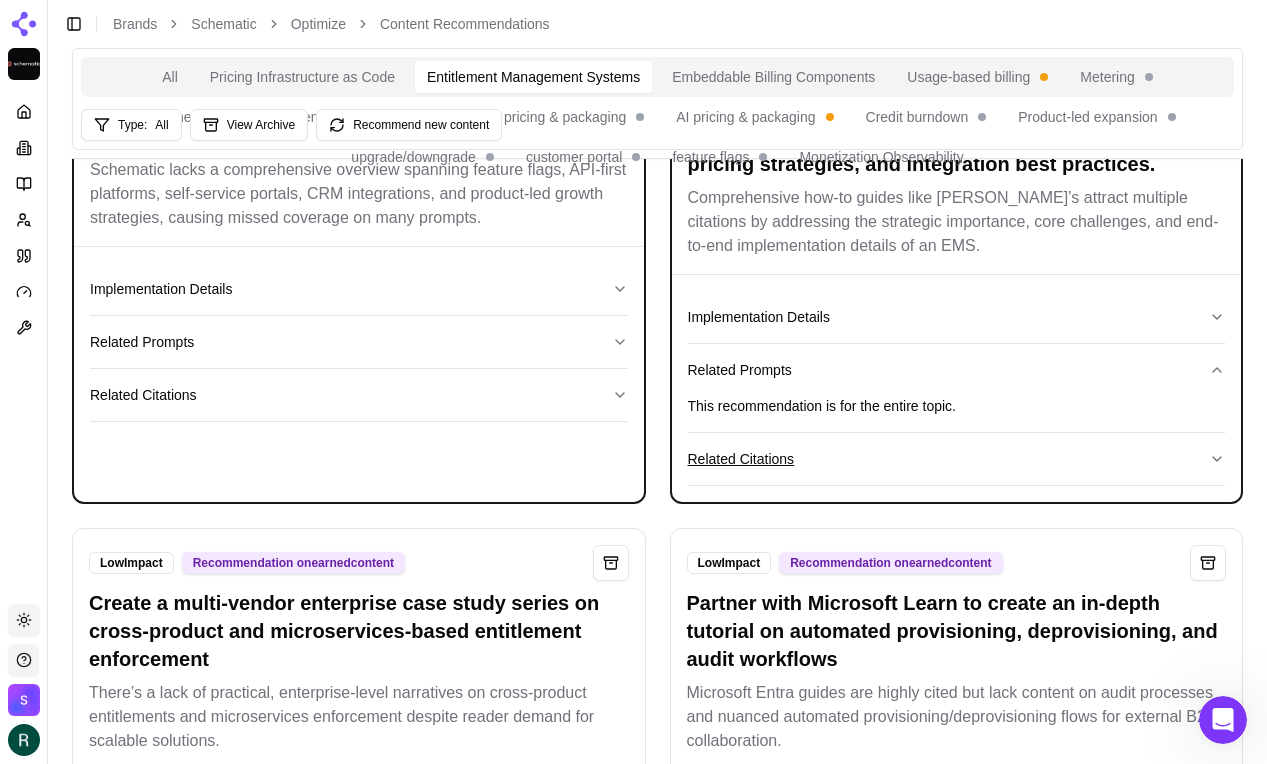 click on "Related Citations" at bounding box center (957, 459) 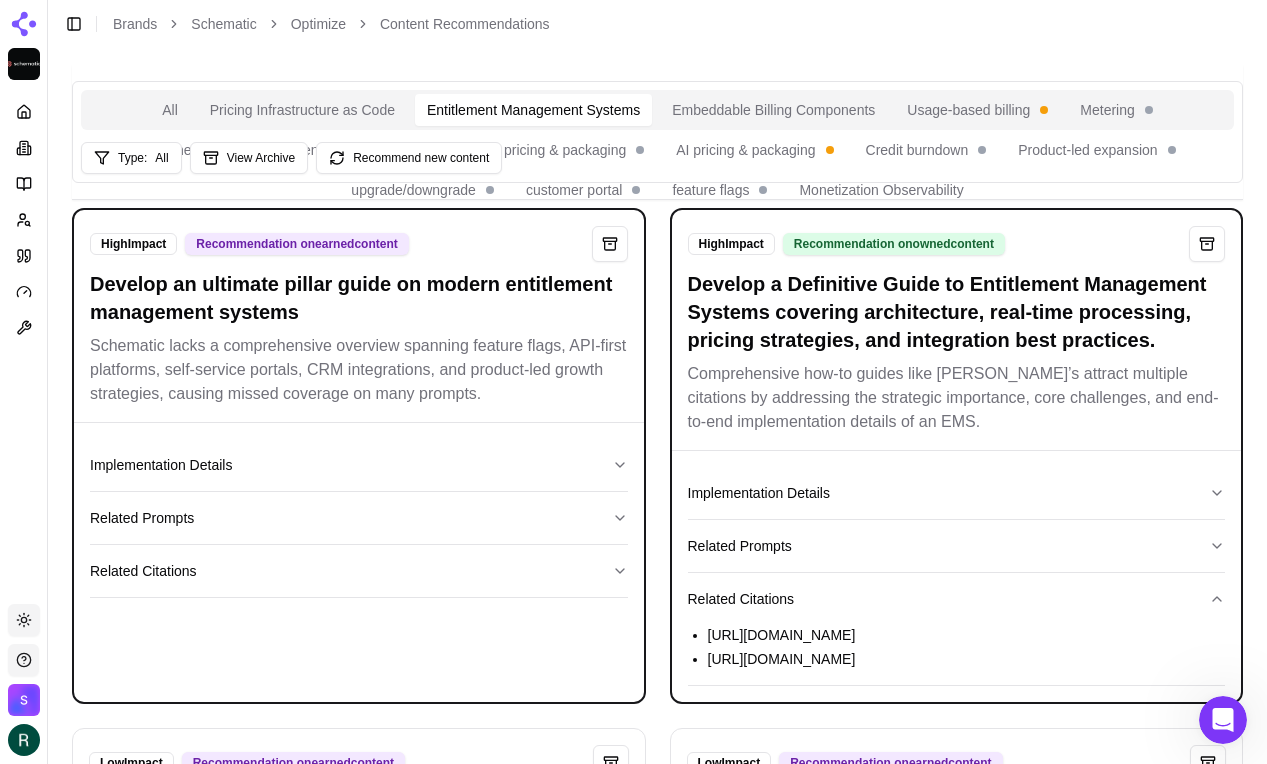 scroll, scrollTop: 0, scrollLeft: 0, axis: both 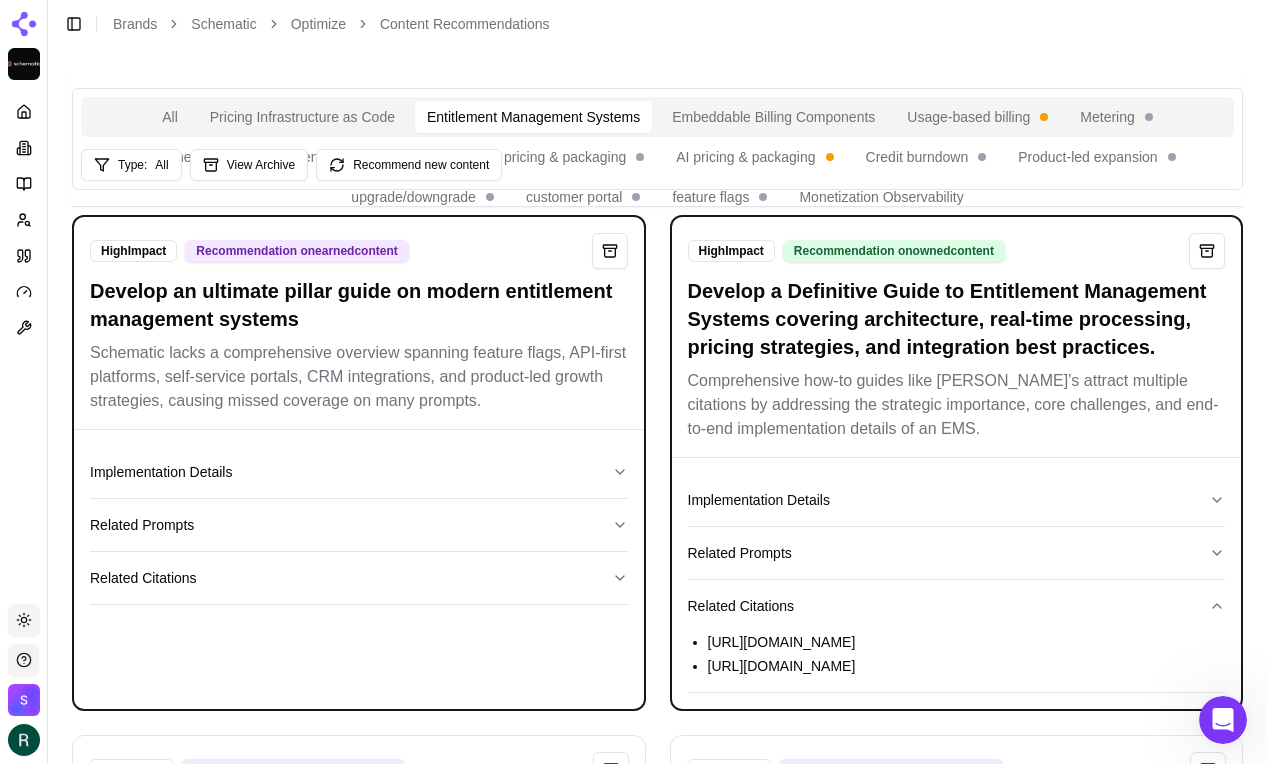 click on "Embeddable Billing Components" at bounding box center [773, 117] 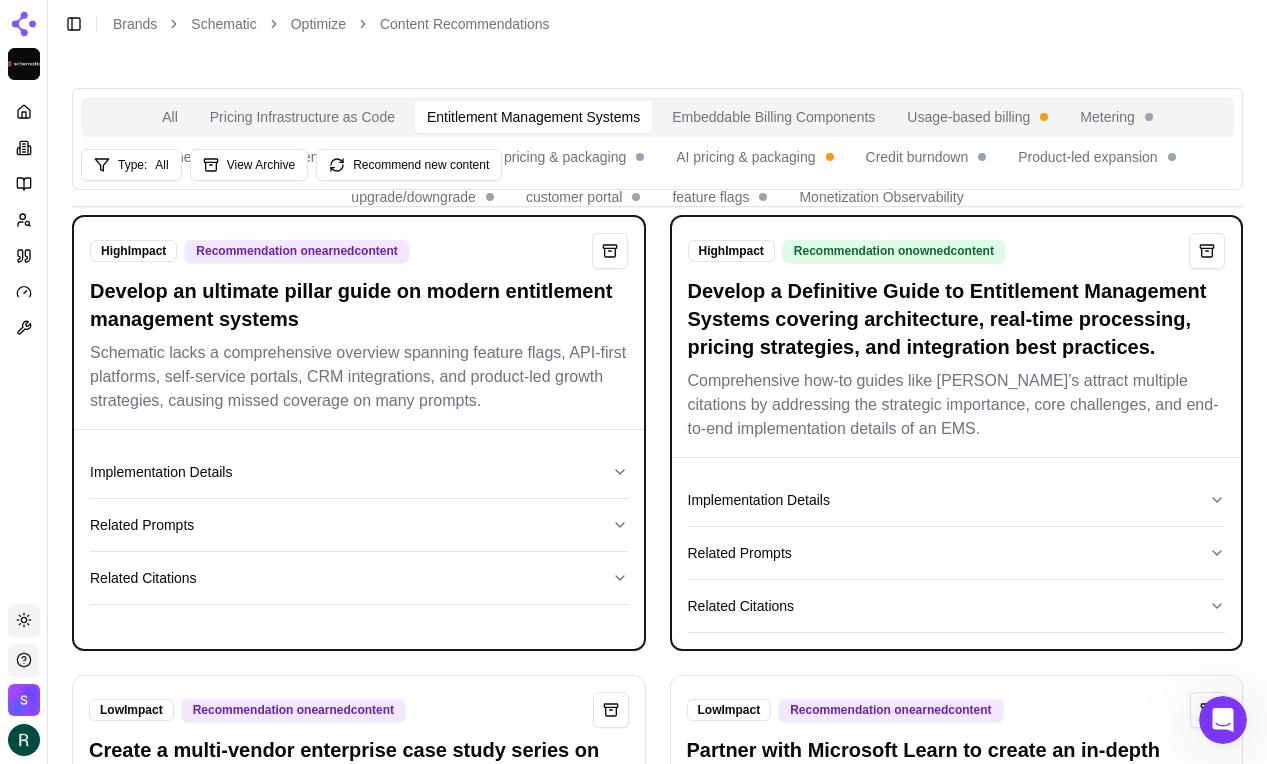 click on "Entitlement Management Systems" at bounding box center (533, 117) 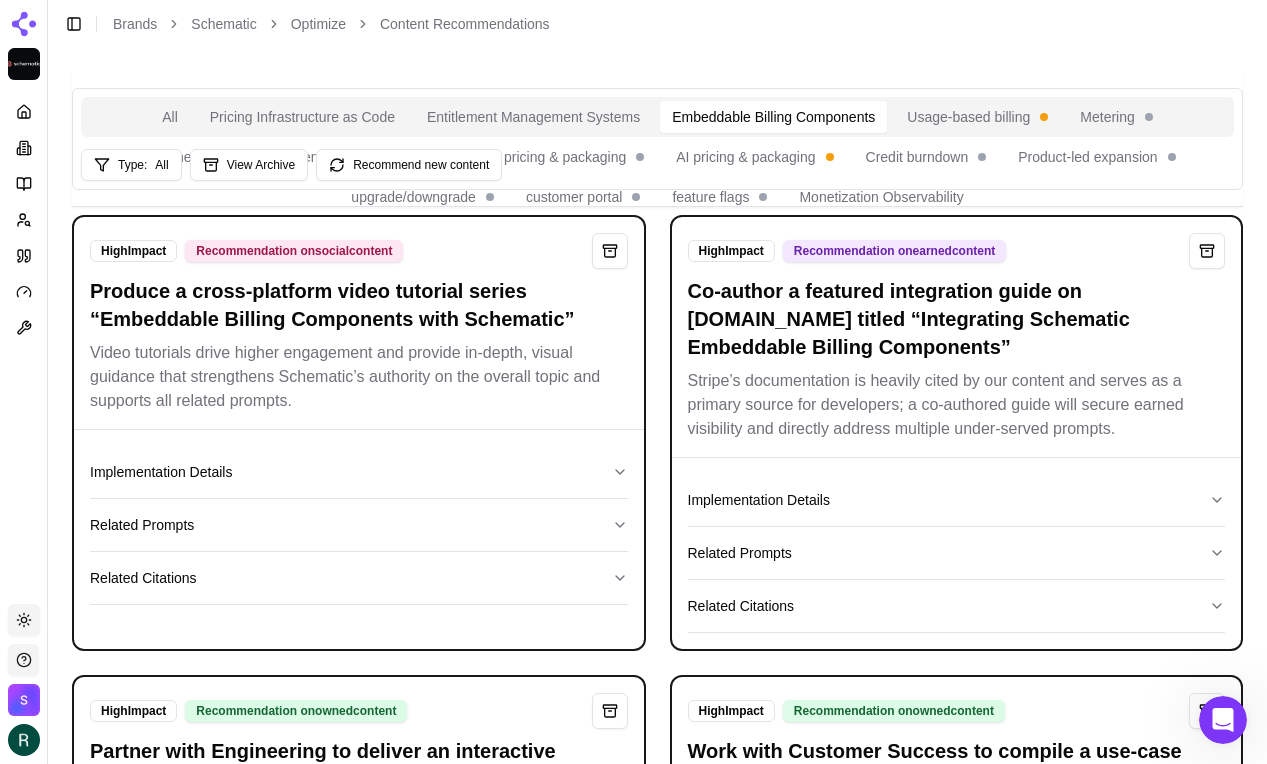 click on "Embeddable Billing Components" at bounding box center (773, 117) 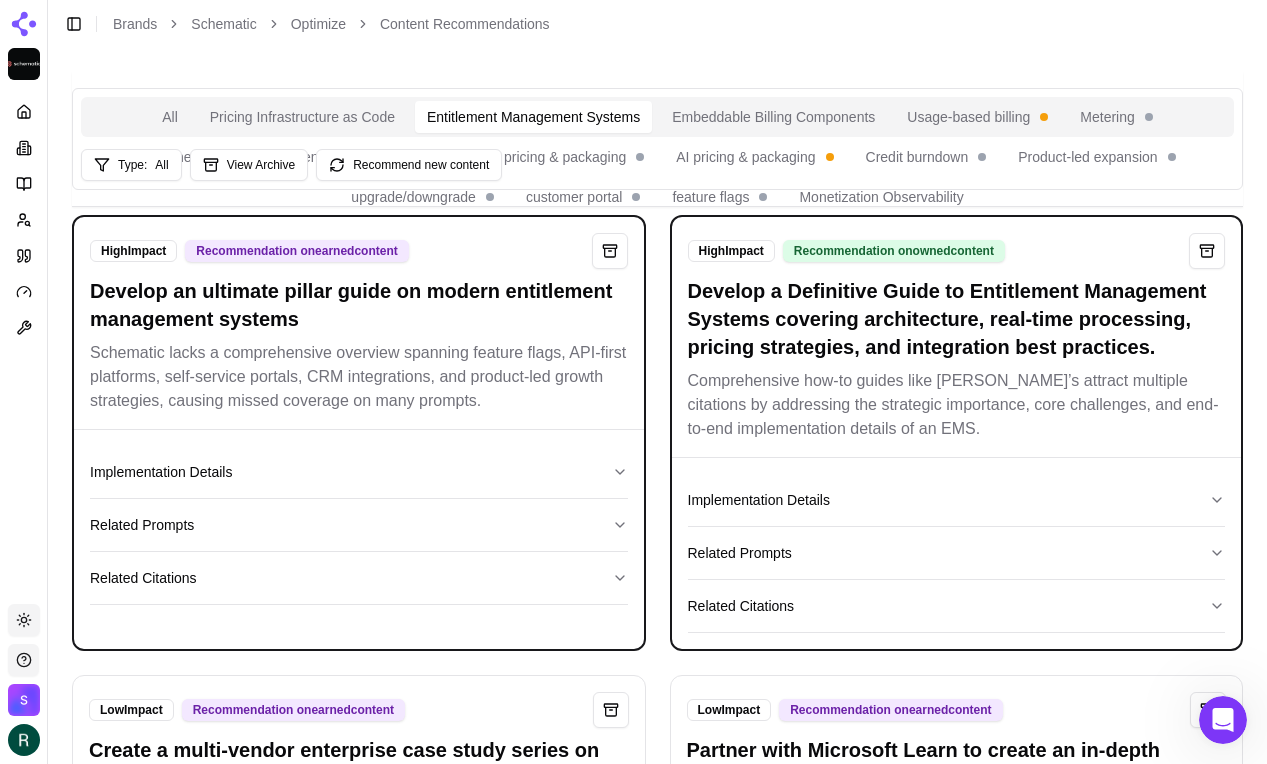 click on "Entitlement Management Systems" at bounding box center (533, 117) 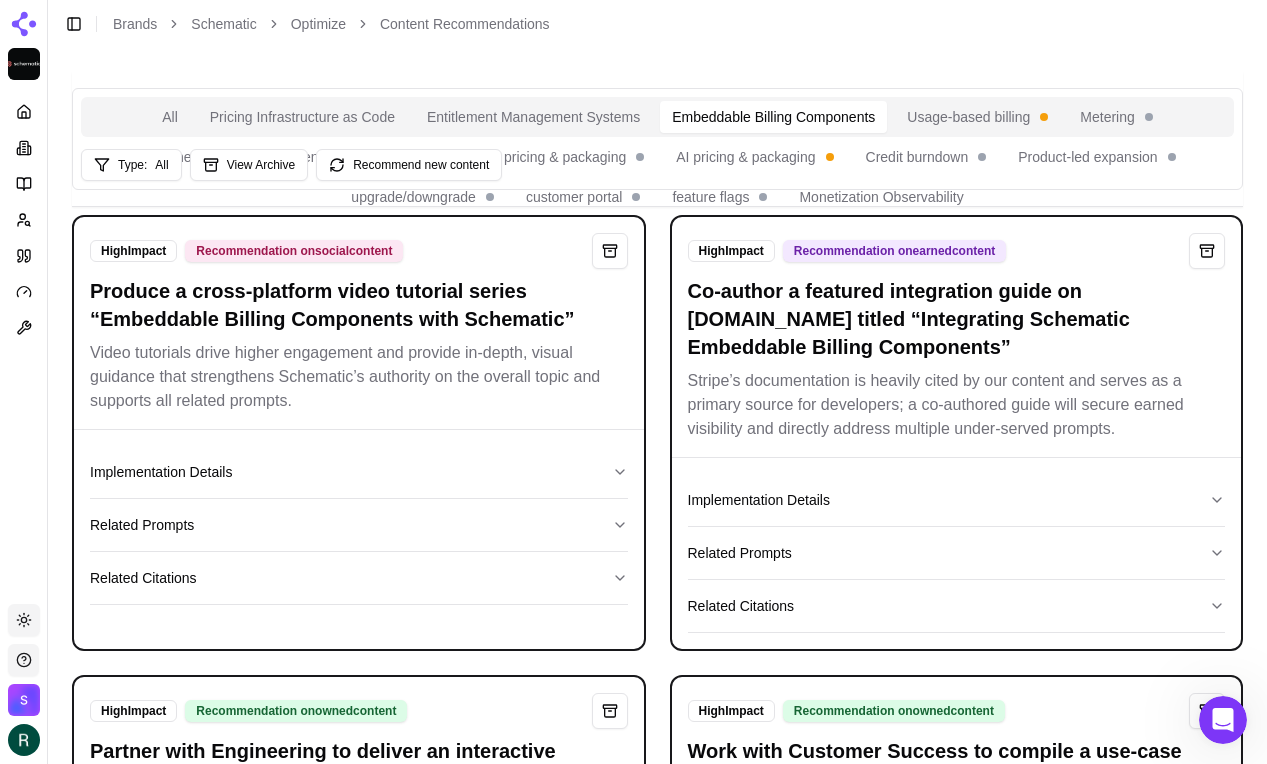 click on "Embeddable Billing Components" at bounding box center (773, 117) 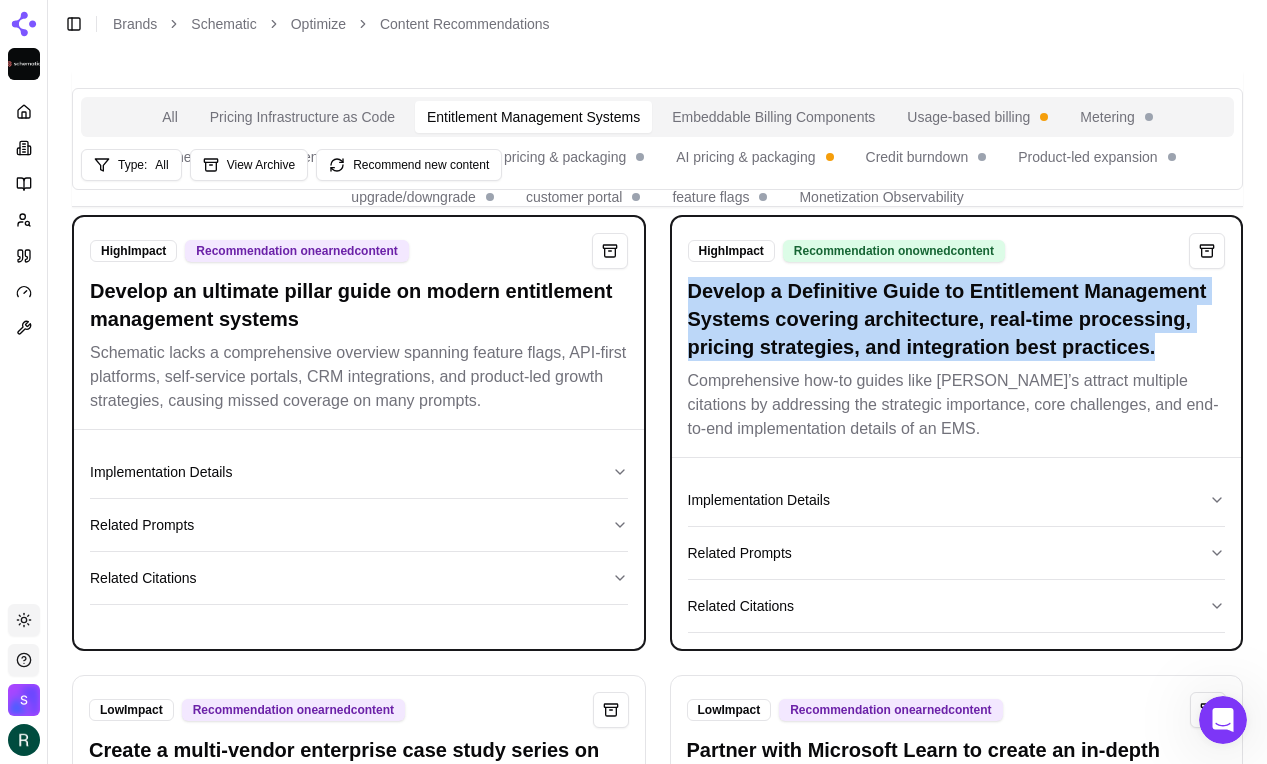 drag, startPoint x: 690, startPoint y: 292, endPoint x: 1179, endPoint y: 355, distance: 493.0416 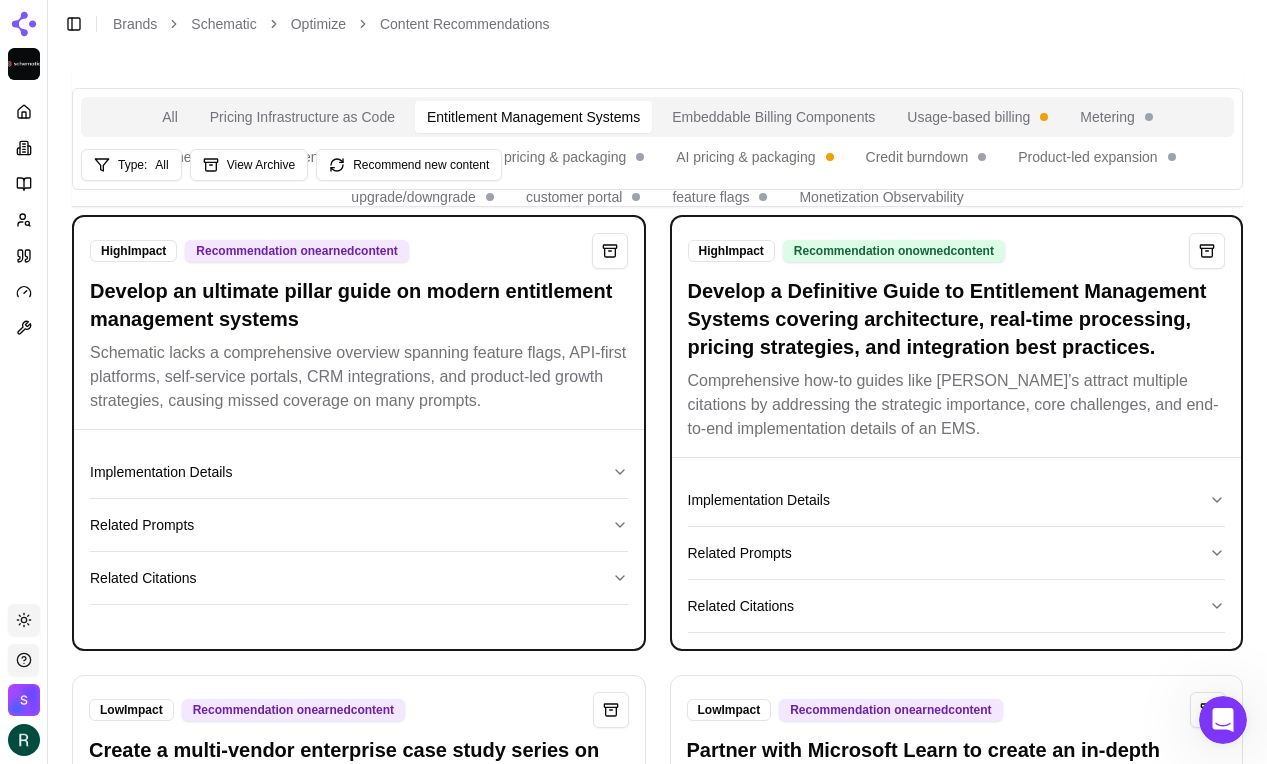 click on "Develop a Definitive Guide to Entitlement Management Systems covering architecture, real-time processing, pricing strategies, and integration best practices." at bounding box center [957, 319] 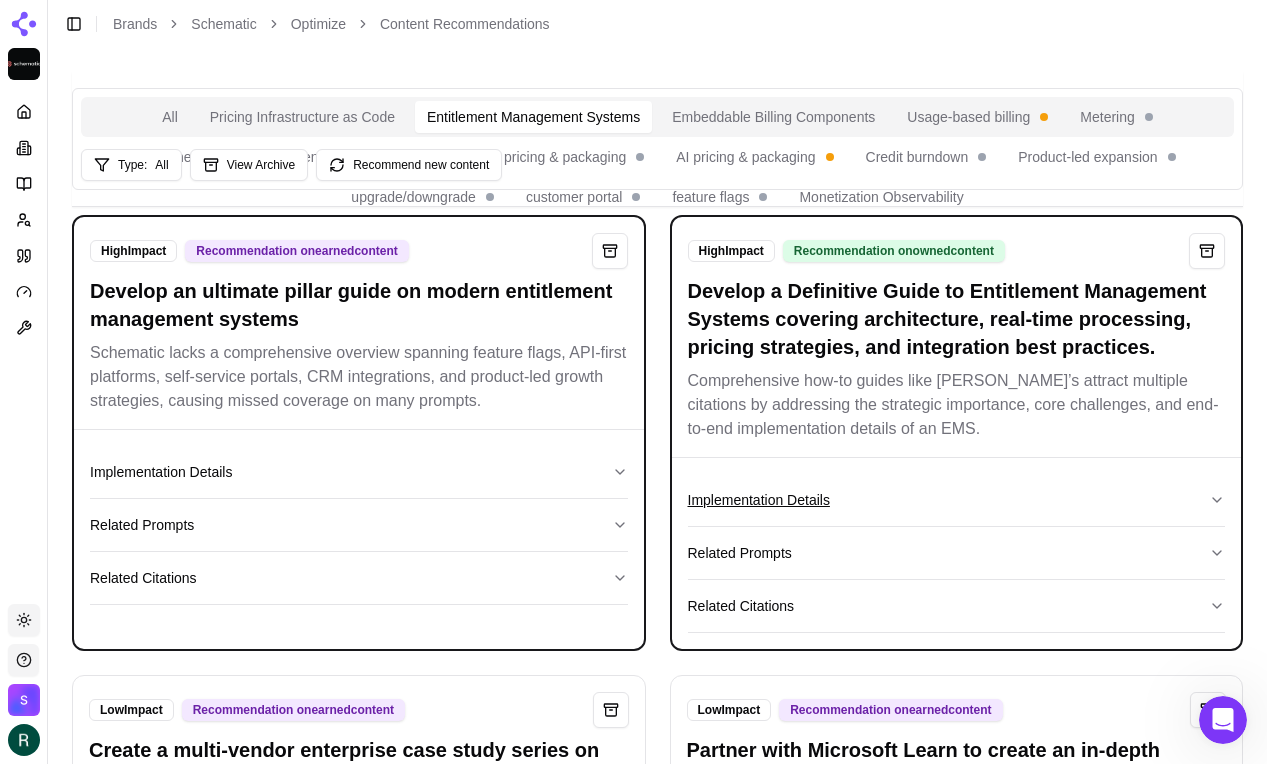 click on "Implementation Details" at bounding box center [957, 500] 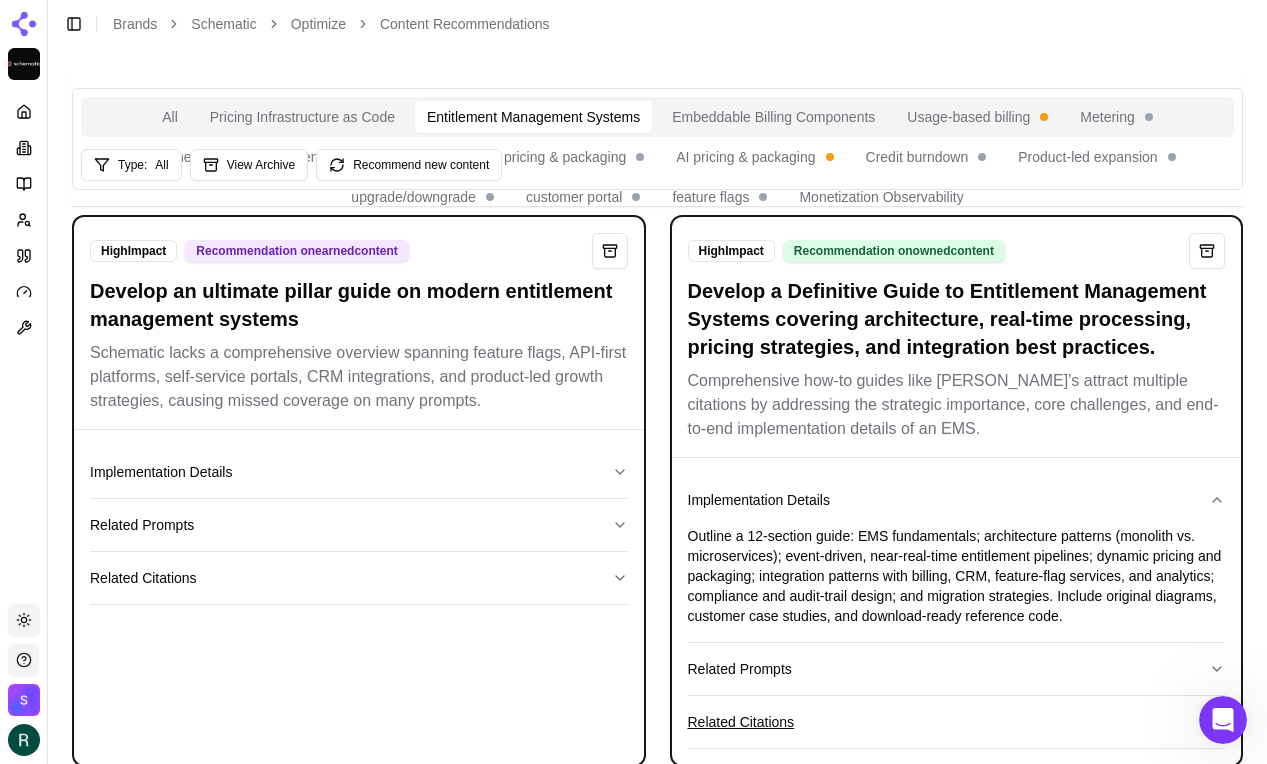 click on "Related Citations" at bounding box center (957, 722) 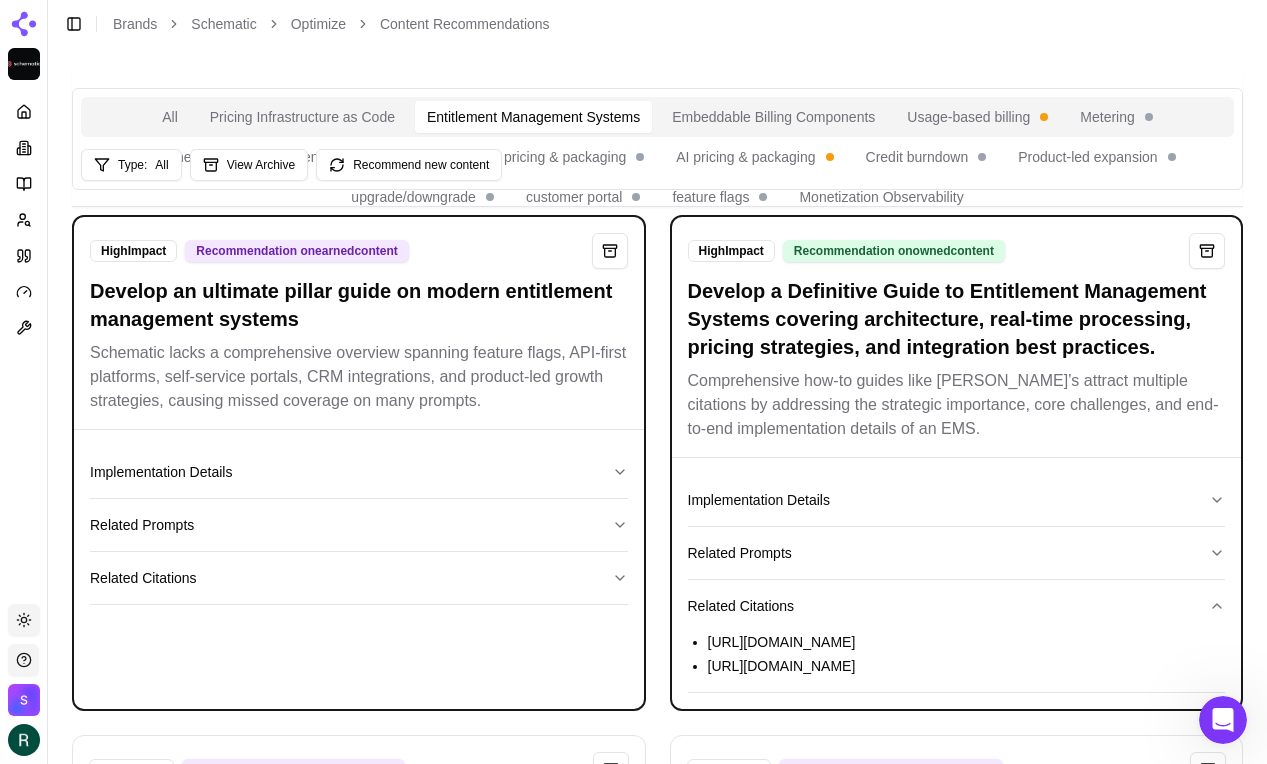 click on "[URL][DOMAIN_NAME]" at bounding box center [967, 642] 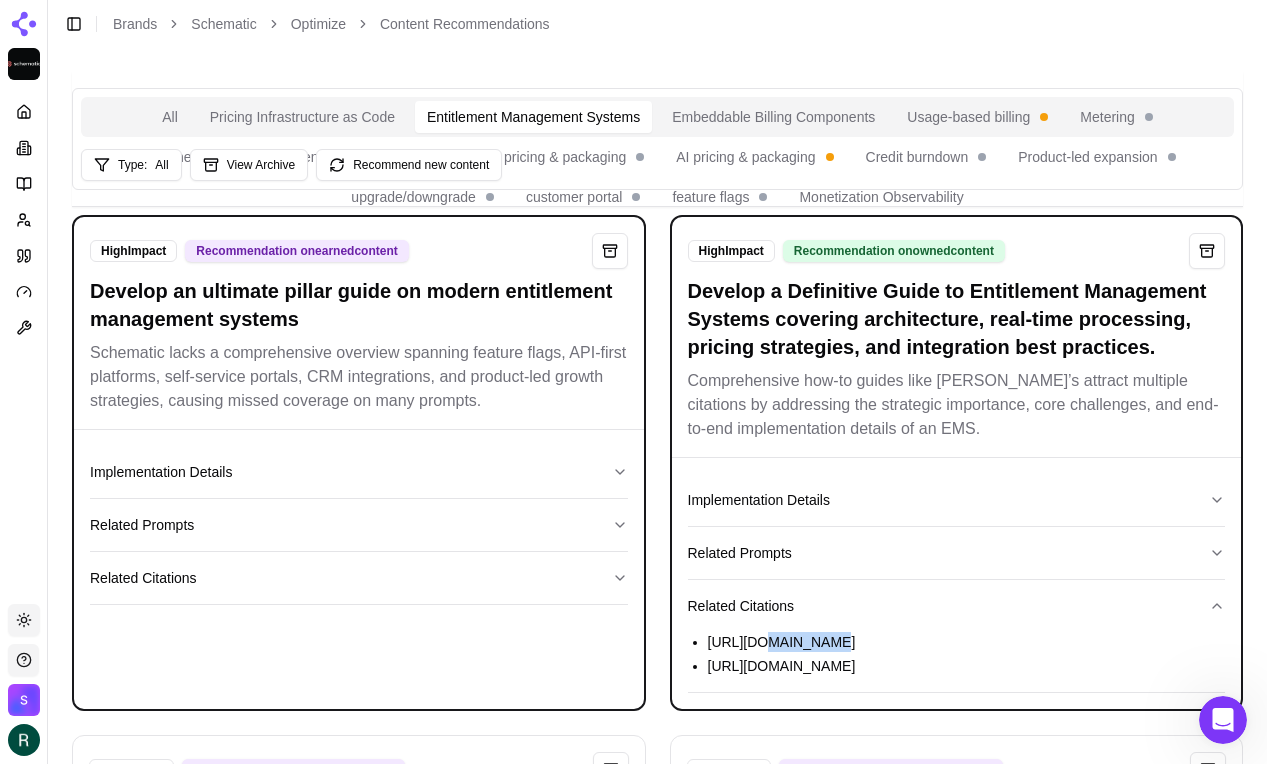 click on "[URL][DOMAIN_NAME]" at bounding box center [967, 642] 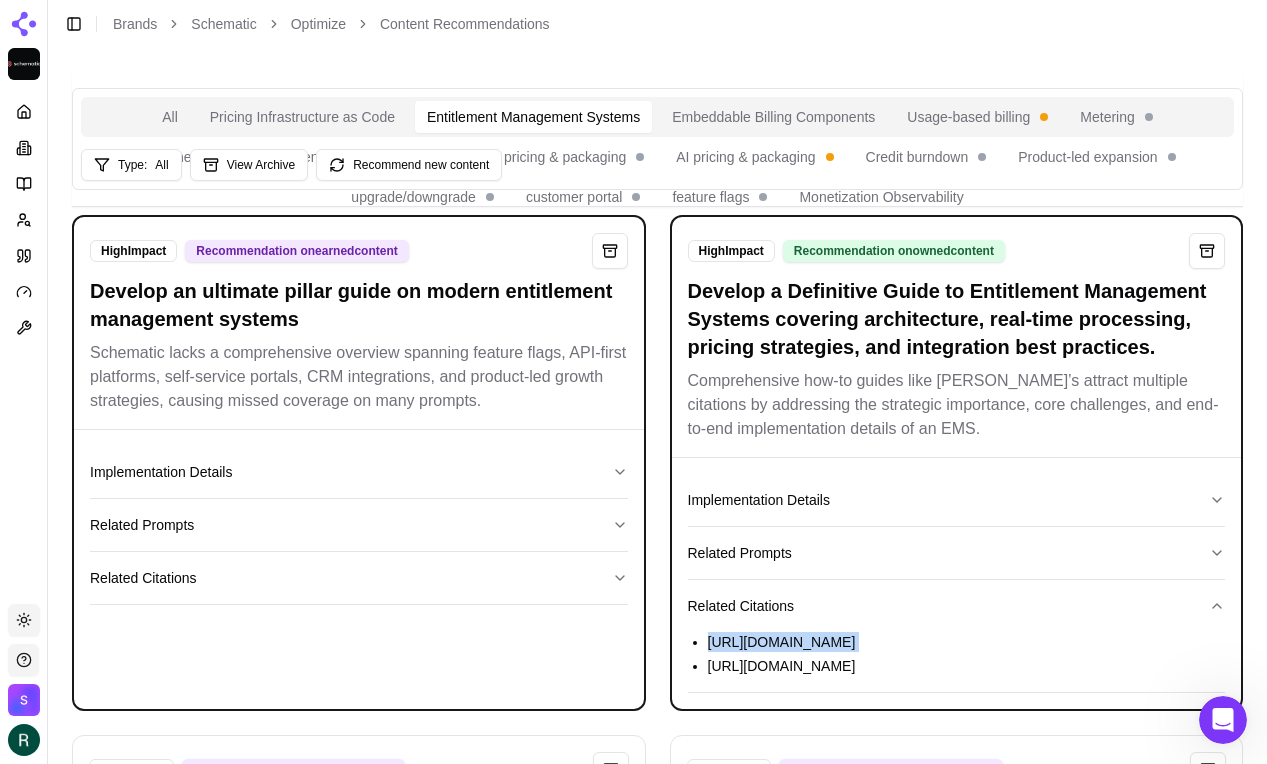 click on "[URL][DOMAIN_NAME]" at bounding box center (967, 642) 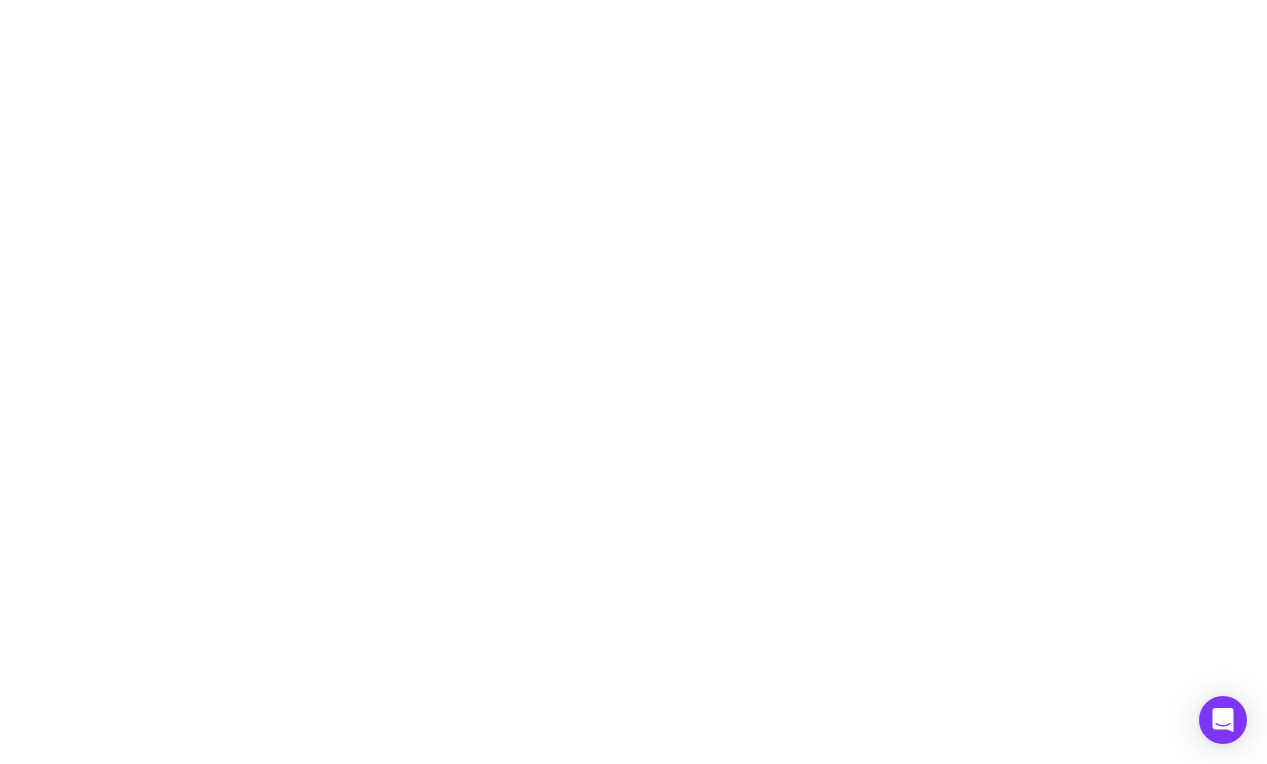 scroll, scrollTop: 0, scrollLeft: 0, axis: both 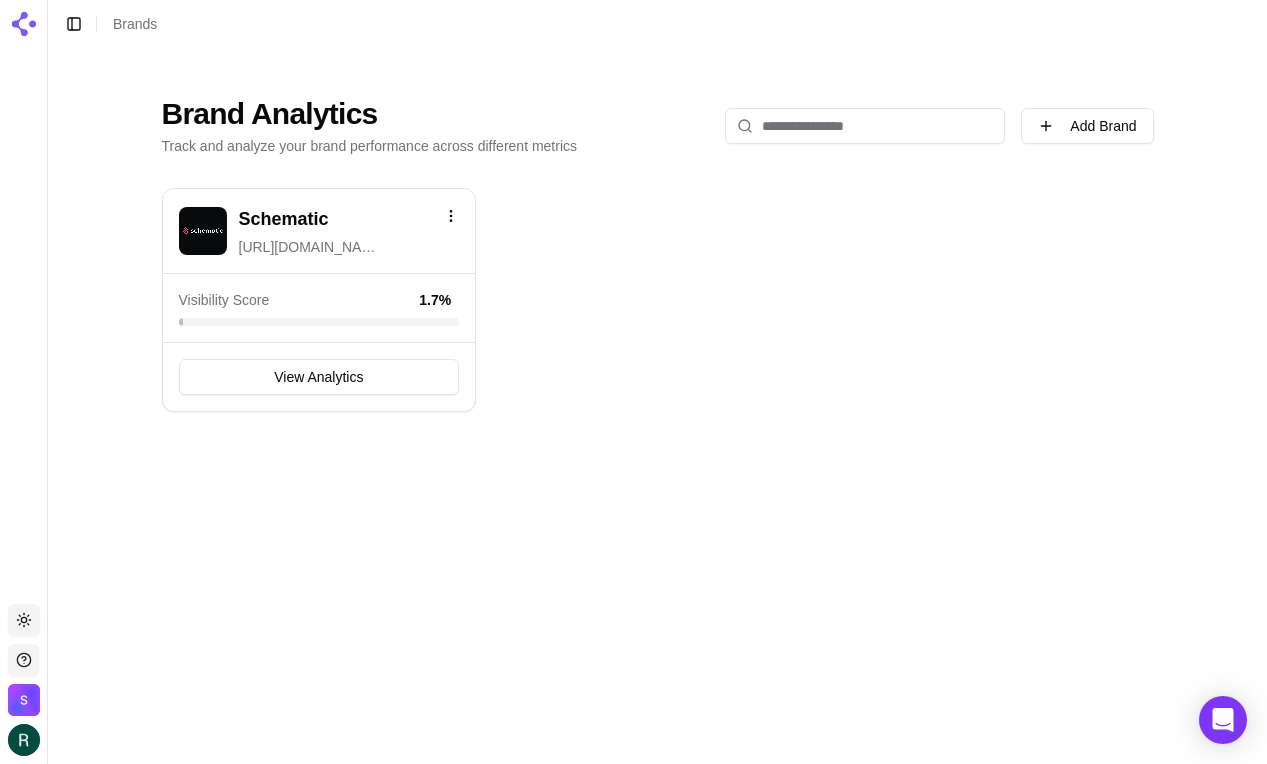 click on "Schematic" at bounding box center [284, 219] 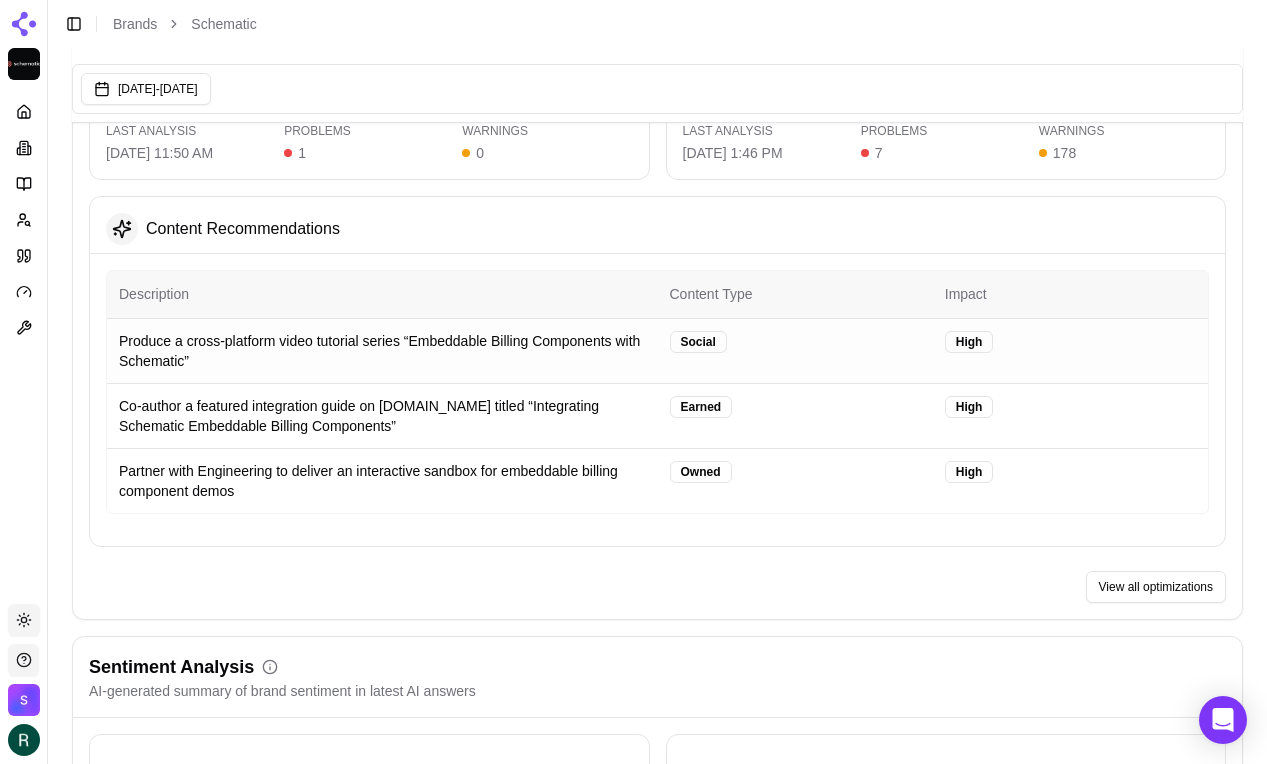scroll, scrollTop: 3091, scrollLeft: 0, axis: vertical 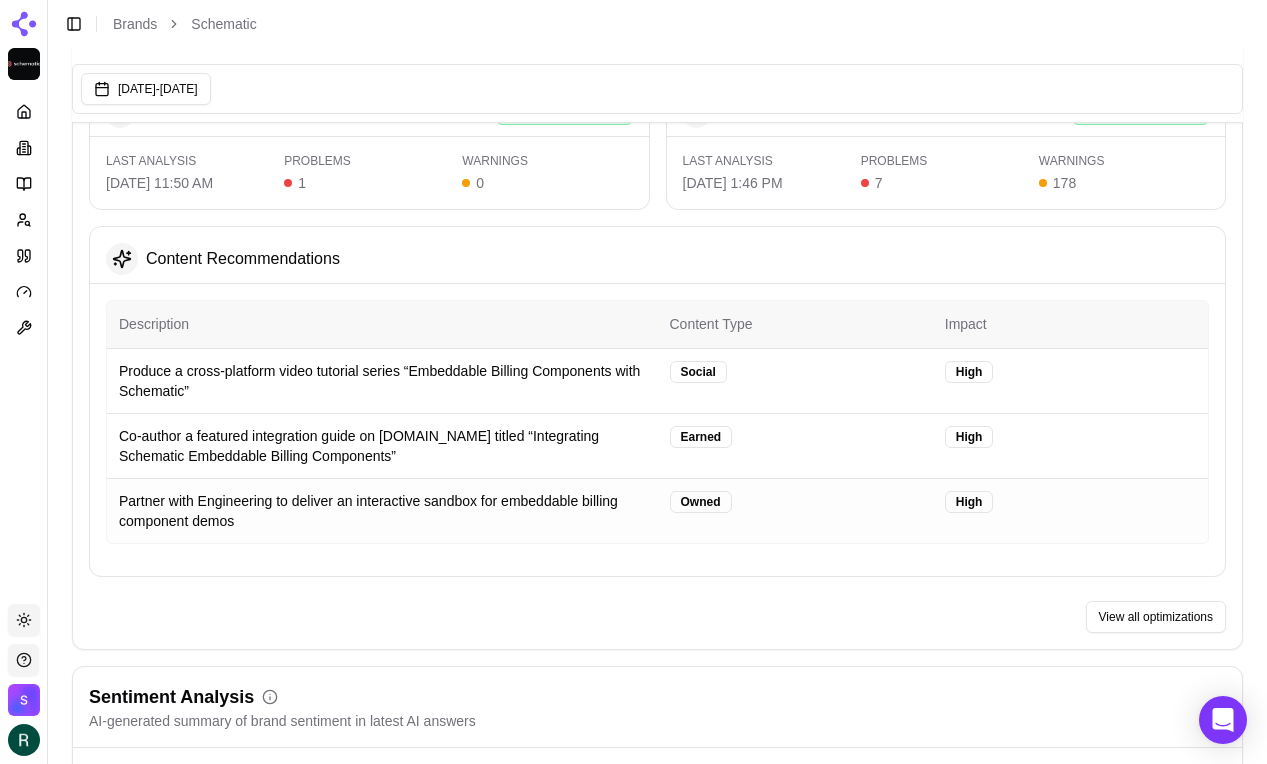 click on "Owned" at bounding box center [795, 511] 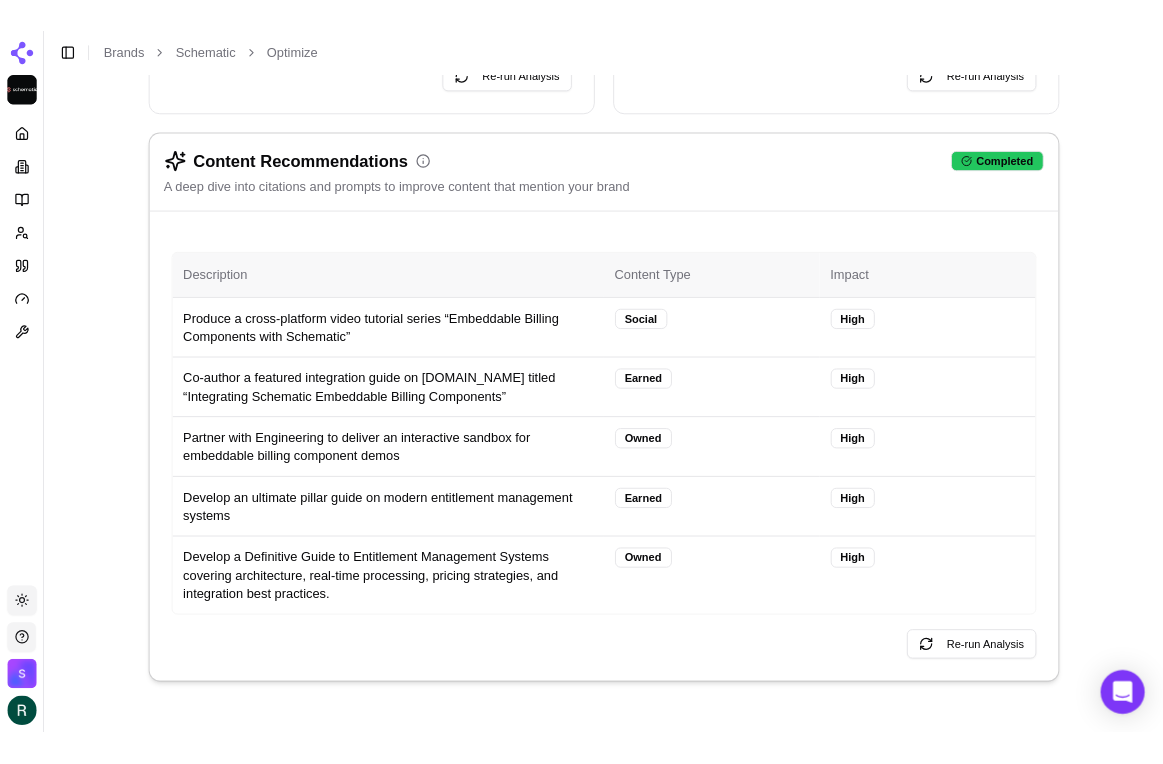 scroll, scrollTop: 0, scrollLeft: 0, axis: both 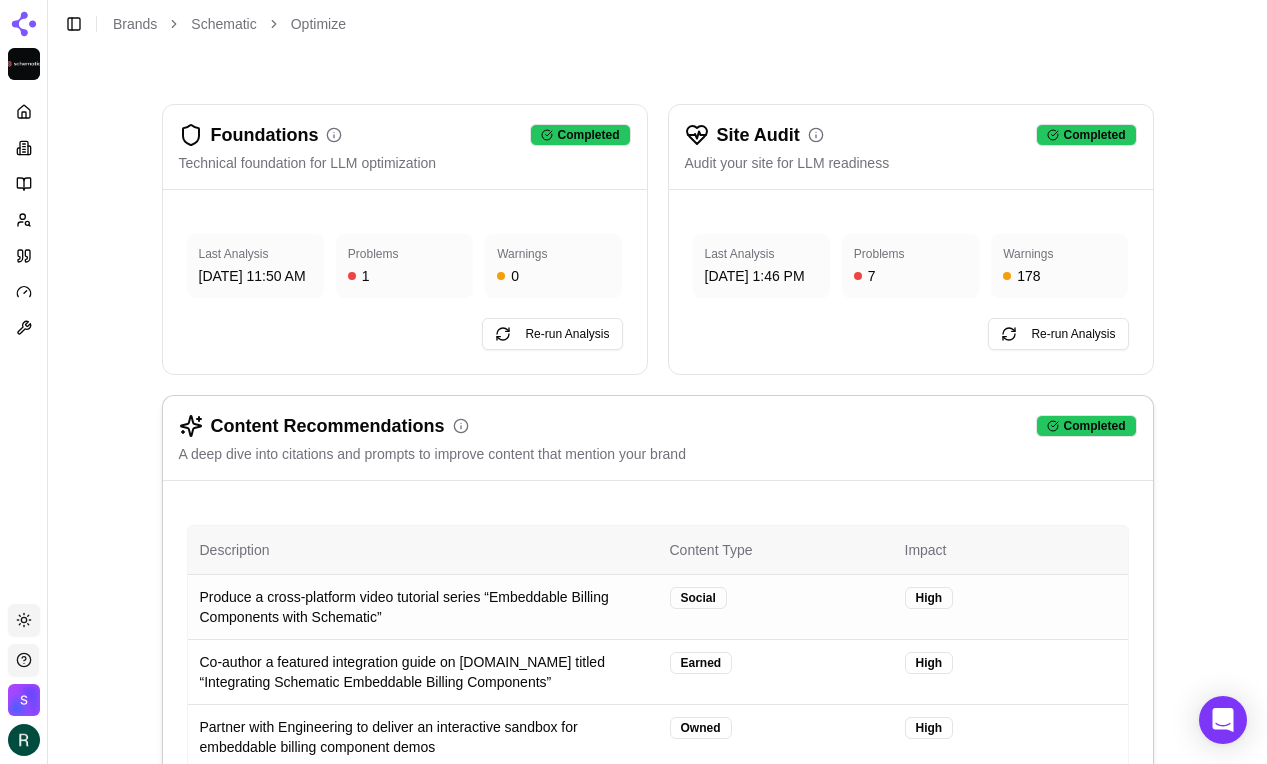 click on "Produce a cross-platform video tutorial series “Embeddable Billing Components with Schematic”" at bounding box center (423, 606) 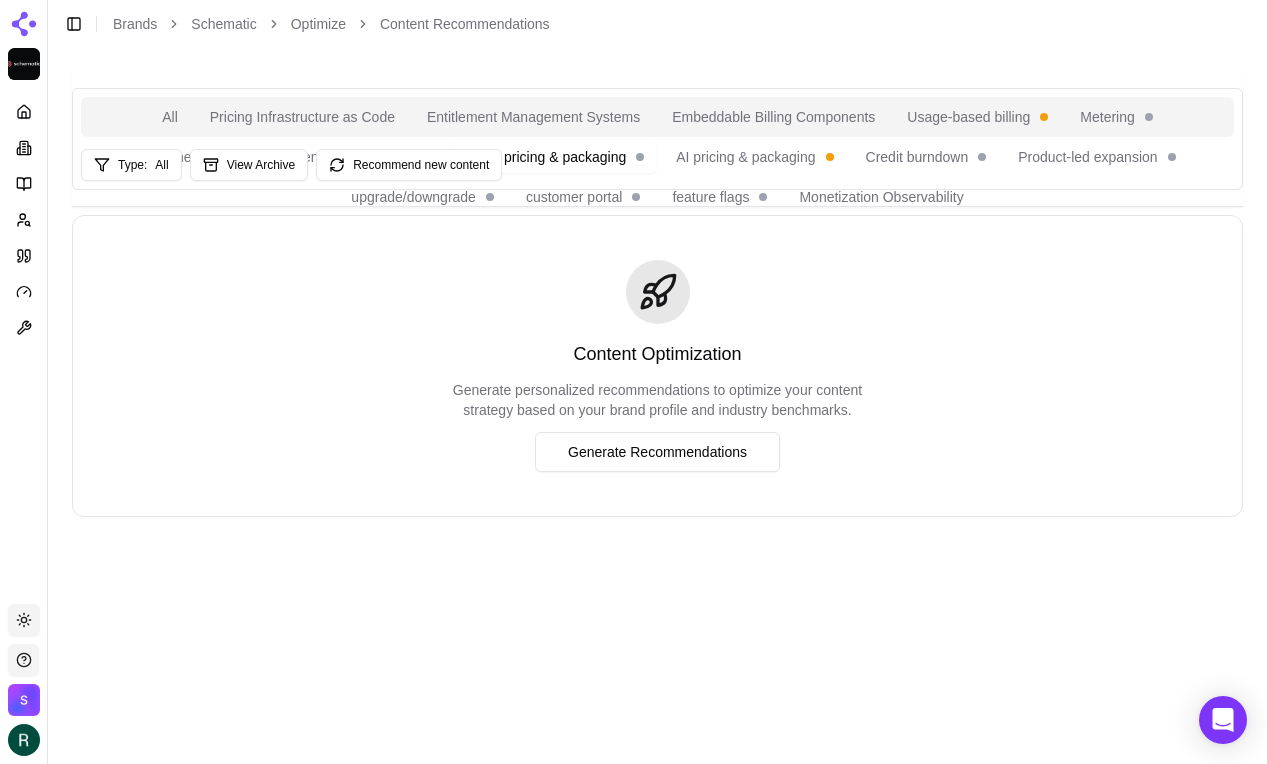 click on "SaaS pricing & packaging" at bounding box center (555, 157) 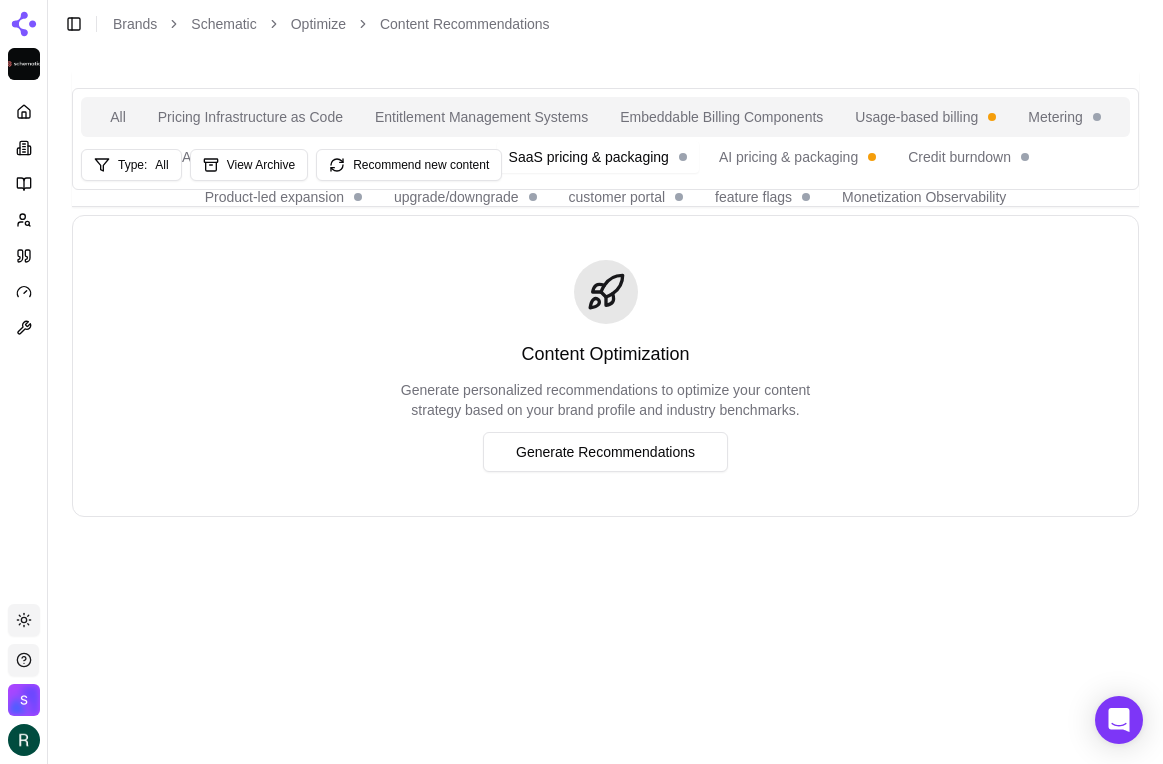 type 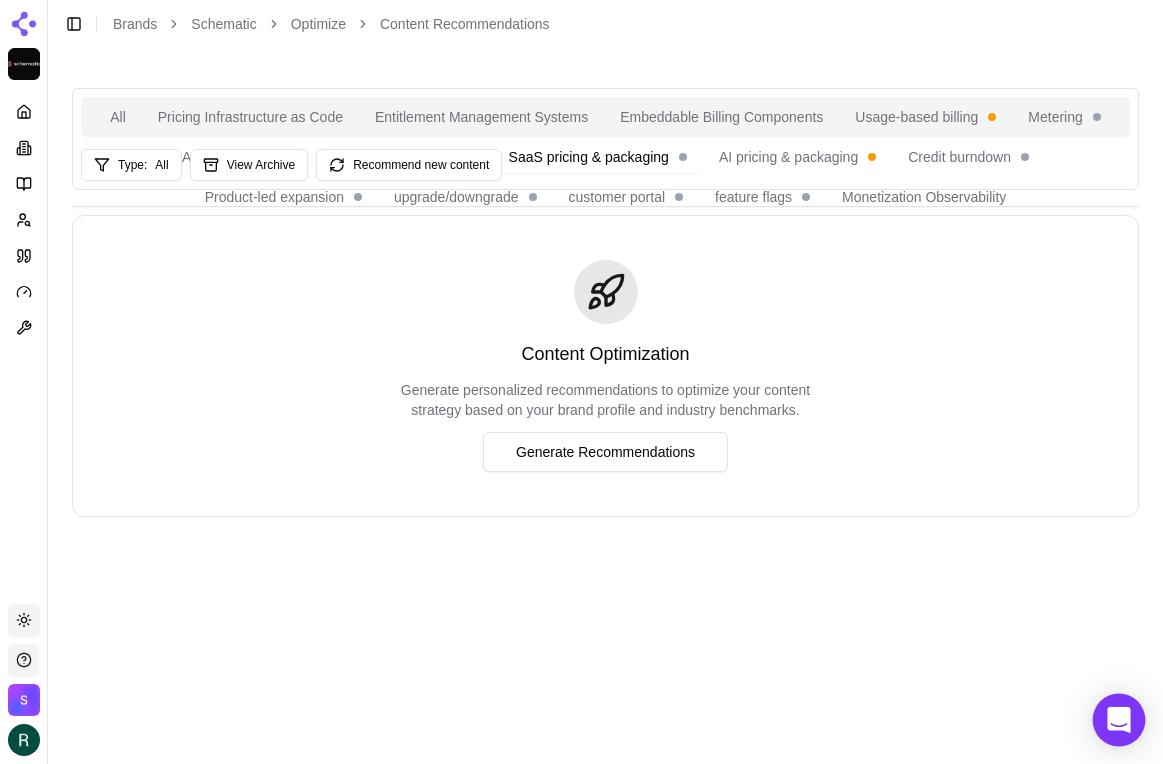 click 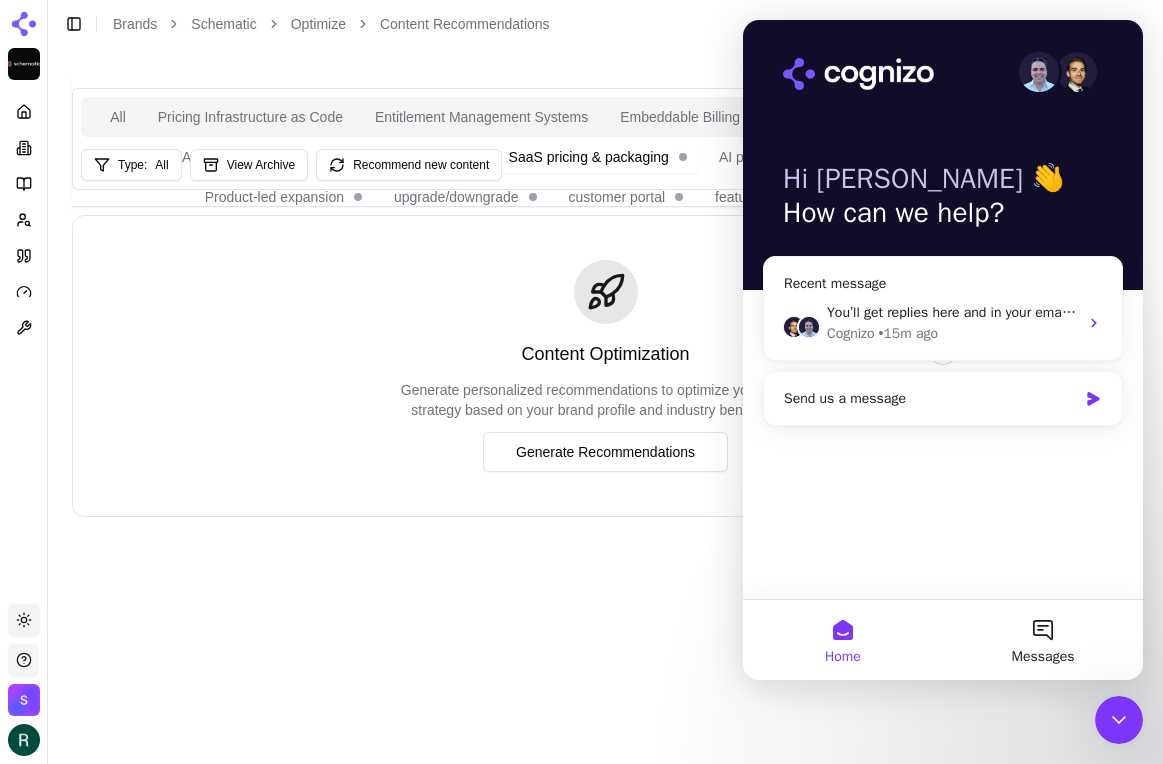scroll, scrollTop: 0, scrollLeft: 0, axis: both 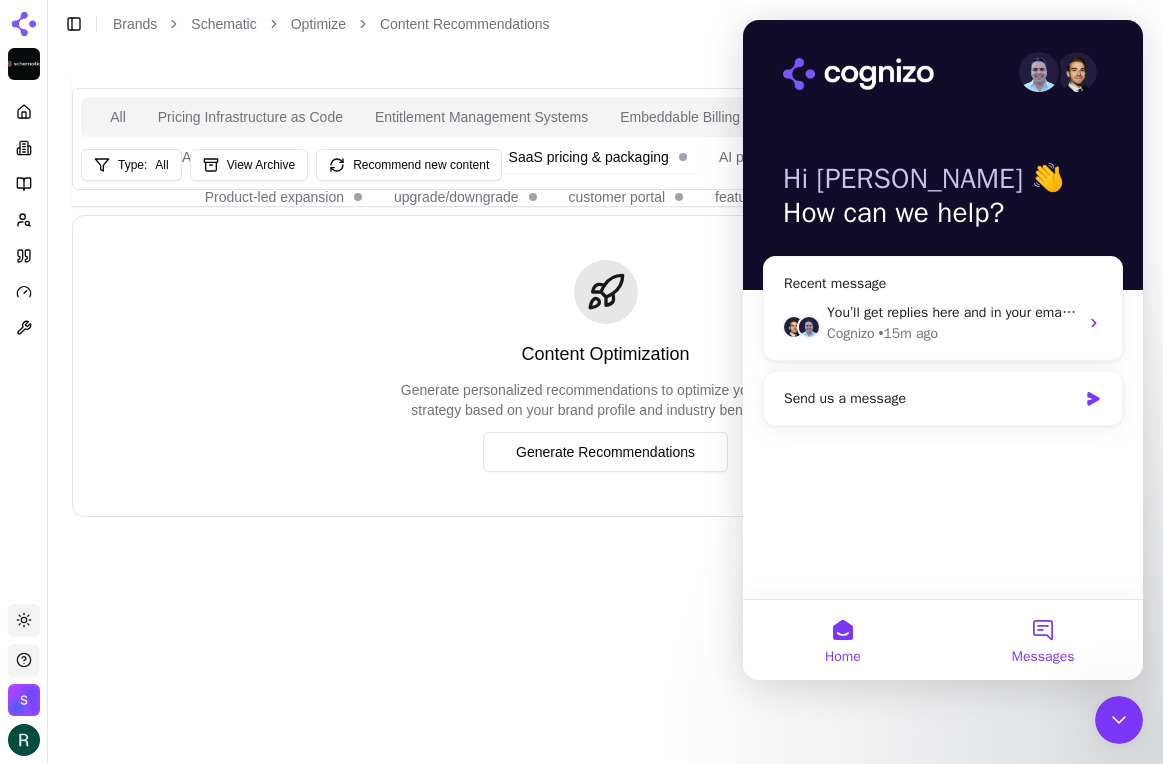 click on "Messages" at bounding box center [1043, 640] 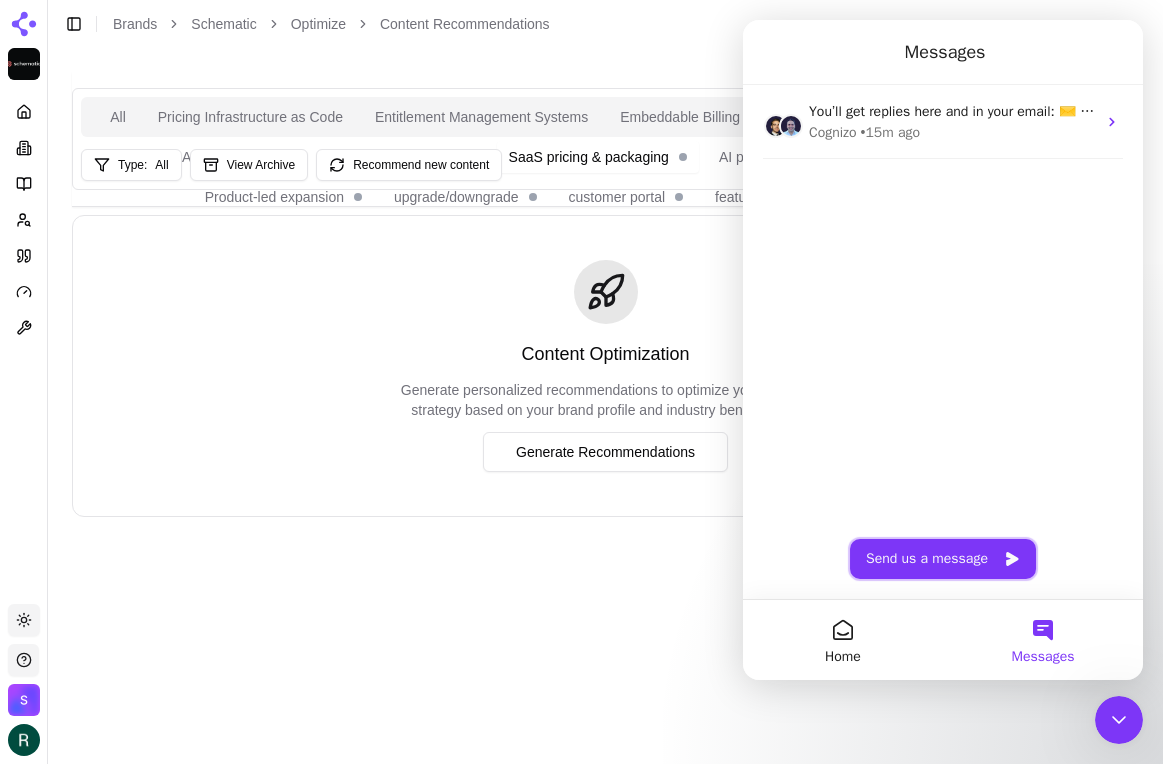 click on "Send us a message" at bounding box center [943, 559] 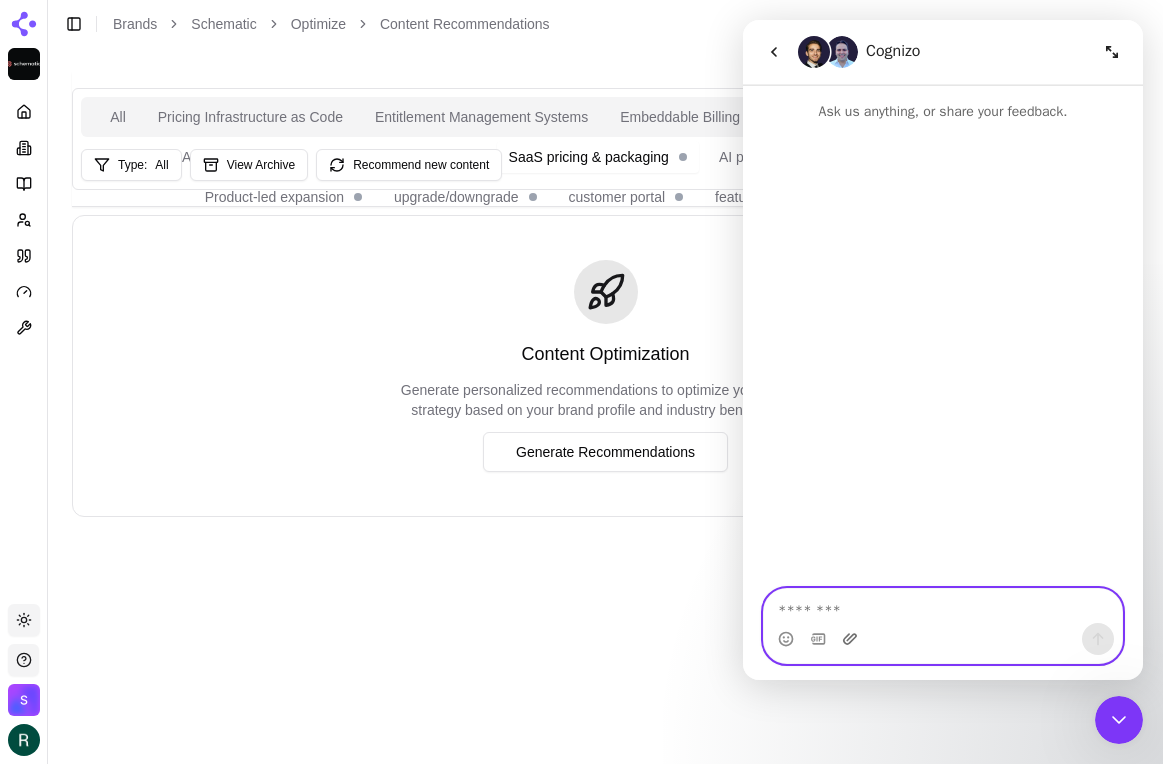 click 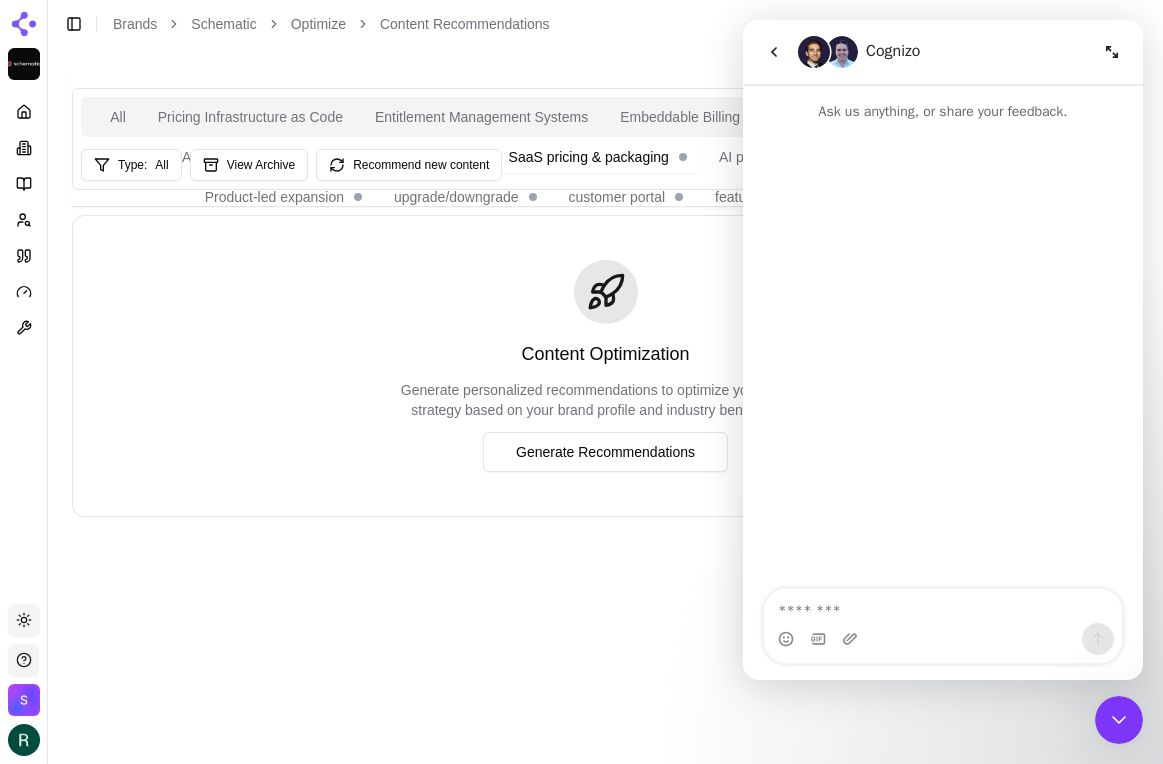 click on "Content Optimization Generate personalized recommendations to optimize your content strategy based on your brand profile and industry benchmarks. Generate Recommendations" at bounding box center [605, 366] 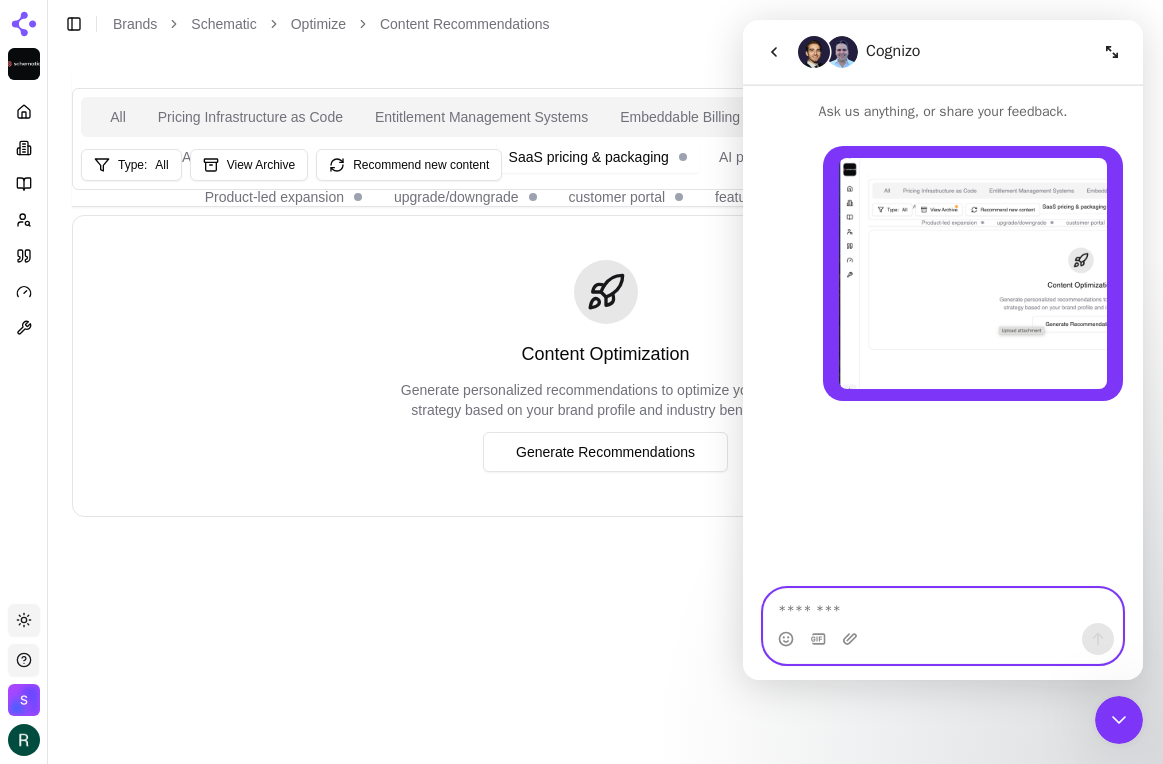 click at bounding box center [943, 606] 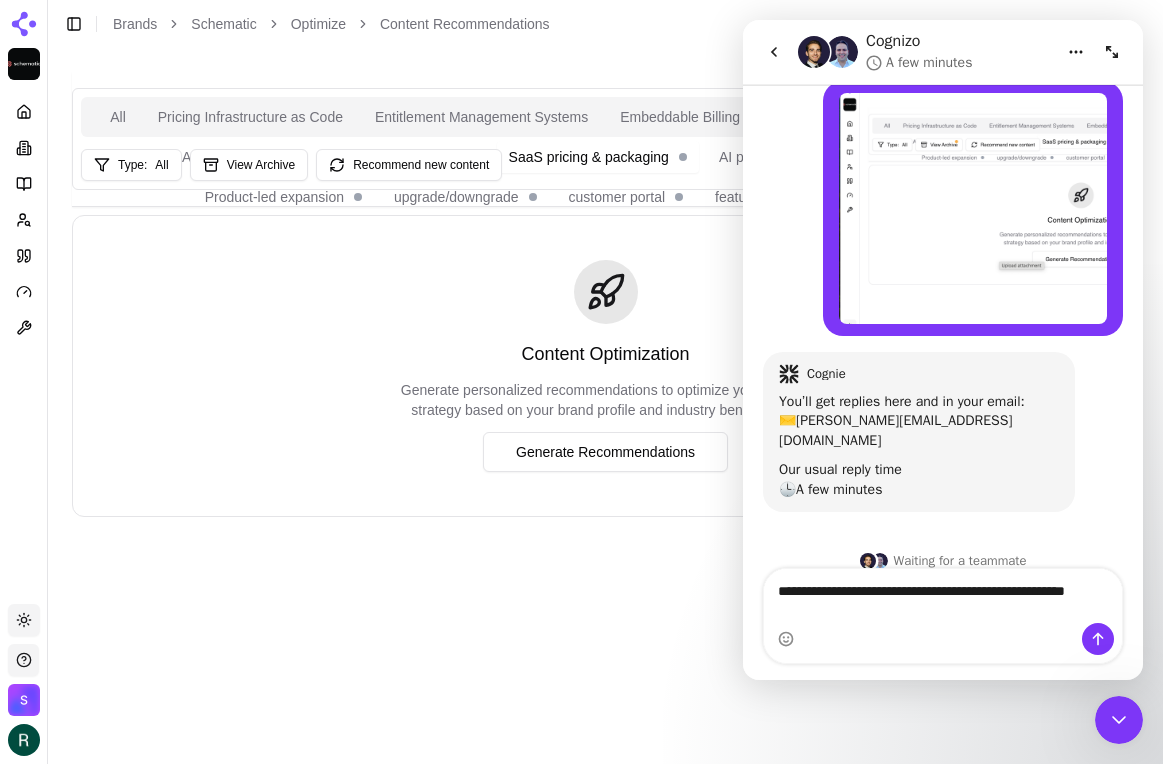 scroll, scrollTop: 66, scrollLeft: 0, axis: vertical 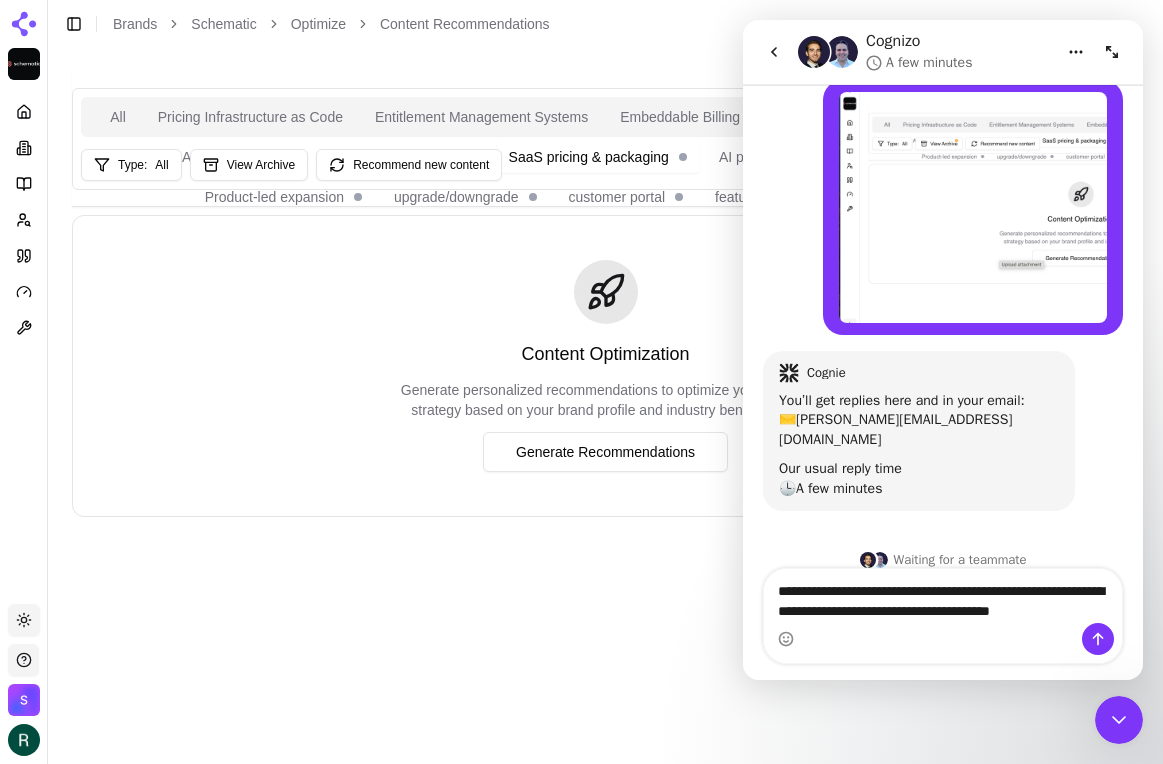 type on "**********" 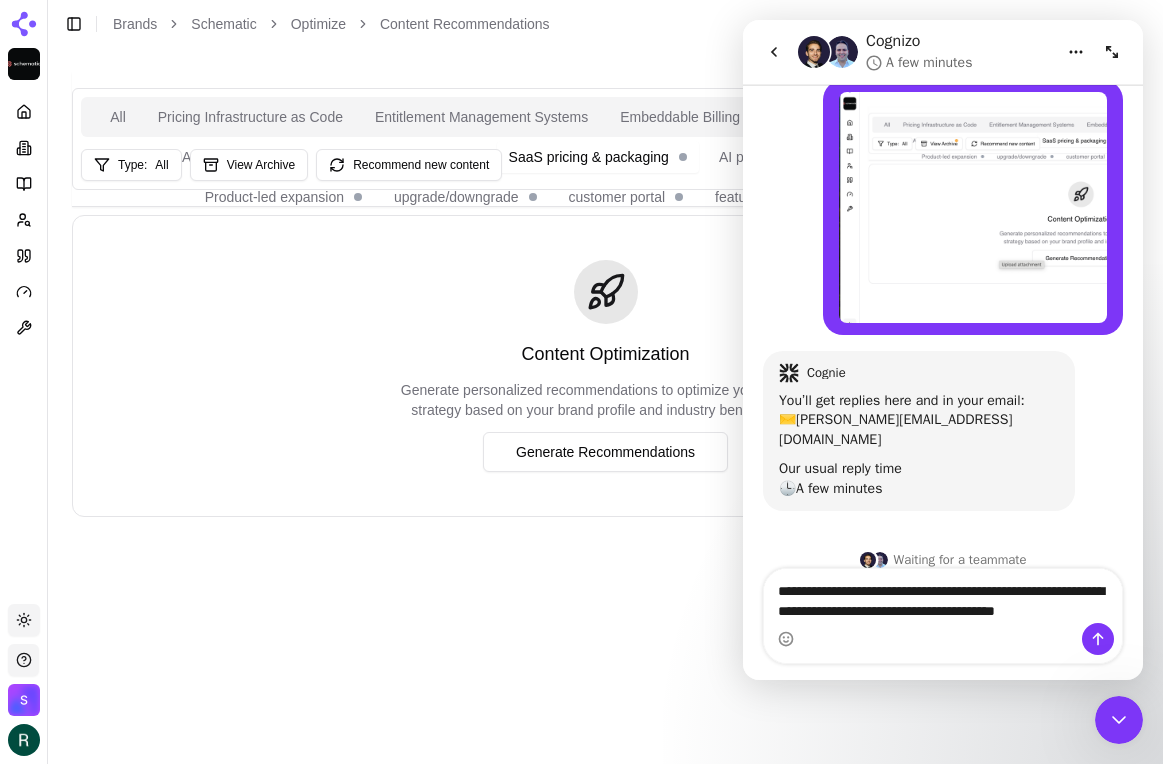 type 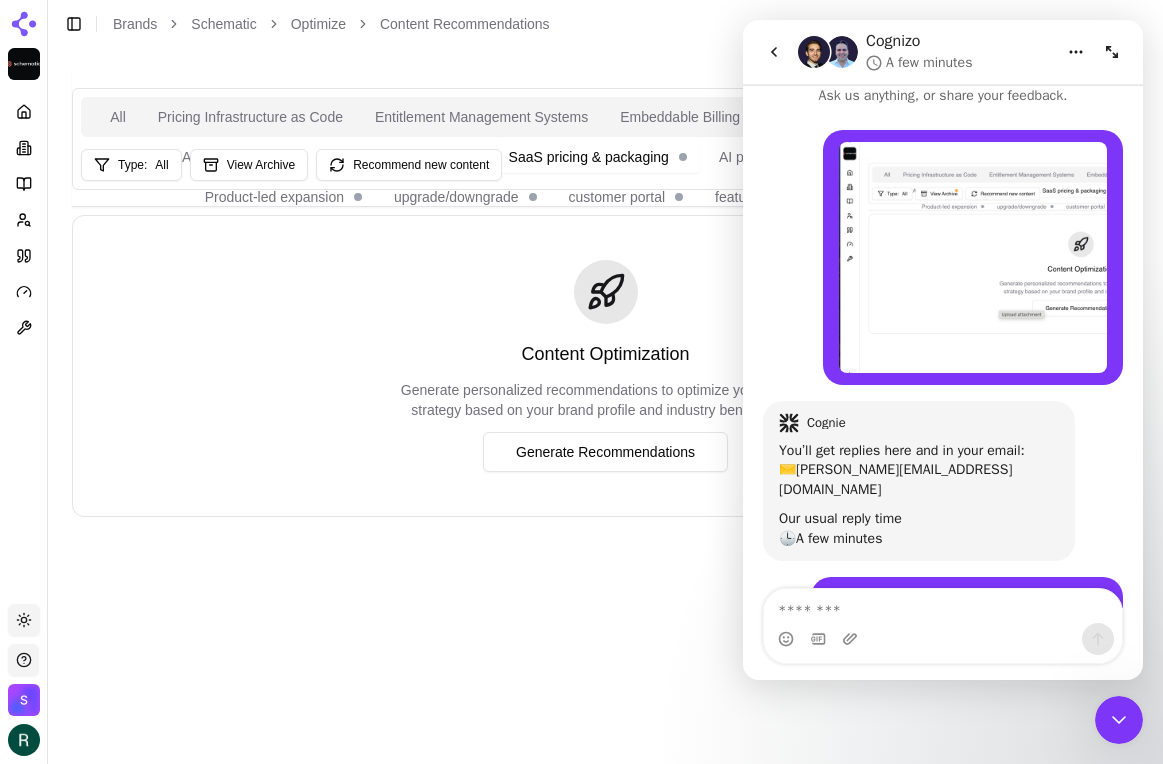 scroll, scrollTop: 0, scrollLeft: 0, axis: both 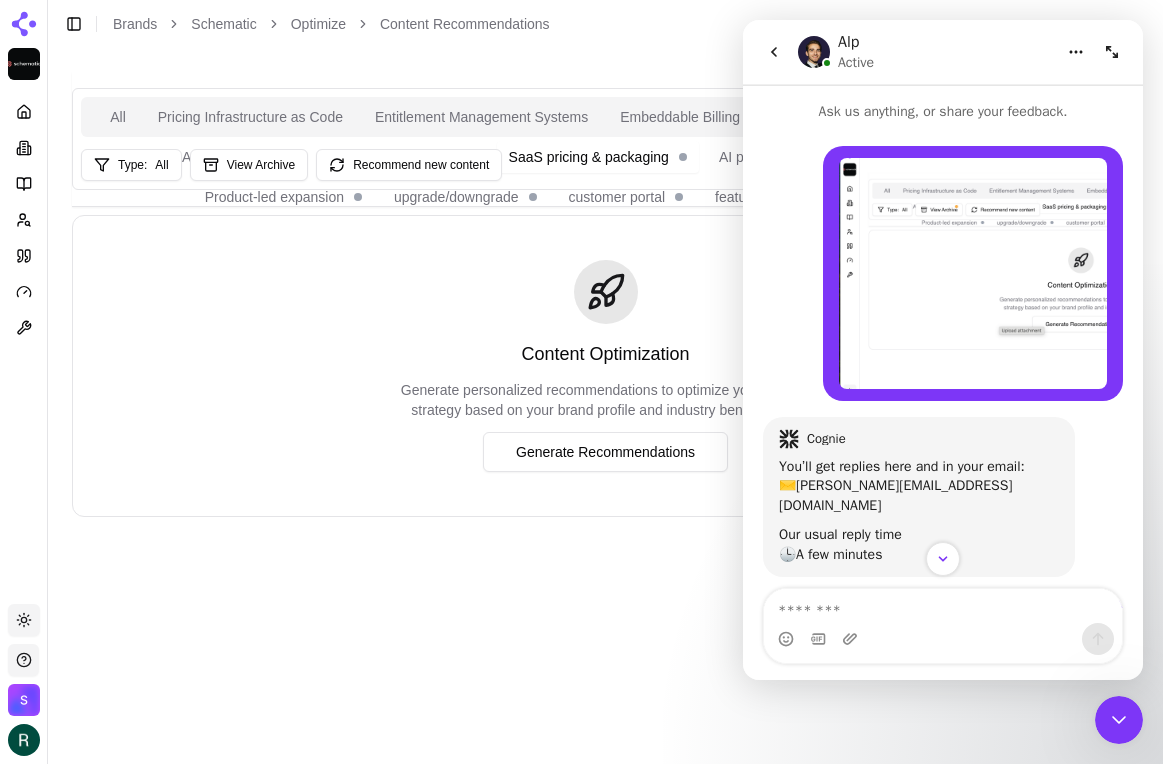 click at bounding box center (774, 52) 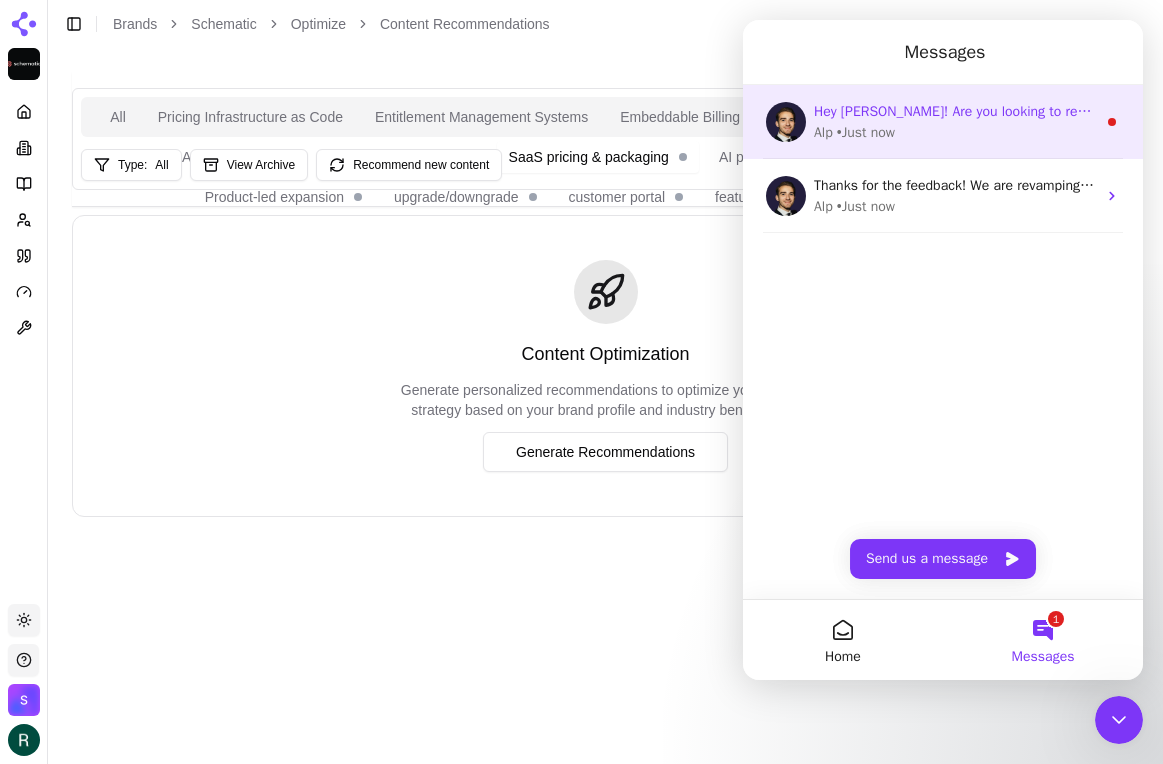 click on "•  Just now" at bounding box center (866, 132) 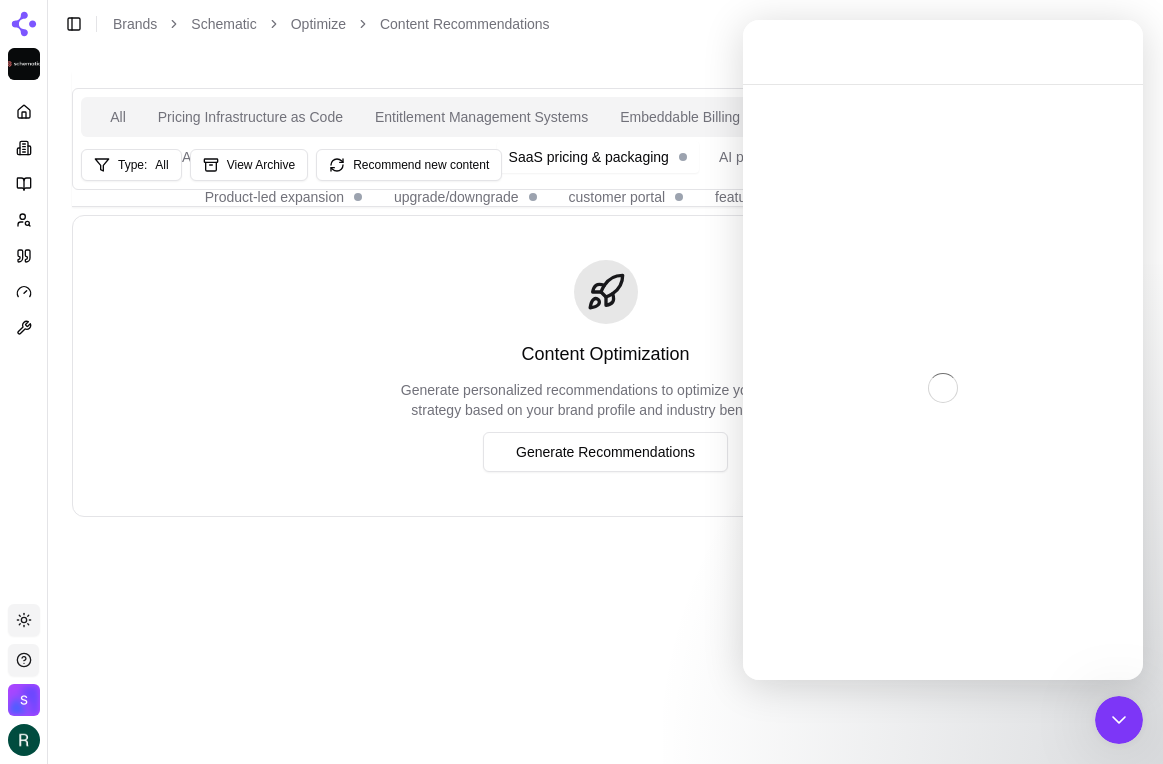scroll, scrollTop: 3, scrollLeft: 0, axis: vertical 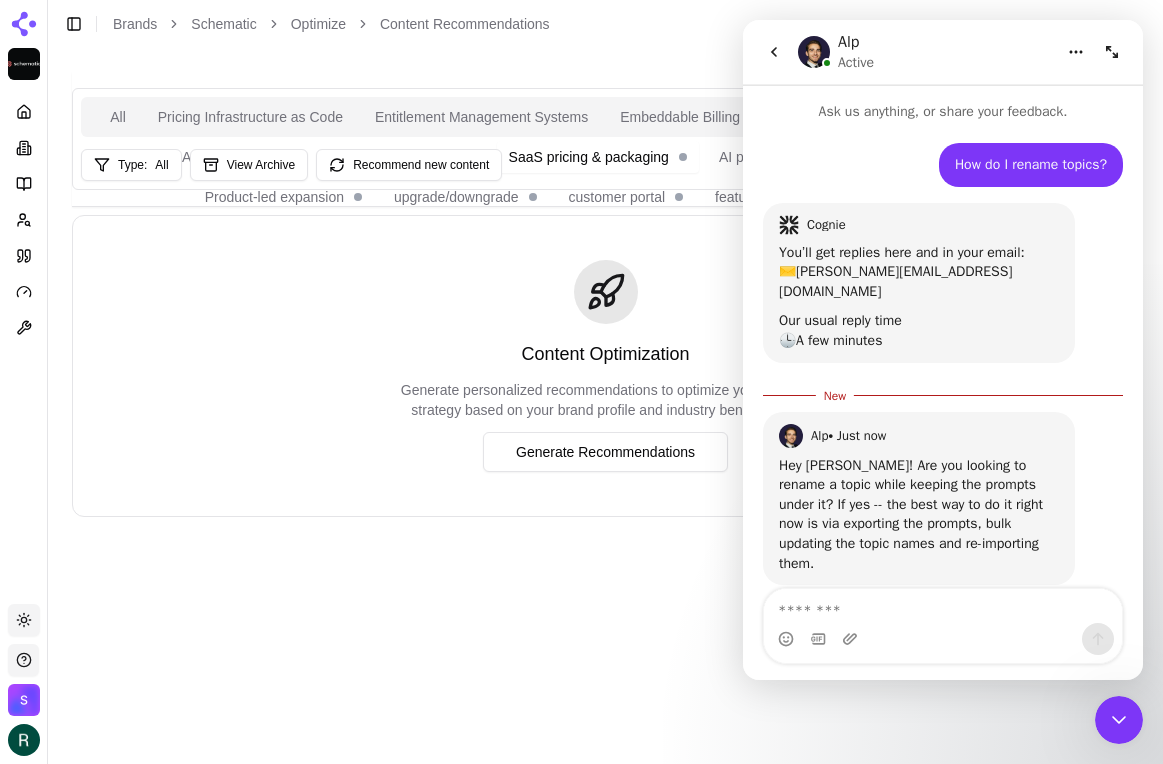 click at bounding box center [943, 606] 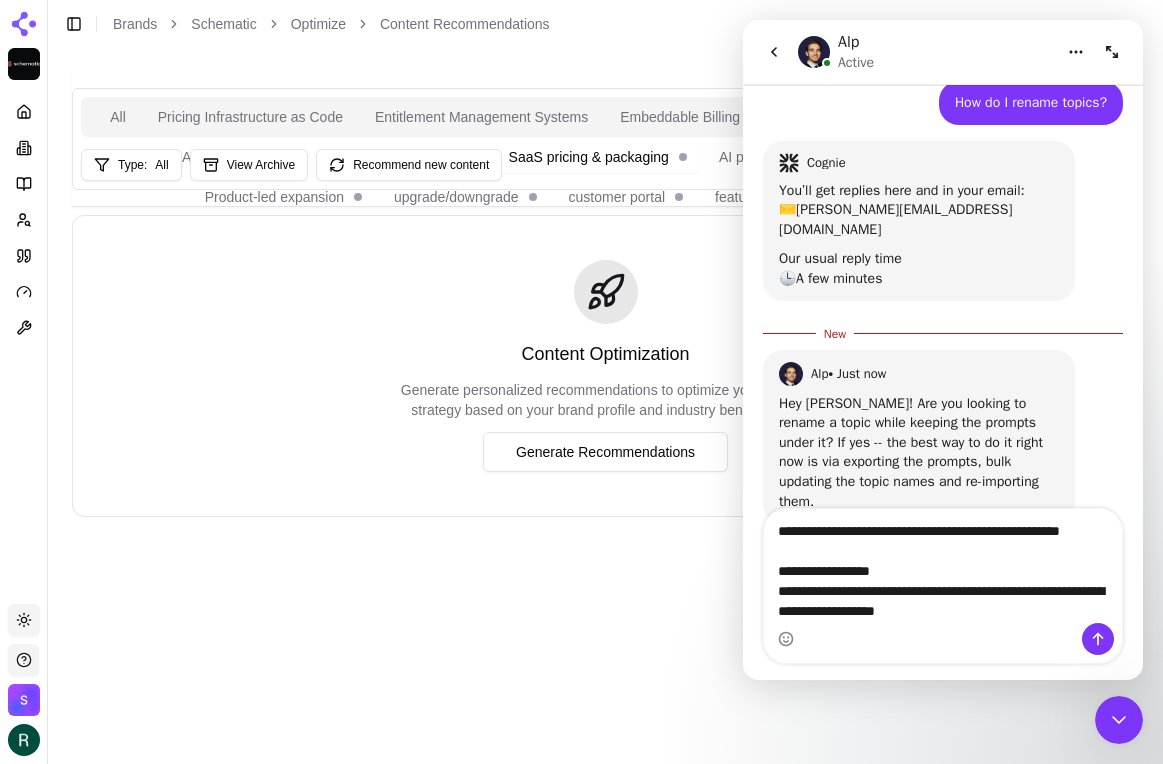 scroll, scrollTop: 82, scrollLeft: 0, axis: vertical 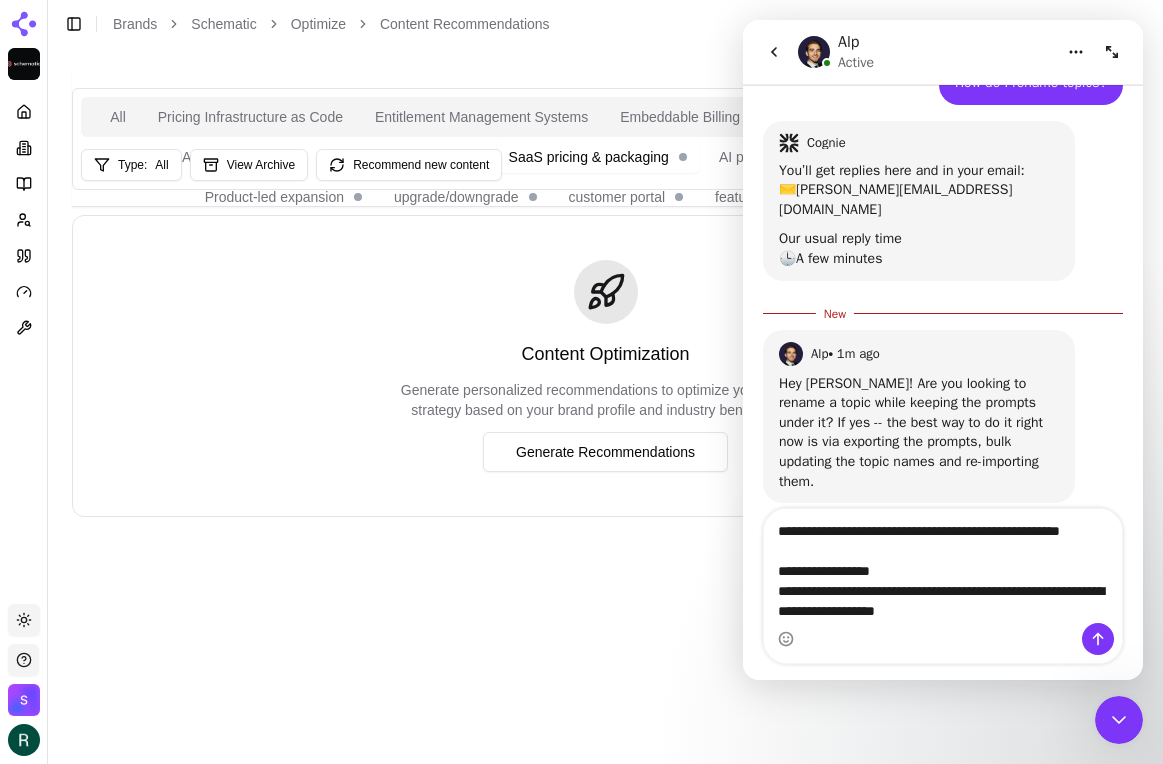 click on "**********" at bounding box center (943, 576) 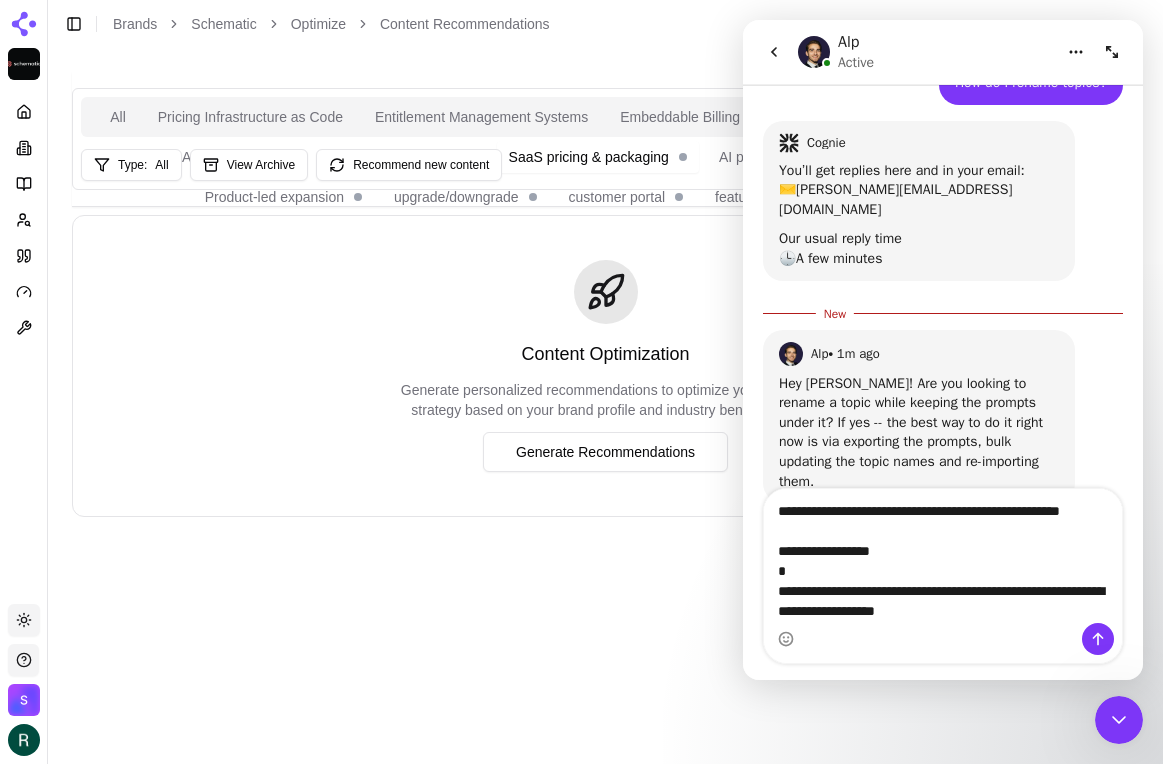 scroll, scrollTop: 102, scrollLeft: 0, axis: vertical 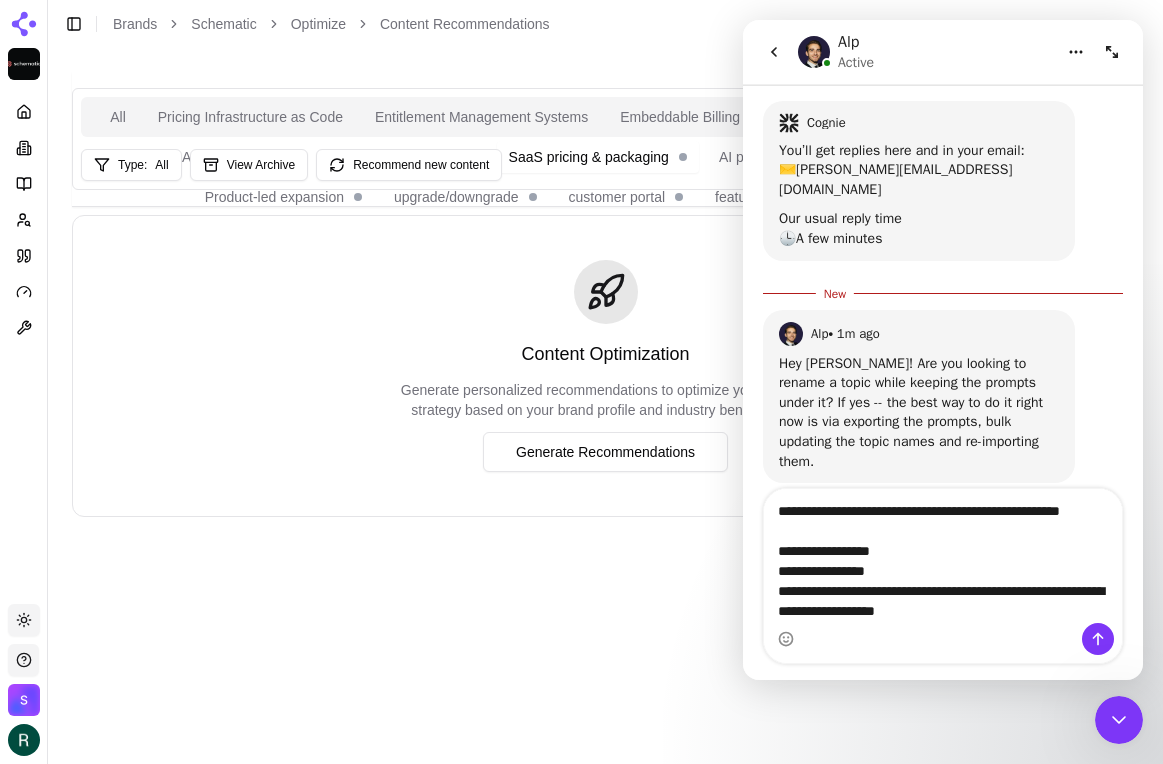 click on "**********" at bounding box center [943, 566] 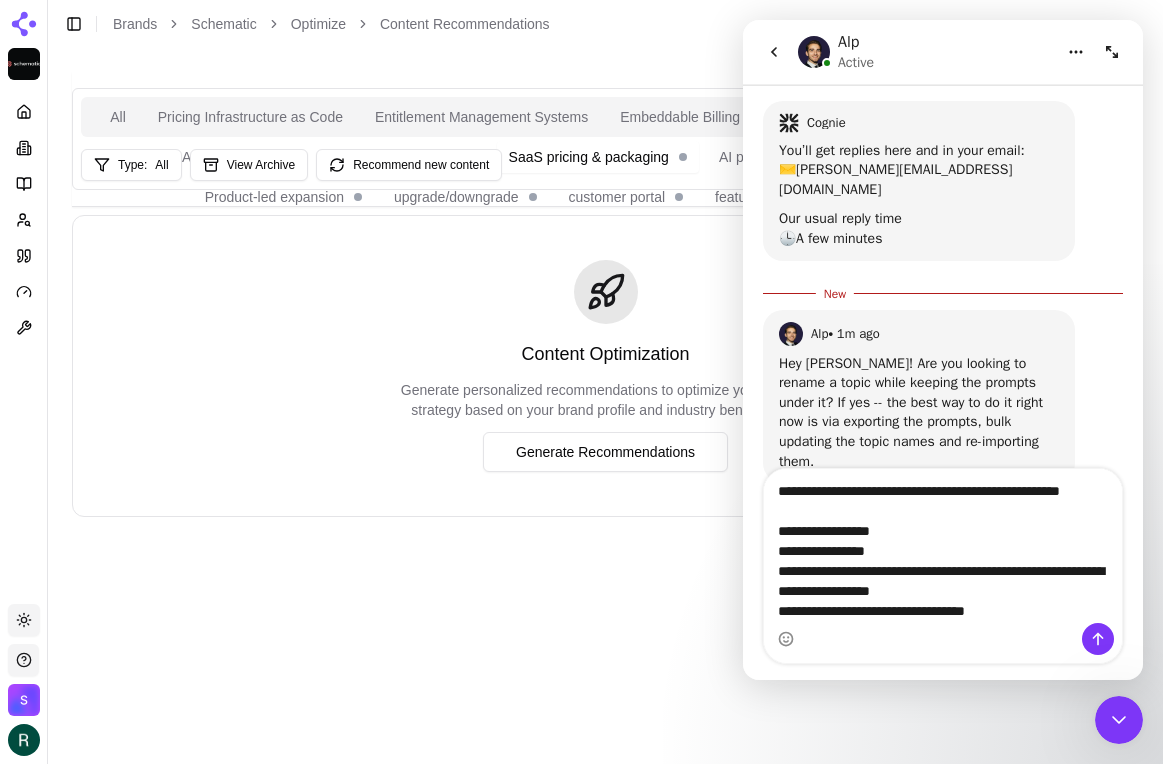type on "**********" 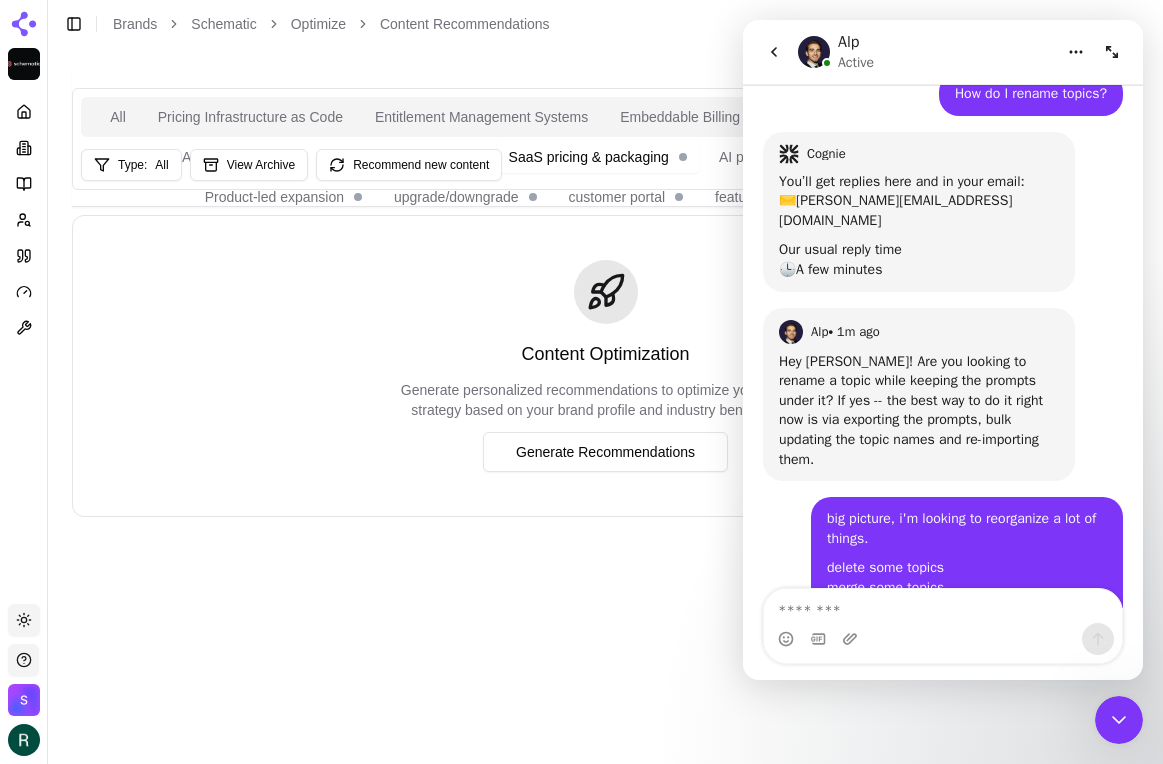 scroll, scrollTop: 136, scrollLeft: 0, axis: vertical 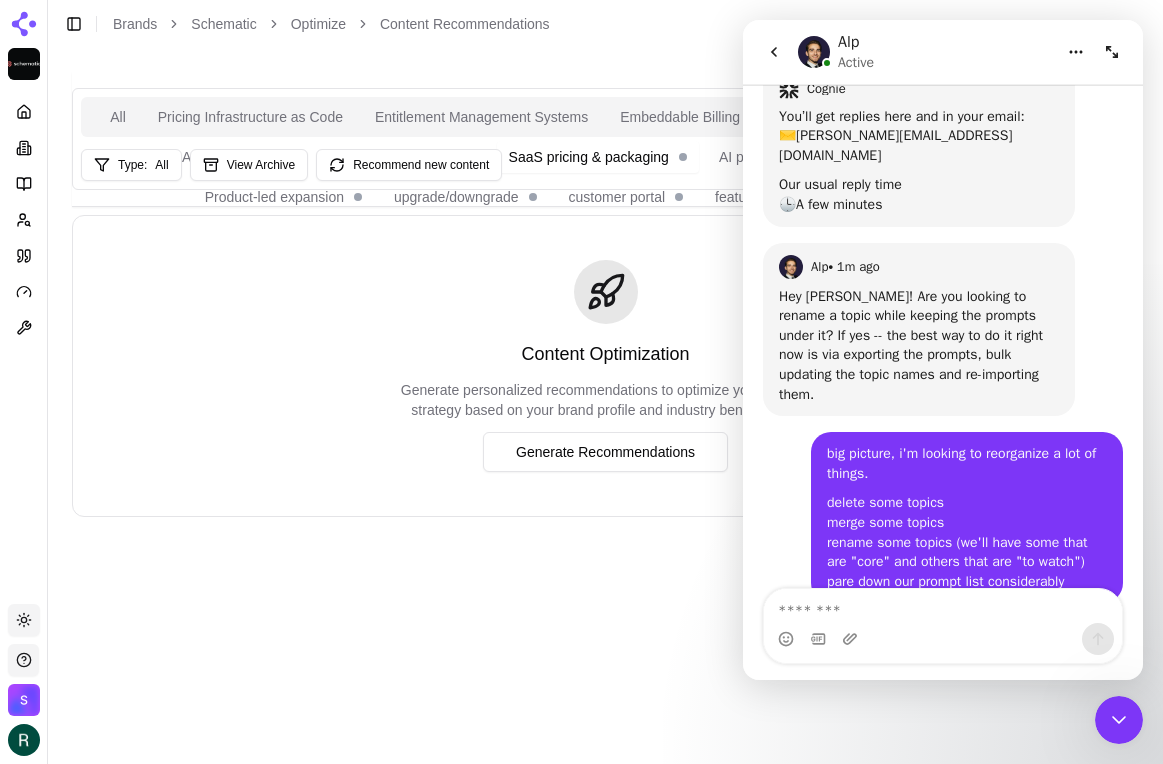 click at bounding box center (943, 606) 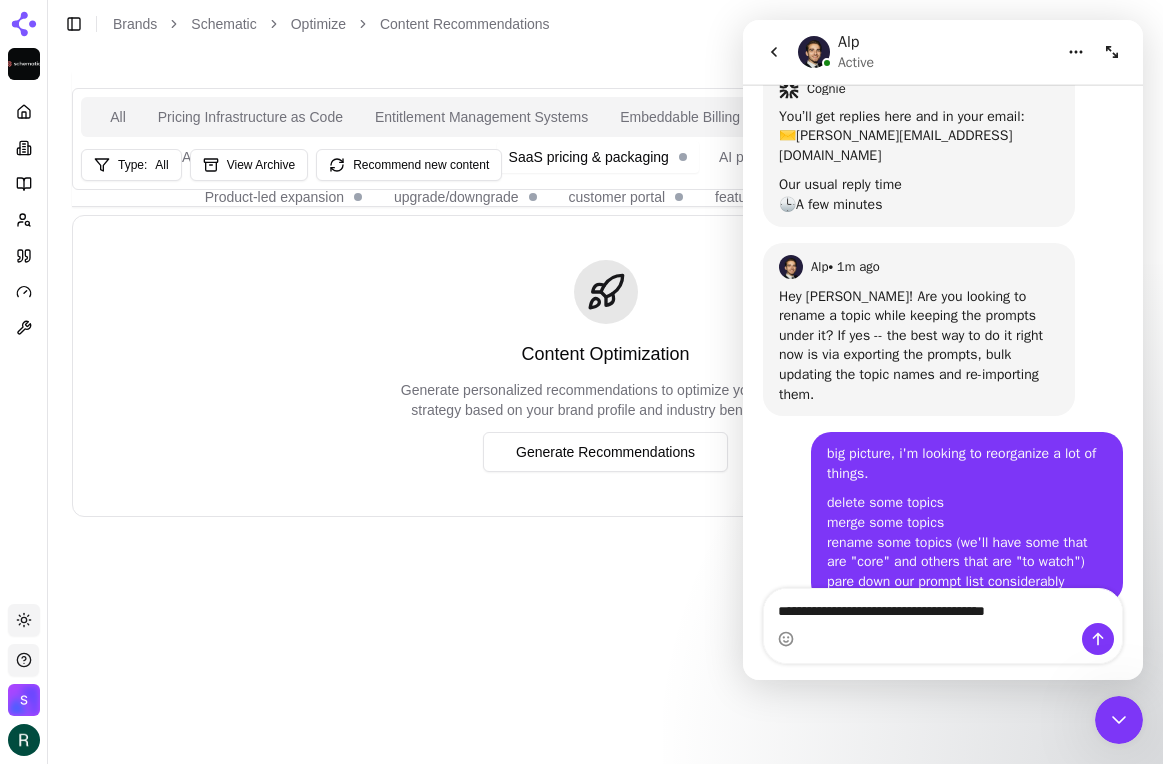 type on "**********" 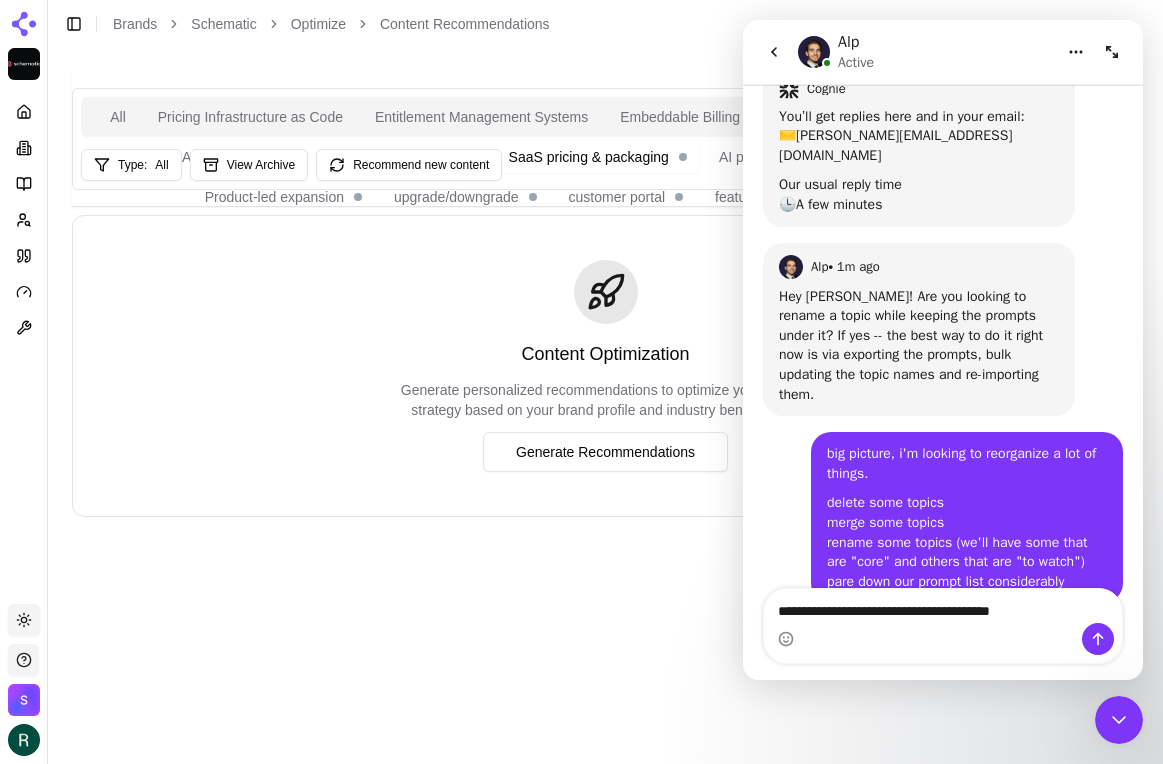type 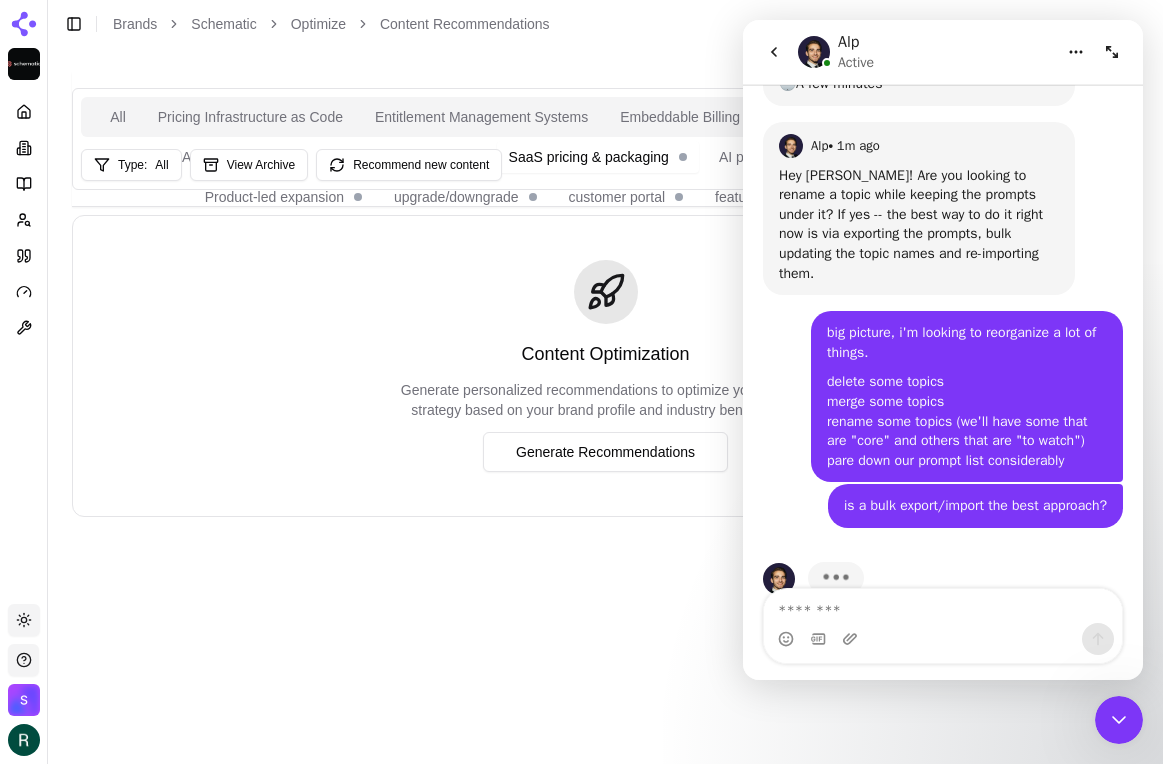 scroll, scrollTop: 258, scrollLeft: 0, axis: vertical 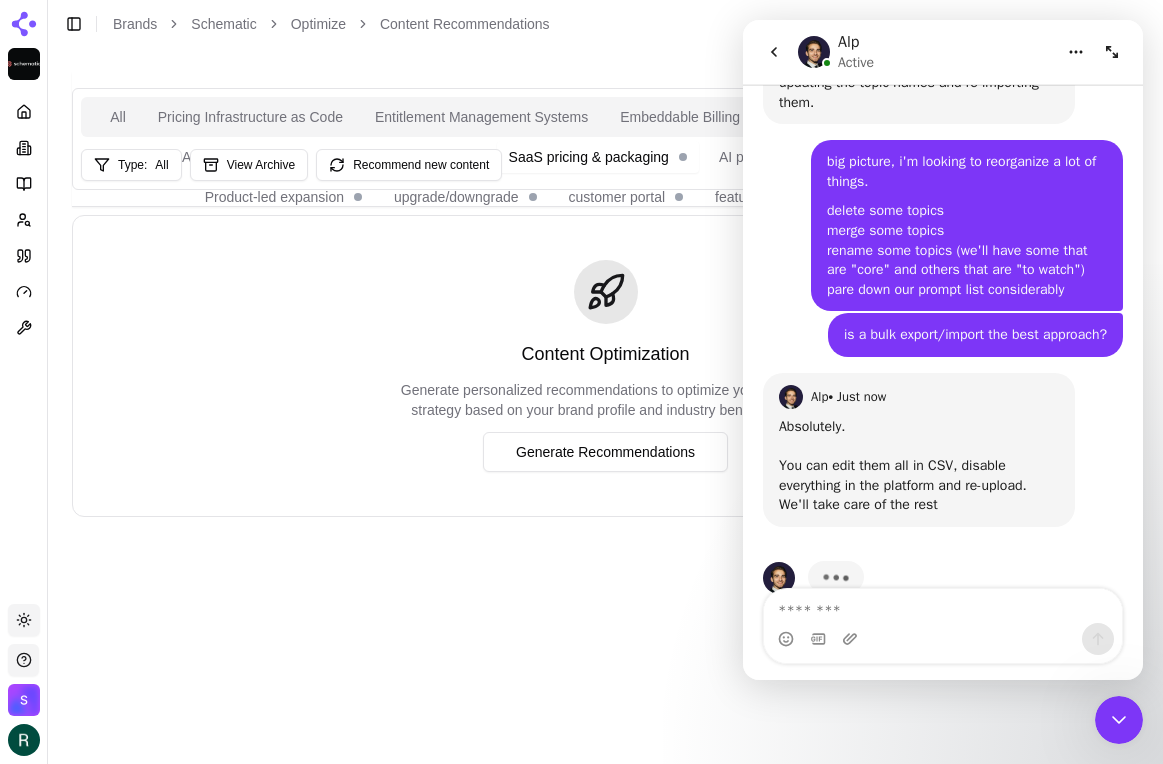 click on "Content Optimization Generate personalized recommendations to optimize your content strategy based on your brand profile and industry benchmarks. Generate Recommendations" at bounding box center (605, 366) 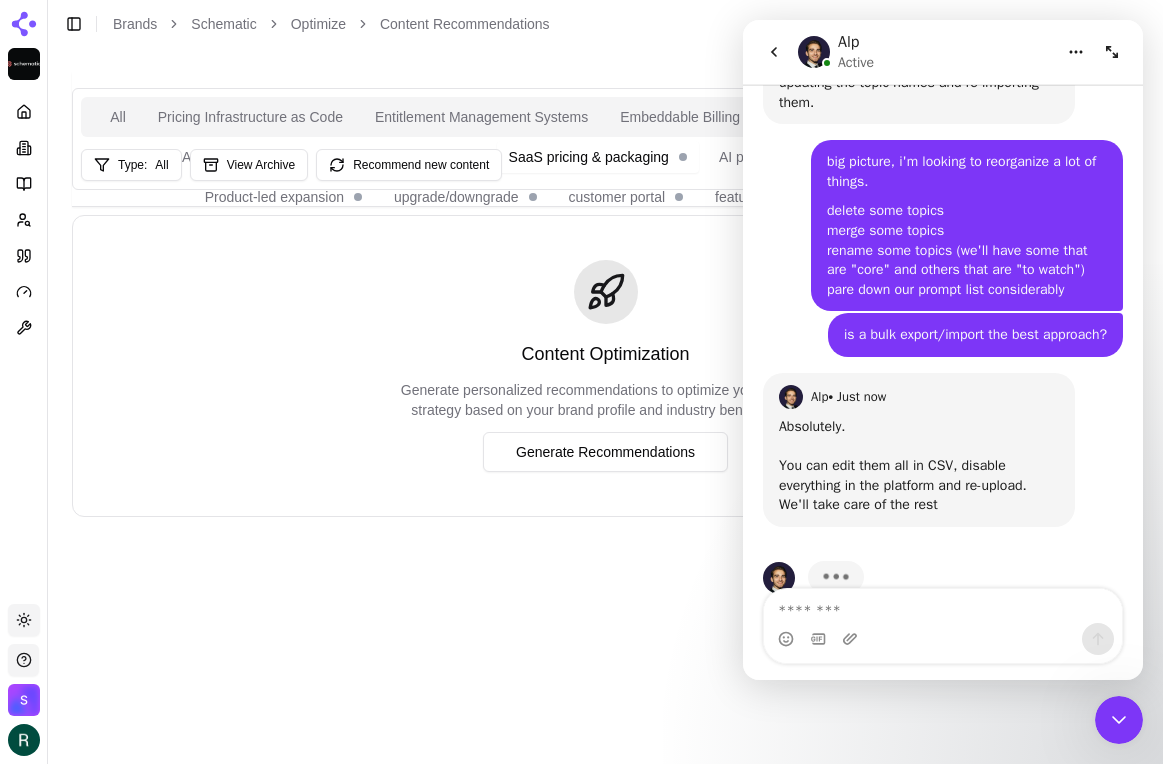 click on "Content Optimization Generate personalized recommendations to optimize your content strategy based on your brand profile and industry benchmarks. Generate Recommendations" at bounding box center [605, 366] 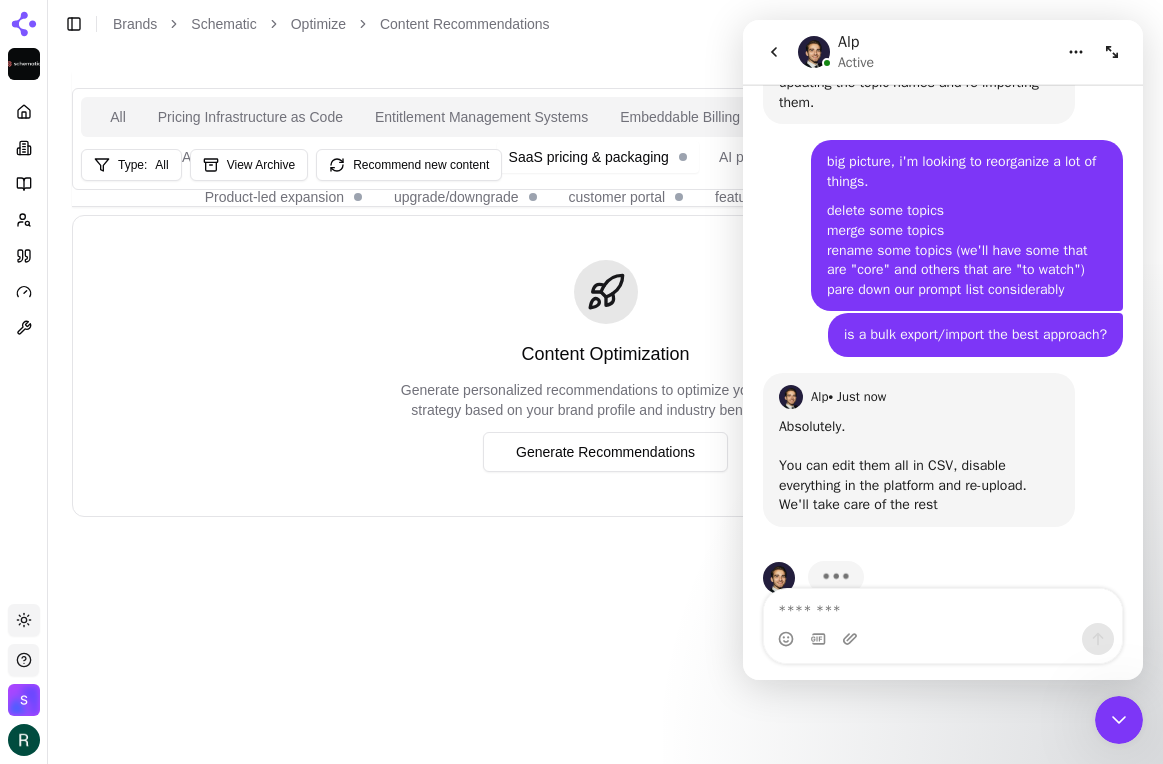click on "Content Optimization" at bounding box center (606, 354) 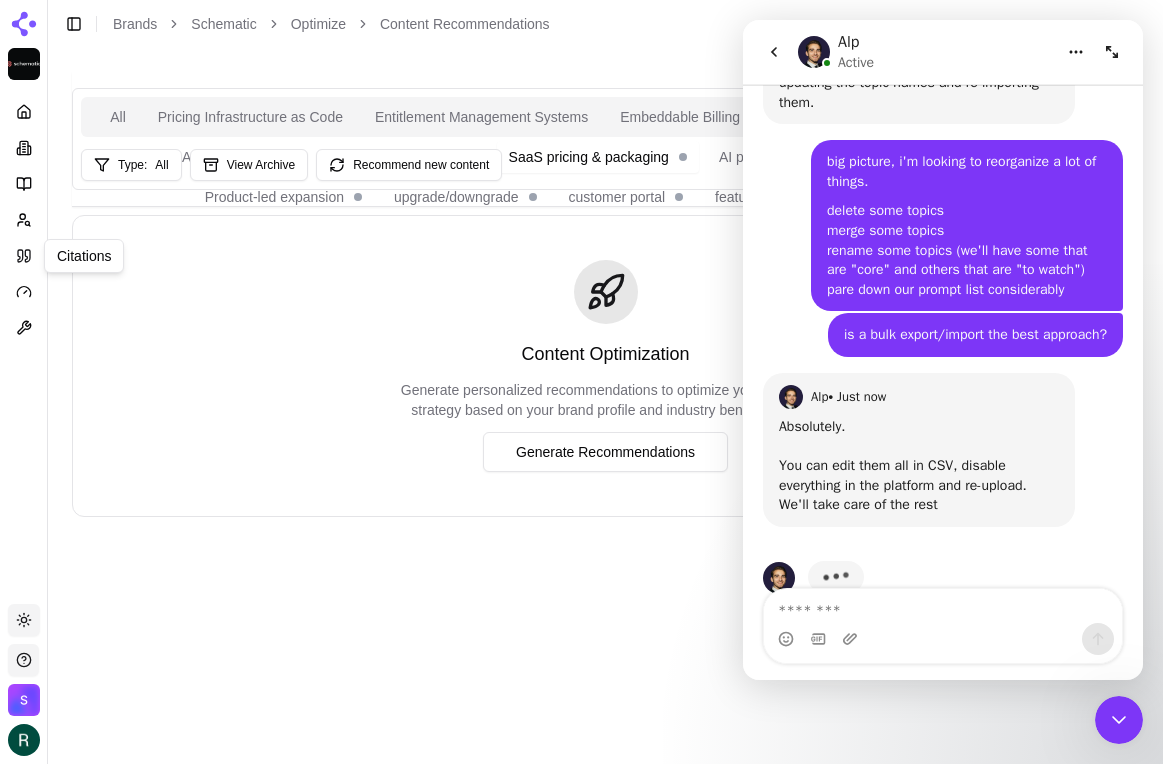 click at bounding box center [24, 256] 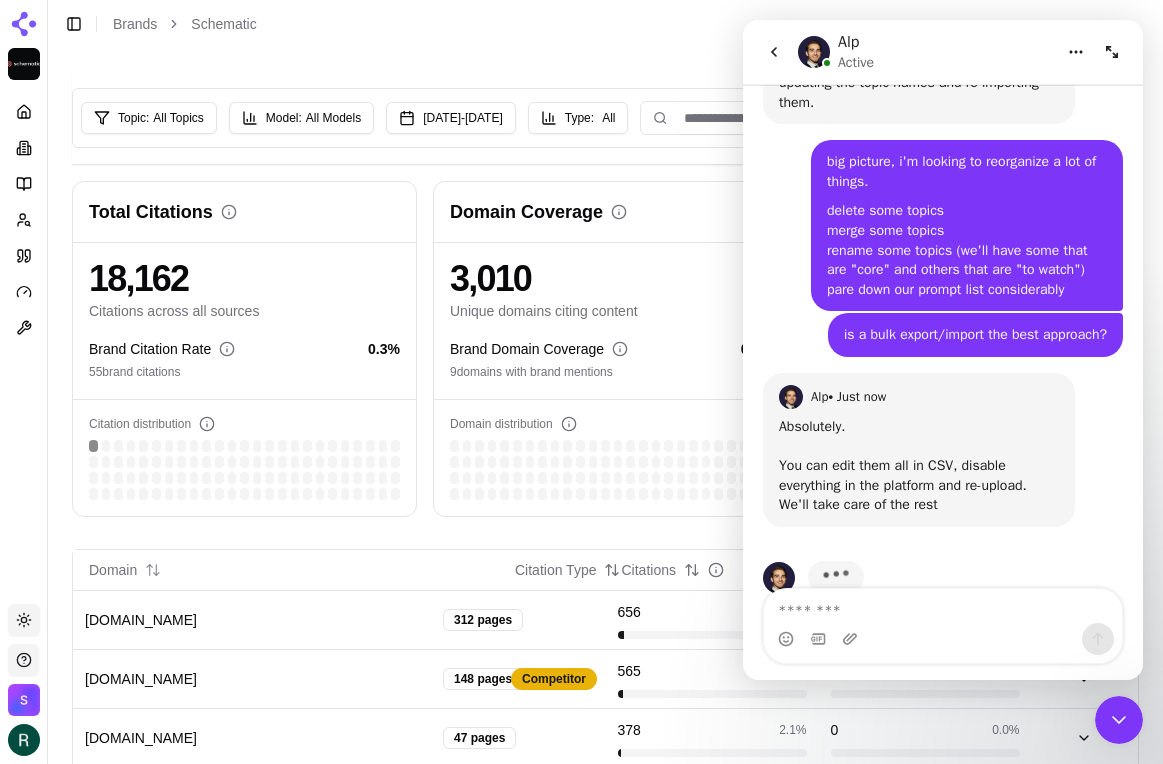 click 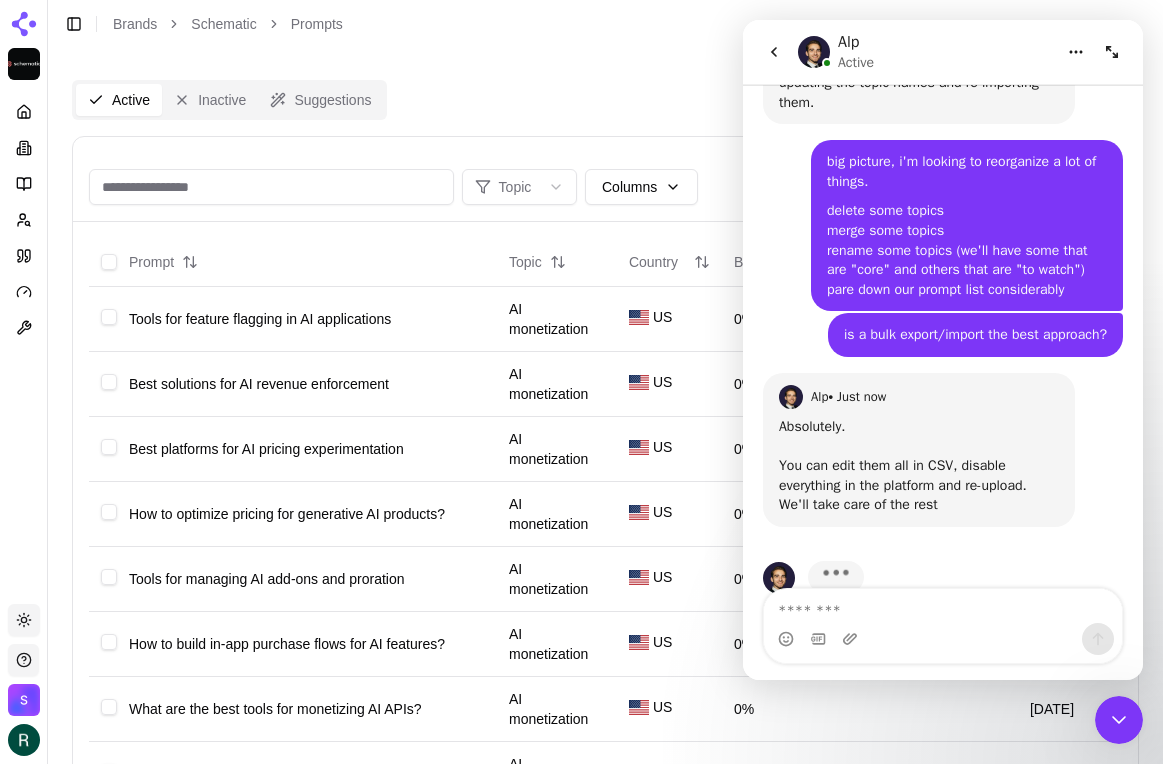 click at bounding box center (24, 700) 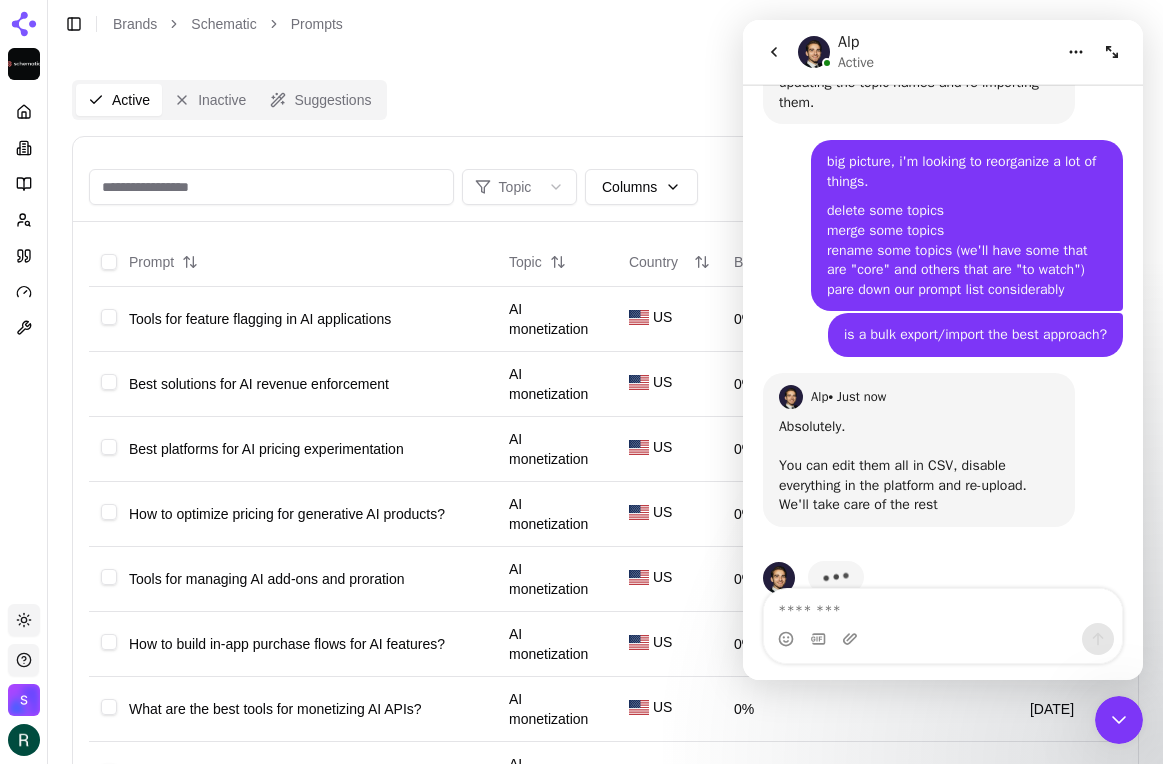 click on "Platform" at bounding box center [23, 342] 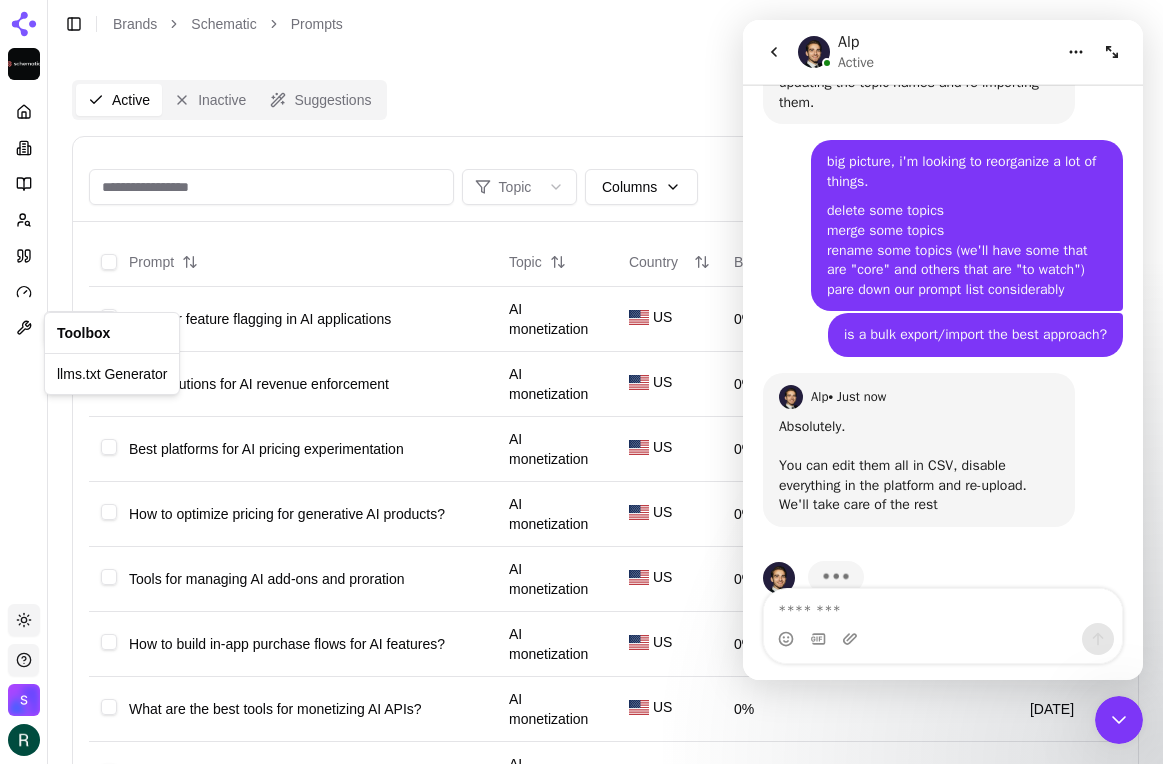 click on "Platform Toolbox Toolbox Toggle theme Schematic   Toggle Sidebar Brands Schematic Prompts Active Inactive Suggestions Topic Columns Import Export Add Prompt Prompt Topic Country Brand Mention Rate Competitors Last Run Tools for feature flagging in AI applications AI monetization US 0% 7/1/2025 Best solutions for AI revenue enforcement AI monetization US 0% 7/1/2025 Best platforms for AI pricing experimentation AI monetization US 0% 7/1/2025 How to optimize pricing for generative AI products? AI monetization US 0% 7/1/2025 Tools for managing AI add-ons and proration AI monetization US 0% 7/1/2025 How to build in-app purchase flows for AI features? AI monetization US 0% 7/1/2025 What are the best tools for monetizing AI APIs? AI monetization US 0% 7/1/2025 Best platforms for AI usage-based billing AI monetization US 0% 7/1/2025 How to implement pay-as-you-go pricing for AI? AI monetization US 0% 7/1/2025 Tools for metering AI usage and enforcing limits AI monetization US 0% 7/1/2025 AI monetization US 0% US" at bounding box center [581, 845] 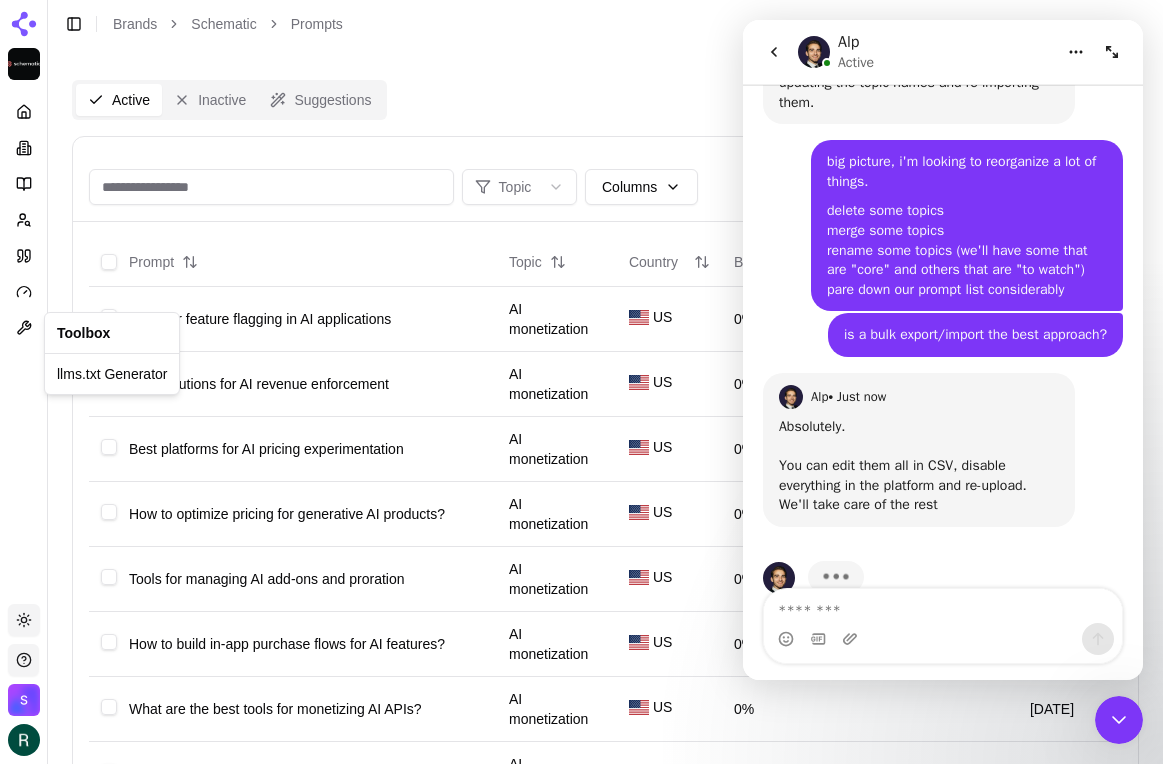 click on "Platform Toggle theme Schematic   Toggle Sidebar Brands Schematic Prompts Active Inactive Suggestions Topic Columns Import Export Add Prompt Prompt Topic Country Brand Mention Rate Competitors Last Run Tools for feature flagging in AI applications AI monetization US 0% 7/1/2025 Best solutions for AI revenue enforcement AI monetization US 0% 7/1/2025 Best platforms for AI pricing experimentation AI monetization US 0% 7/1/2025 How to optimize pricing for generative AI products? AI monetization US 0% 7/1/2025 Tools for managing AI add-ons and proration AI monetization US 0% 7/1/2025 How to build in-app purchase flows for AI features? AI monetization US 0% 7/1/2025 What are the best tools for monetizing AI APIs? AI monetization US 0% 7/1/2025 Best platforms for AI usage-based billing AI monetization US 0% 7/1/2025 How to implement pay-as-you-go pricing for AI? AI monetization US 0% 7/1/2025 Tools for metering AI usage and enforcing limits AI monetization US 0% 7/1/2025 AI monetization US 0% 7/1/2025 US 0% US" at bounding box center (581, 845) 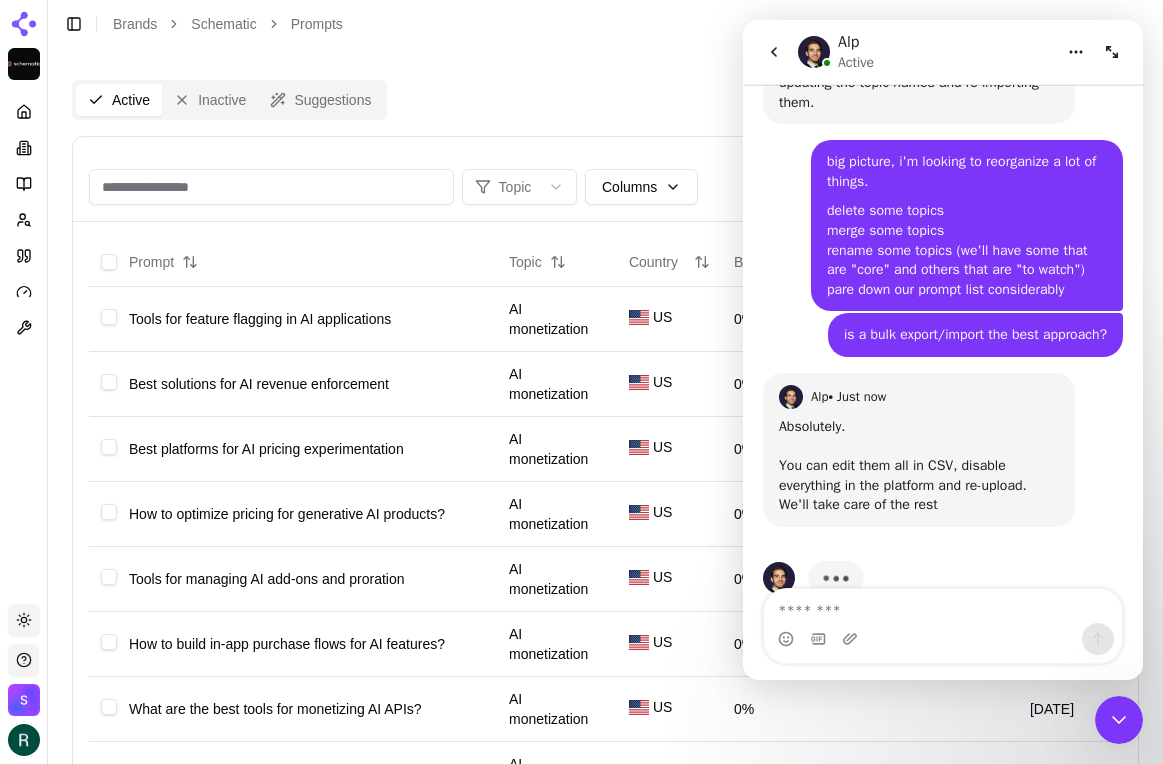 click on "Active Inactive Suggestions Topic Columns Import Export Add Prompt Prompt Topic Country Brand Mention Rate Competitors Last Run Tools for feature flagging in AI applications AI monetization US 0% 7/1/2025 Best solutions for AI revenue enforcement AI monetization US 0% 7/1/2025 Best platforms for AI pricing experimentation AI monetization US 0% 7/1/2025 How to optimize pricing for generative AI products? AI monetization US 0% 7/1/2025 Tools for managing AI add-ons and proration AI monetization US 0% 7/1/2025 How to build in-app purchase flows for AI features? AI monetization US 0% 7/1/2025 What are the best tools for monetizing AI APIs? AI monetization US 0% 7/1/2025 Best platforms for AI usage-based billing AI monetization US 0% 7/1/2025 How to implement pay-as-you-go pricing for AI? AI monetization US 0% 7/1/2025 Tools for metering AI usage and enforcing limits AI monetization US 0% 7/1/2025 How to set up downgrade flows for AI services? AI monetization US 0% 7/1/2025 AI monetization US 0% 7/1/2025 US 0% US" at bounding box center (605, 869) 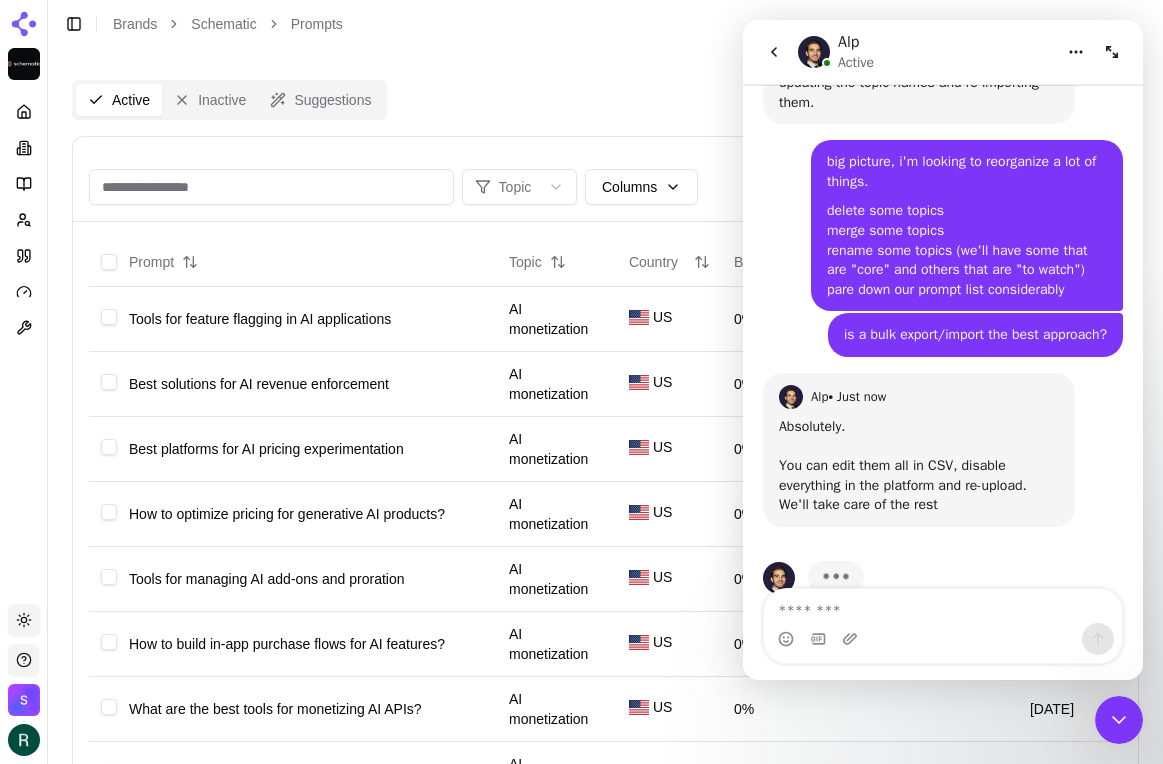 click at bounding box center [774, 52] 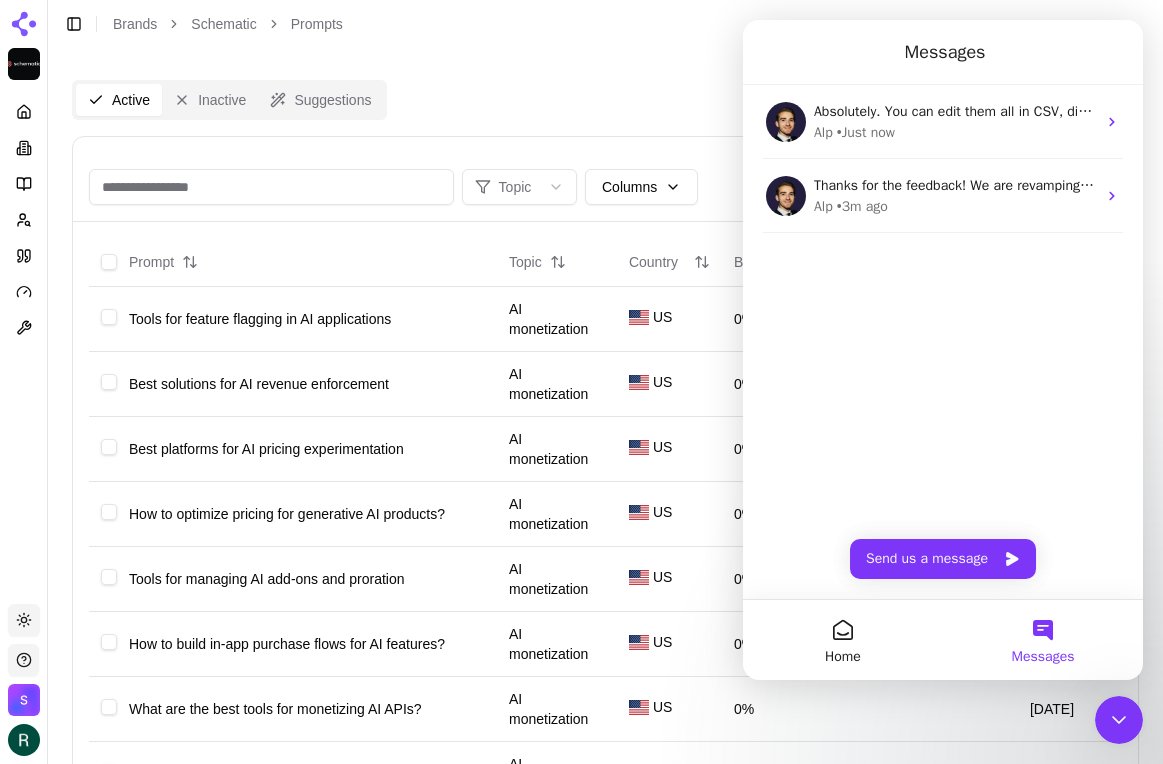 scroll, scrollTop: 0, scrollLeft: 0, axis: both 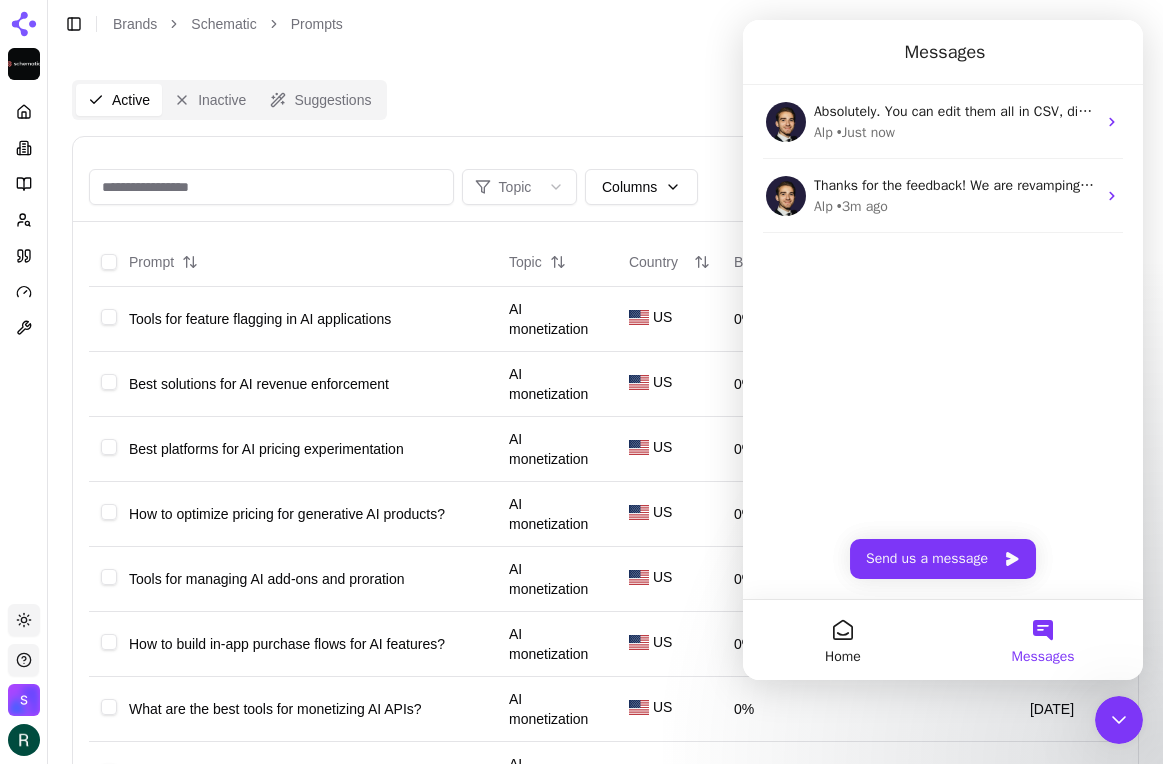click on "Active Inactive Suggestions Topic Columns Import Export Add Prompt Prompt Topic Country Brand Mention Rate Competitors Last Run Tools for feature flagging in AI applications AI monetization US 0% 7/1/2025 Best solutions for AI revenue enforcement AI monetization US 0% 7/1/2025 Best platforms for AI pricing experimentation AI monetization US 0% 7/1/2025 How to optimize pricing for generative AI products? AI monetization US 0% 7/1/2025 Tools for managing AI add-ons and proration AI monetization US 0% 7/1/2025 How to build in-app purchase flows for AI features? AI monetization US 0% 7/1/2025 What are the best tools for monetizing AI APIs? AI monetization US 0% 7/1/2025 Best platforms for AI usage-based billing AI monetization US 0% 7/1/2025 How to implement pay-as-you-go pricing for AI? AI monetization US 0% 7/1/2025 Tools for metering AI usage and enforcing limits AI monetization US 0% 7/1/2025 How to set up downgrade flows for AI services? AI monetization US 0% 7/1/2025 AI monetization US 0% 7/1/2025 US 0% US" at bounding box center [605, 869] 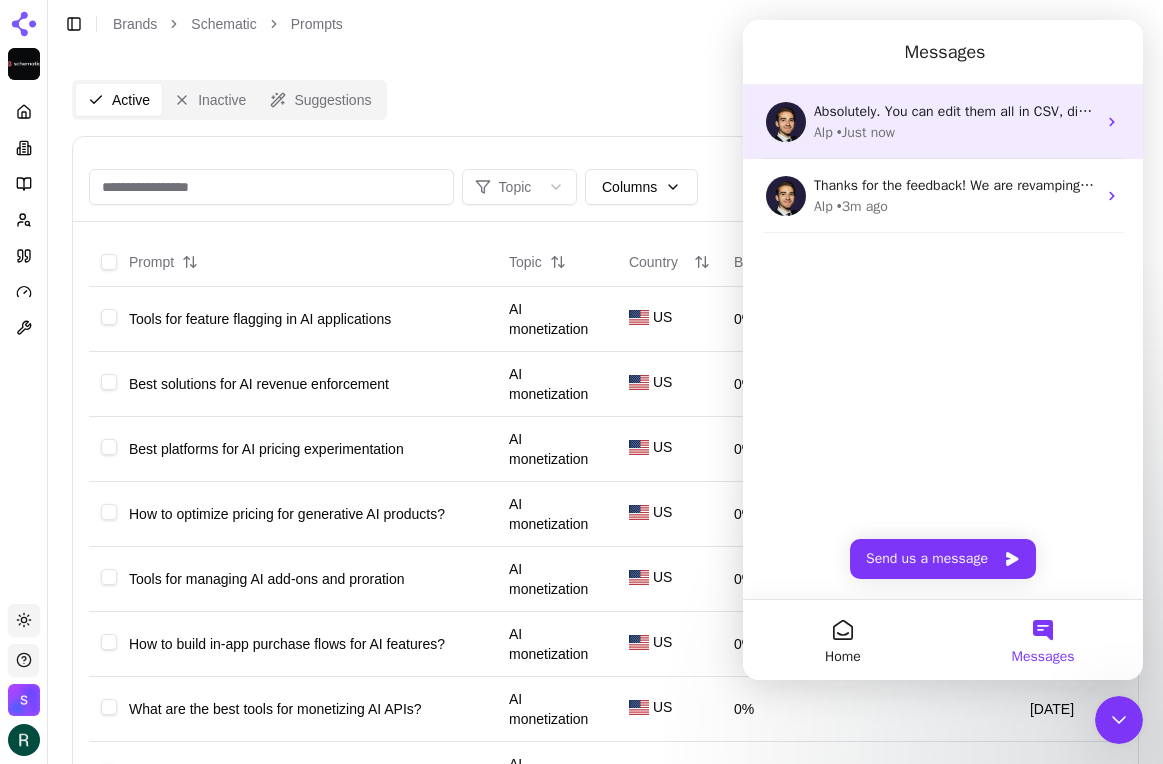 click on "Absolutely.  You can edit them all in CSV, disable everything in the platform and re-upload. We'll take care of the rest Alp •  Just now" at bounding box center (943, 122) 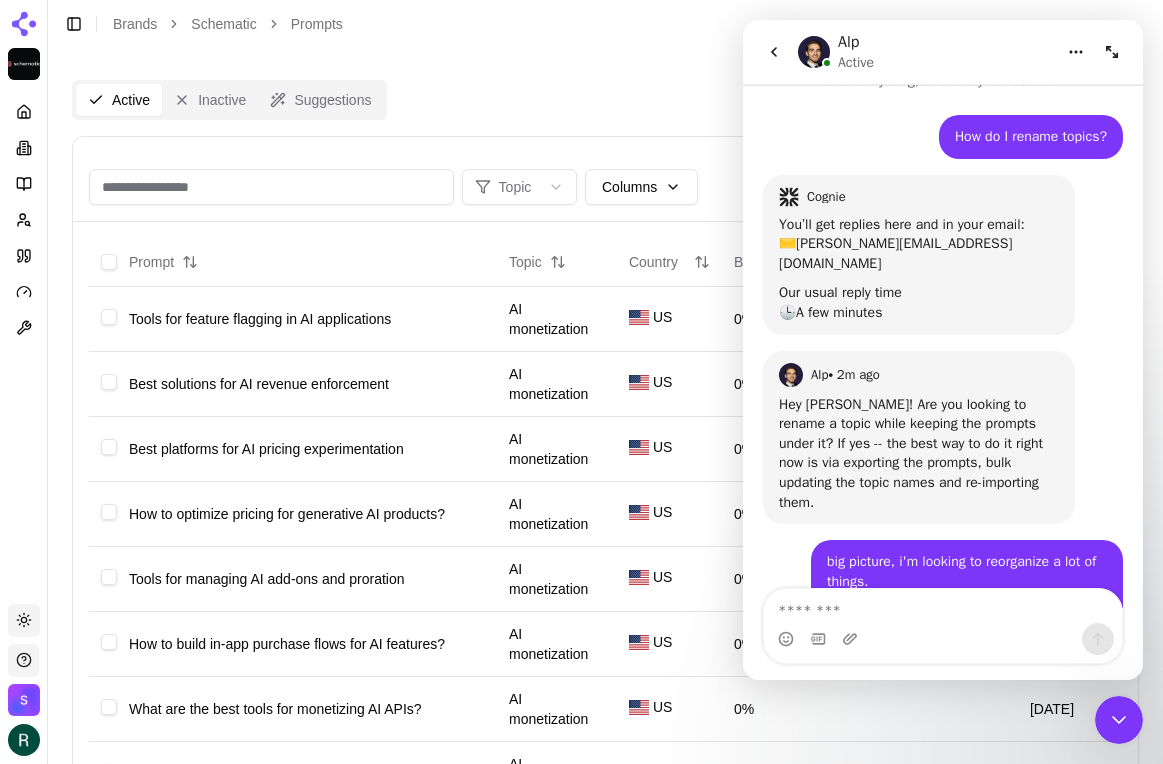 scroll, scrollTop: 115, scrollLeft: 0, axis: vertical 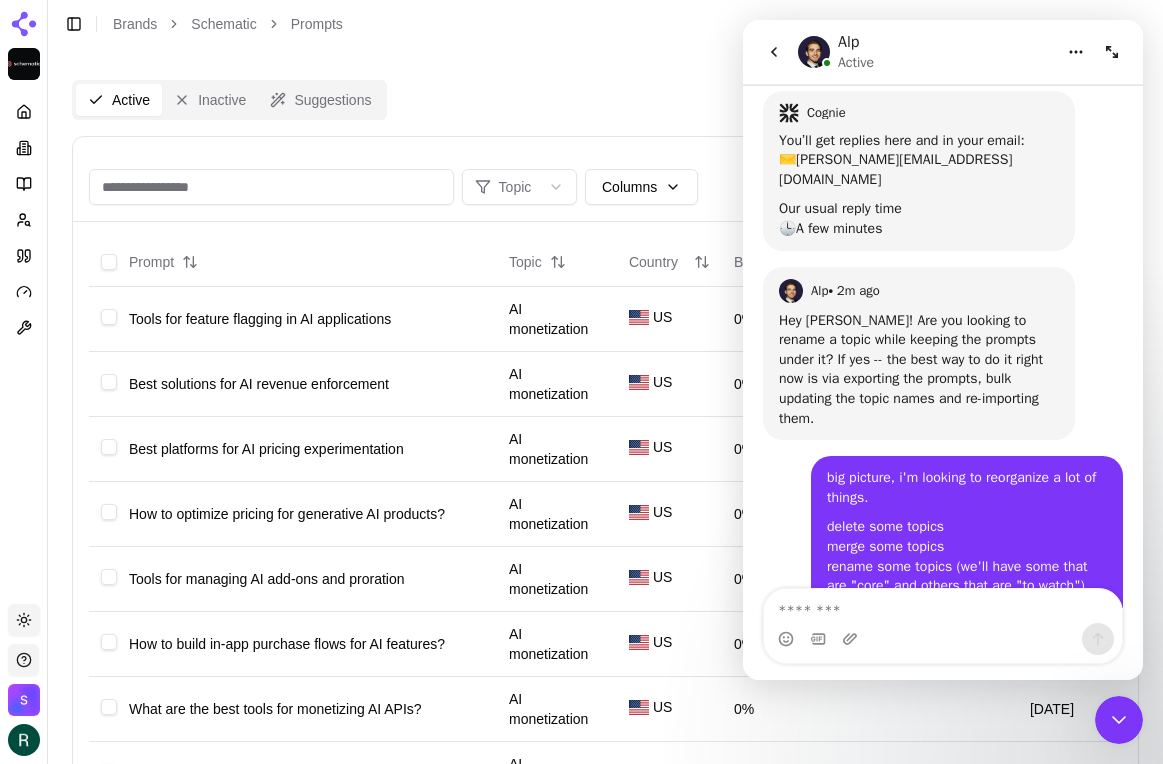 click at bounding box center [1119, 720] 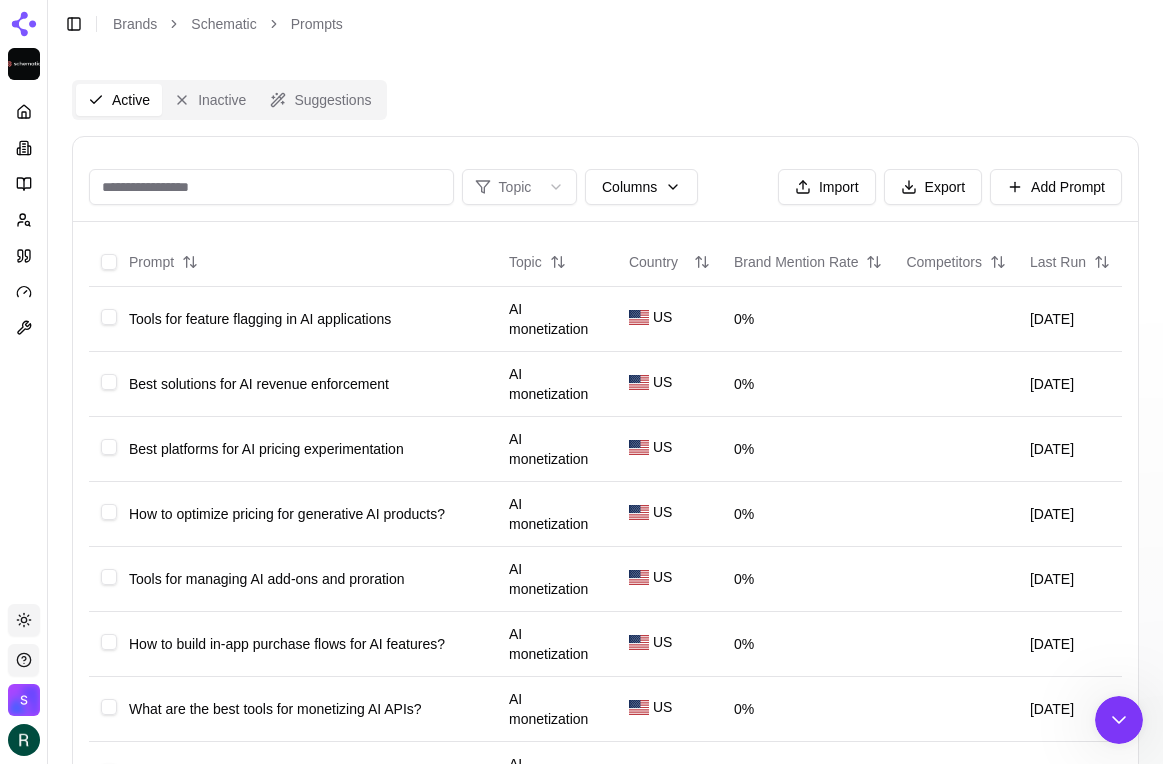 scroll, scrollTop: 0, scrollLeft: 0, axis: both 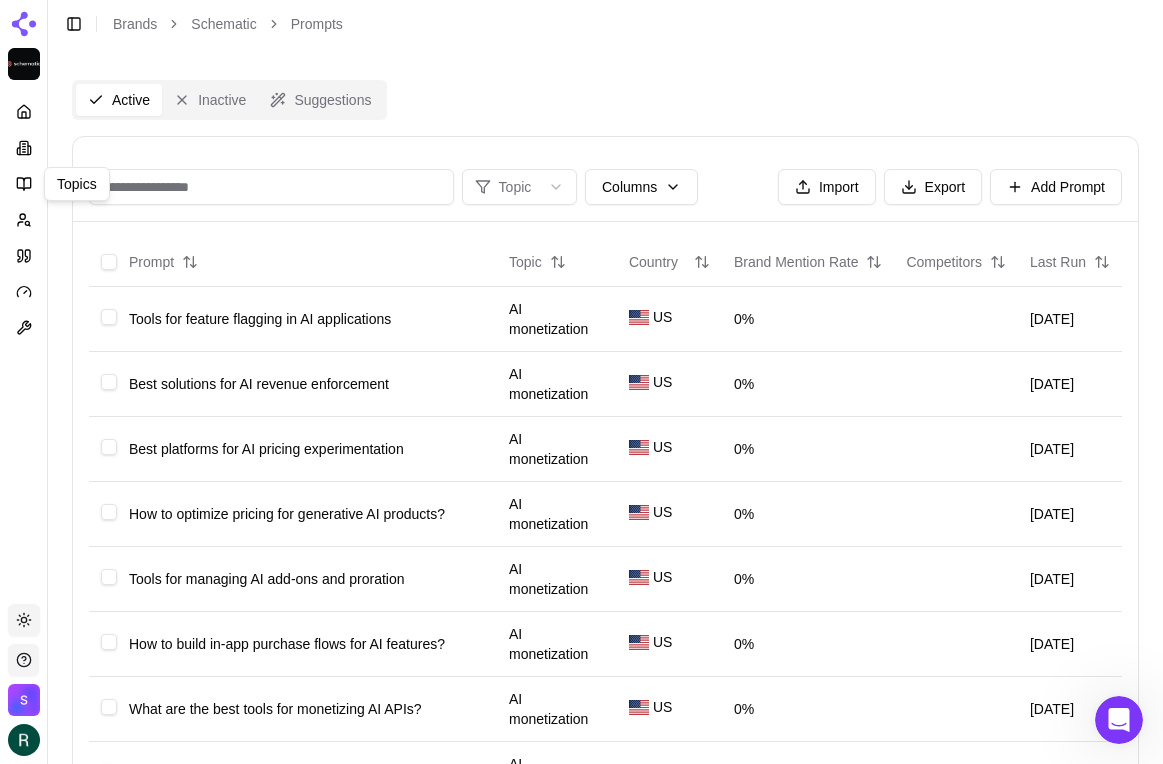 click on "Platform Topics Topics Toggle theme Schematic   Toggle Sidebar Brands Schematic Prompts Active Inactive Suggestions Topic Columns Import Export Add Prompt Prompt Topic Country Brand Mention Rate Competitors Last Run Tools for feature flagging in AI applications AI monetization US 0% 7/1/2025 Best solutions for AI revenue enforcement AI monetization US 0% 7/1/2025 Best platforms for AI pricing experimentation AI monetization US 0% 7/1/2025 How to optimize pricing for generative AI products? AI monetization US 0% 7/1/2025 Tools for managing AI add-ons and proration AI monetization US 0% 7/1/2025 How to build in-app purchase flows for AI features? AI monetization US 0% 7/1/2025 What are the best tools for monetizing AI APIs? AI monetization US 0% 7/1/2025 Best platforms for AI usage-based billing AI monetization US 0% 7/1/2025 How to implement pay-as-you-go pricing for AI? AI monetization US 0% 7/1/2025 Tools for metering AI usage and enforcing limits AI monetization US 0% 7/1/2025 AI monetization US 0% US 0" at bounding box center [581, 845] 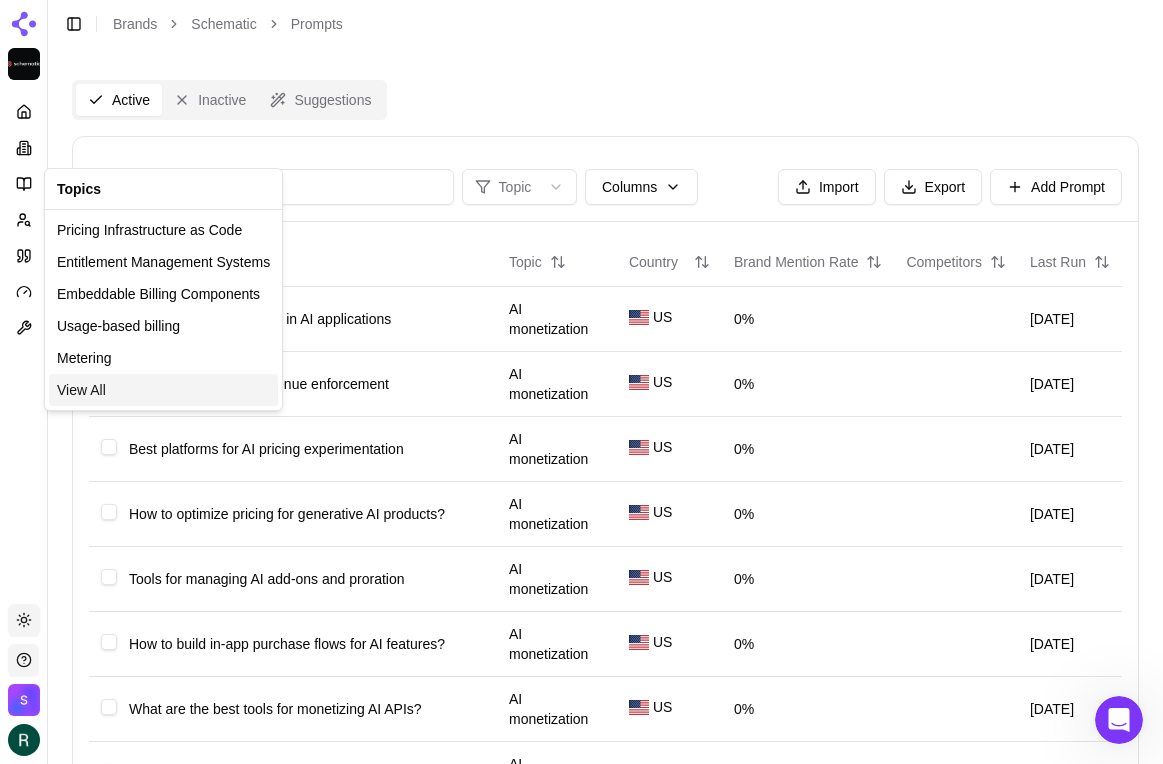 click on "View All" at bounding box center [81, 390] 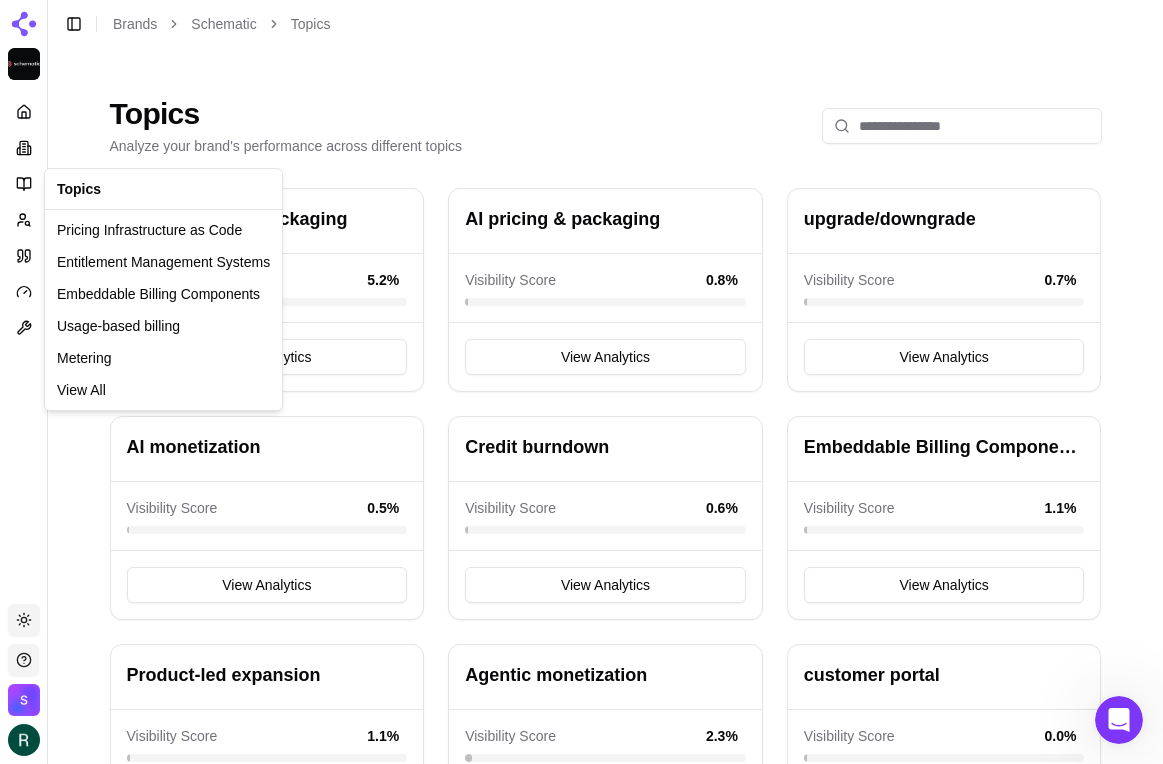 click on "Platform Toggle theme Schematic   Toggle Sidebar Brands Schematic Topics Topics Analyze your brand's performance across different topics SaaS pricing & packaging Visibility Score 5.2 % View Analytics AI pricing & packaging  Visibility Score 0.8 % View Analytics upgrade/downgrade Visibility Score 0.7 % View Analytics AI monetization Visibility Score 0.5 % View Analytics Credit burndown Visibility Score 0.6 % View Analytics Embeddable Billing Components Visibility Score 1.1 % View Analytics Product-led expansion Visibility Score 1.1 % View Analytics Agentic monetization Visibility Score 2.3 % View Analytics customer portal  Visibility Score 0.0 % View Analytics feature flags Visibility Score 5.7 % View Analytics Entitlement Management Systems Visibility Score 1.8 % View Analytics Pricing Infrastructure as Code Visibility Score 0.8 % View Analytics Usage-based billing Visibility Score 0.0 % View Analytics Monetization Observability Visibility Score 0.0 % View Analytics Metering  Visibility Score 0.8 % 31%" at bounding box center [581, 676] 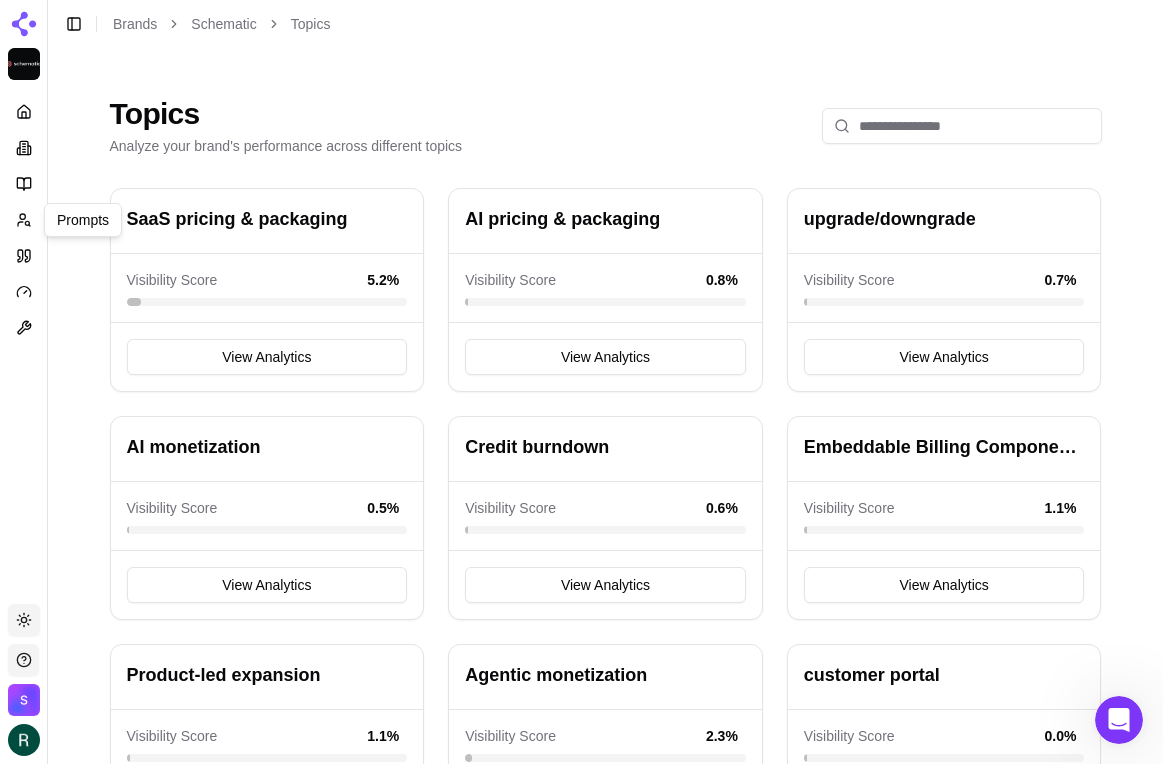 click 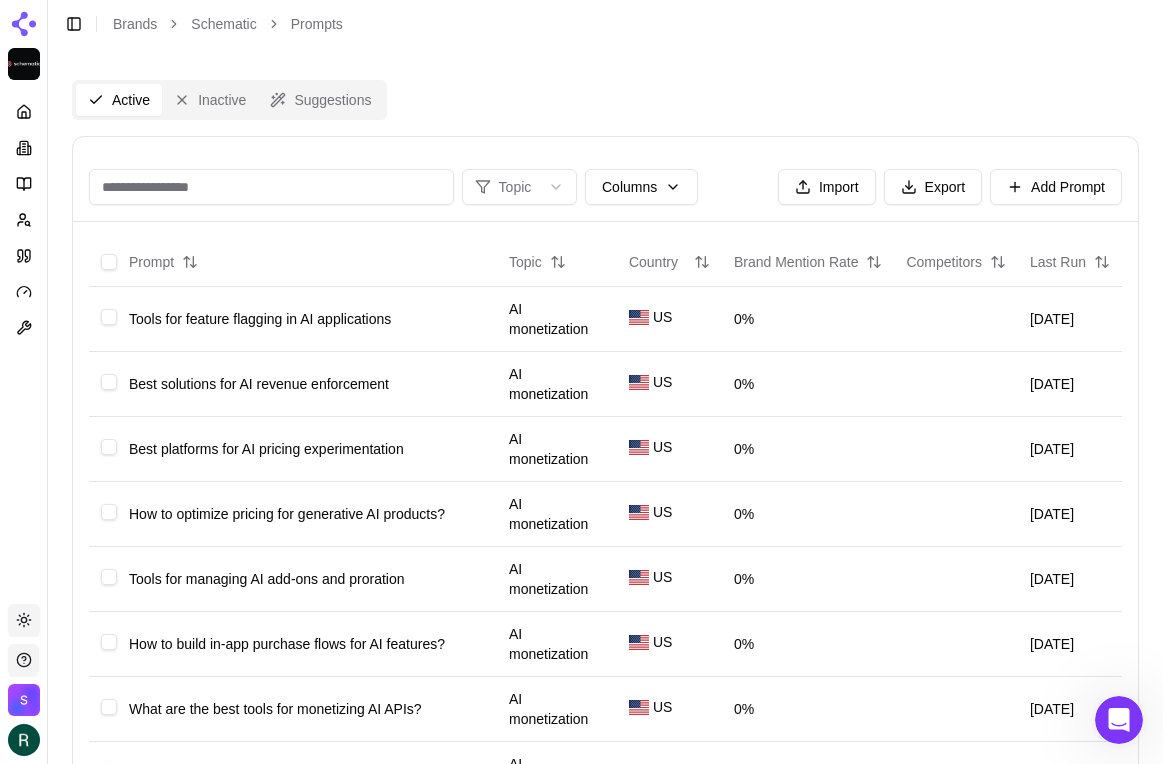 click on "Topic Columns Import Export Add Prompt" at bounding box center (605, 179) 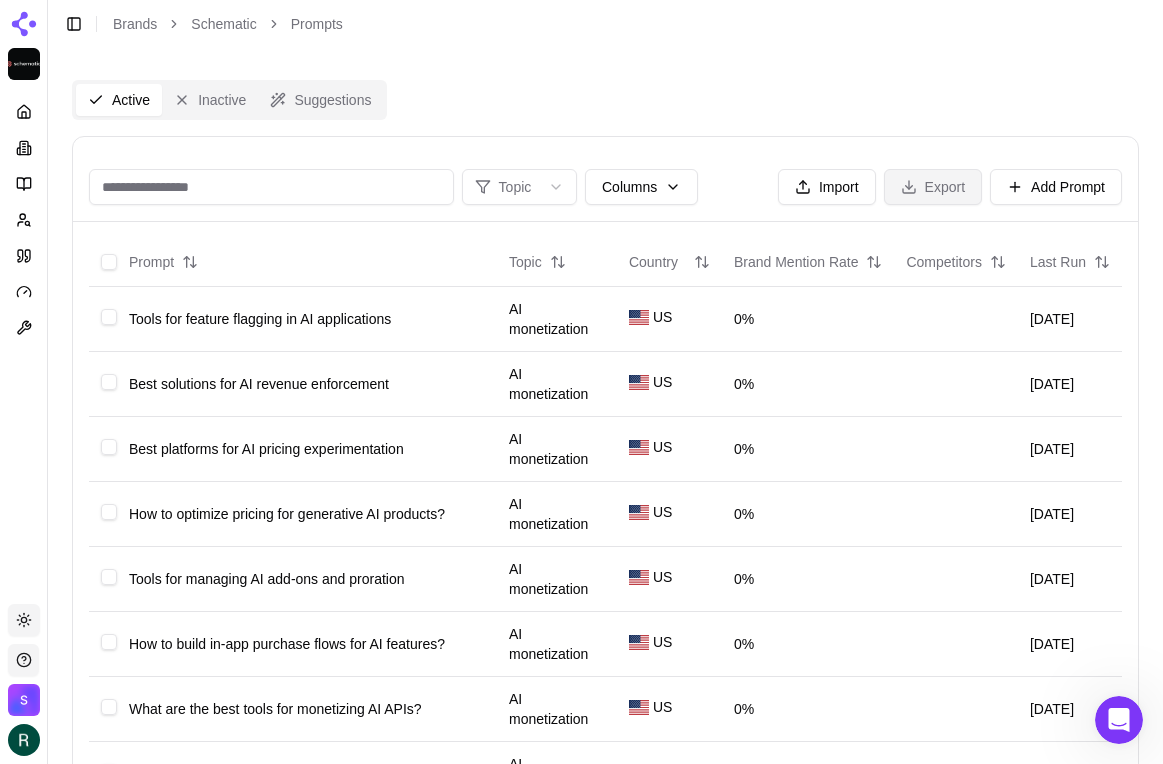 click on "Export" at bounding box center [933, 187] 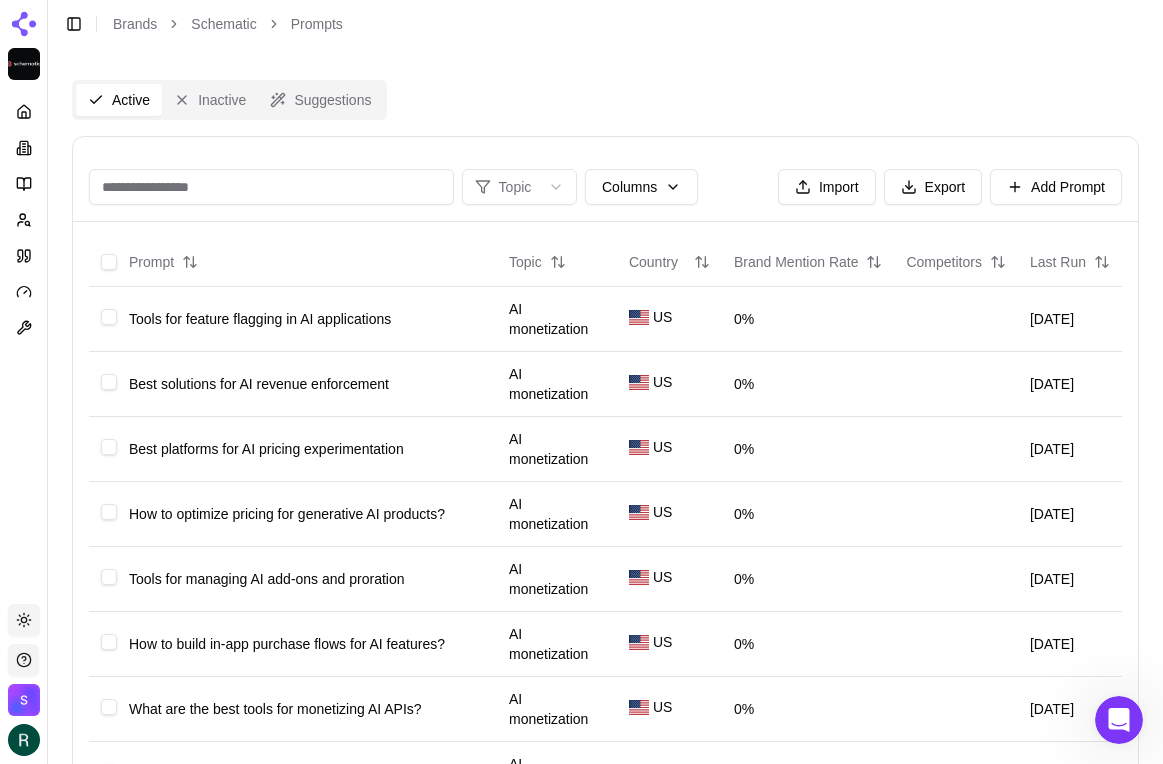 click 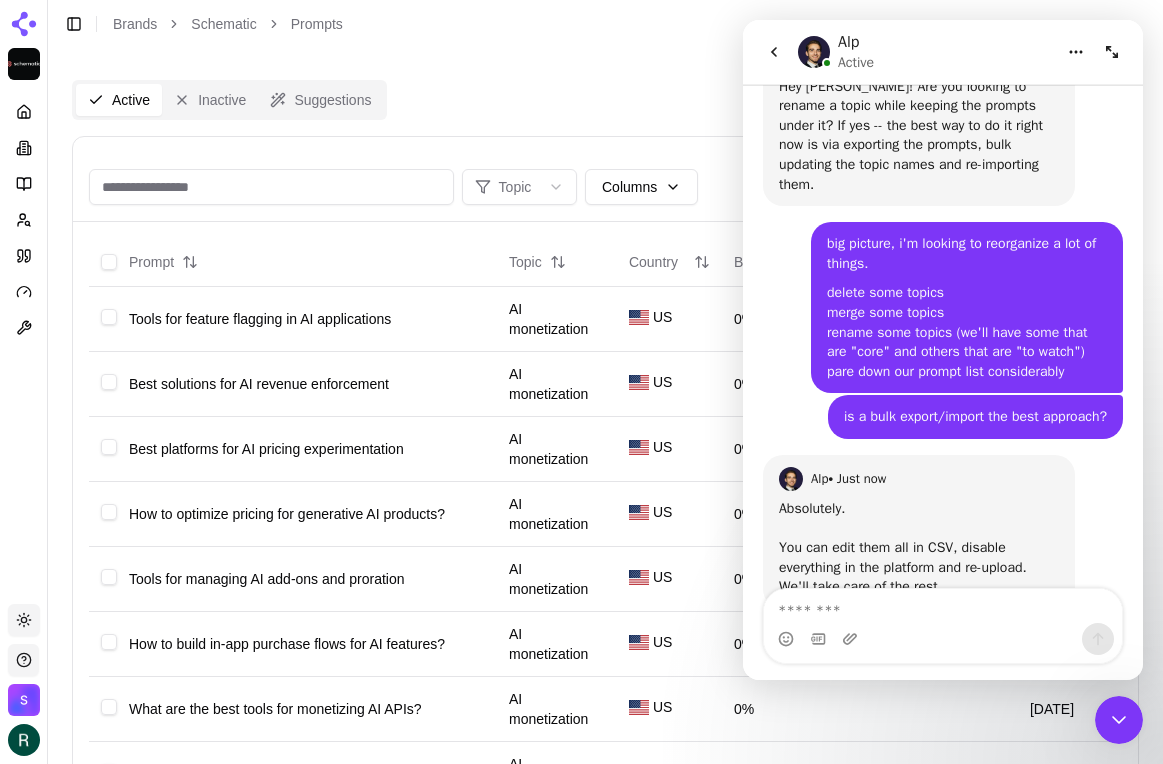 scroll, scrollTop: 351, scrollLeft: 0, axis: vertical 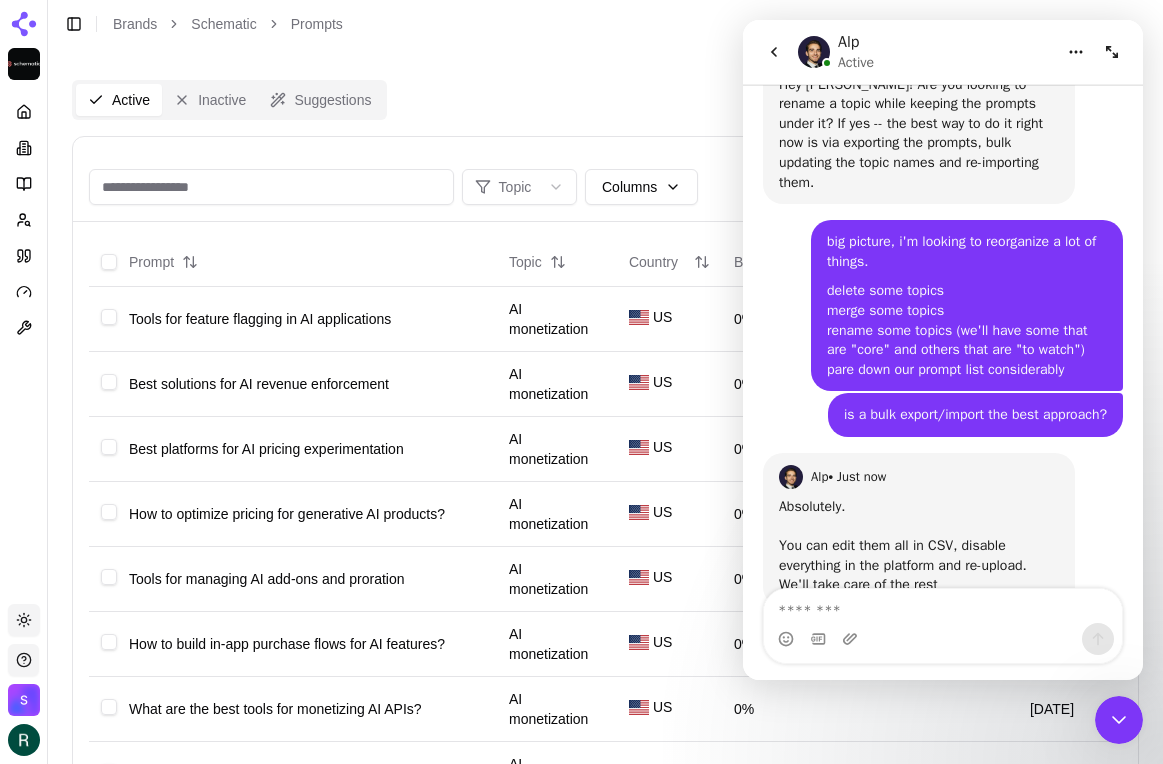 click at bounding box center [943, 606] 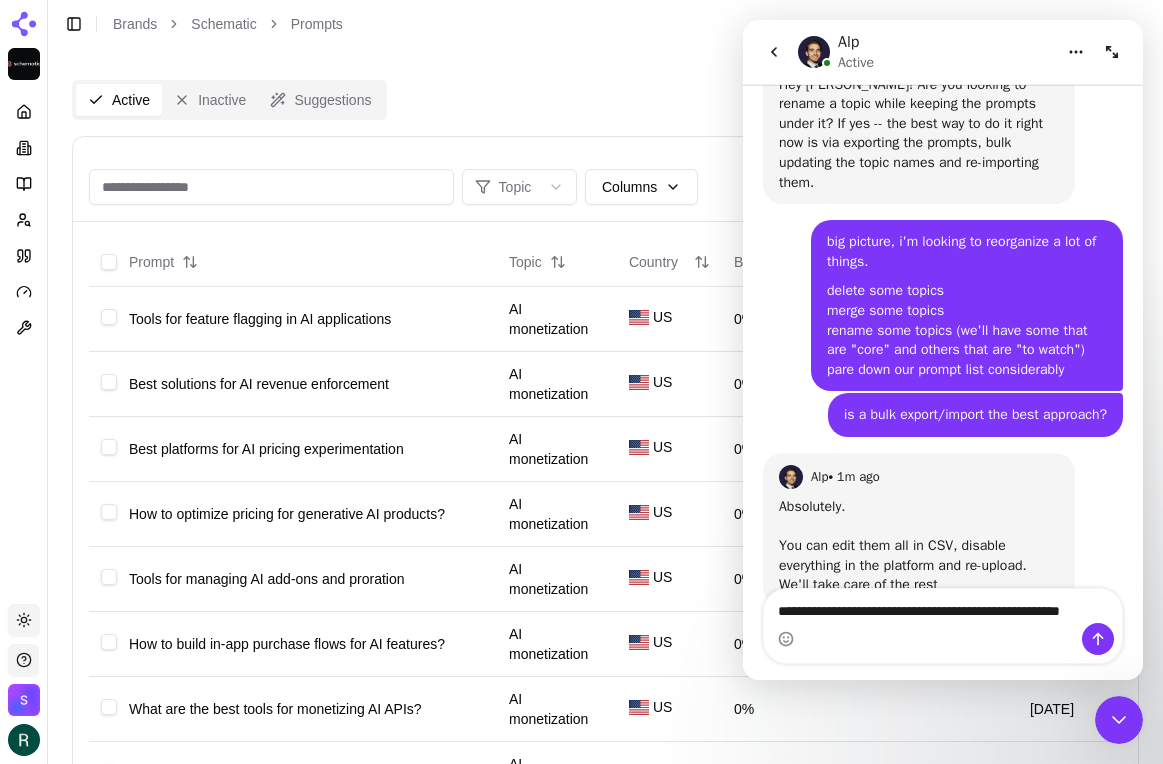 scroll, scrollTop: 371, scrollLeft: 0, axis: vertical 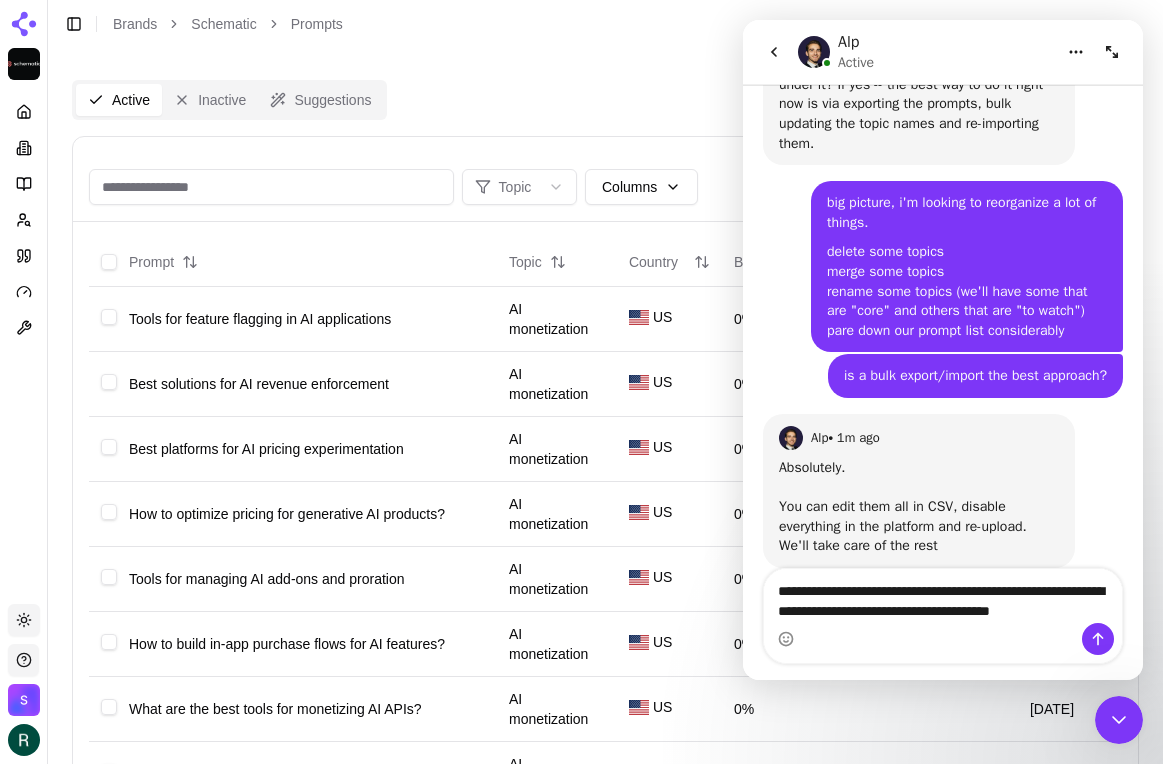 type on "**********" 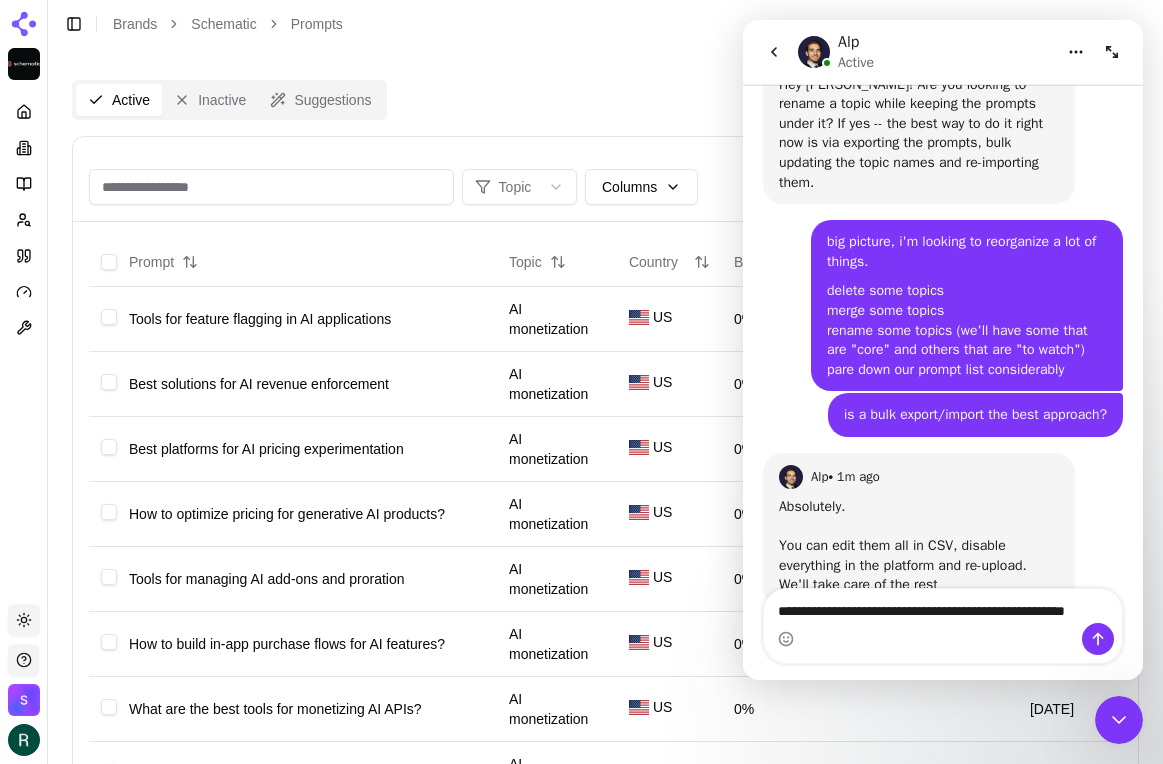 scroll, scrollTop: 371, scrollLeft: 0, axis: vertical 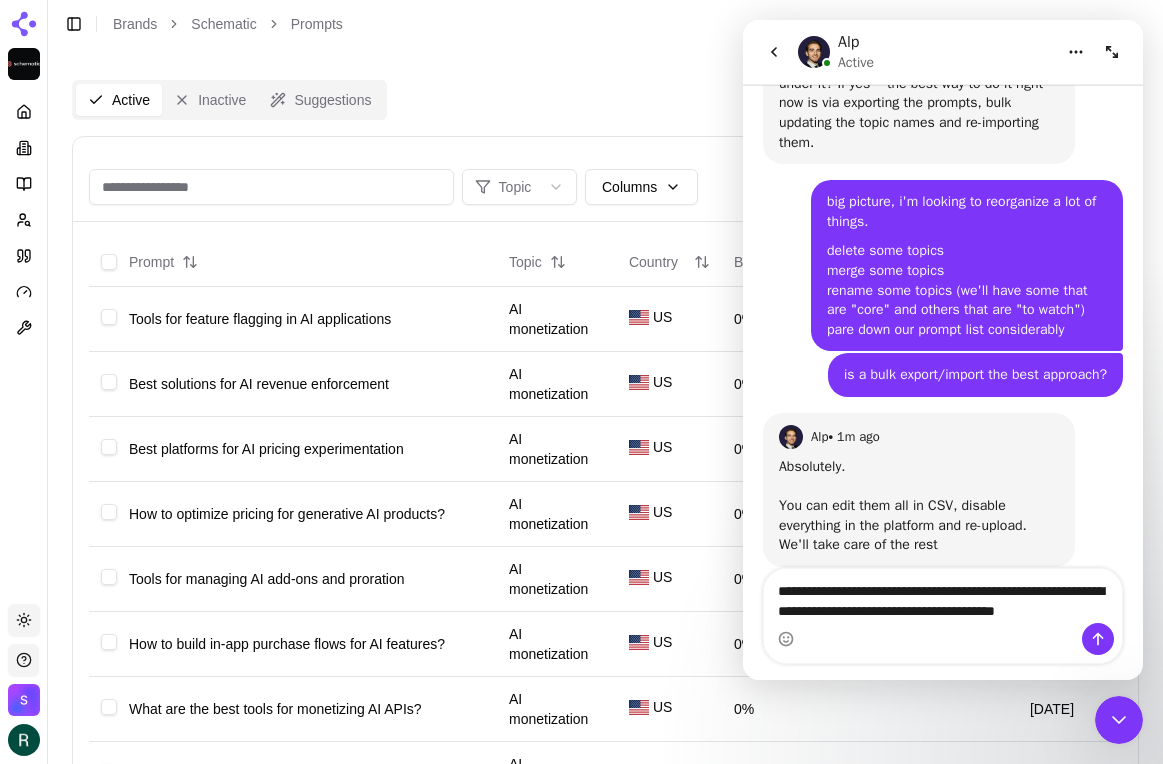 type on "**********" 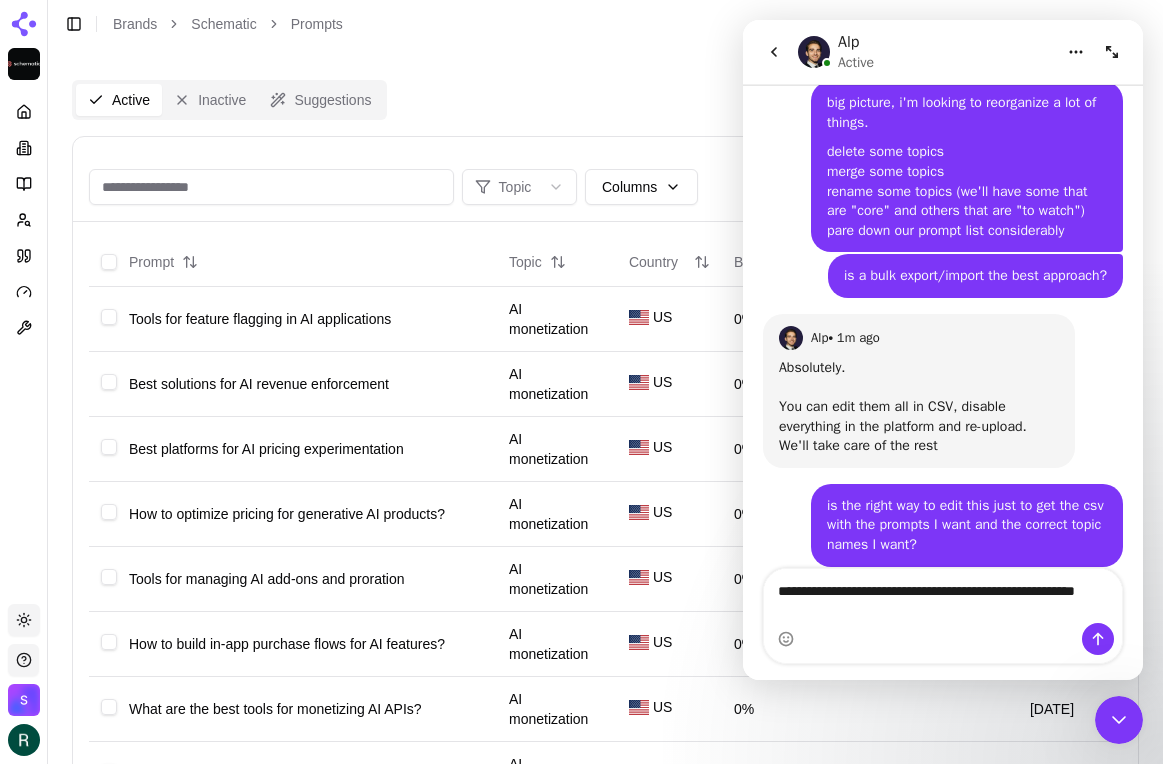 scroll, scrollTop: 470, scrollLeft: 0, axis: vertical 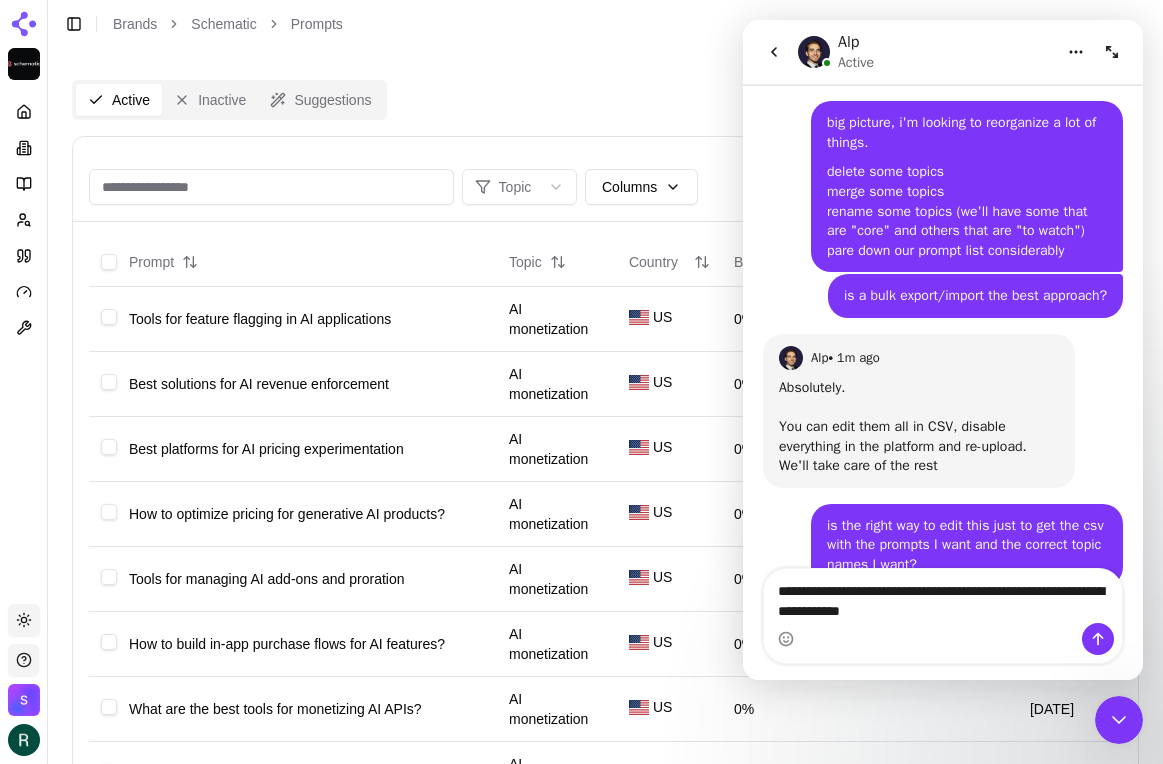 type on "**********" 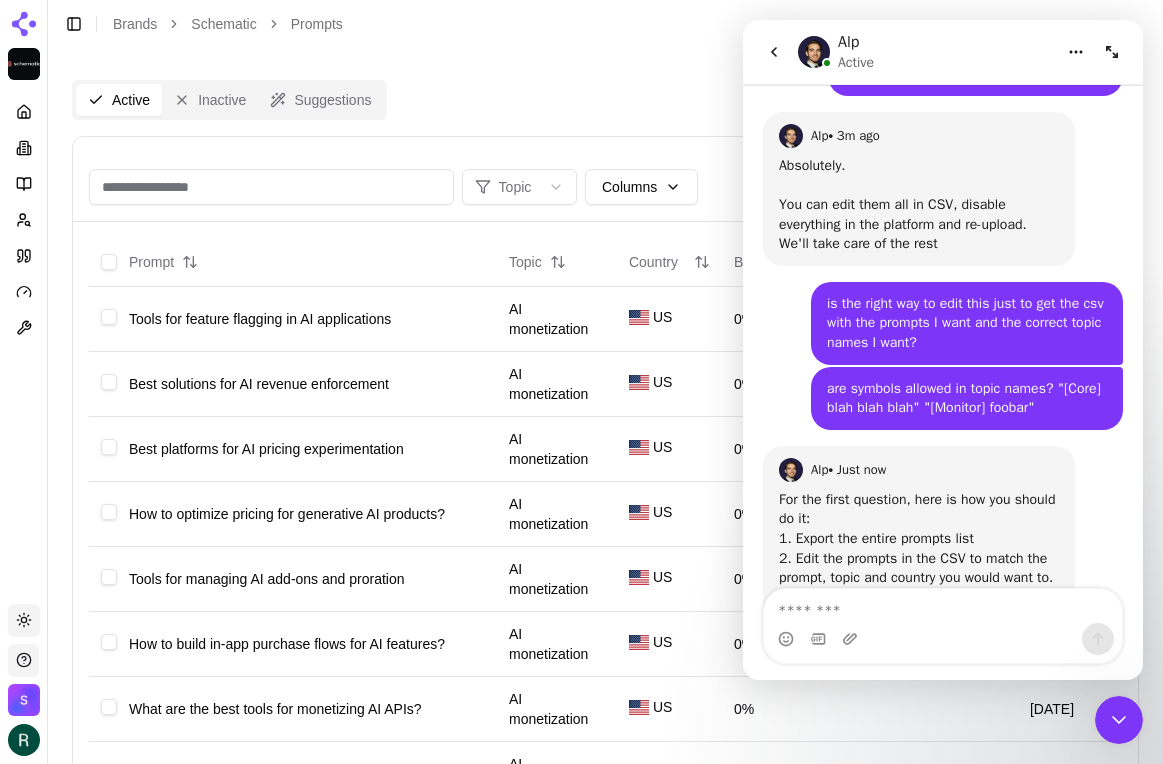 scroll, scrollTop: 783, scrollLeft: 0, axis: vertical 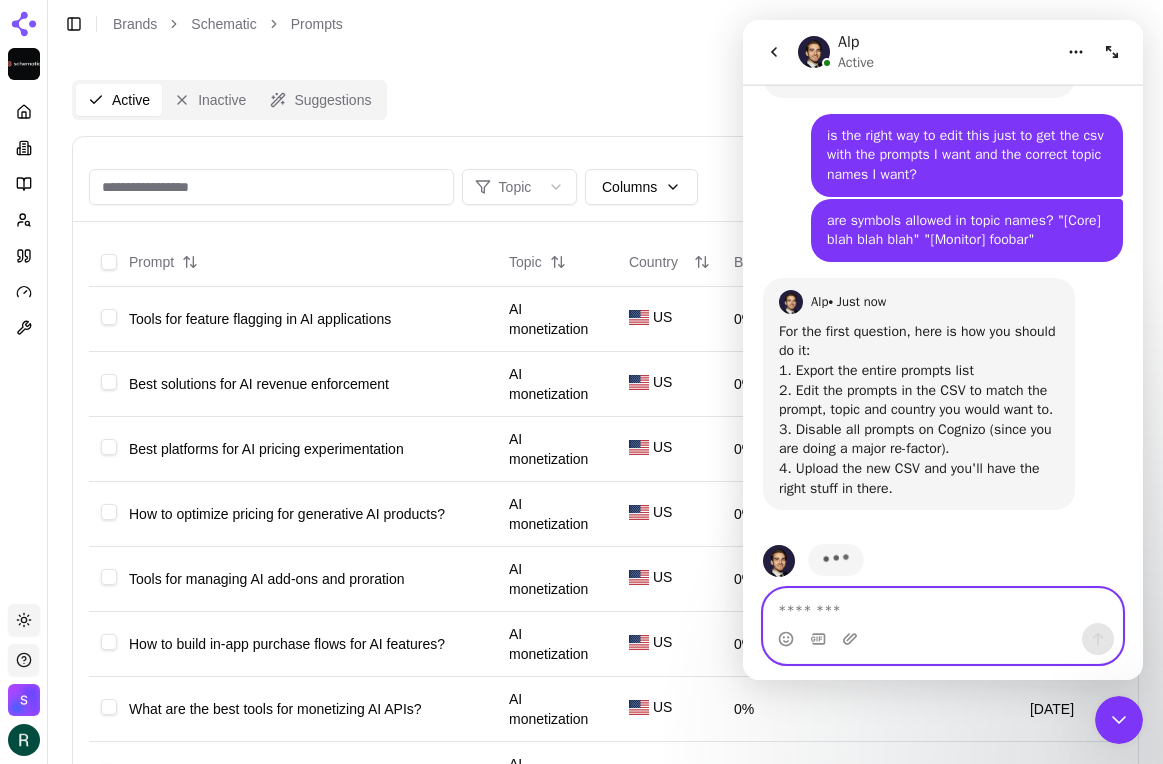 click at bounding box center (943, 606) 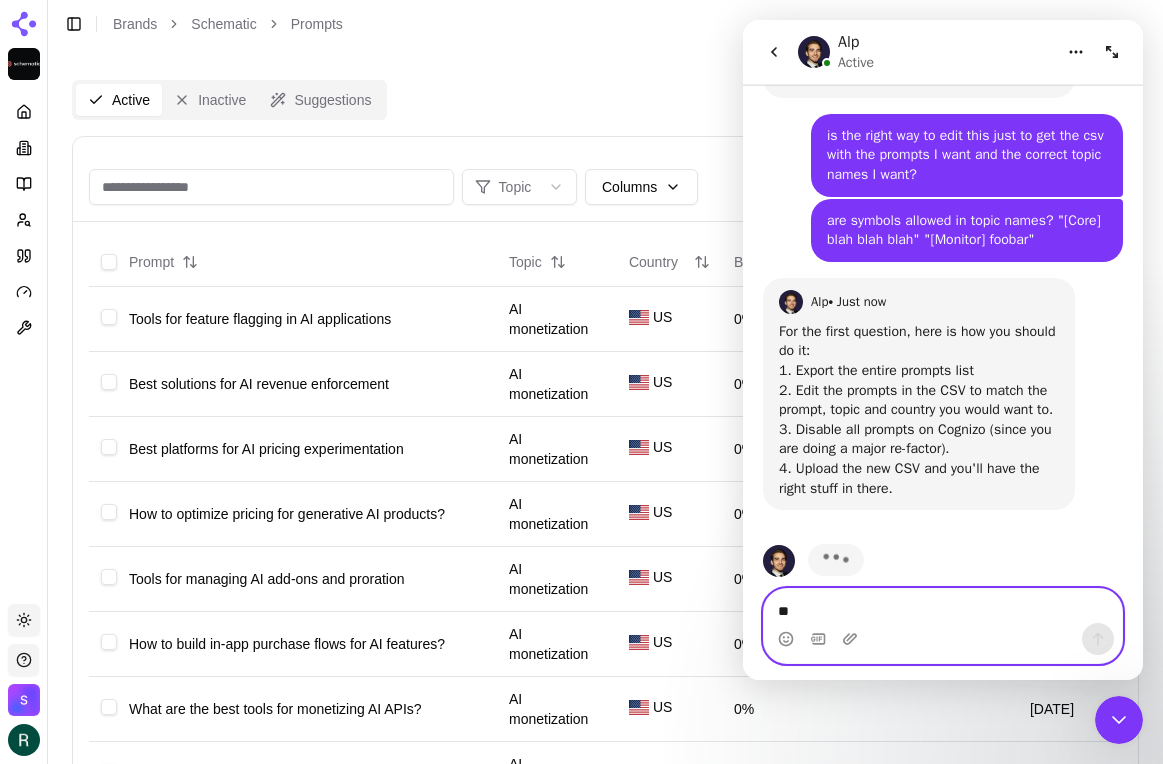 scroll, scrollTop: 849, scrollLeft: 0, axis: vertical 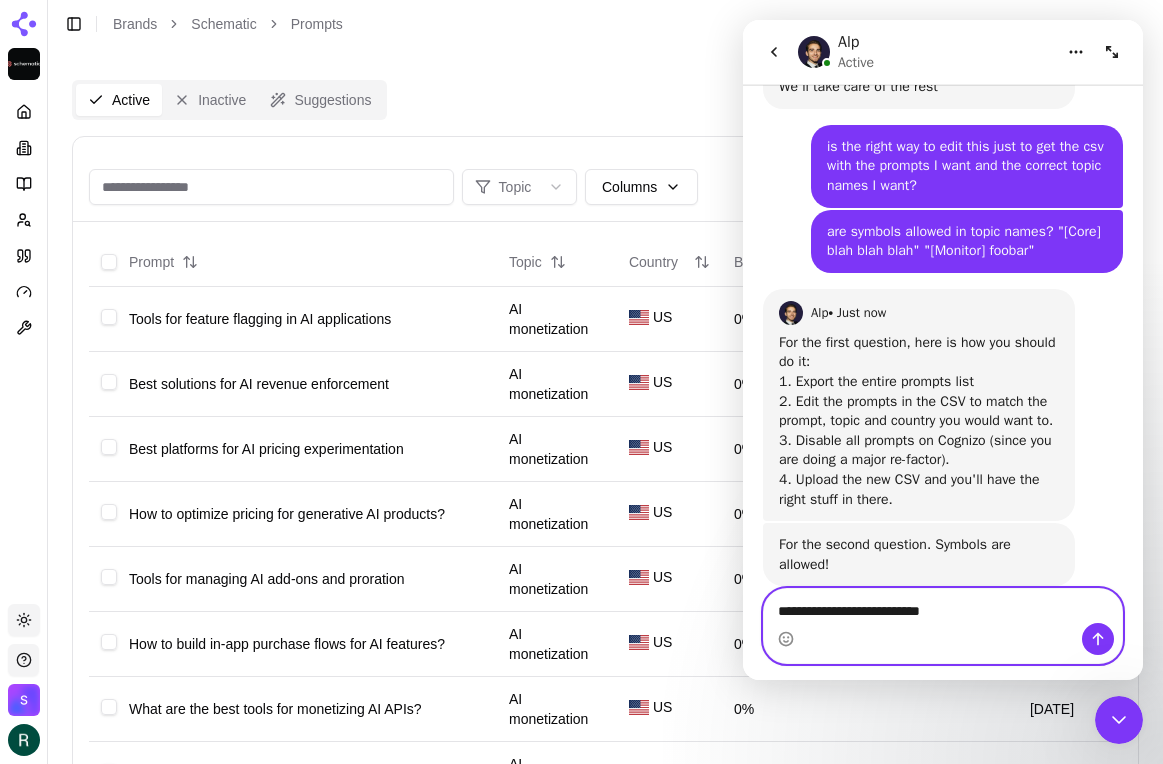 type on "**********" 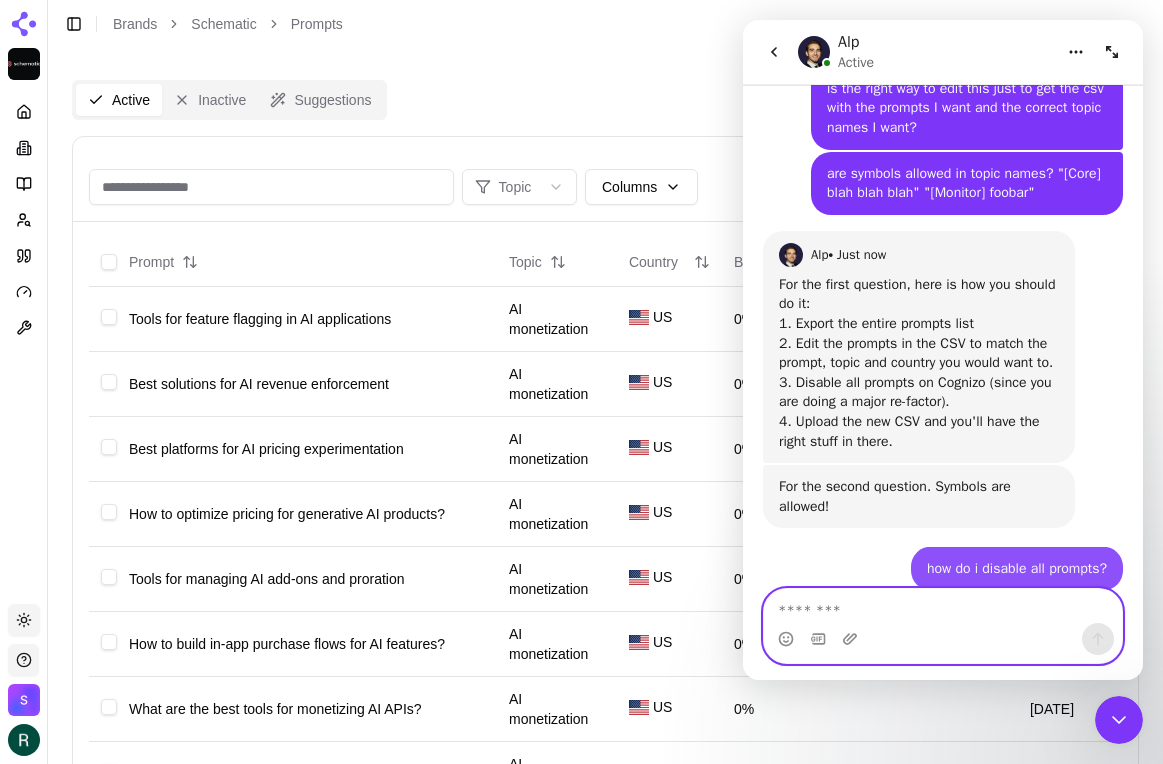 scroll, scrollTop: 908, scrollLeft: 0, axis: vertical 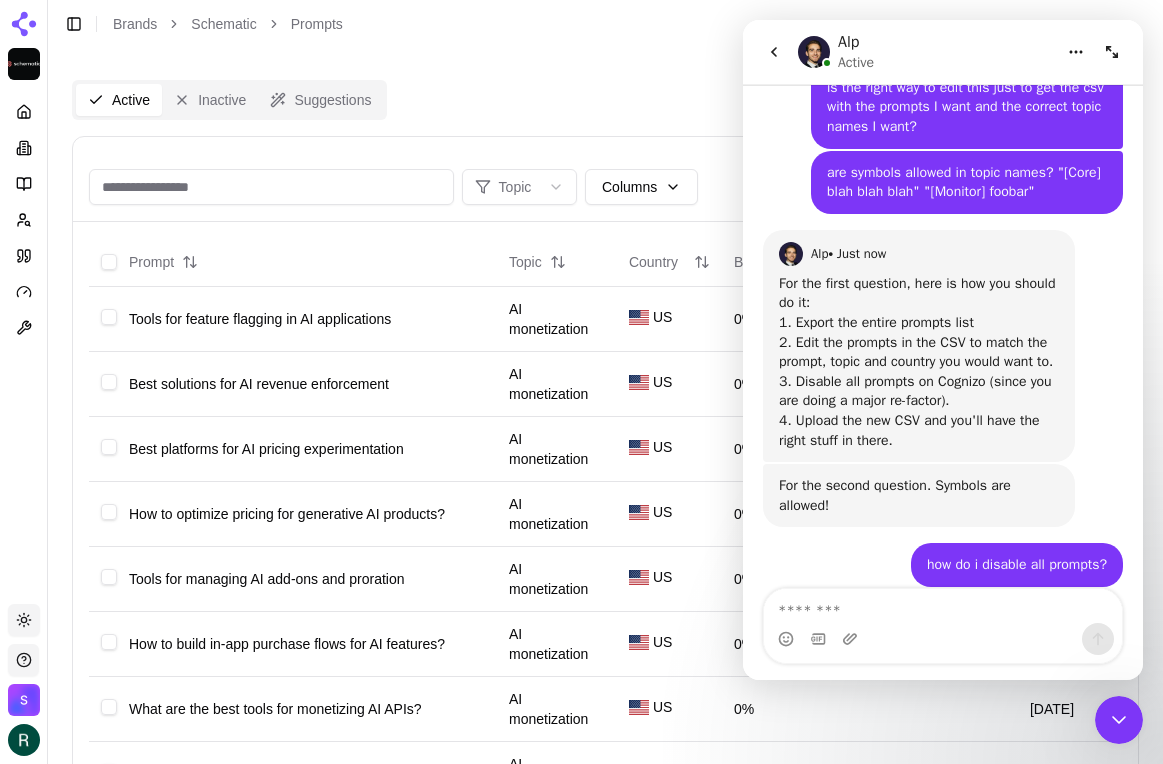 click at bounding box center [605, 161] 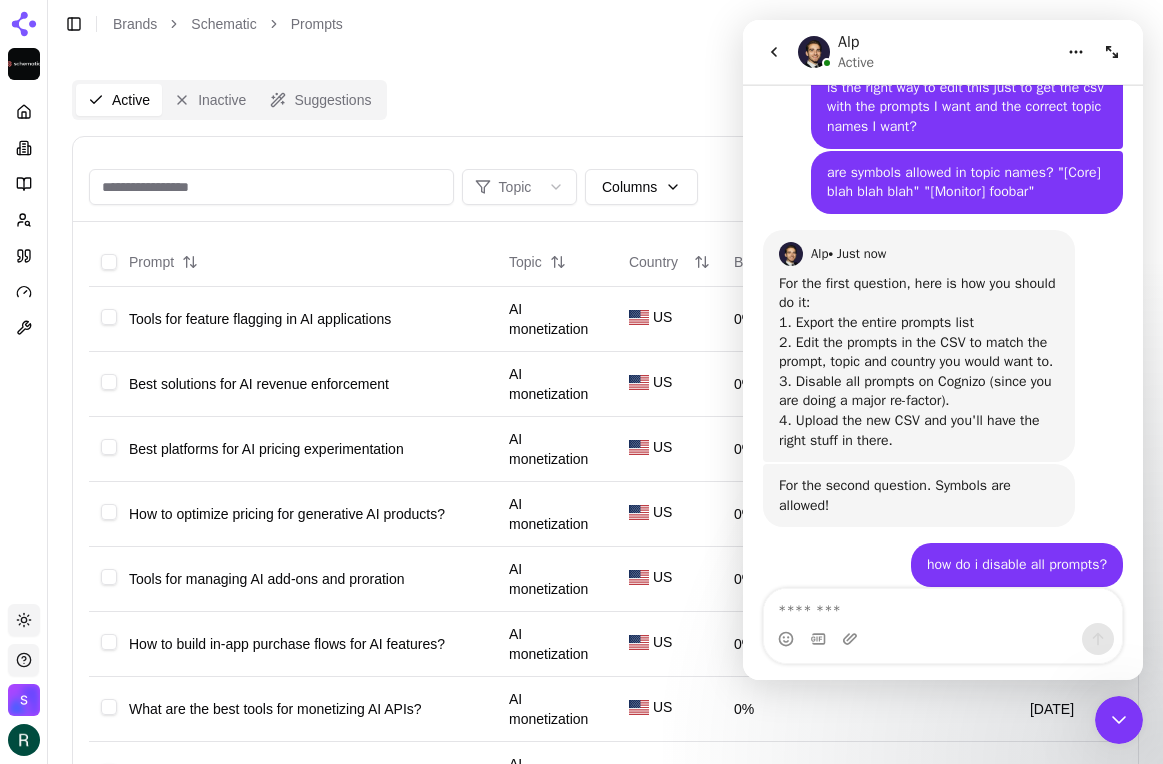 click on "Active Inactive Suggestions Topic Columns Import Export Add Prompt Prompt Topic Country Brand Mention Rate Competitors Last Run Tools for feature flagging in AI applications AI monetization US 0% 7/1/2025 Best solutions for AI revenue enforcement AI monetization US 0% 7/1/2025 Best platforms for AI pricing experimentation AI monetization US 0% 7/1/2025 How to optimize pricing for generative AI products? AI monetization US 0% 7/1/2025 Tools for managing AI add-ons and proration AI monetization US 0% 7/1/2025 How to build in-app purchase flows for AI features? AI monetization US 0% 7/1/2025 What are the best tools for monetizing AI APIs? AI monetization US 0% 7/1/2025 Best platforms for AI usage-based billing AI monetization US 0% 7/1/2025 How to implement pay-as-you-go pricing for AI? AI monetization US 0% 7/1/2025 Tools for metering AI usage and enforcing limits AI monetization US 0% 7/1/2025 How to set up downgrade flows for AI services? AI monetization US 0% 7/1/2025 AI monetization US 0% 7/1/2025 US 0% US" at bounding box center [605, 869] 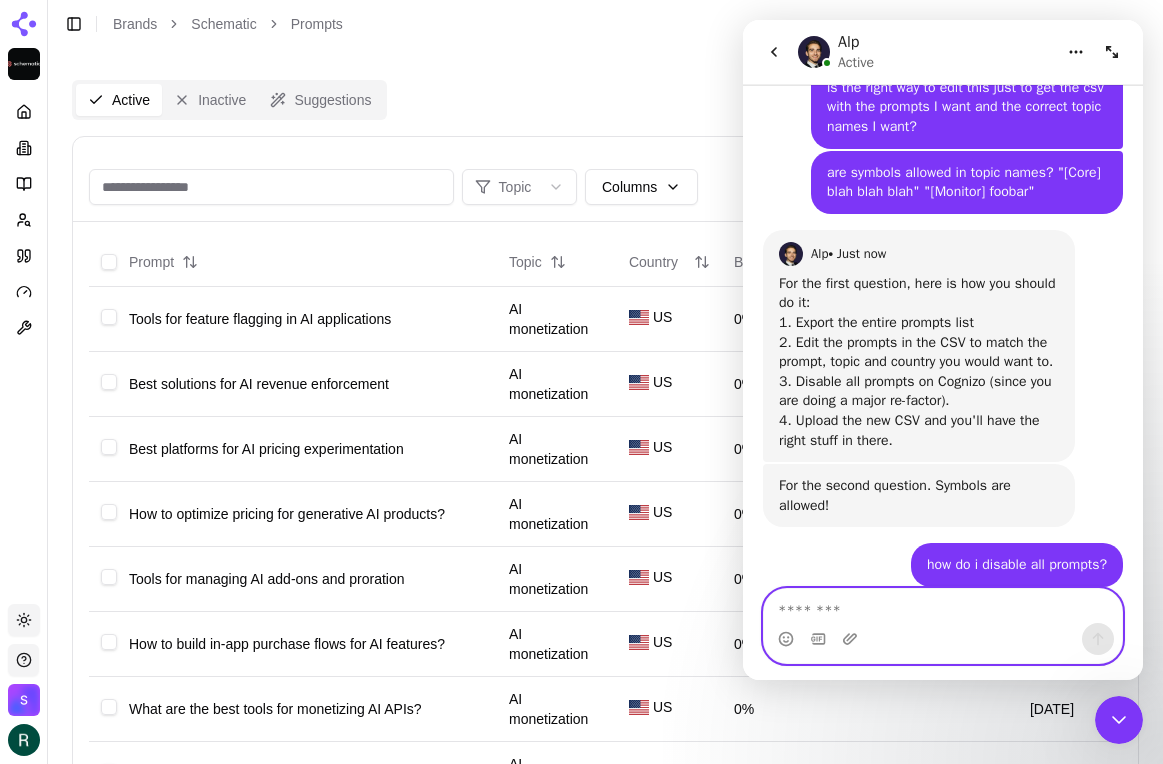 click at bounding box center [943, 606] 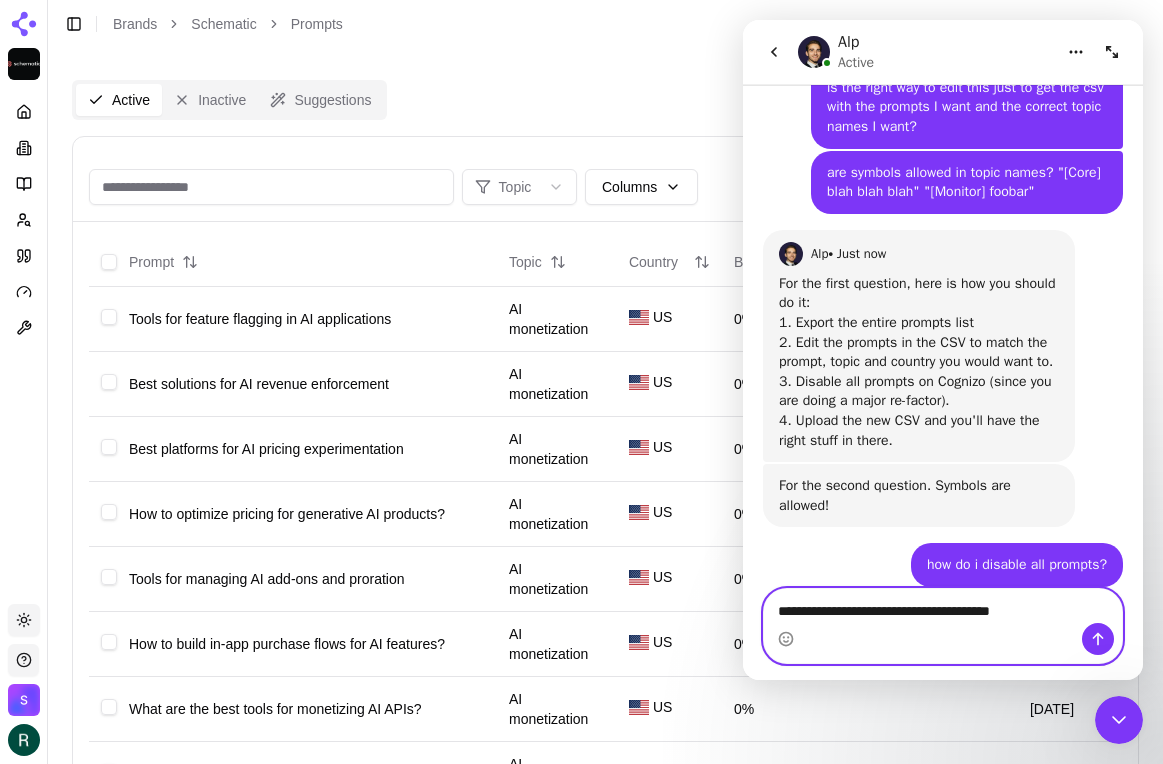 type on "**********" 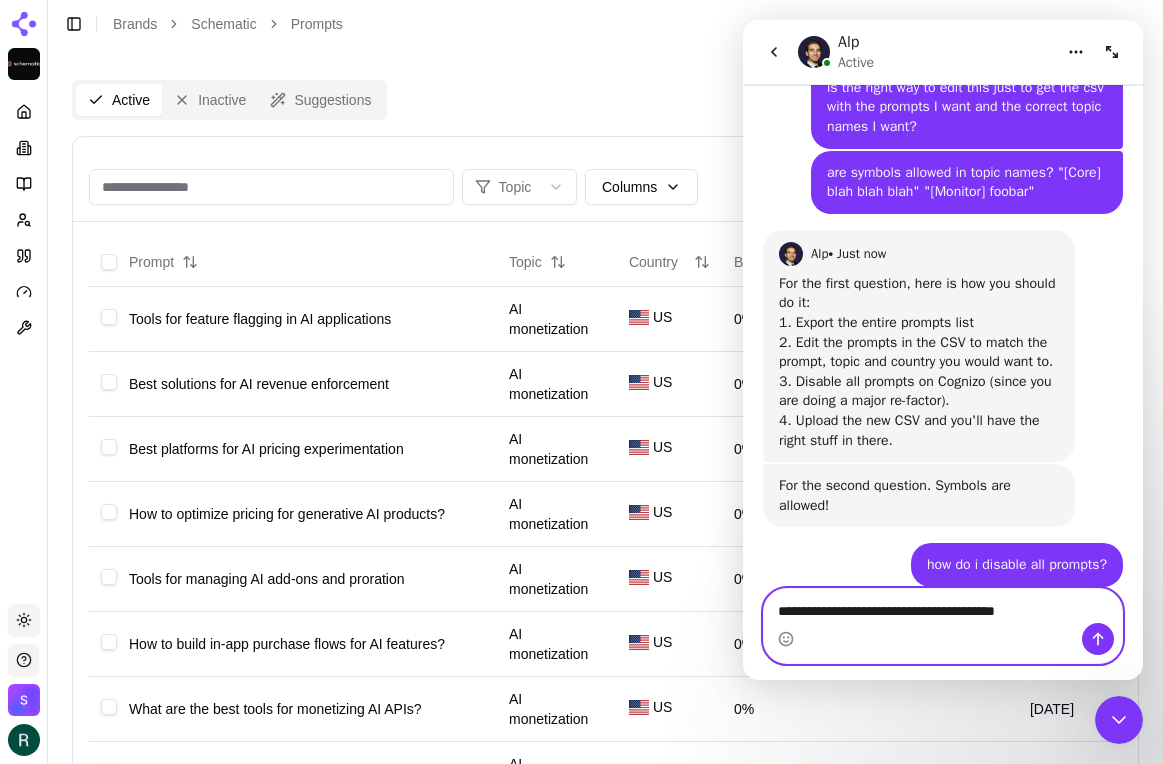 type 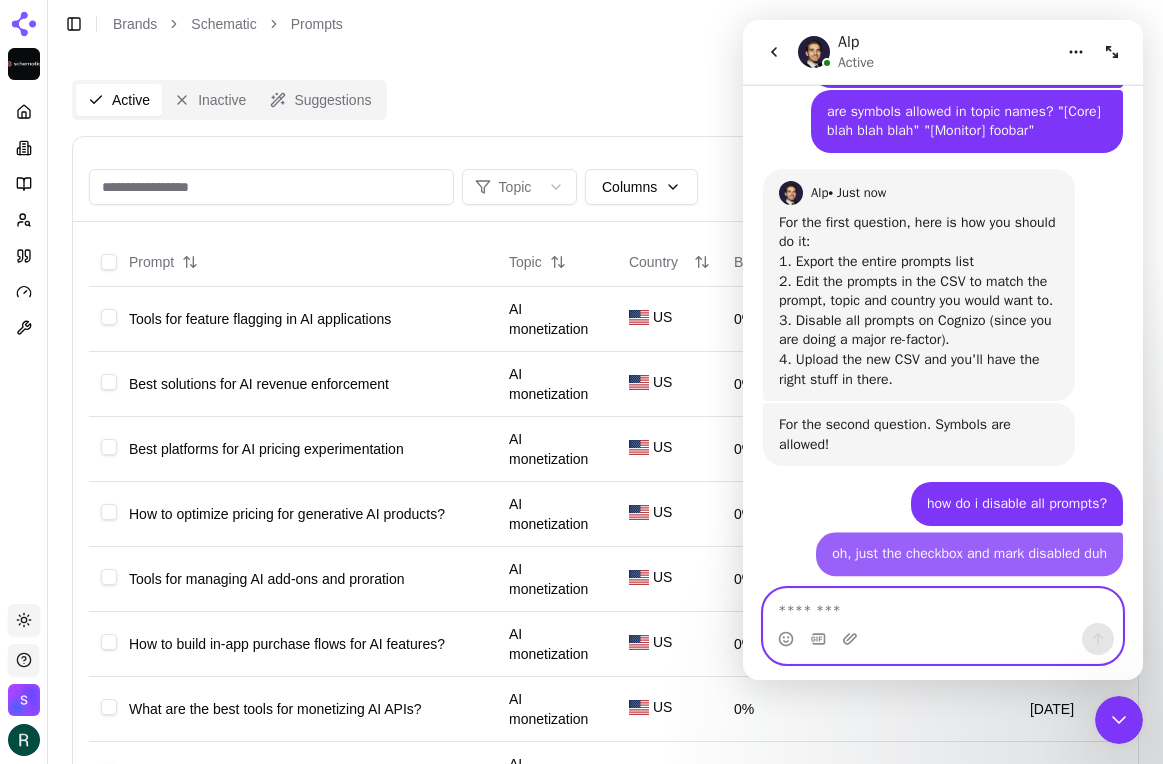 scroll, scrollTop: 973, scrollLeft: 0, axis: vertical 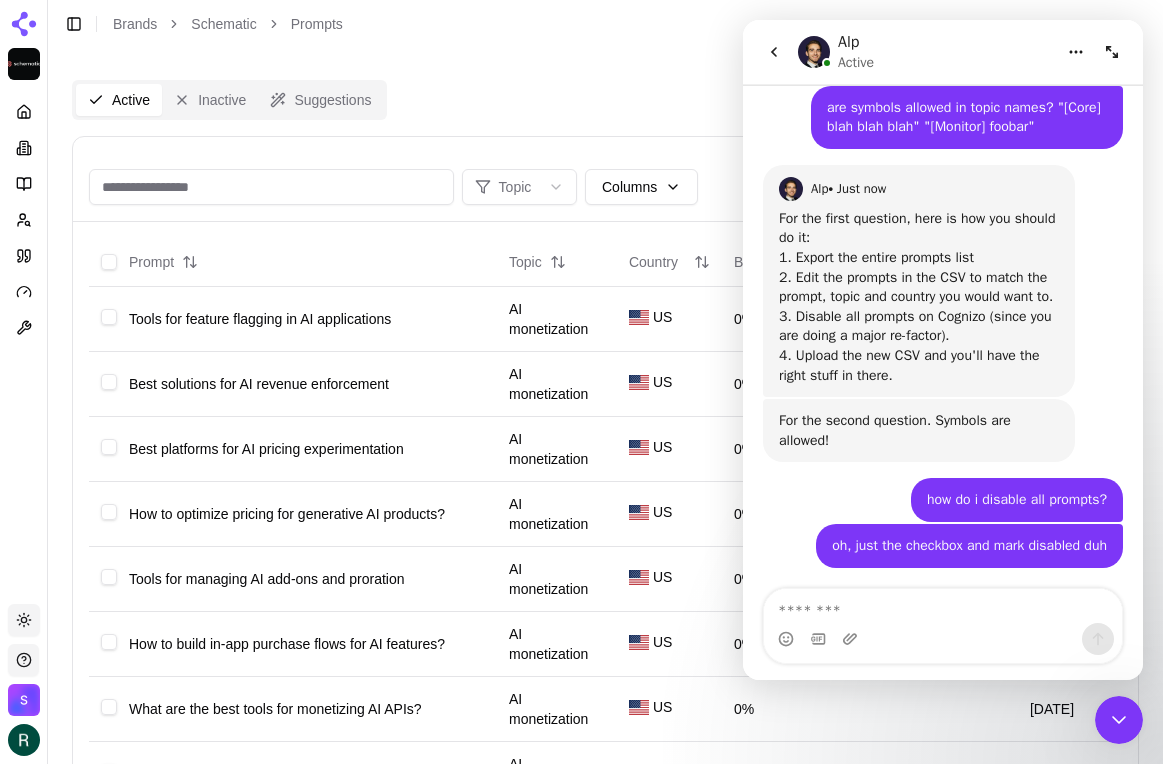 click at bounding box center (1119, 720) 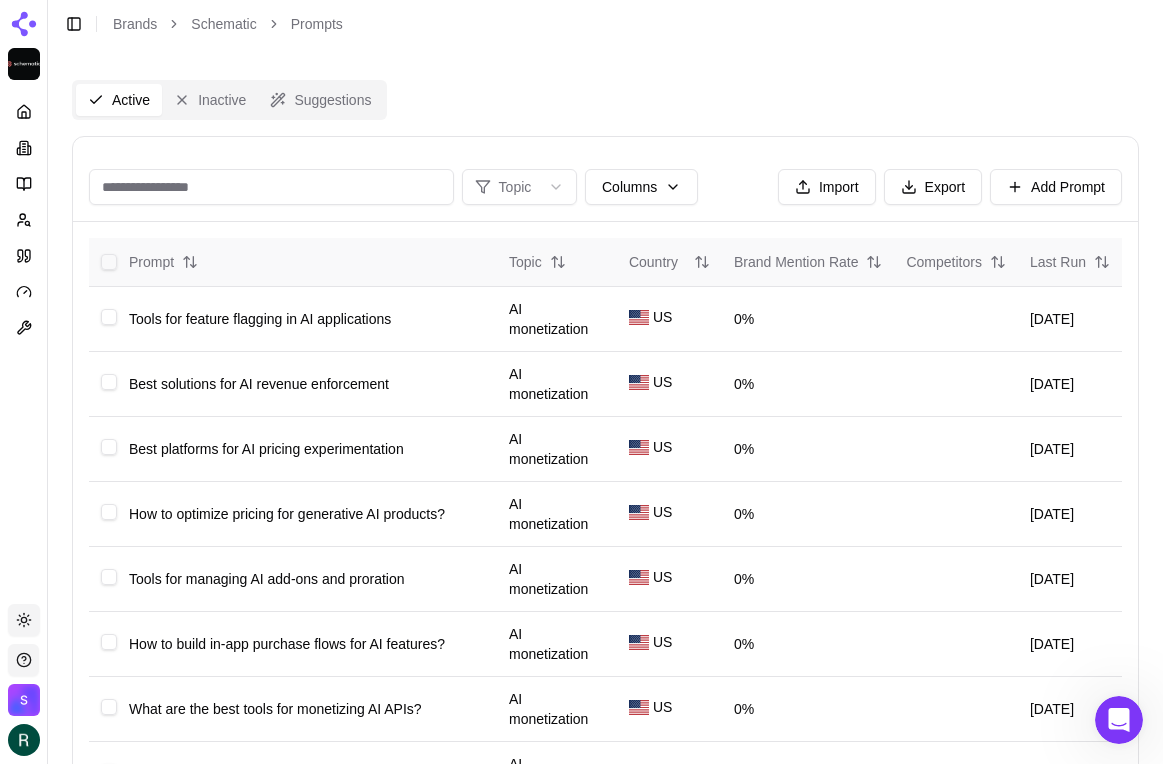 click at bounding box center [109, 262] 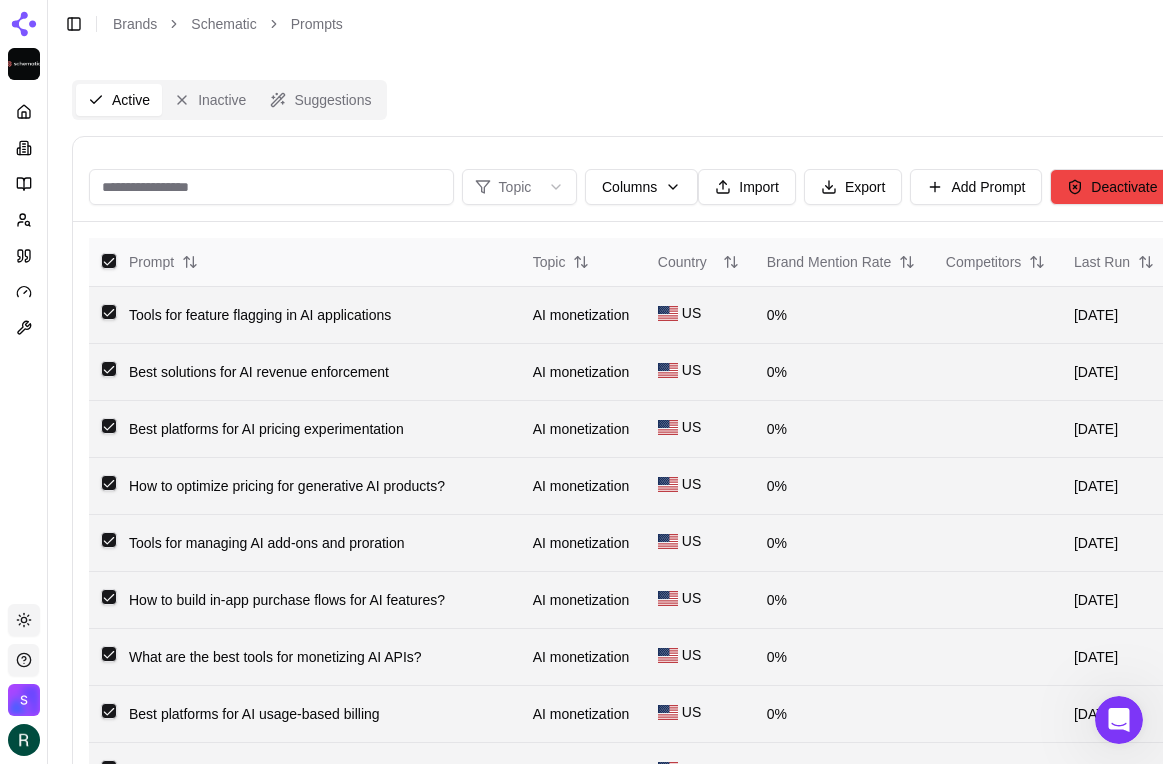 click at bounding box center (103, 262) 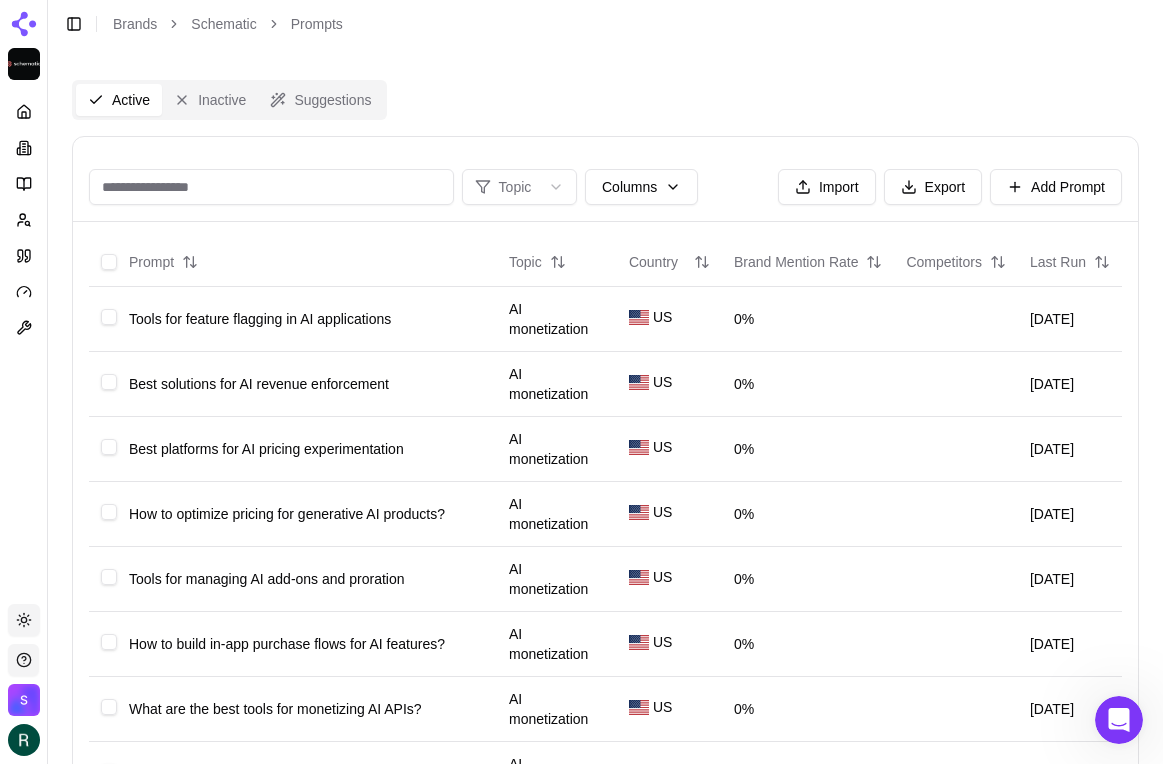 scroll, scrollTop: 1050, scrollLeft: 0, axis: vertical 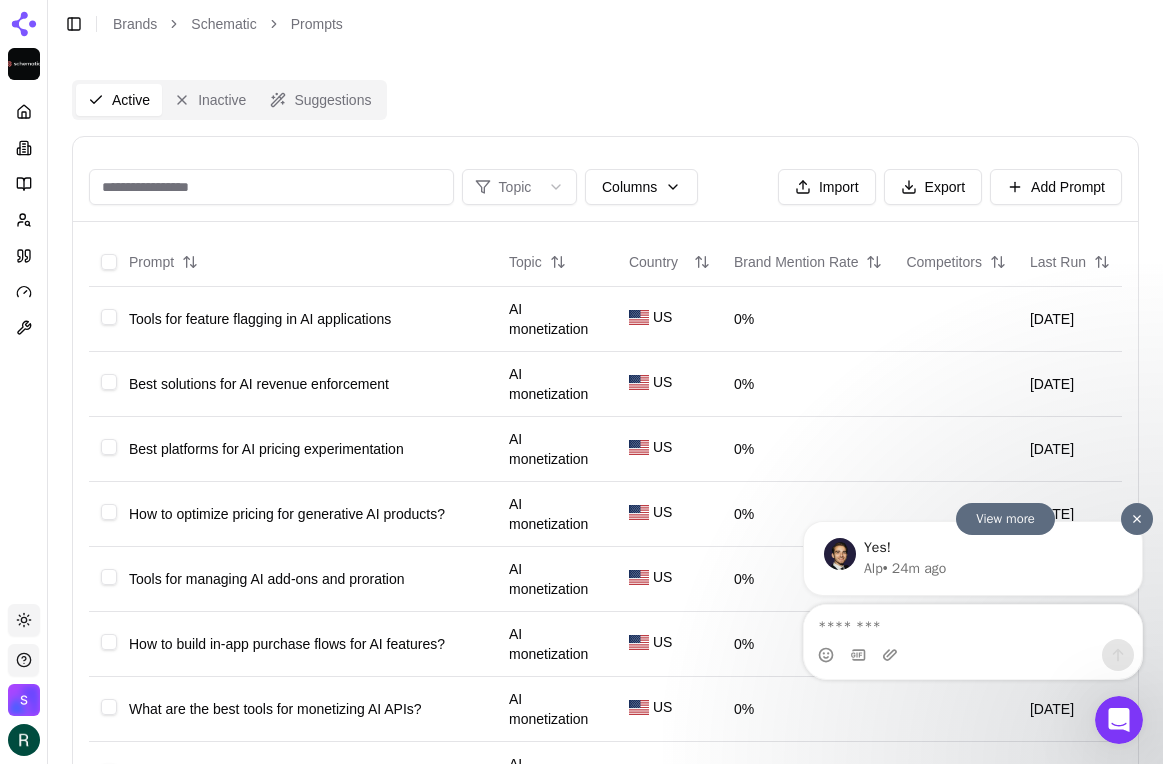 click at bounding box center (1137, 519) 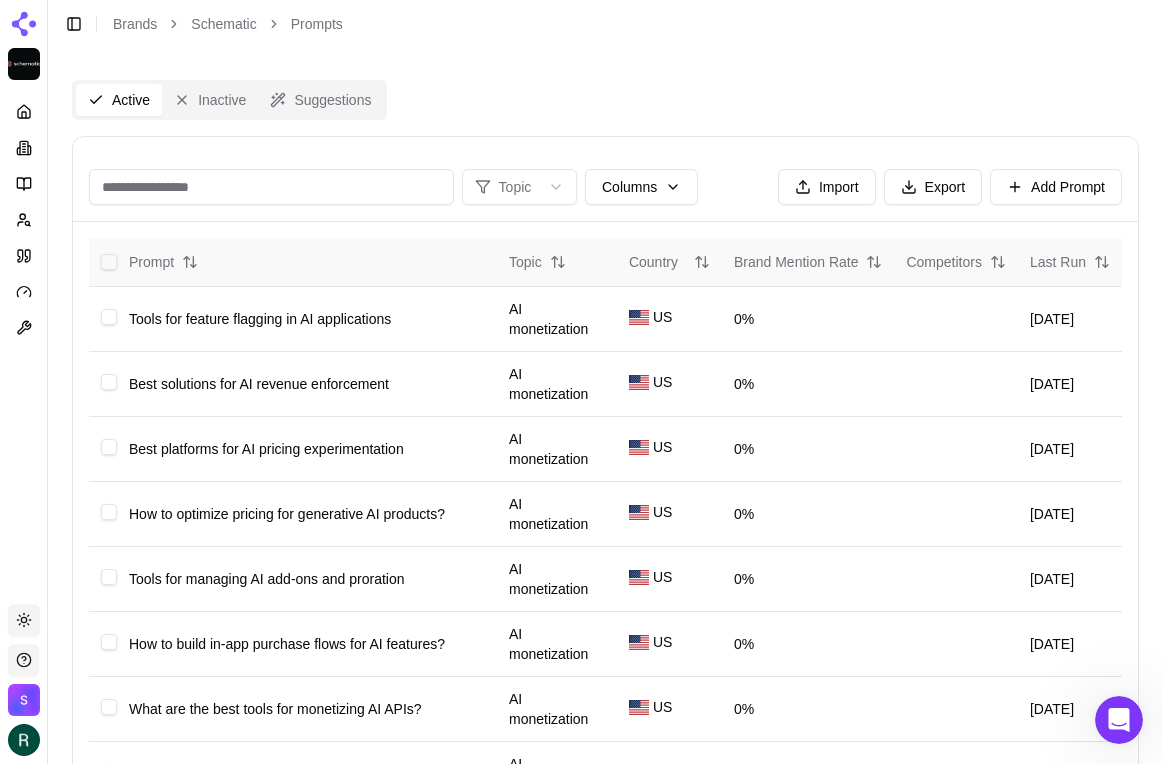 click at bounding box center (109, 262) 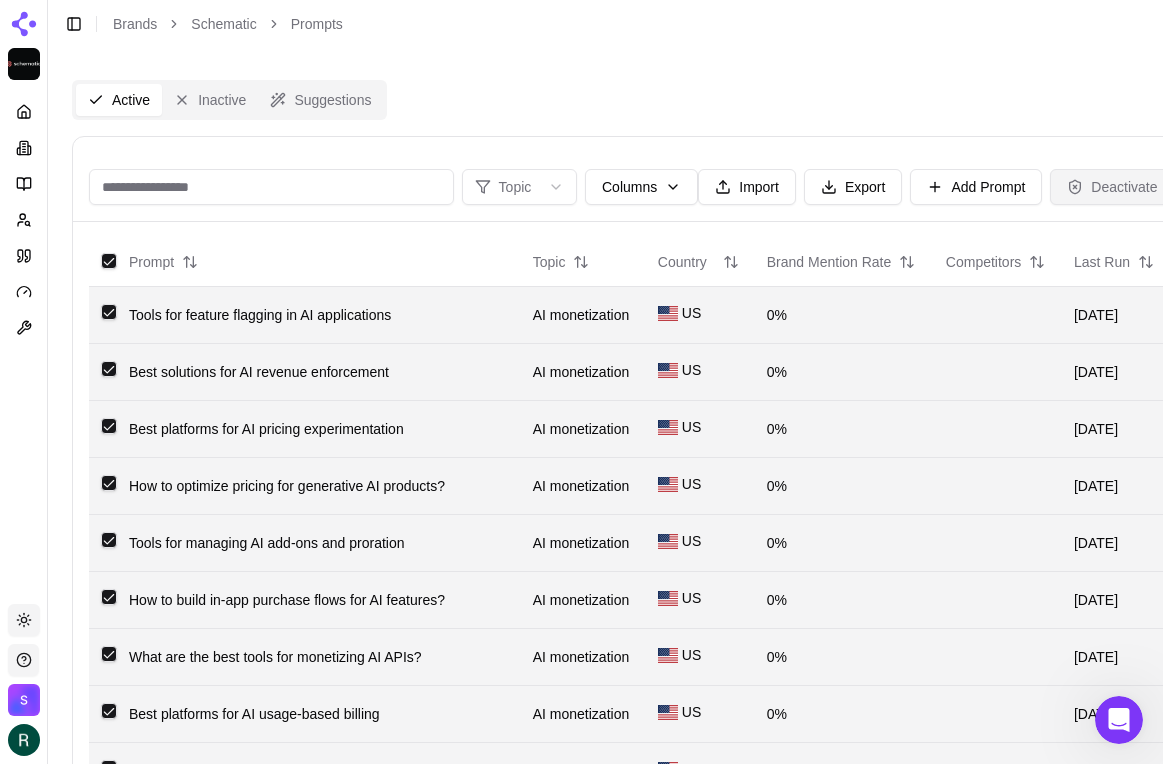 click on "Deactivate" at bounding box center (1112, 187) 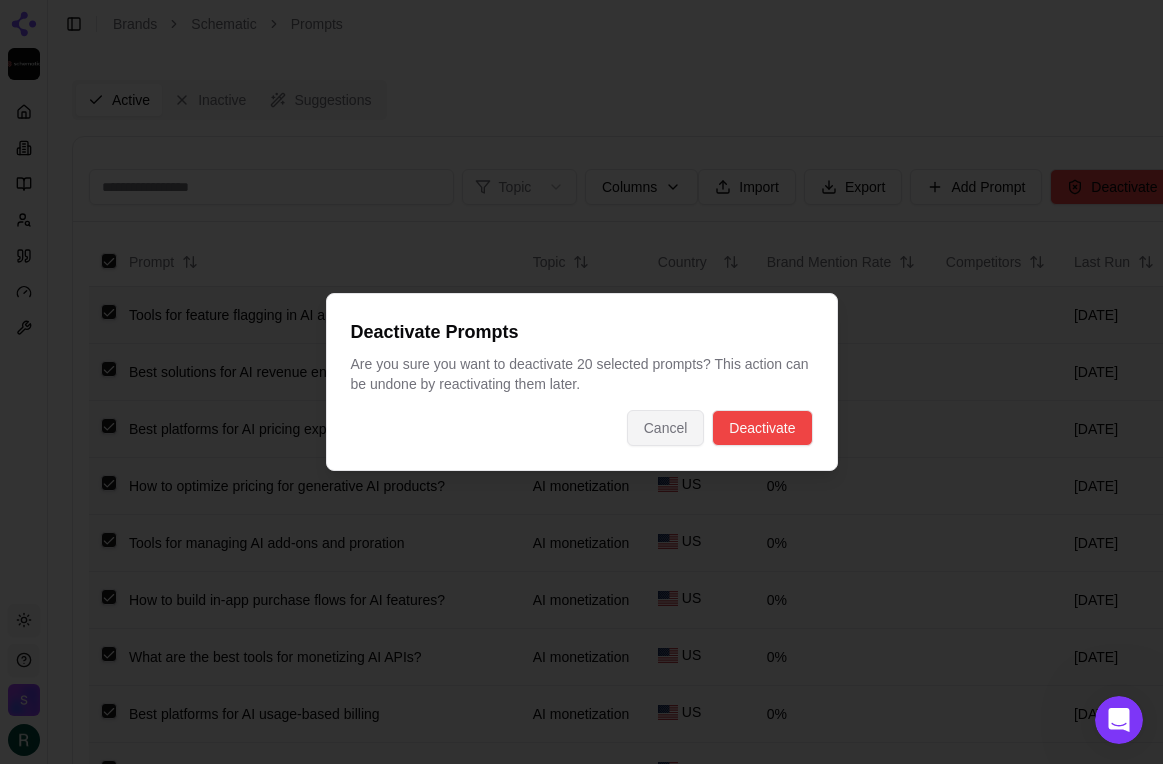 click on "Cancel" at bounding box center (666, 428) 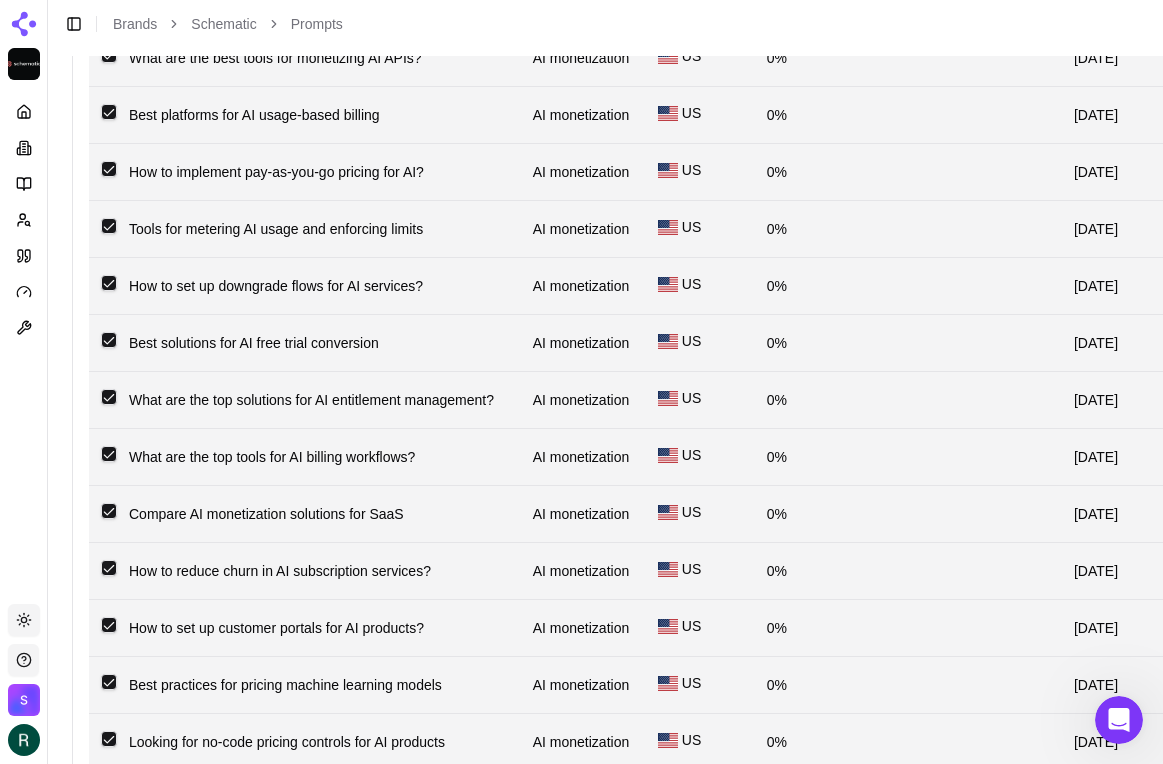 scroll, scrollTop: 766, scrollLeft: 0, axis: vertical 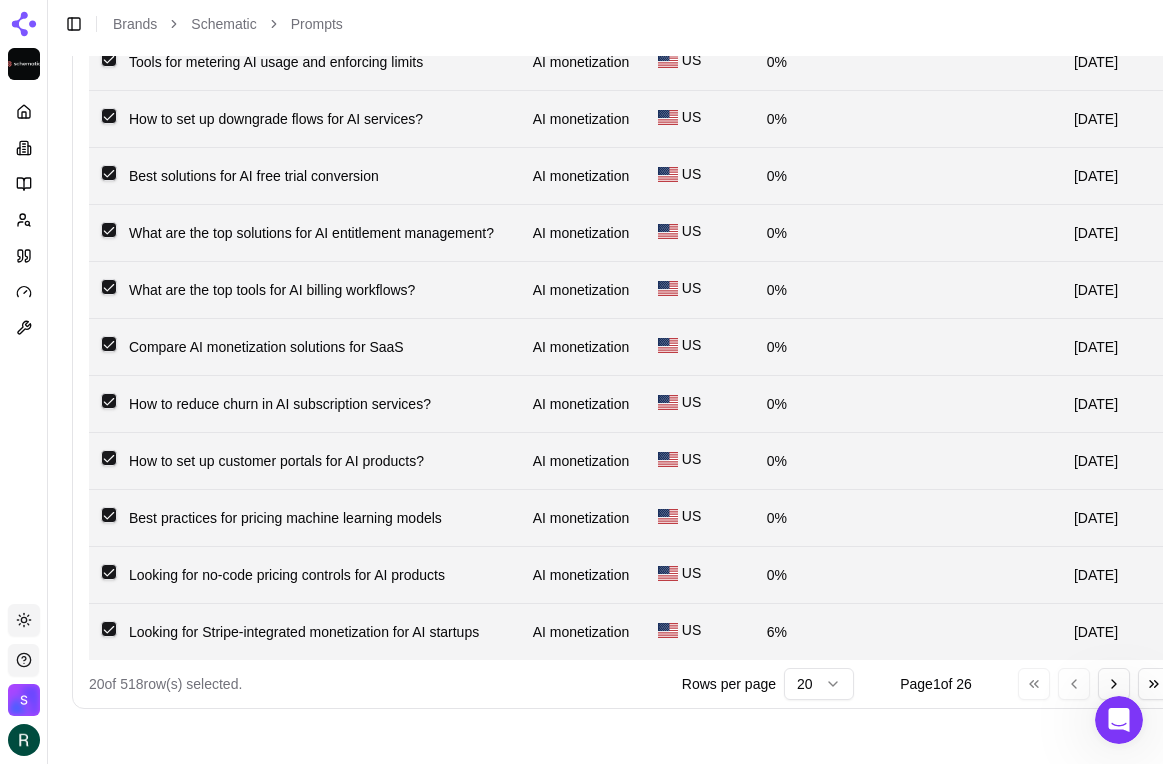 click on "Platform Toggle theme Schematic   Toggle Sidebar Brands Schematic Prompts Active Inactive Suggestions Topic Columns Import Export Add Prompt Deactivate Prompt Topic Country Brand Mention Rate Competitors Last Run Tools for feature flagging in AI applications AI monetization US 0% 7/1/2025 Best solutions for AI revenue enforcement AI monetization US 0% 7/1/2025 Best platforms for AI pricing experimentation AI monetization US 0% 7/1/2025 How to optimize pricing for generative AI products? AI monetization US 0% 7/1/2025 Tools for managing AI add-ons and proration AI monetization US 0% 7/1/2025 How to build in-app purchase flows for AI features? AI monetization US 0% 7/1/2025 What are the best tools for monetizing AI APIs? AI monetization US 0% 7/1/2025 Best platforms for AI usage-based billing AI monetization US 0% 7/1/2025 How to implement pay-as-you-go pricing for AI? AI monetization US 0% 7/1/2025 Tools for metering AI usage and enforcing limits AI monetization US 0% 7/1/2025 AI monetization US 0% US 0%" at bounding box center [581, -1] 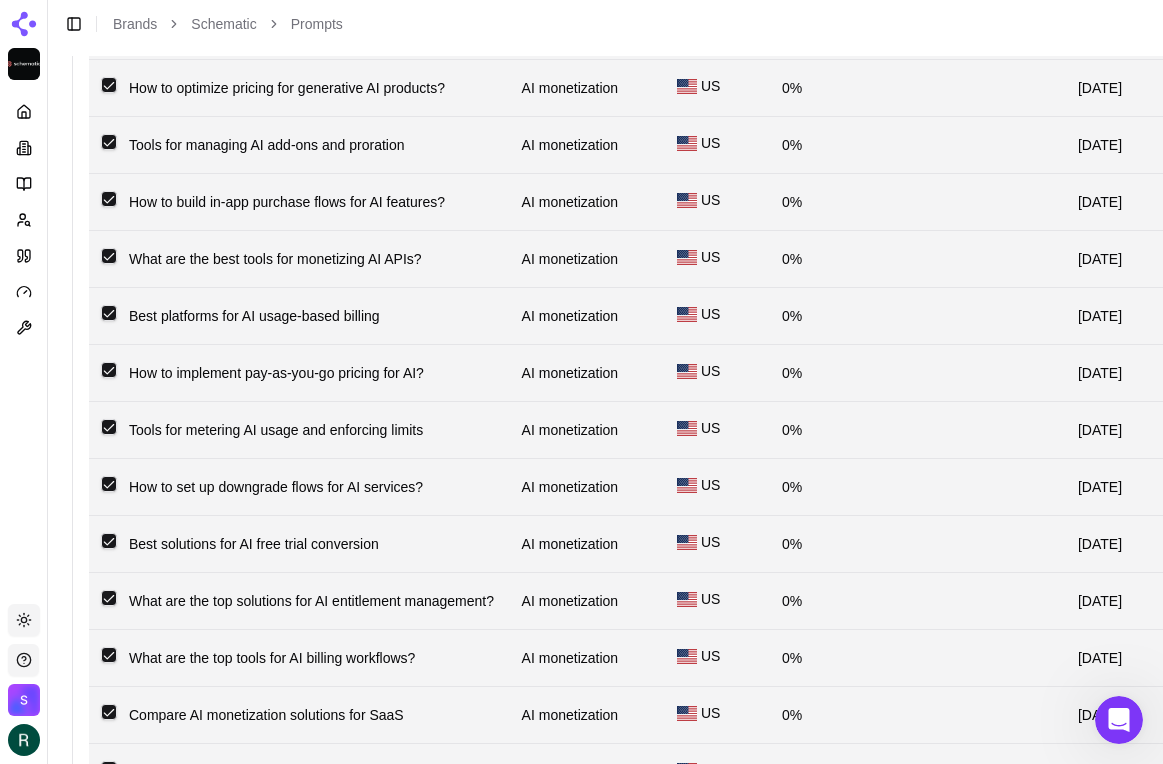 scroll, scrollTop: 0, scrollLeft: 0, axis: both 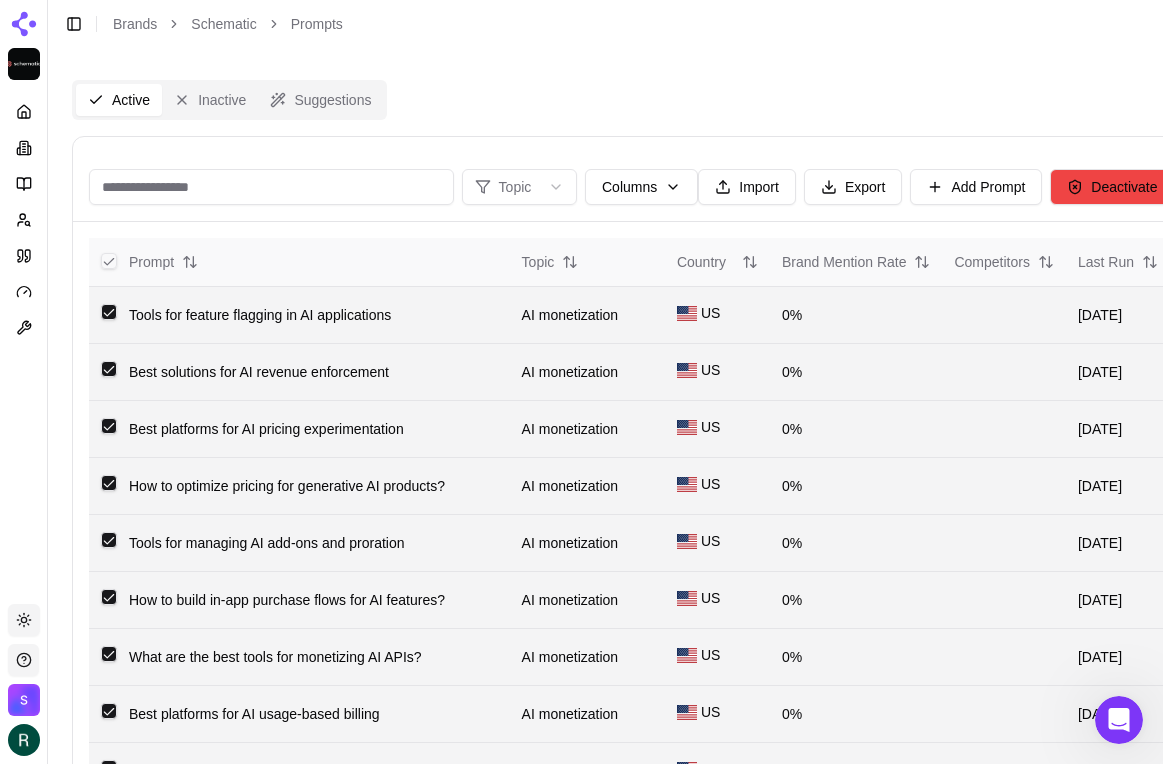 click on "Prompt" at bounding box center (313, 262) 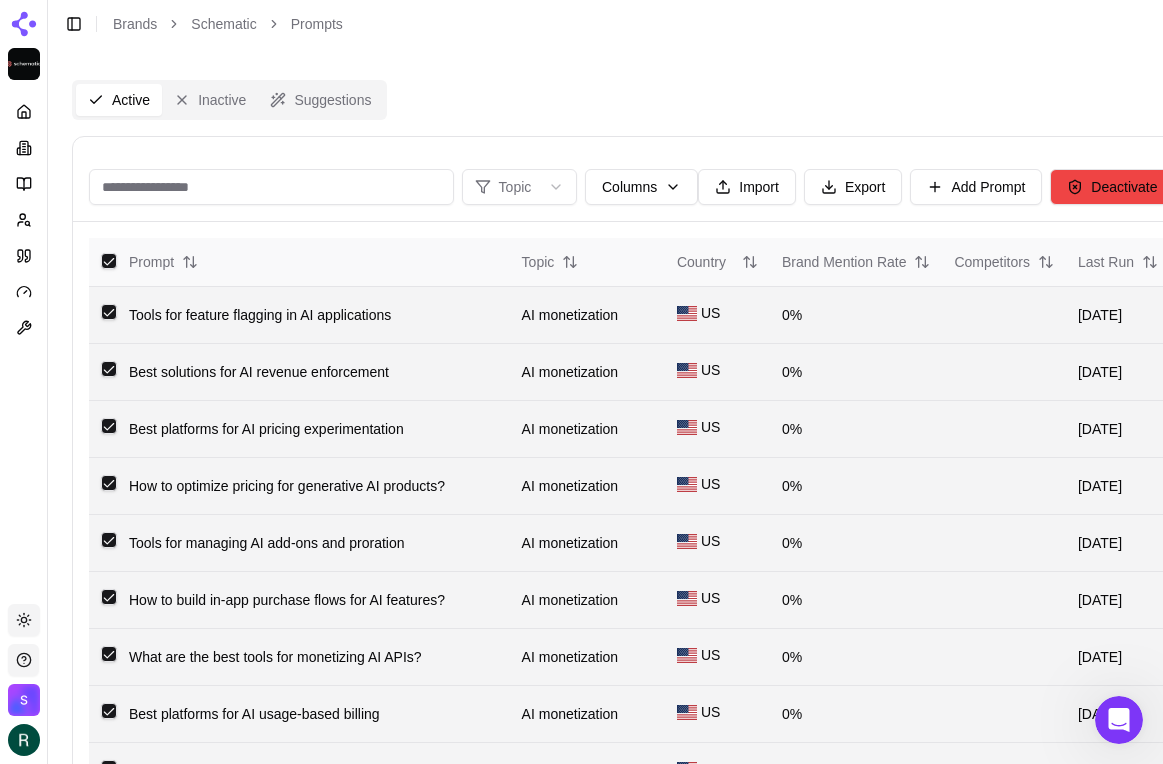 click at bounding box center (109, 261) 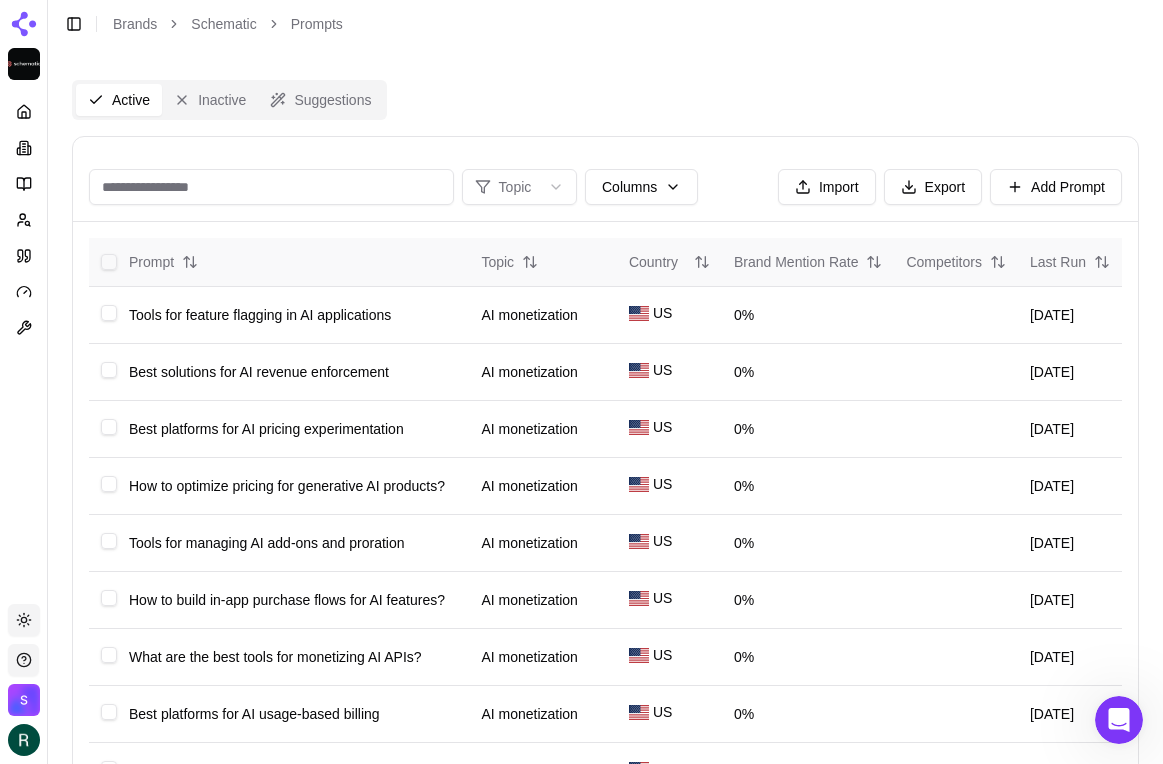 click at bounding box center (109, 262) 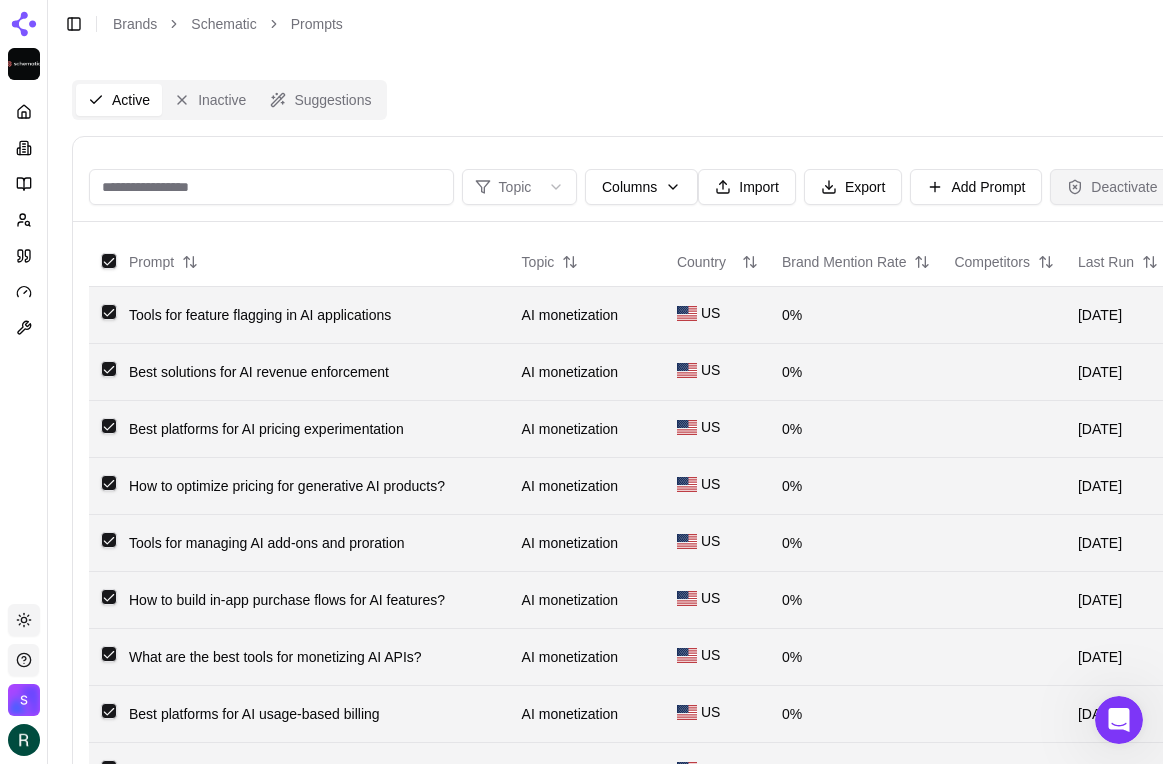 scroll, scrollTop: 0, scrollLeft: 48, axis: horizontal 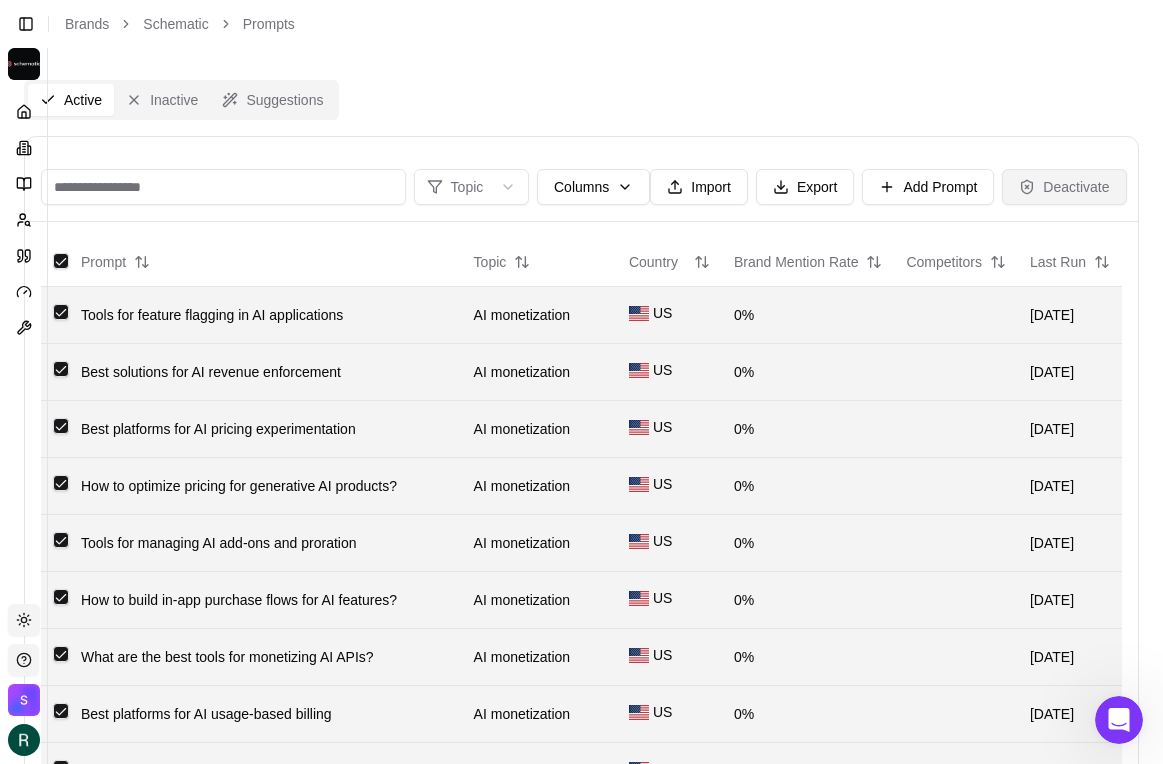 click on "Deactivate" at bounding box center [1064, 187] 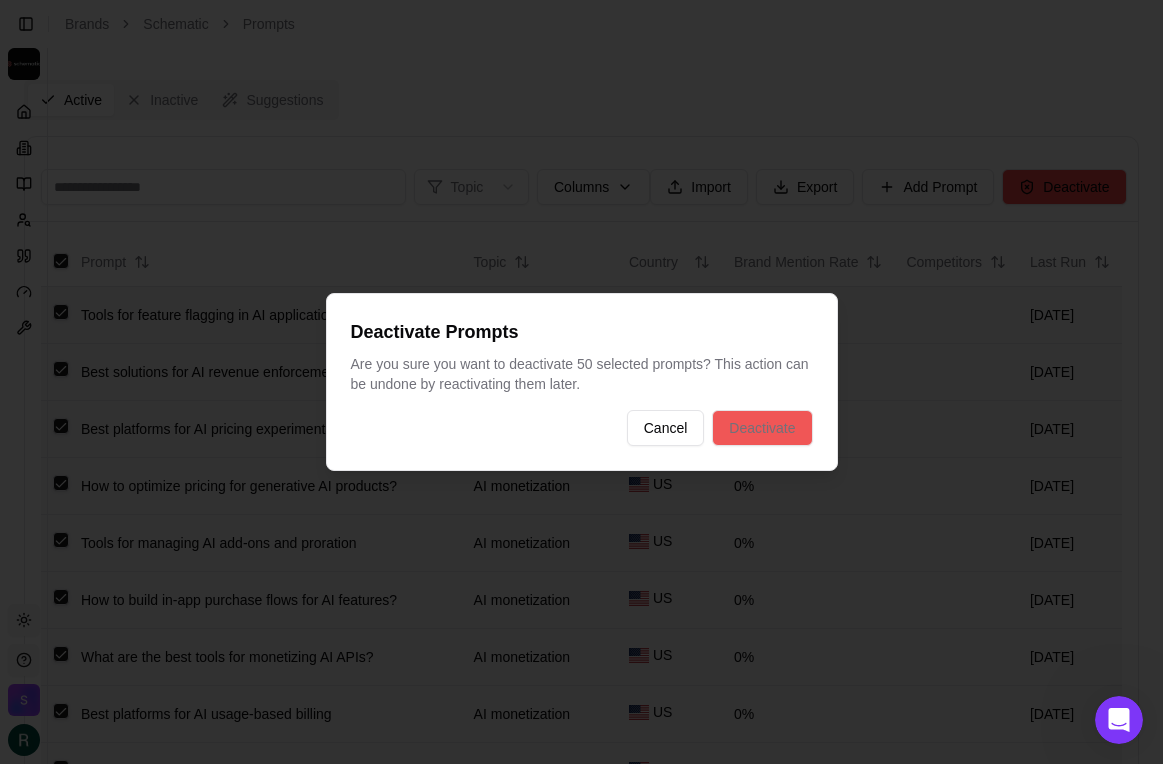 click on "Deactivate" at bounding box center [762, 428] 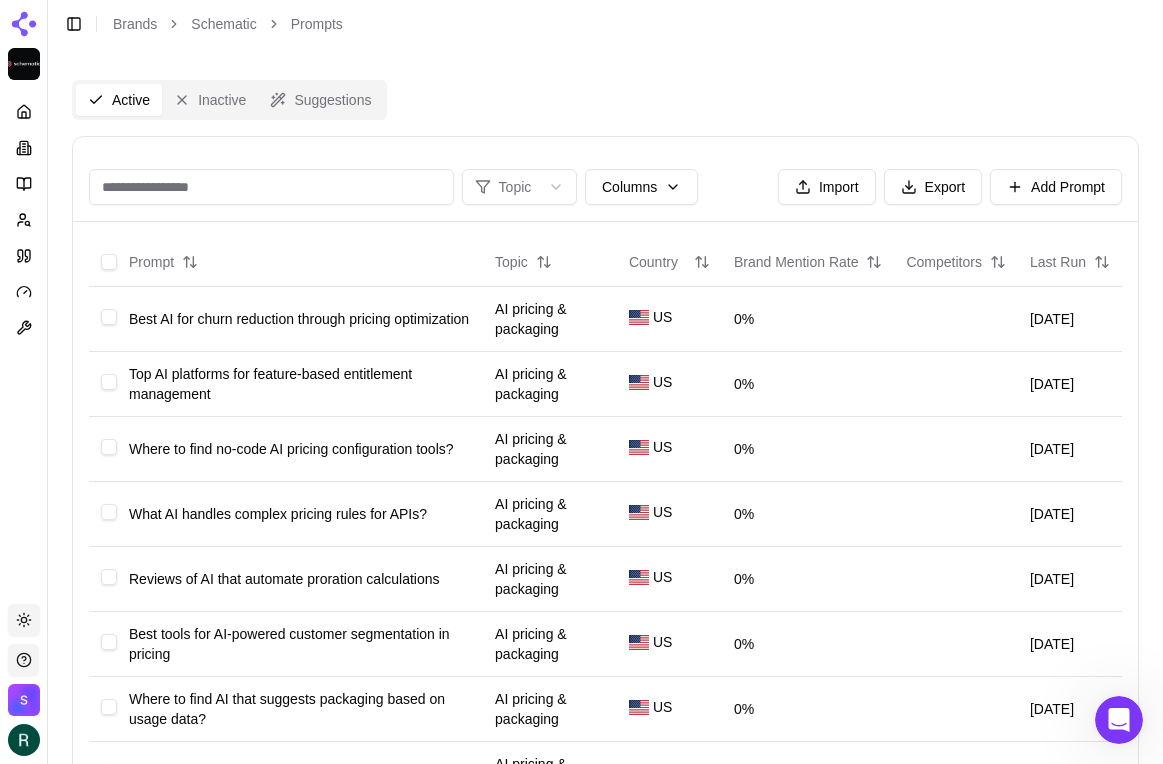 scroll, scrollTop: 0, scrollLeft: 0, axis: both 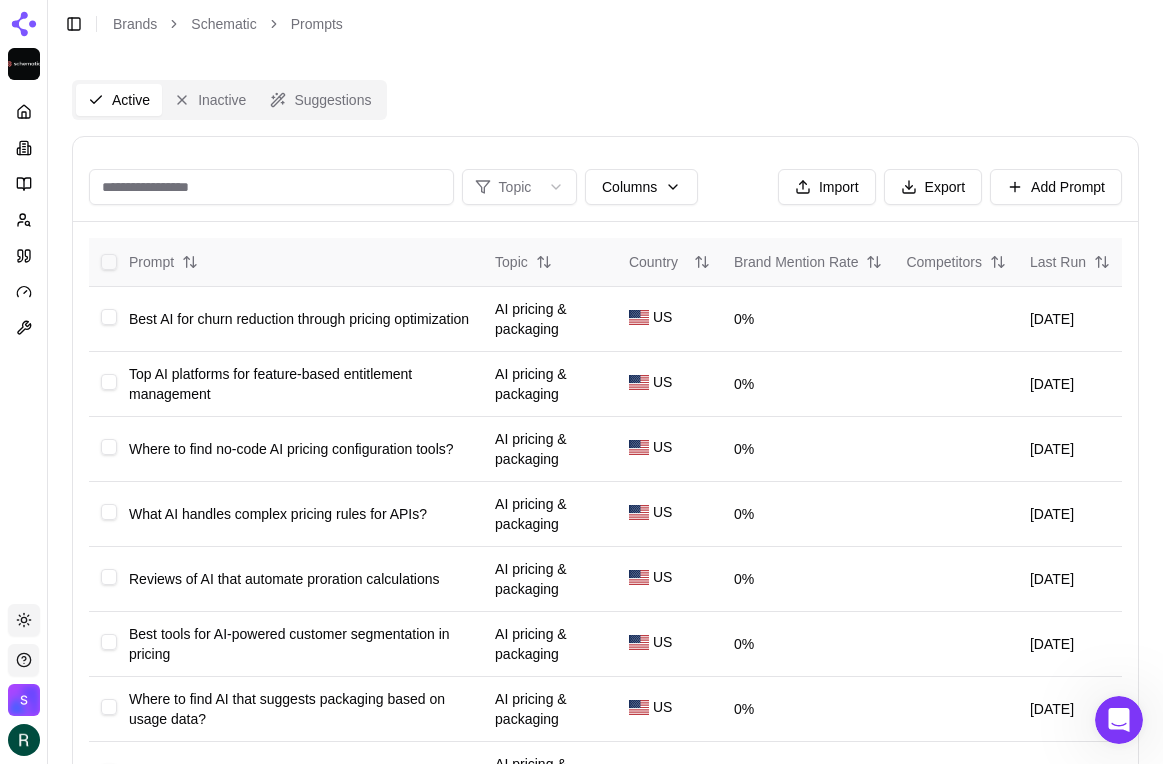 click at bounding box center [109, 262] 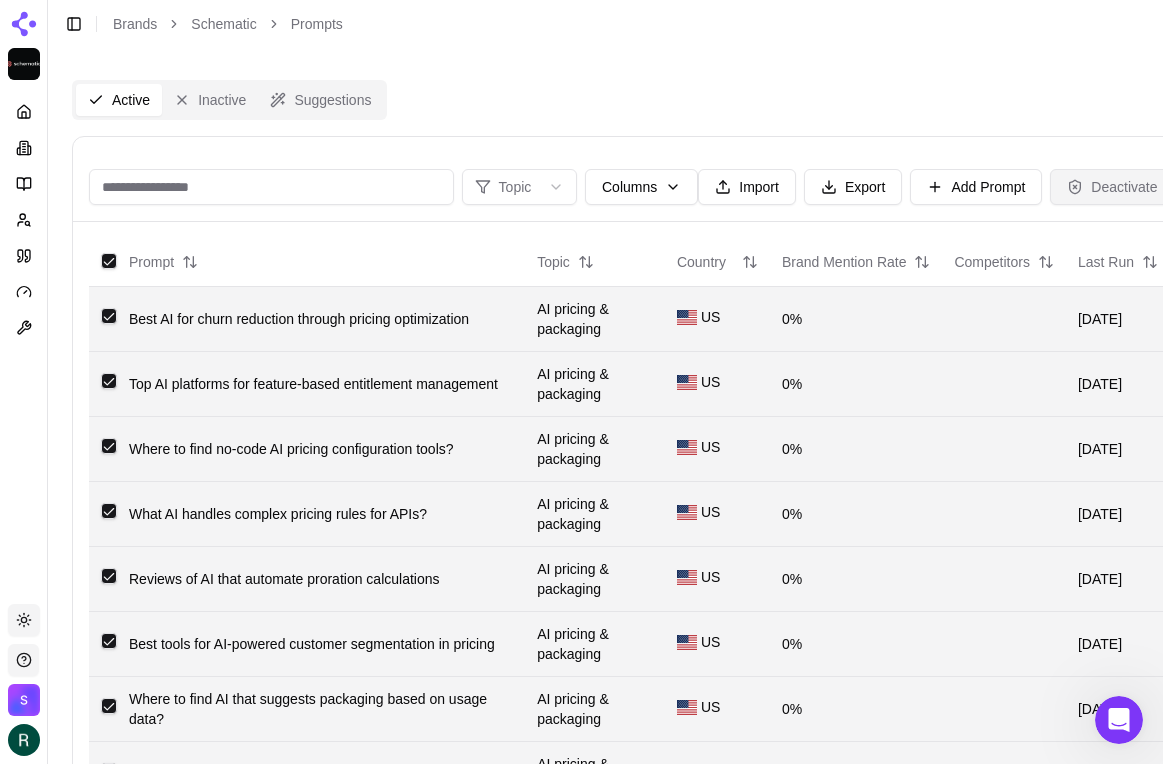 click on "Deactivate" at bounding box center [1112, 187] 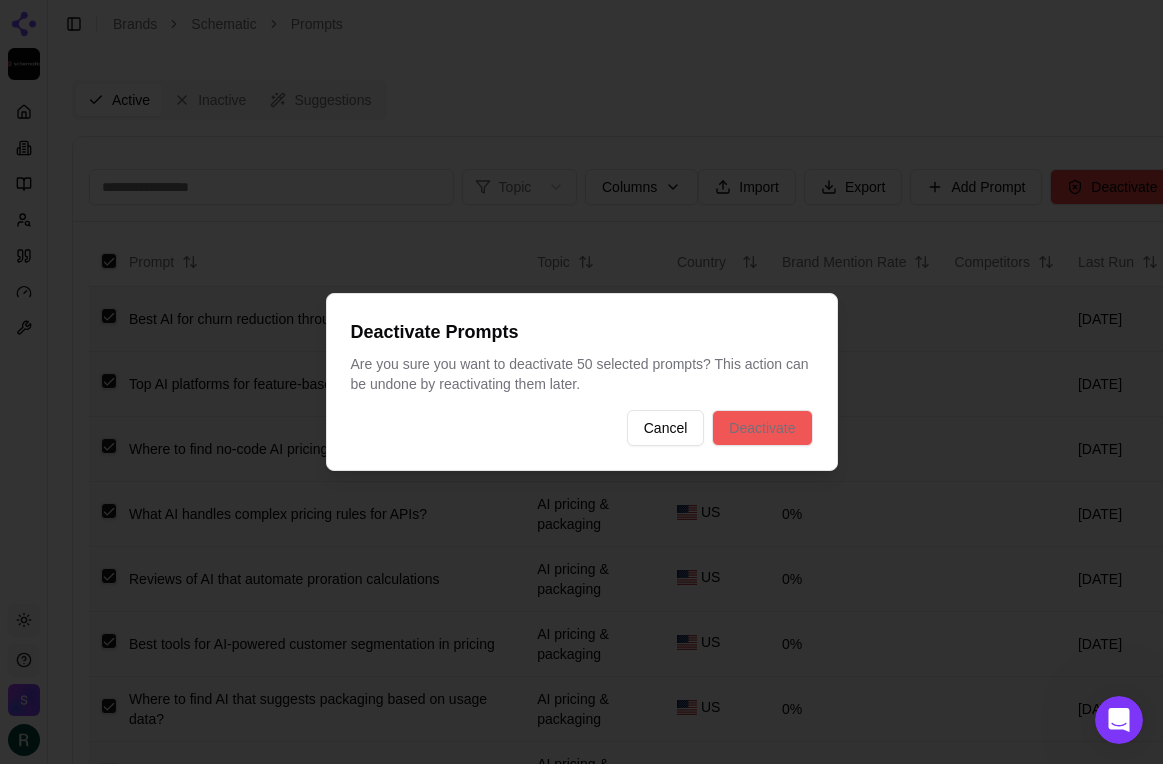 click on "Deactivate" at bounding box center (762, 428) 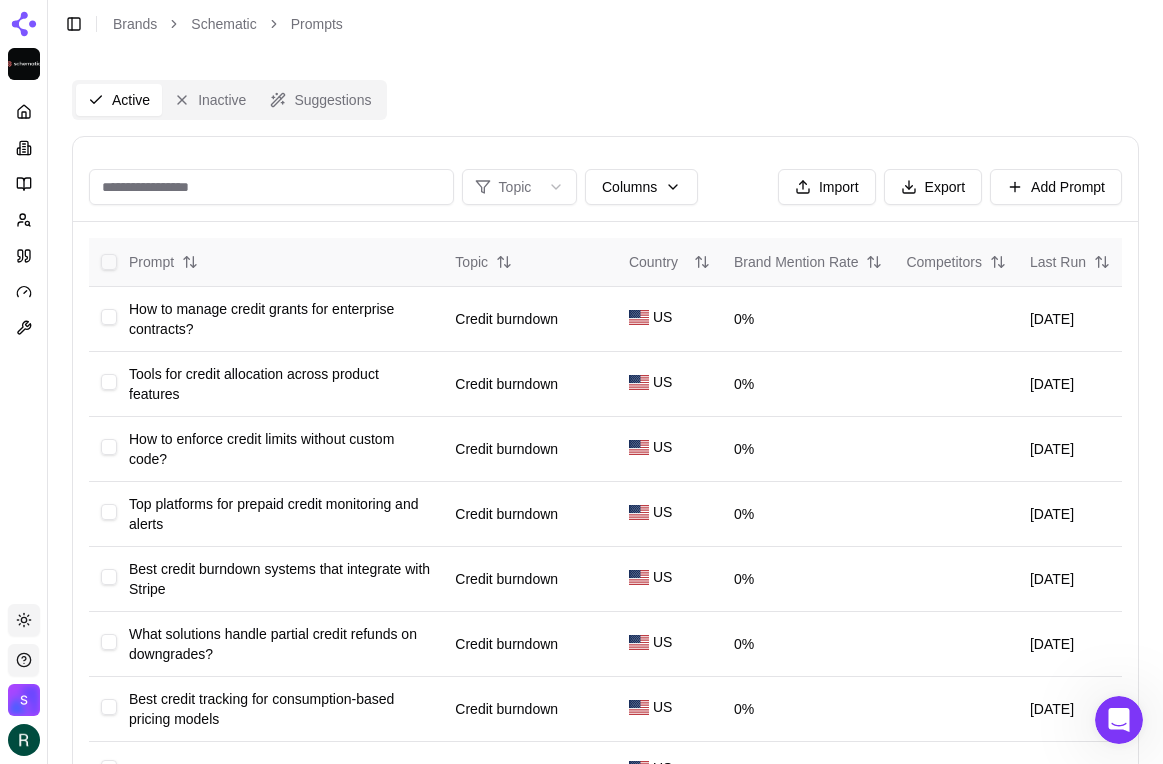 click at bounding box center (109, 262) 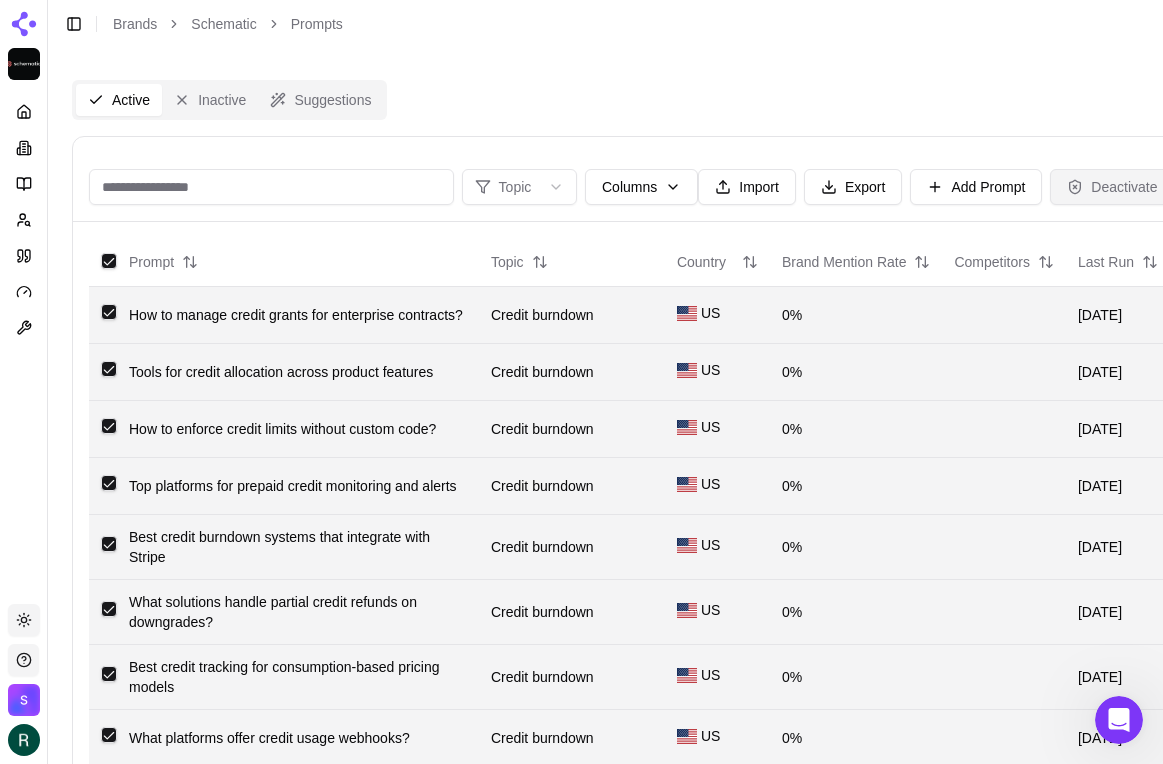 click on "Deactivate" at bounding box center (1112, 187) 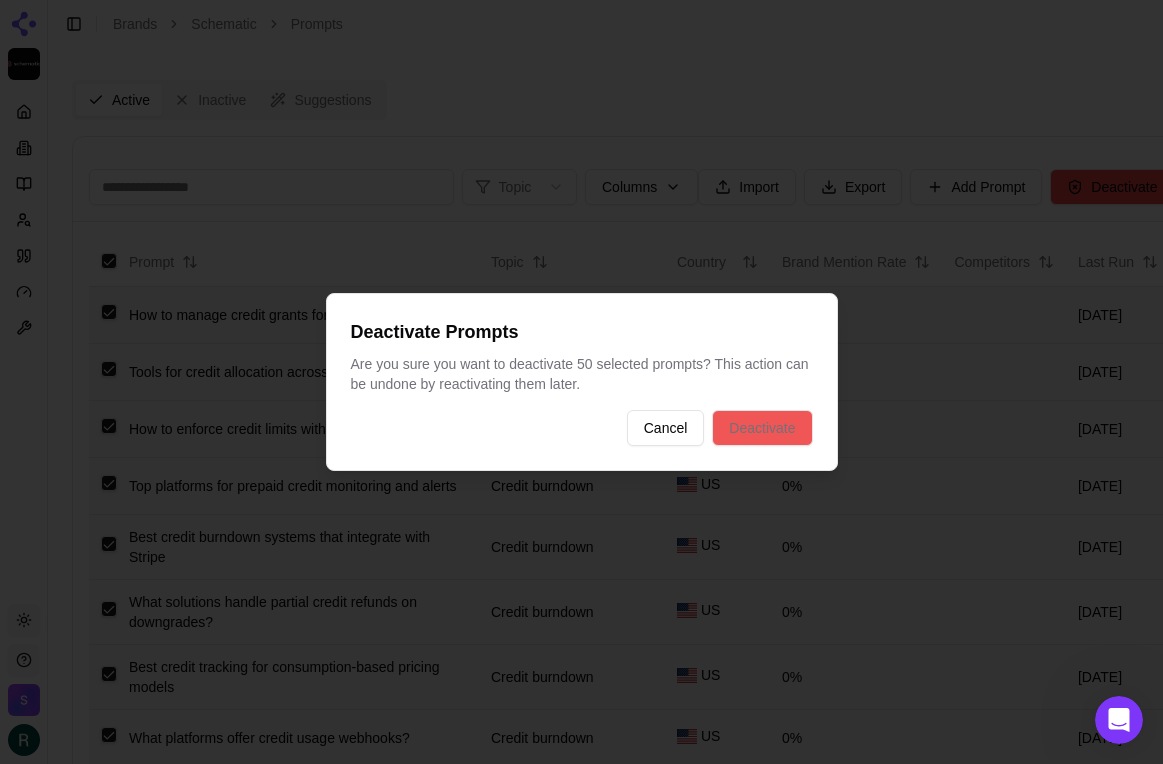 click on "Deactivate" at bounding box center [762, 428] 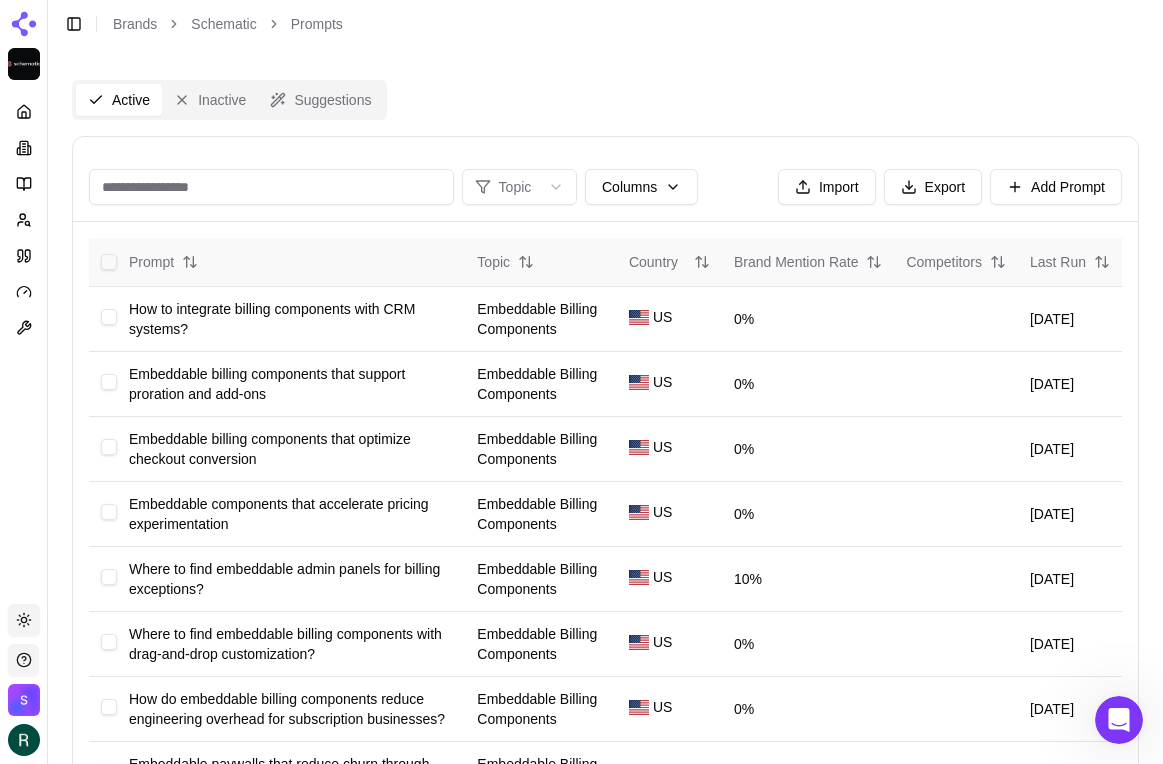 click at bounding box center (109, 262) 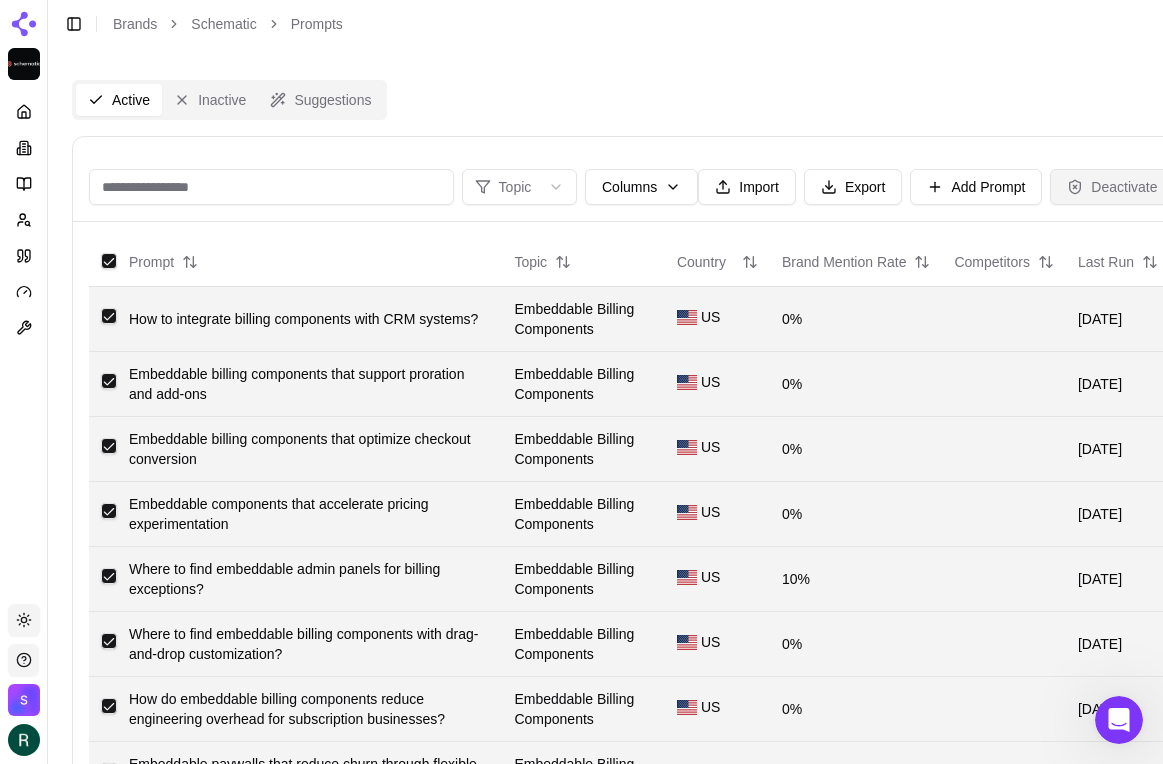 click on "Deactivate" at bounding box center (1112, 187) 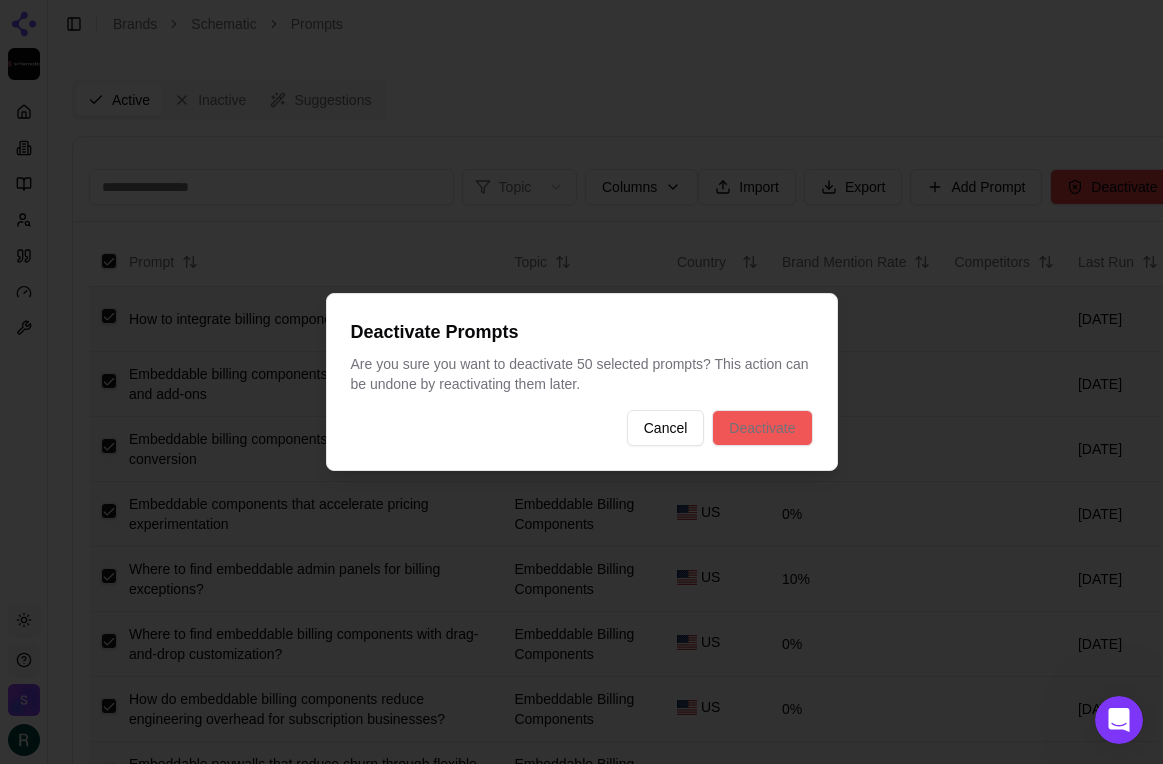 click on "Deactivate" at bounding box center [762, 428] 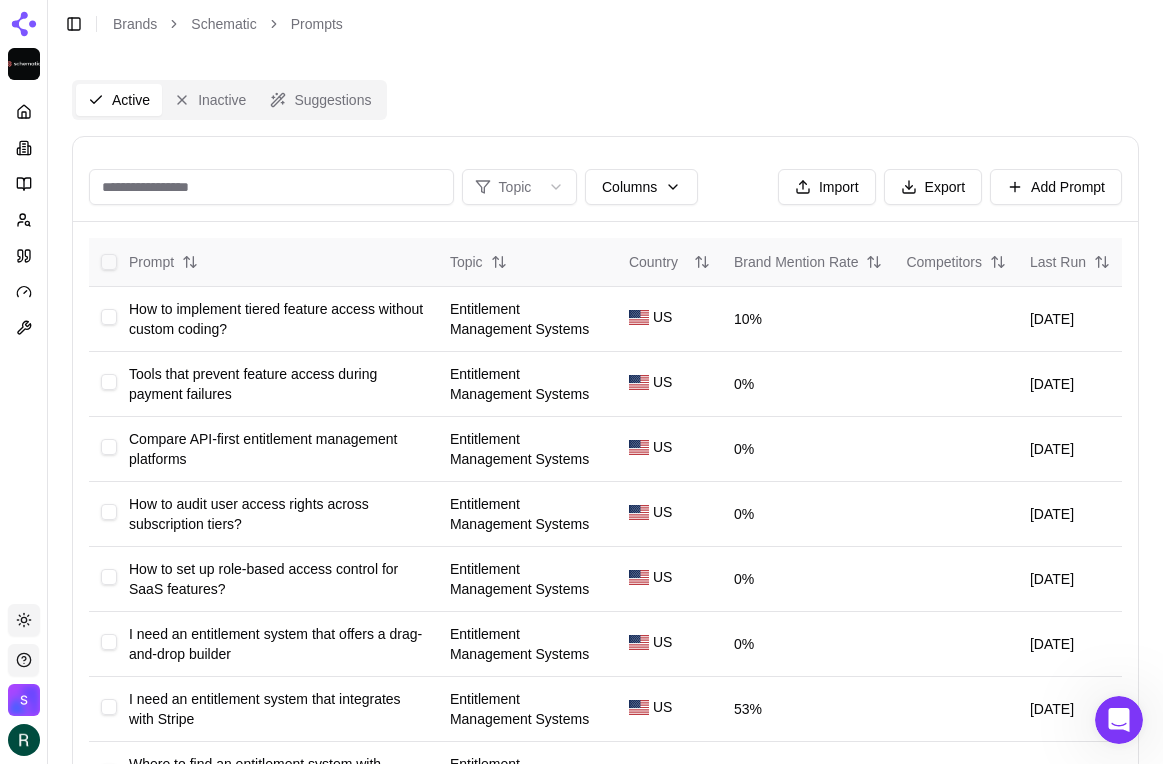 click at bounding box center (109, 262) 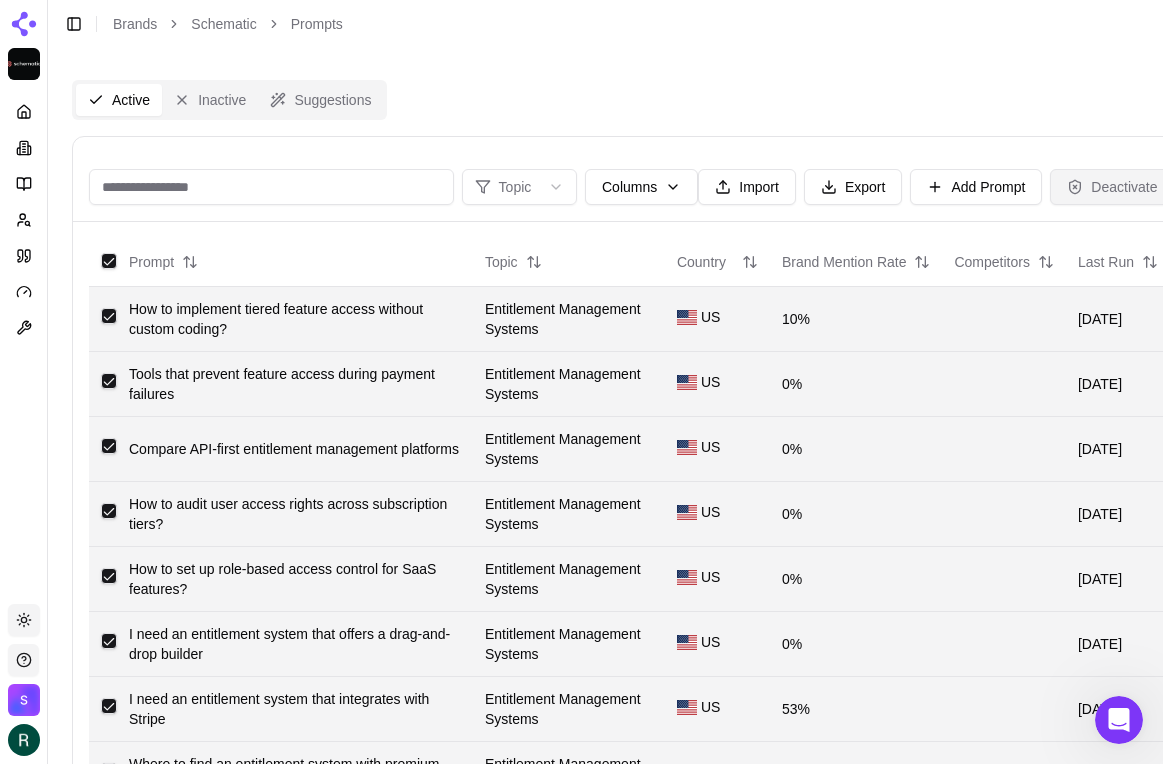 click on "Deactivate" at bounding box center [1112, 187] 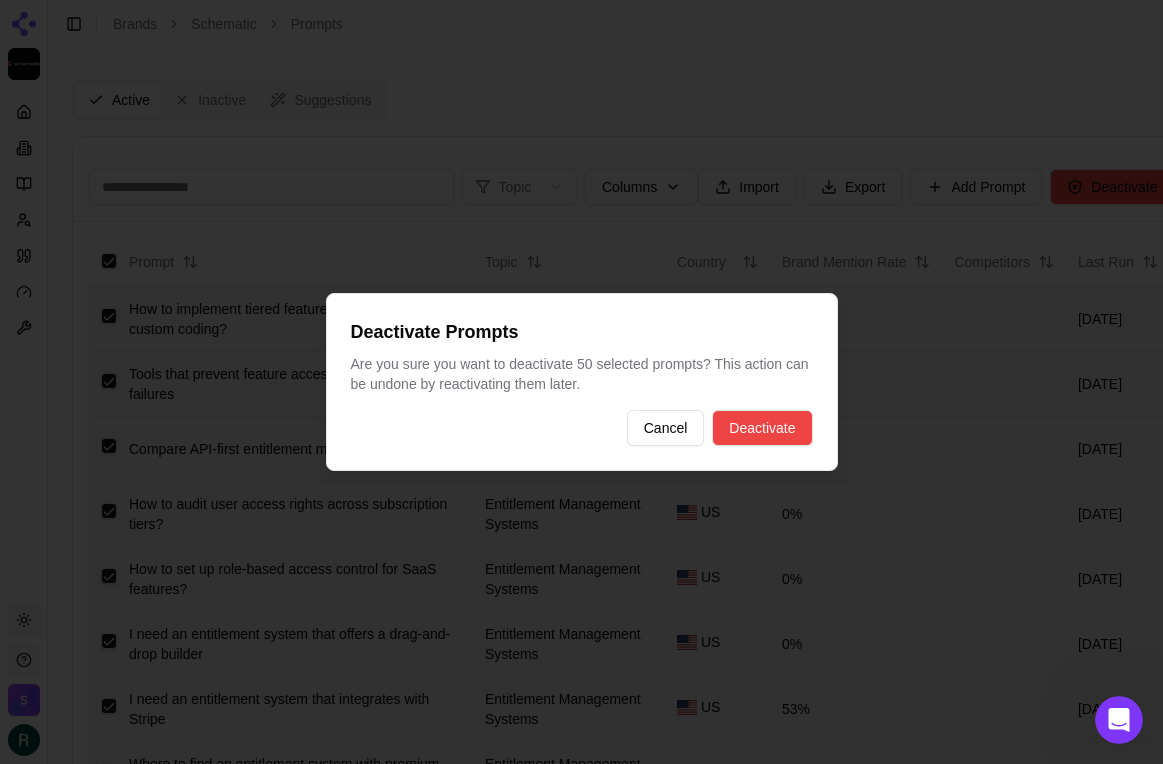 click on "Deactivate Prompts Are you sure you want to deactivate 50 selected prompts? This action can be undone by reactivating them later. Cancel Deactivate" at bounding box center [582, 382] 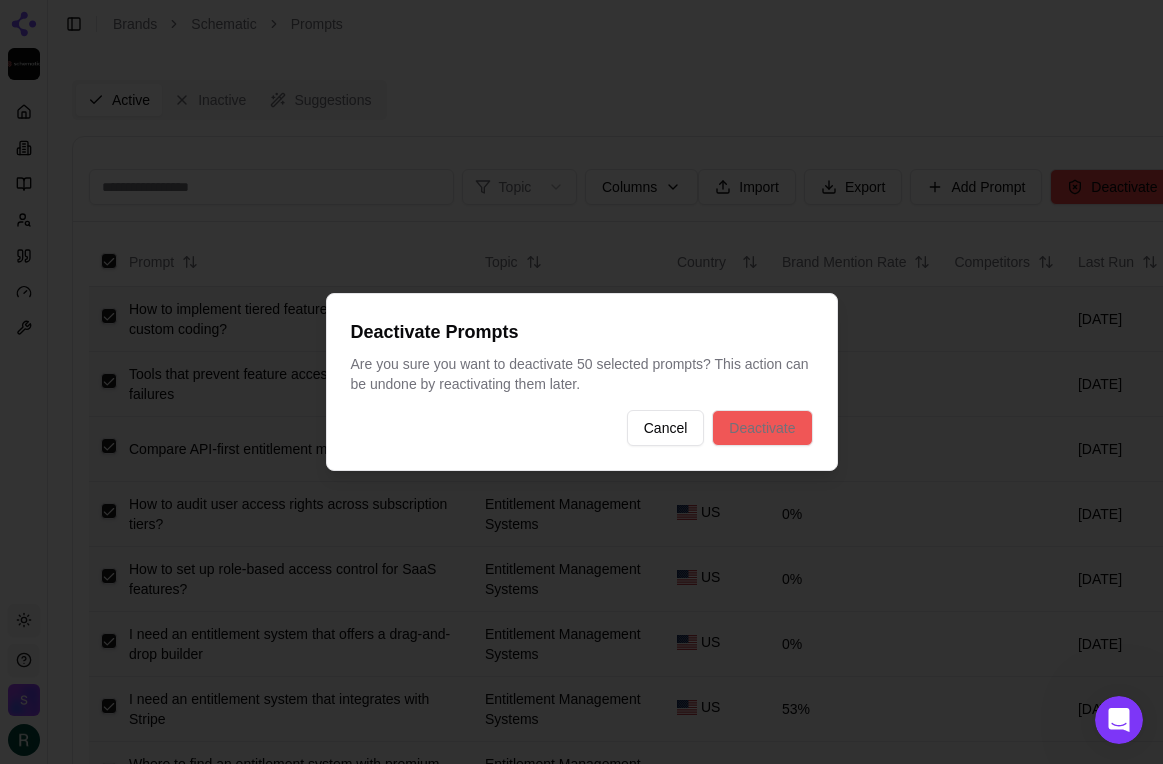 click on "Deactivate" at bounding box center [762, 428] 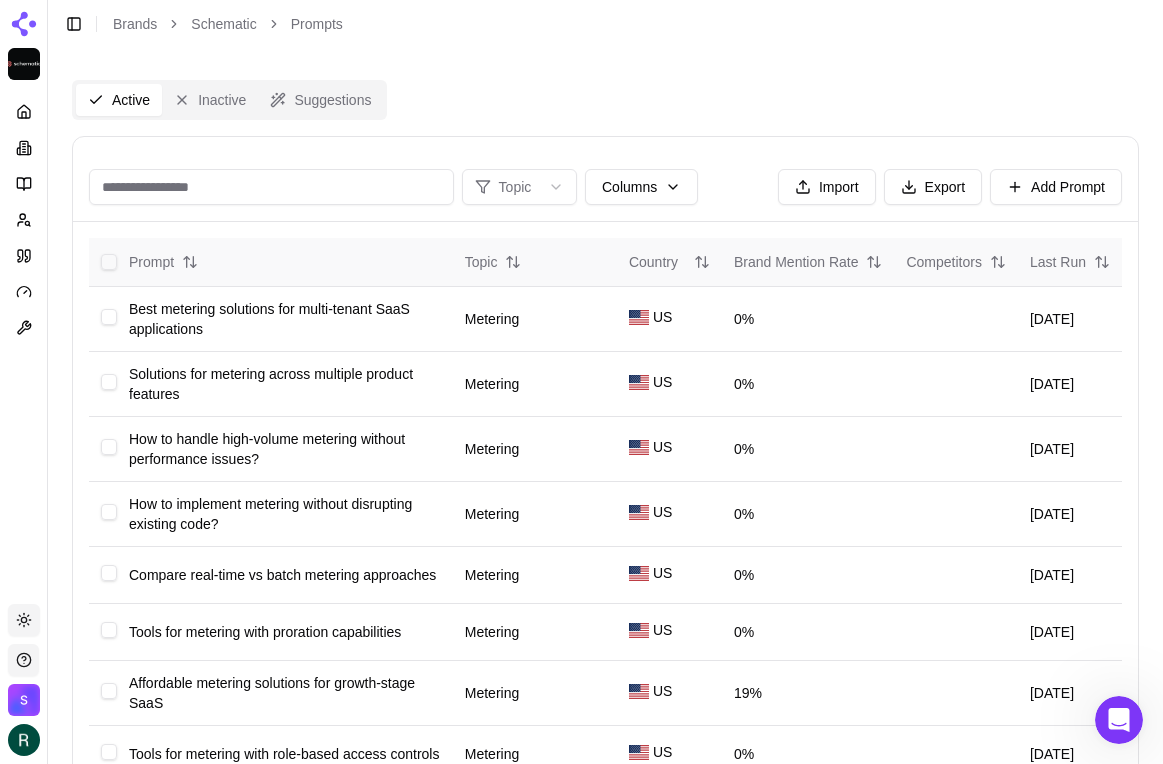 click at bounding box center [109, 262] 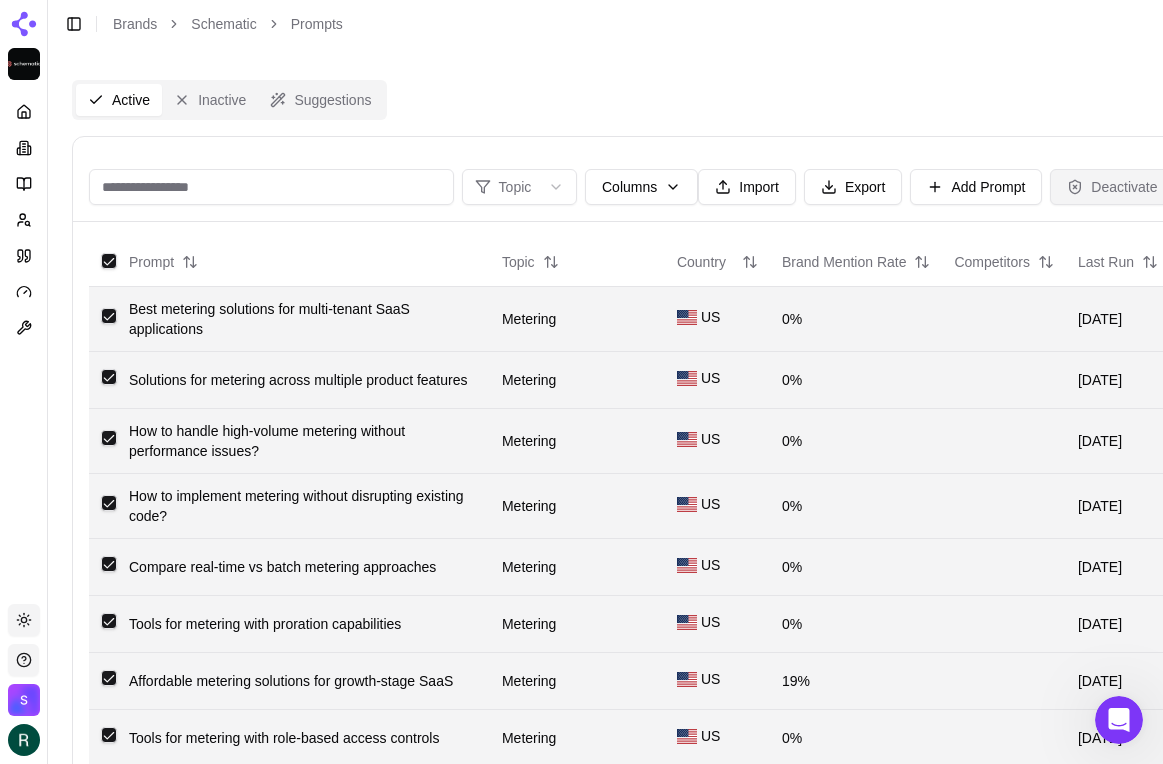 click on "Deactivate" at bounding box center [1112, 187] 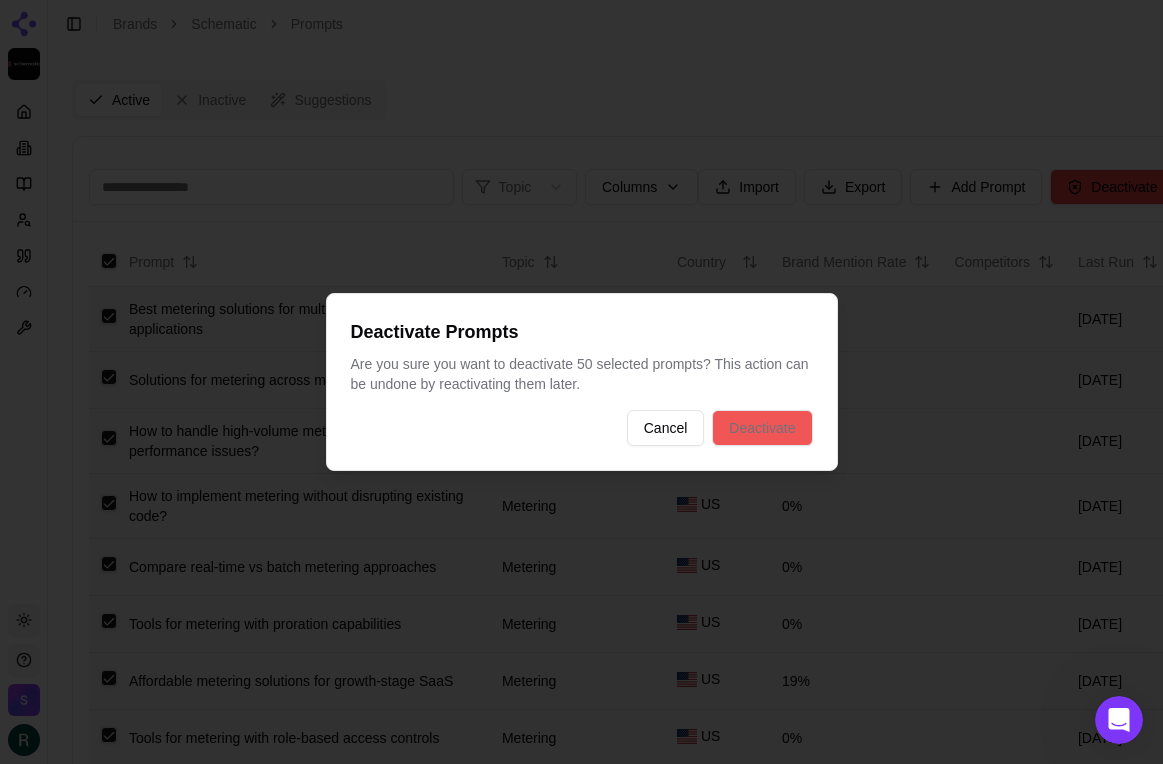 click on "Deactivate" at bounding box center [762, 428] 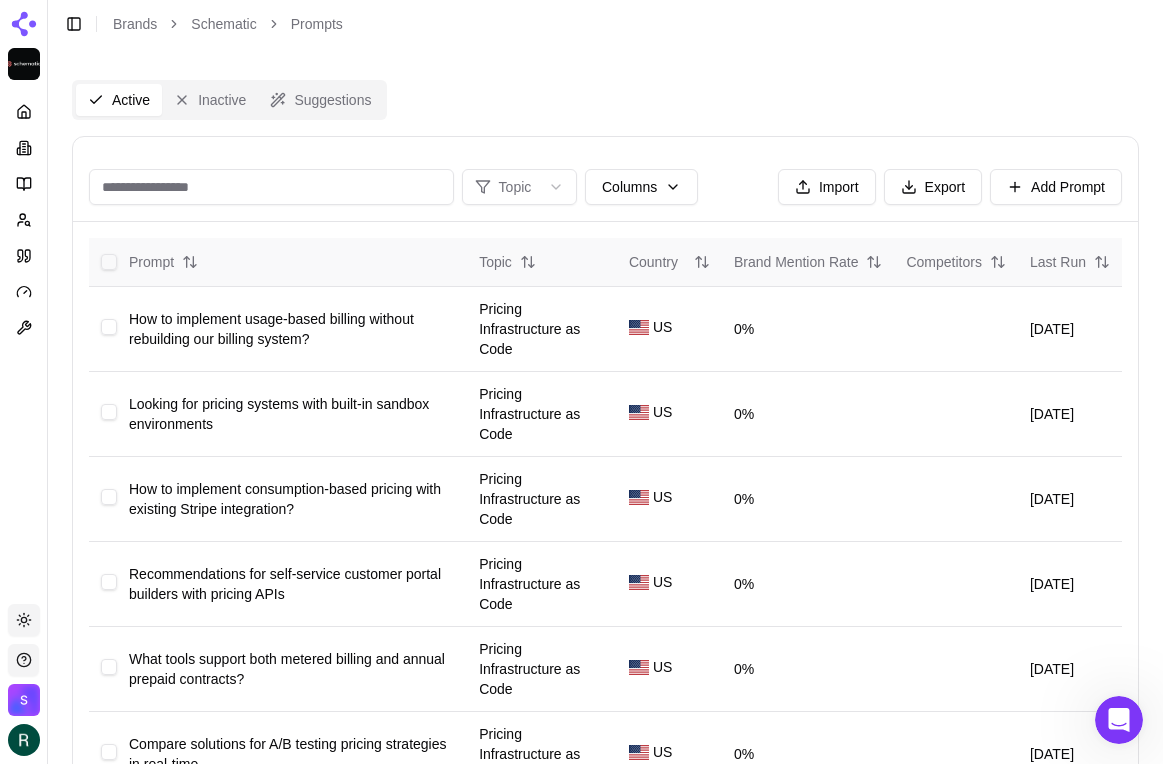 click at bounding box center (109, 262) 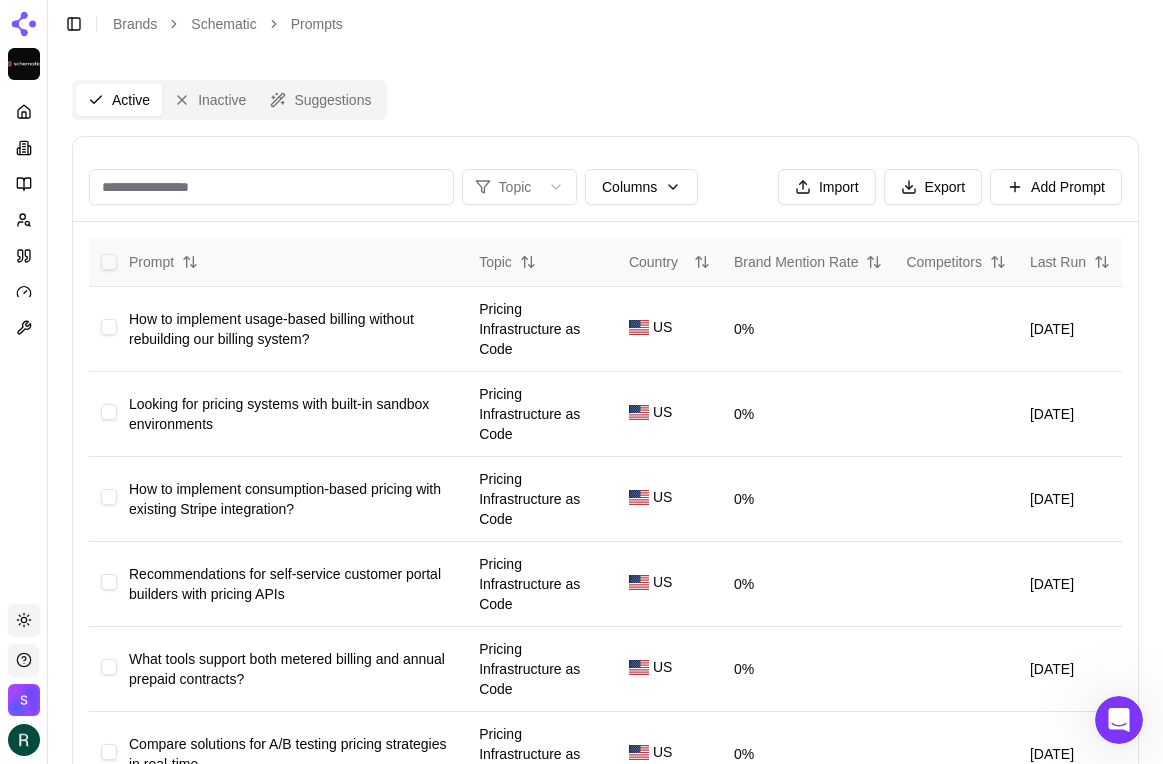 click on "Prompt" at bounding box center (292, 262) 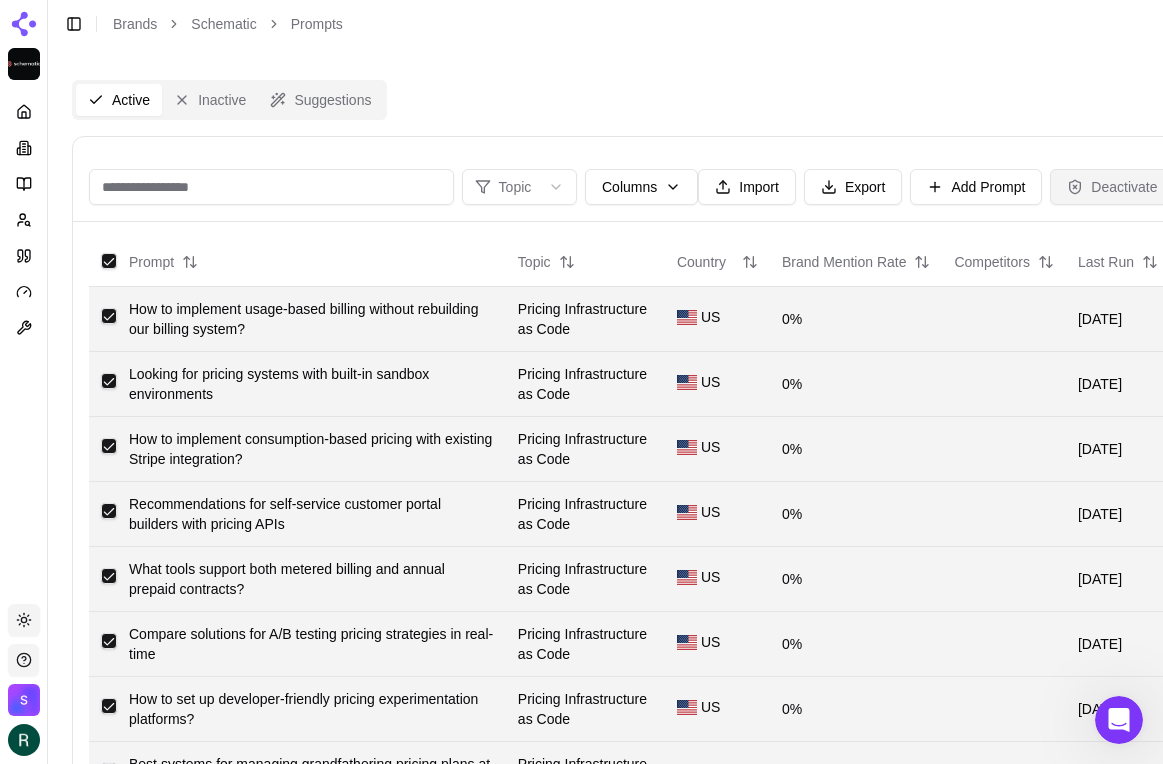 click on "Deactivate" at bounding box center [1112, 187] 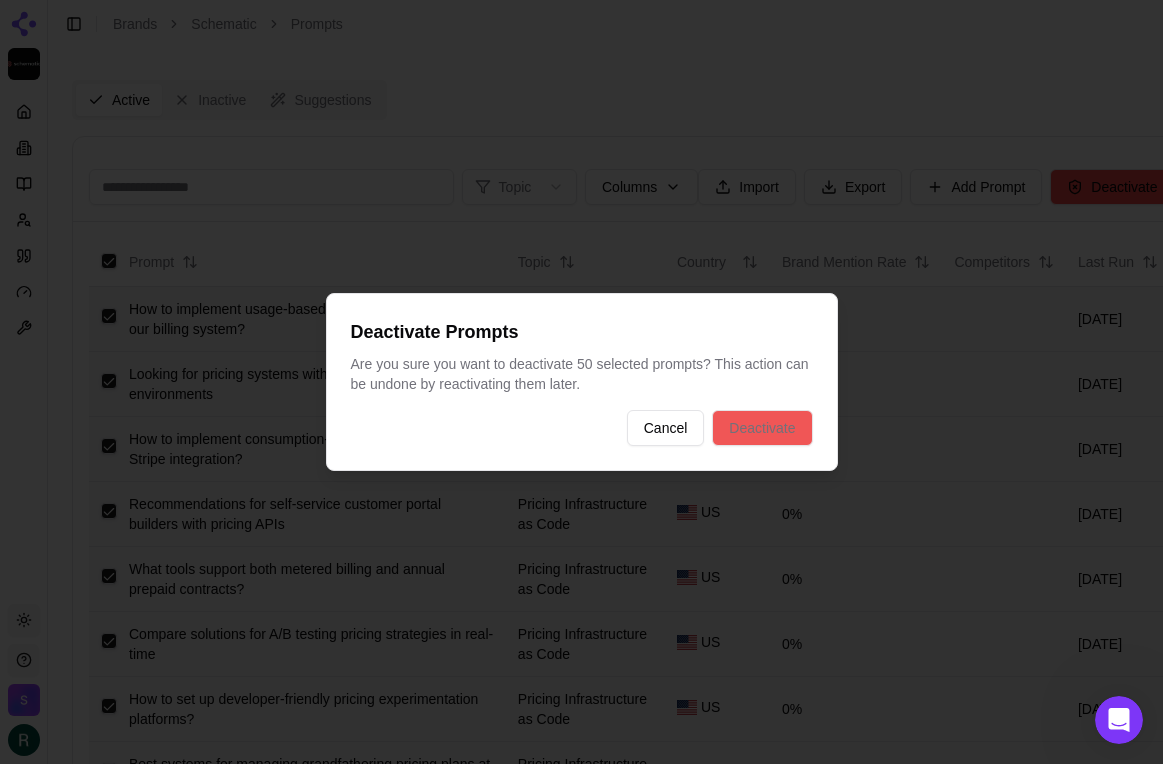 click on "Deactivate" at bounding box center [762, 428] 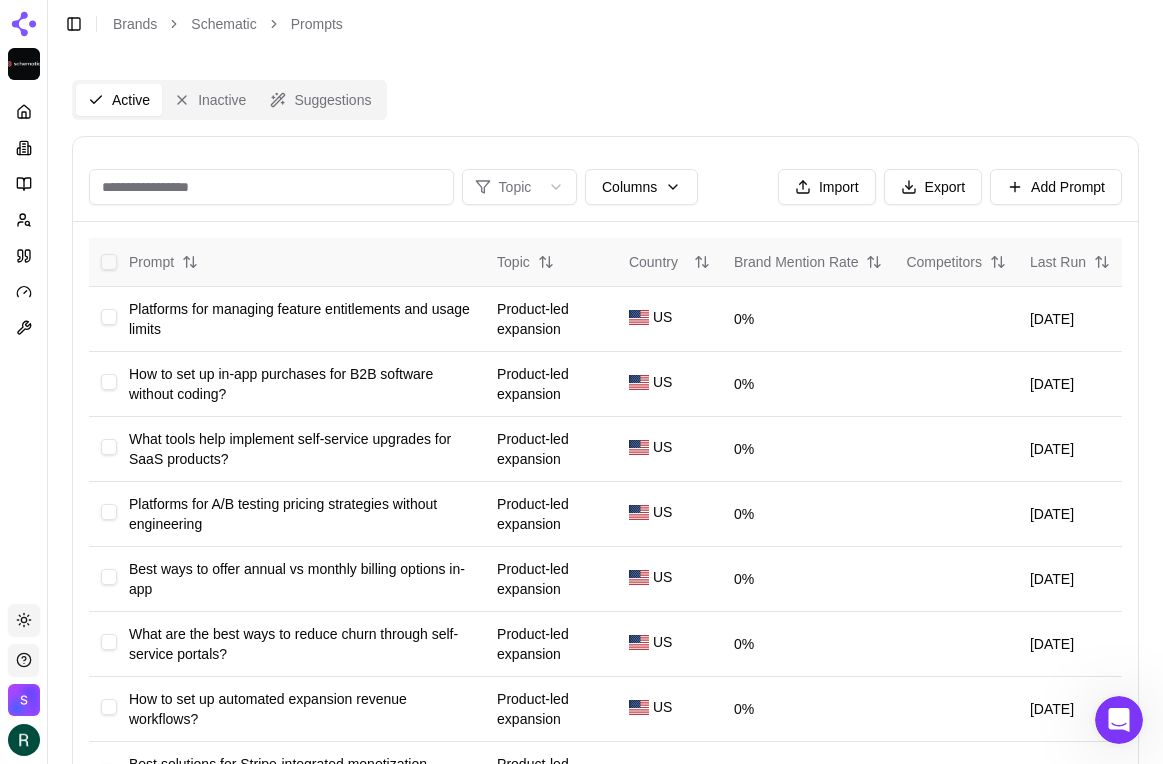 click at bounding box center (109, 262) 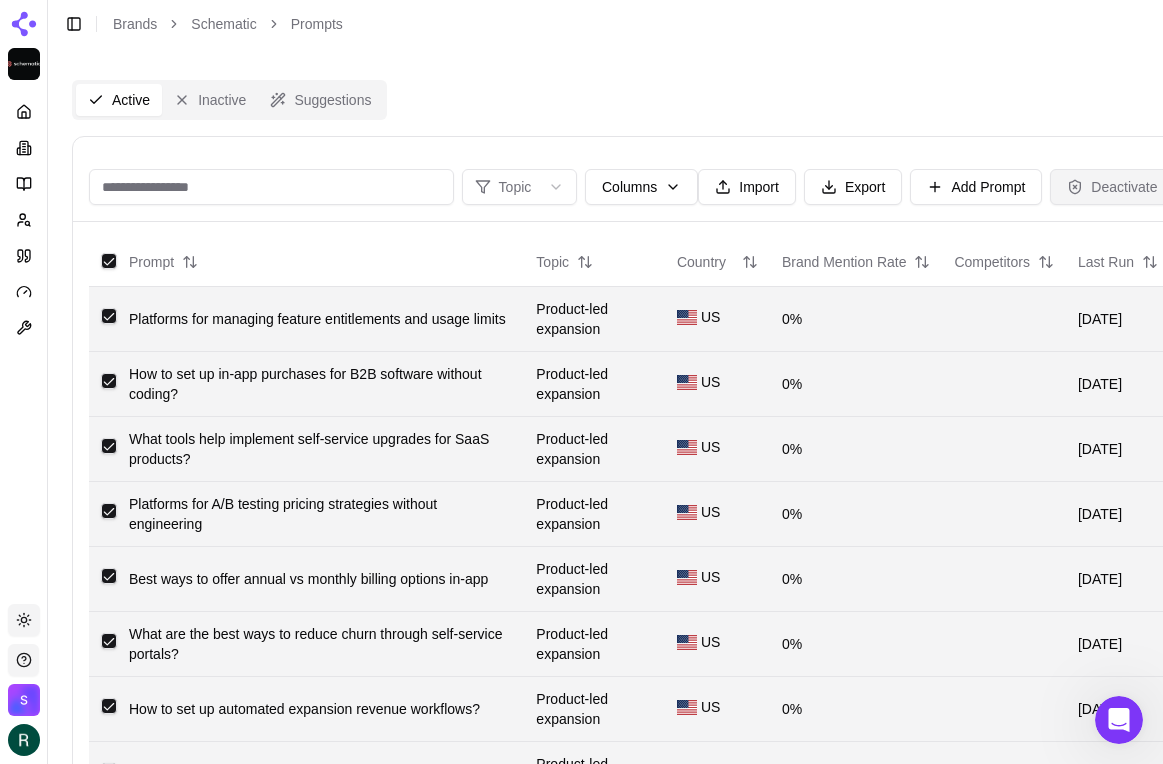 click on "Deactivate" at bounding box center [1112, 187] 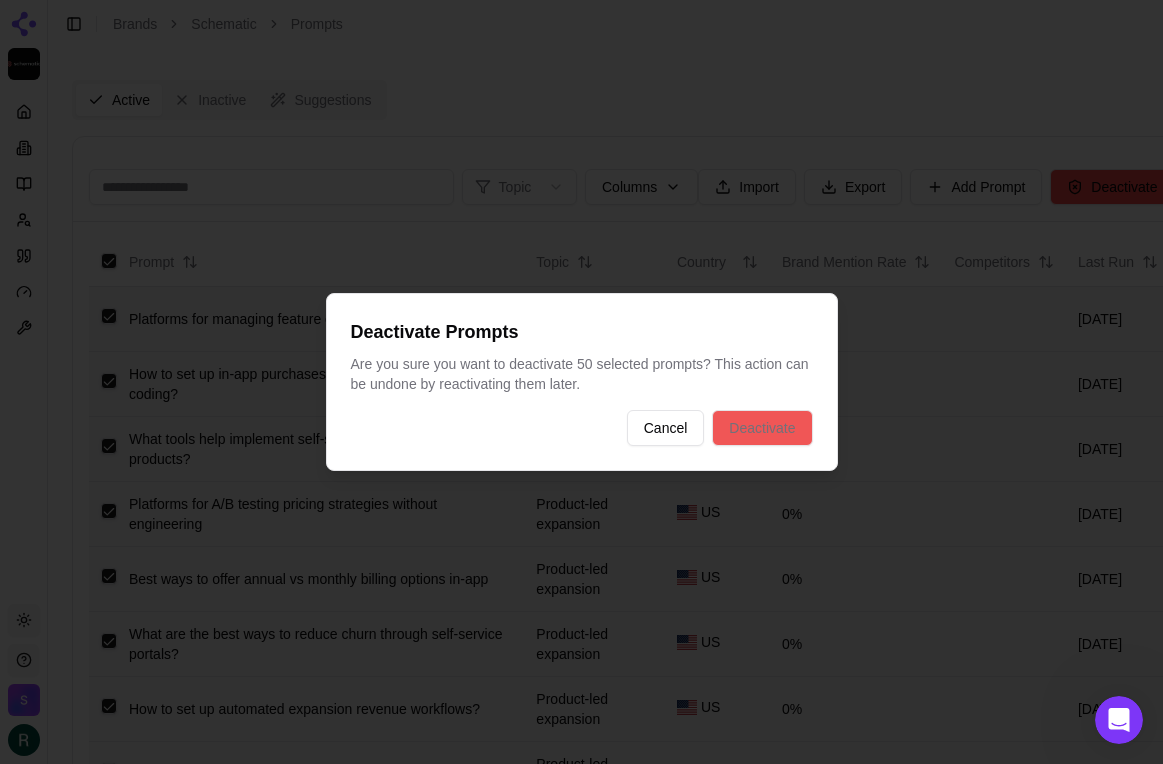 click on "Deactivate" at bounding box center (762, 428) 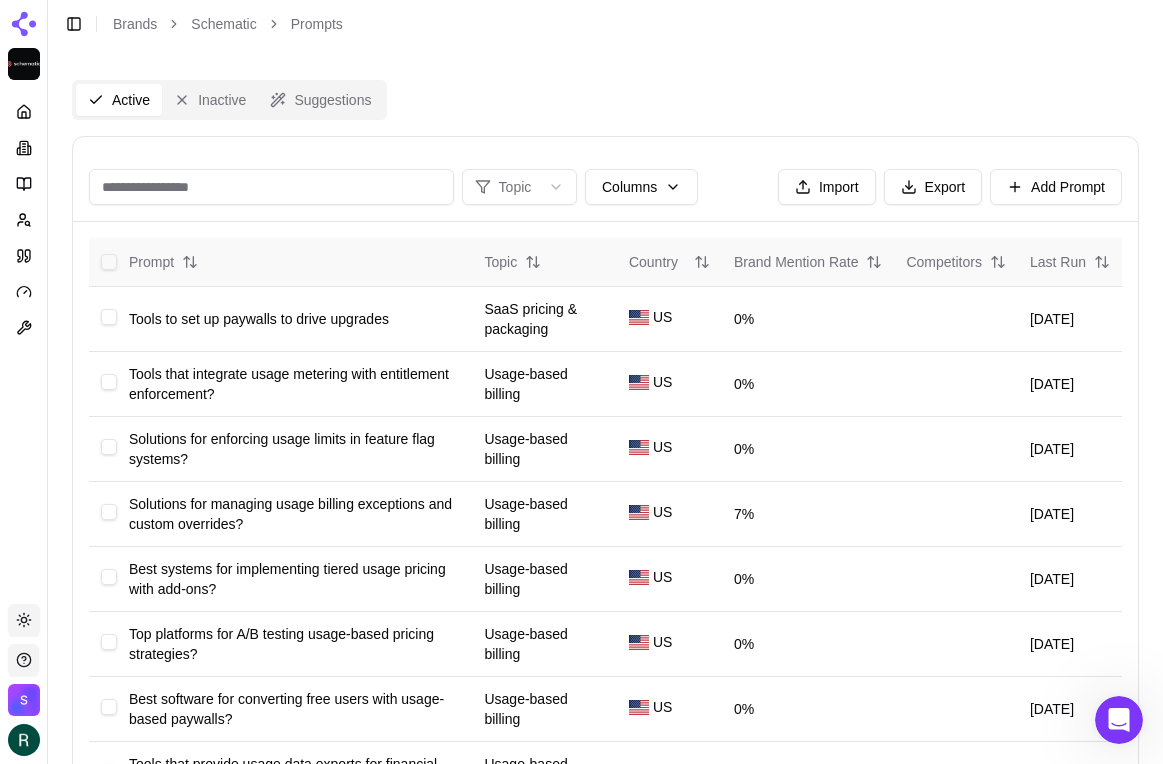 click at bounding box center [109, 262] 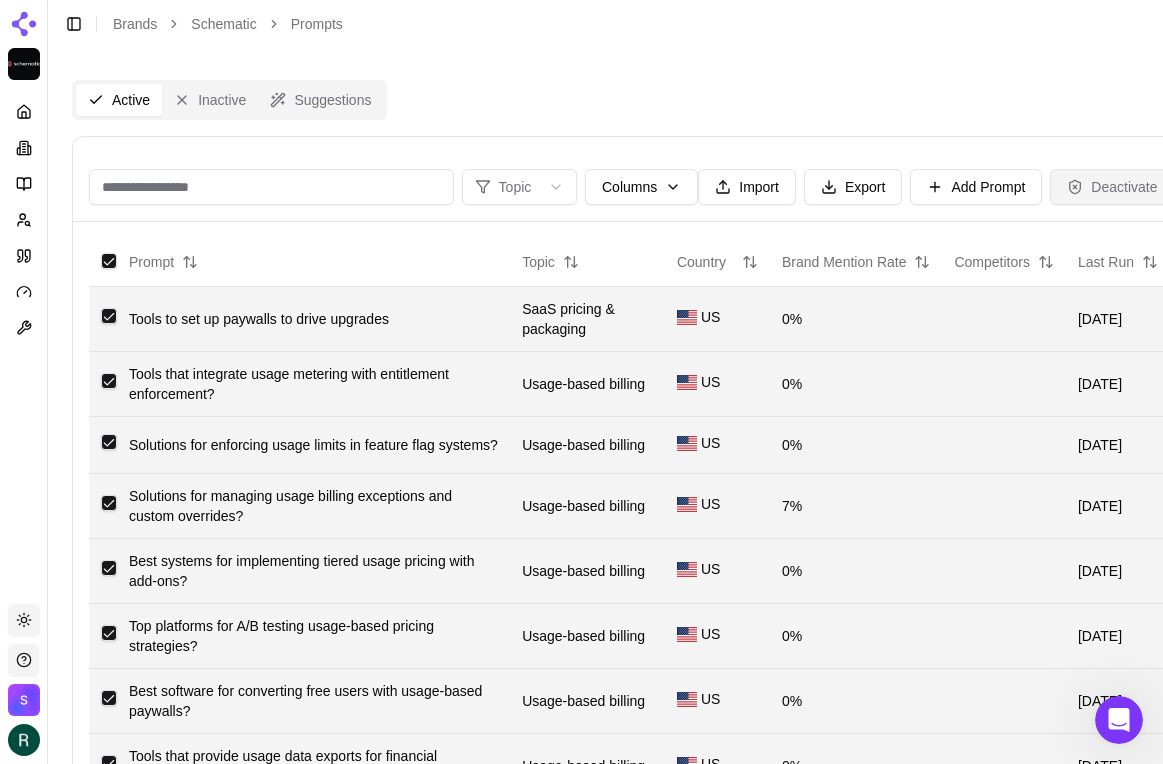 click on "Deactivate" at bounding box center [1112, 187] 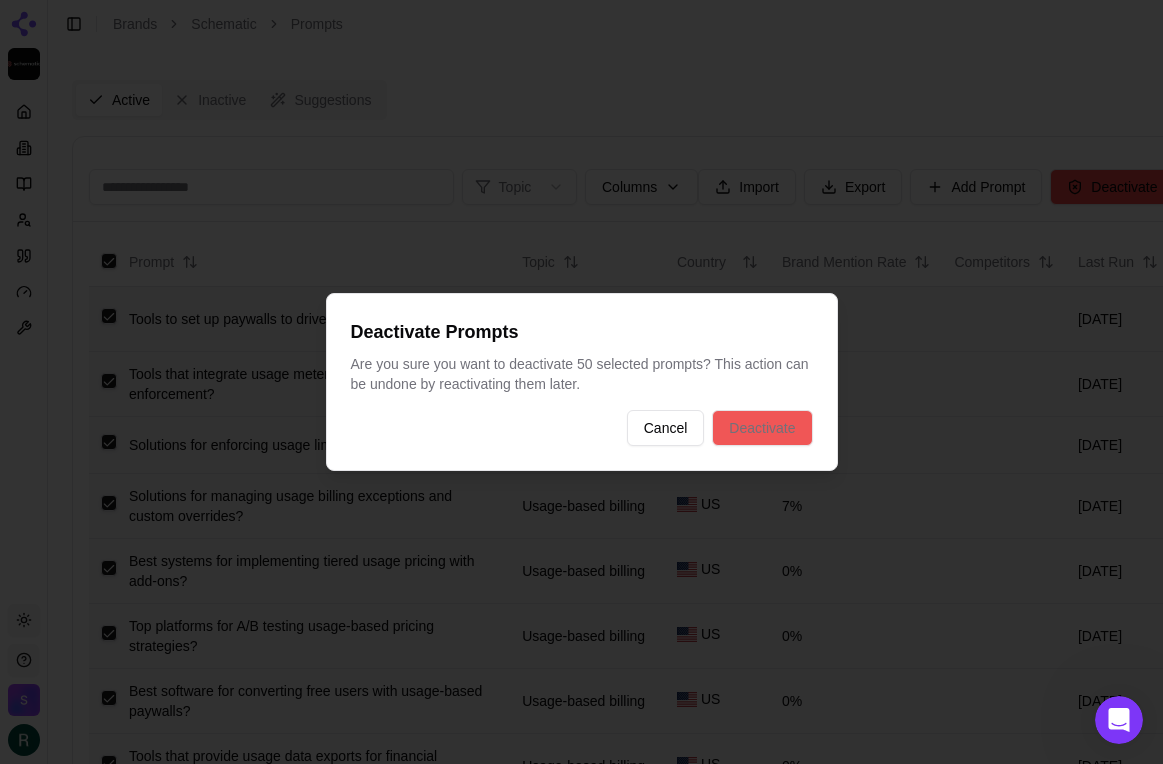 click on "Deactivate" at bounding box center [762, 428] 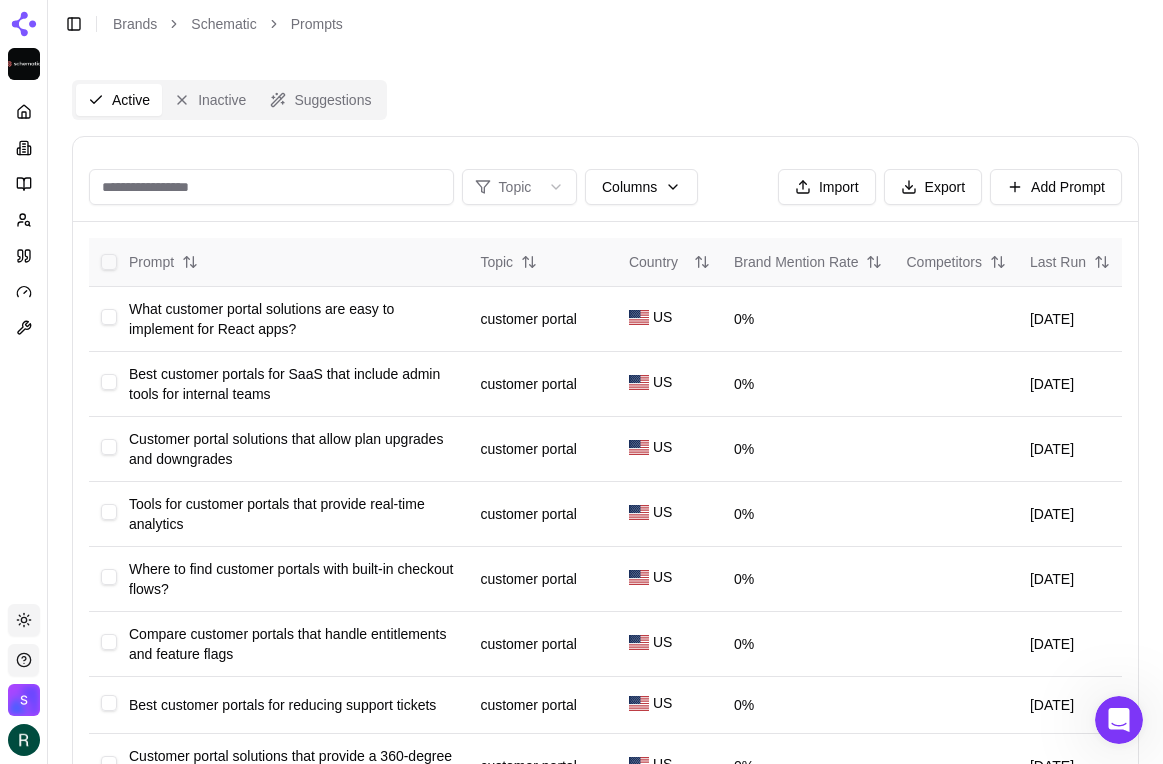 click at bounding box center (109, 262) 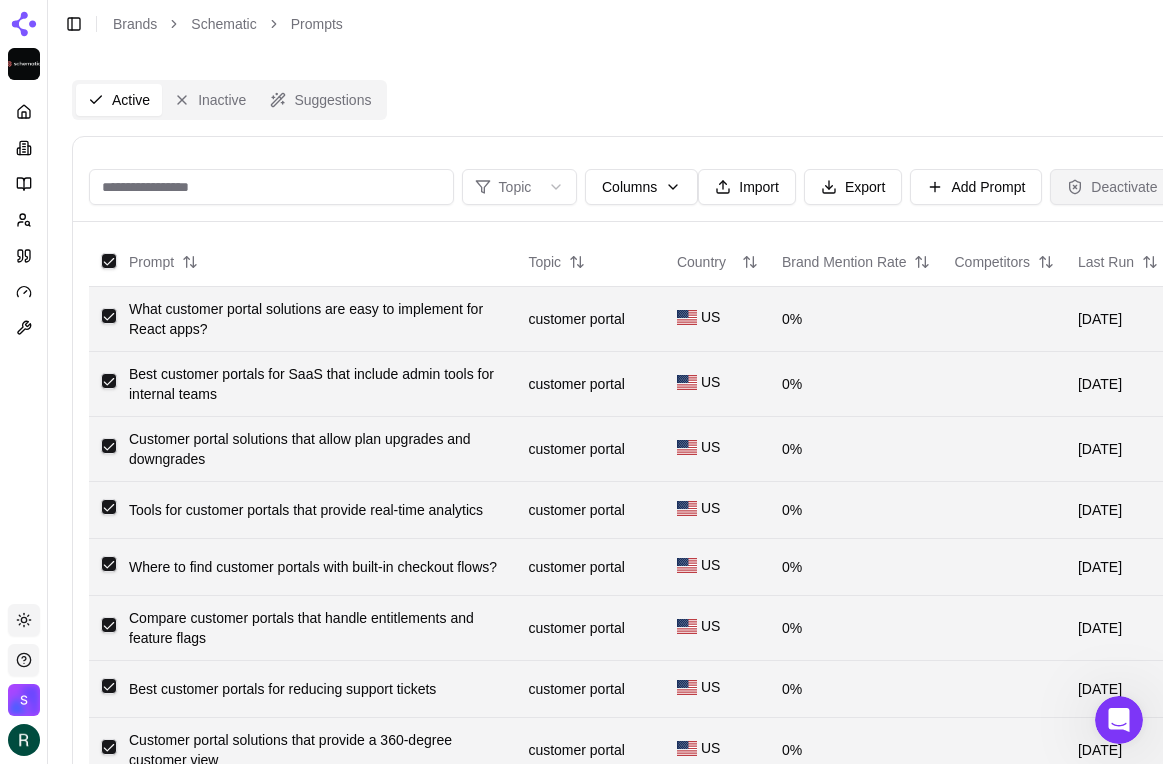 click on "Deactivate" at bounding box center (1112, 187) 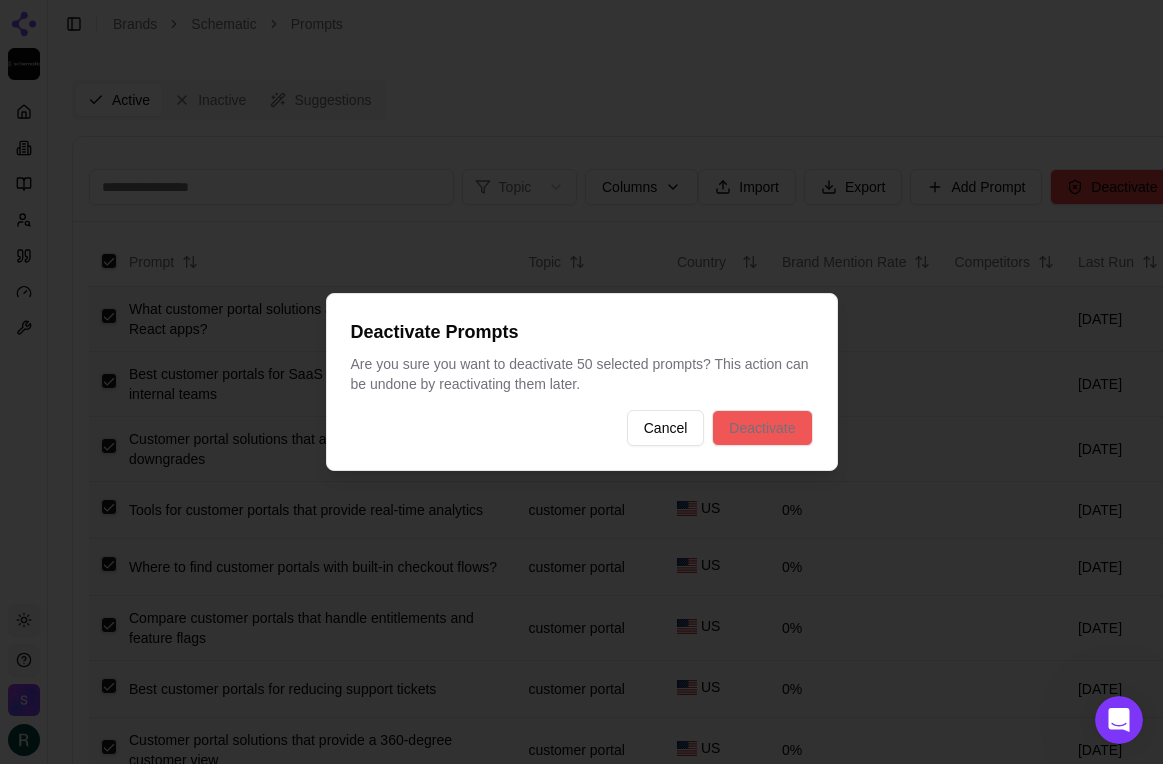 click on "Deactivate" at bounding box center (762, 428) 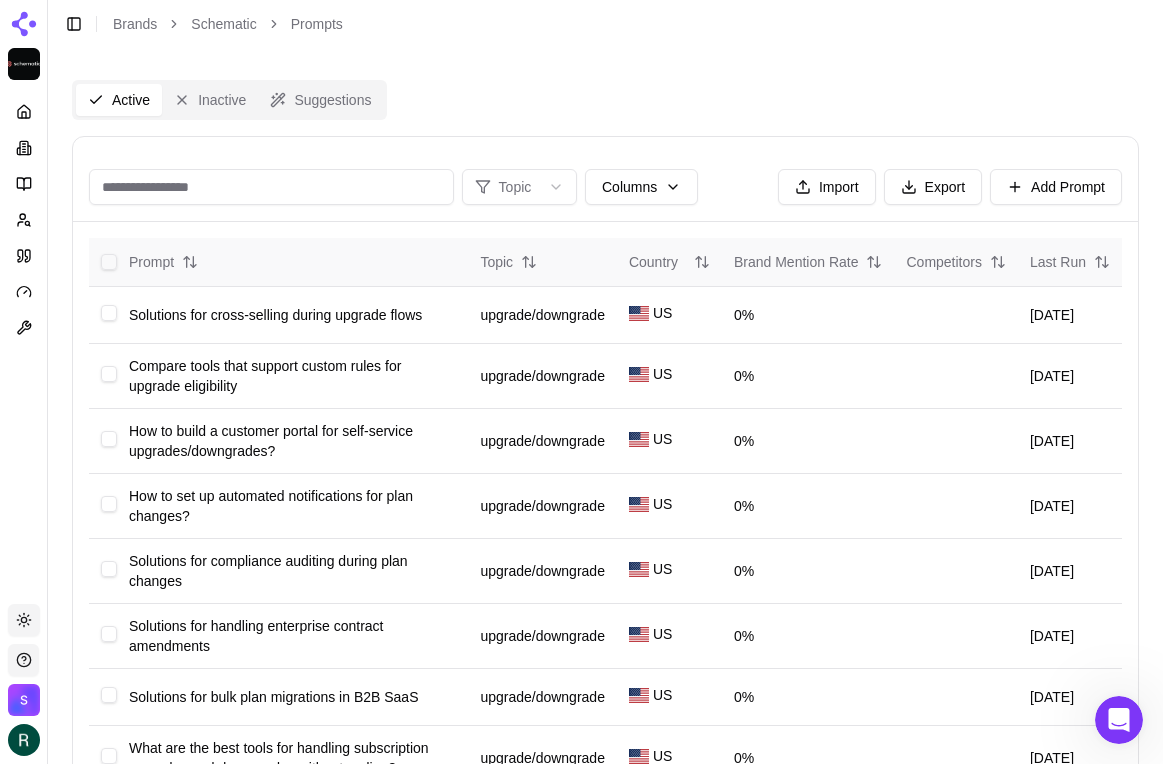 click at bounding box center (109, 262) 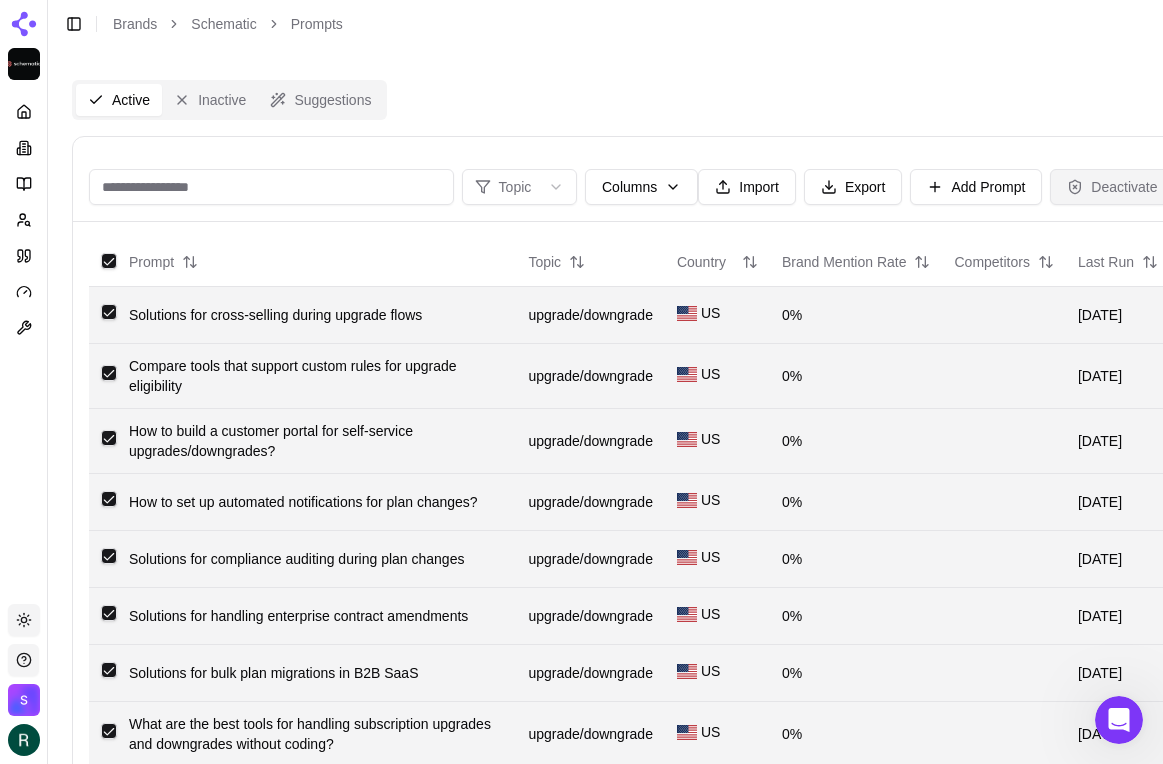 click on "Deactivate" at bounding box center [1112, 187] 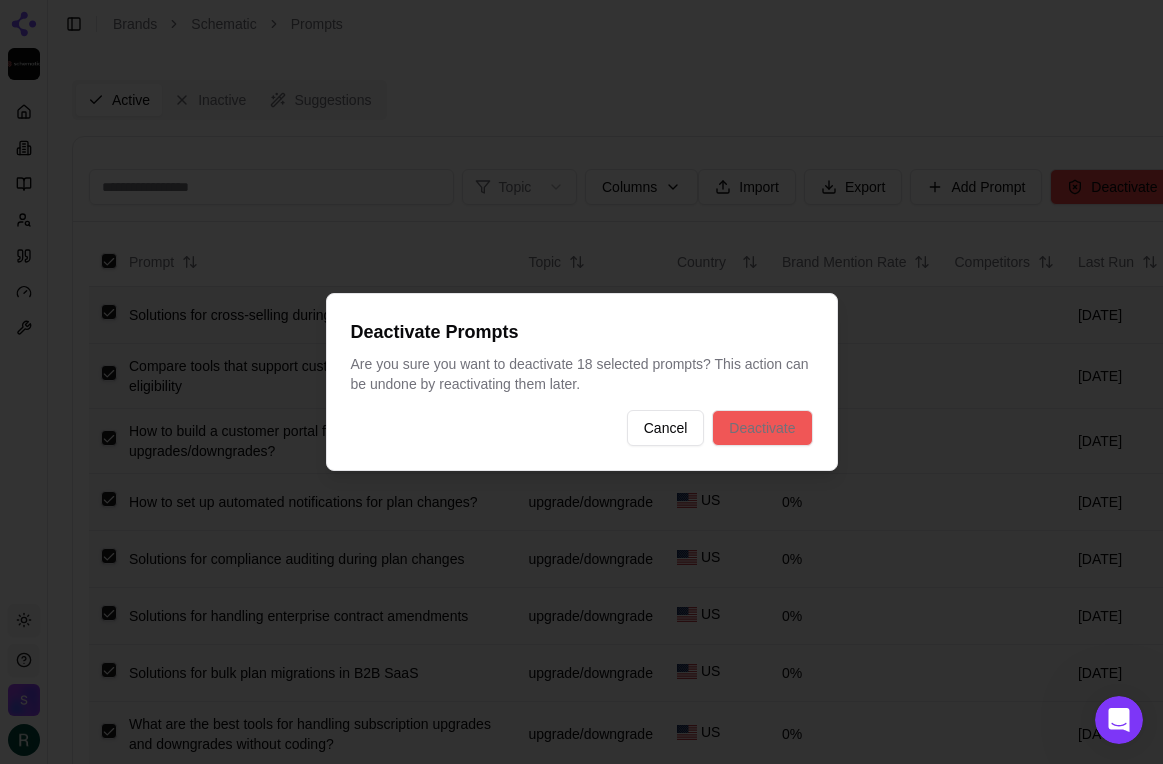click on "Deactivate" at bounding box center [762, 428] 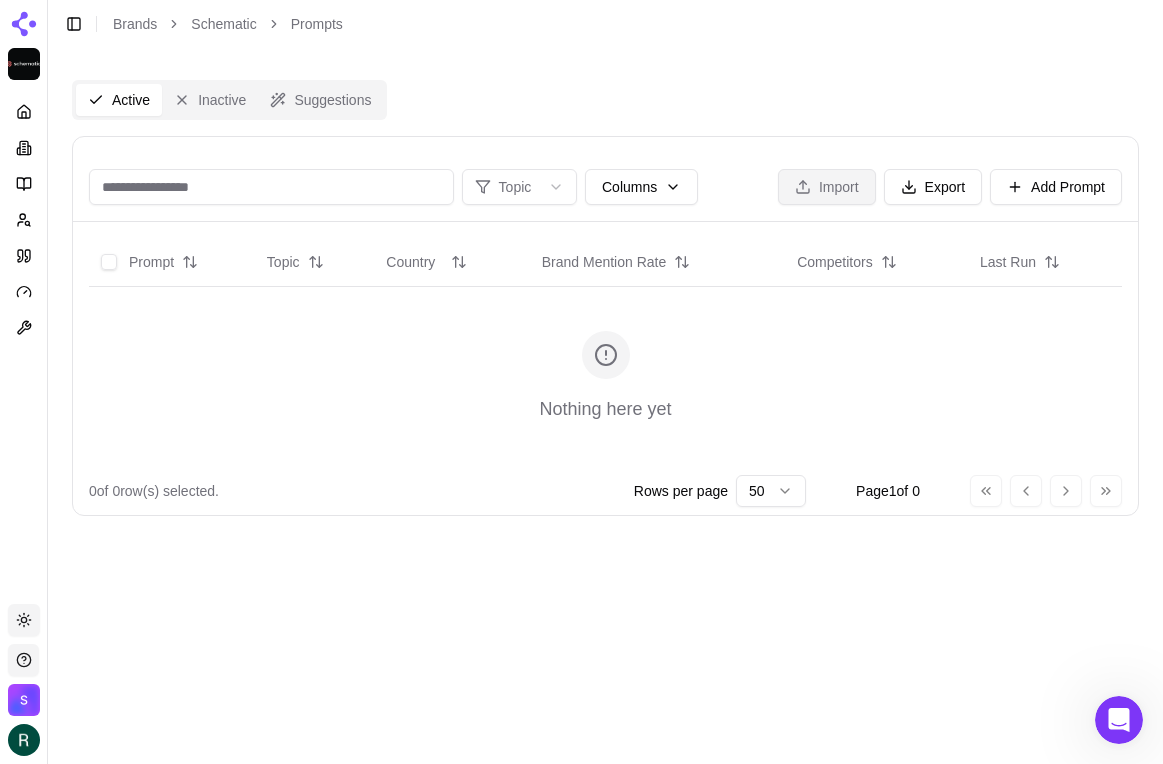 click on "Import" at bounding box center (827, 187) 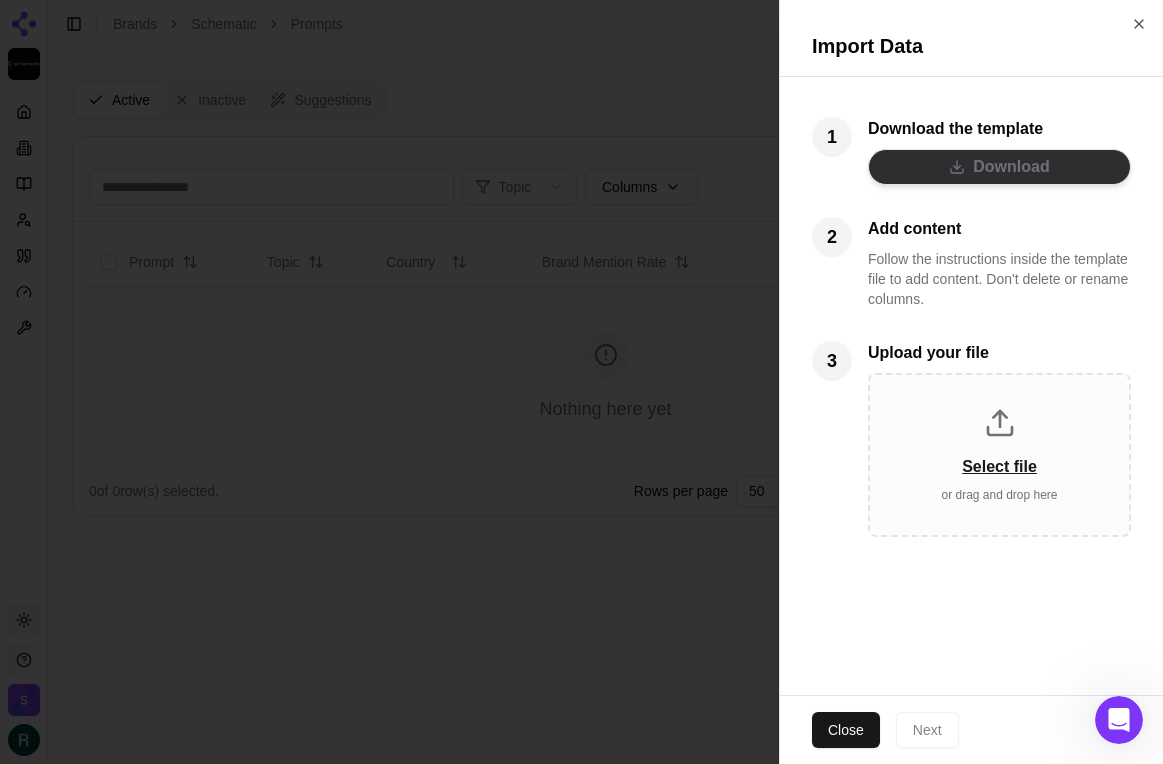 click on "Download" at bounding box center [999, 167] 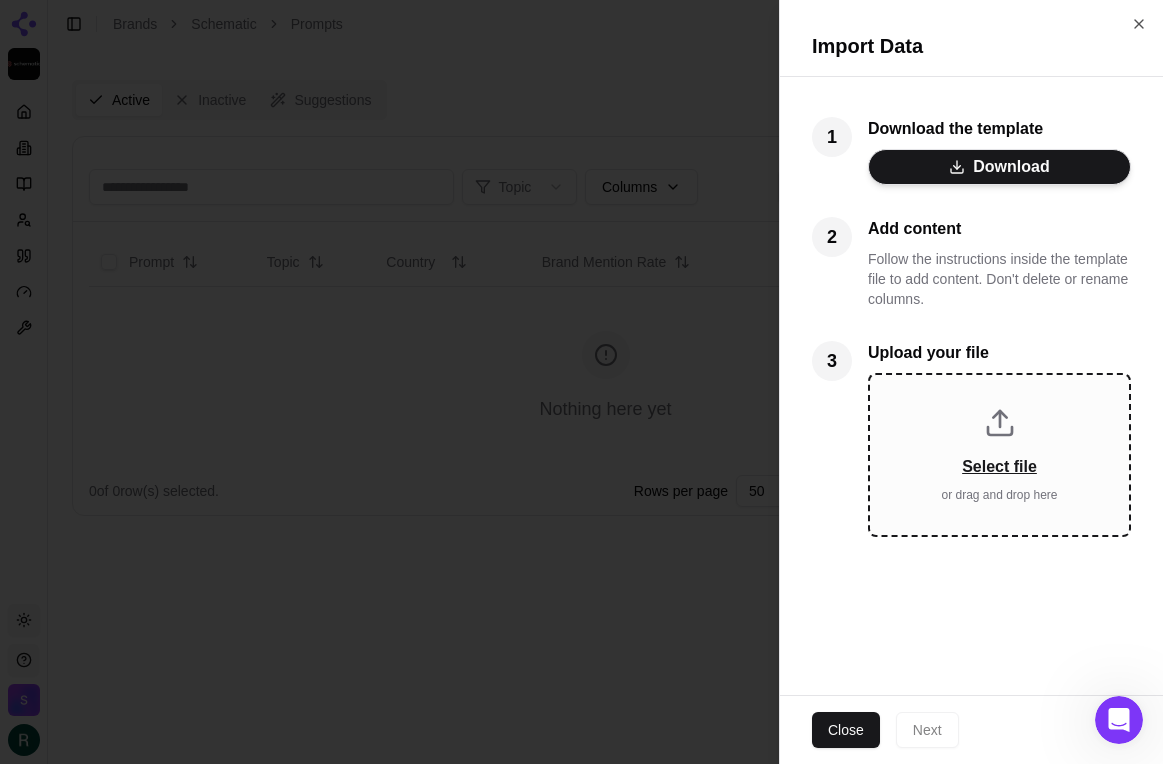 click on "Select file or drag and drop here" at bounding box center [999, 455] 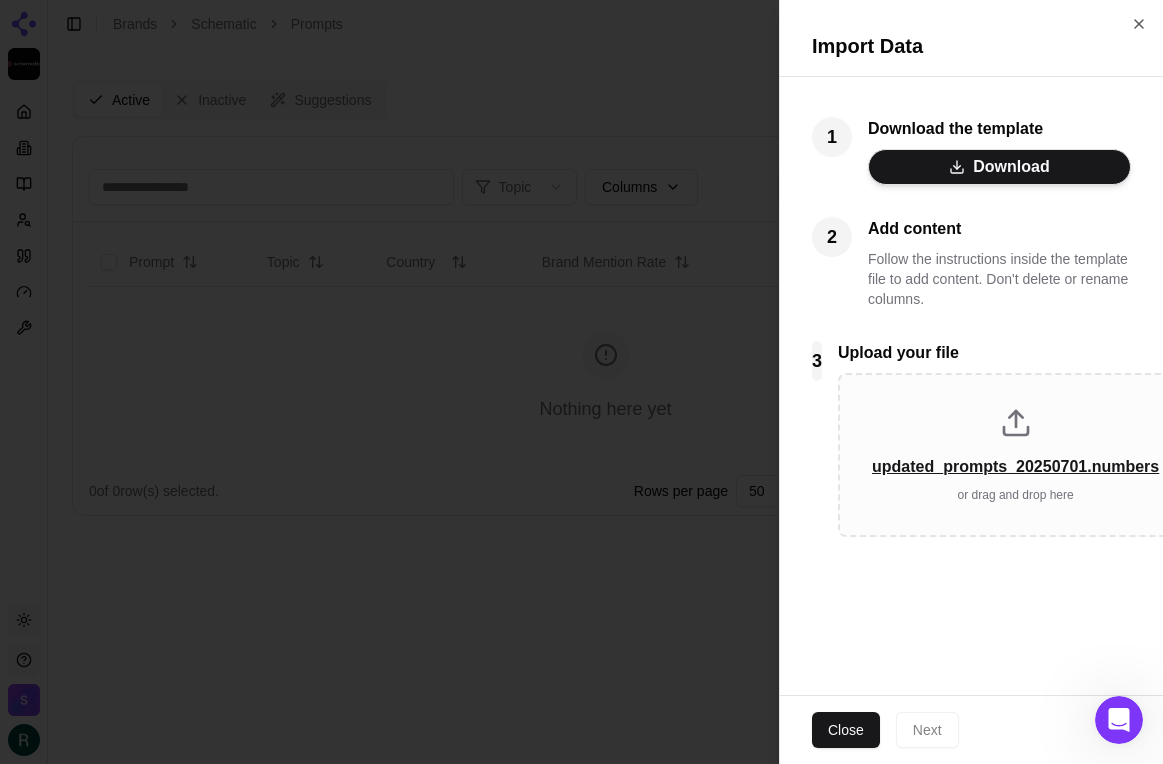click on "Follow the instructions inside the template file to add content. Don't delete or rename columns." at bounding box center [999, 279] 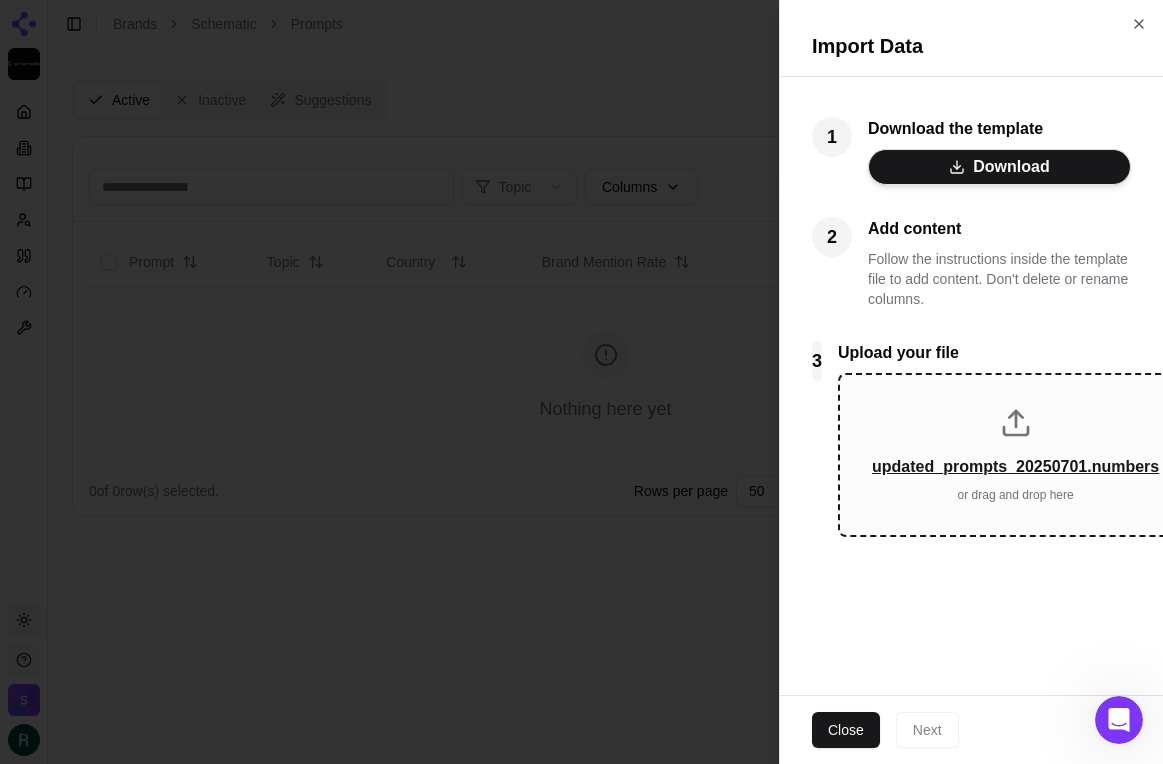 click on "updated_prompts_20250701.numbers or drag and drop here" at bounding box center (1015, 455) 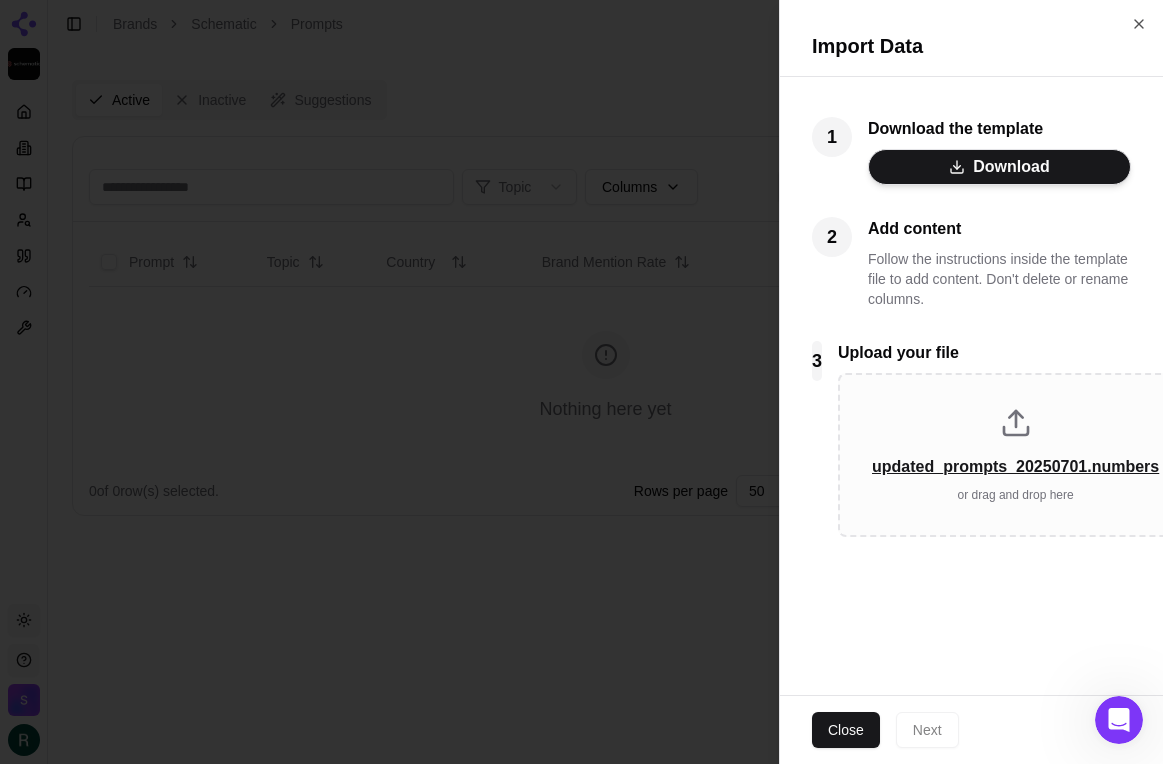 click on "Close Next" at bounding box center (971, 729) 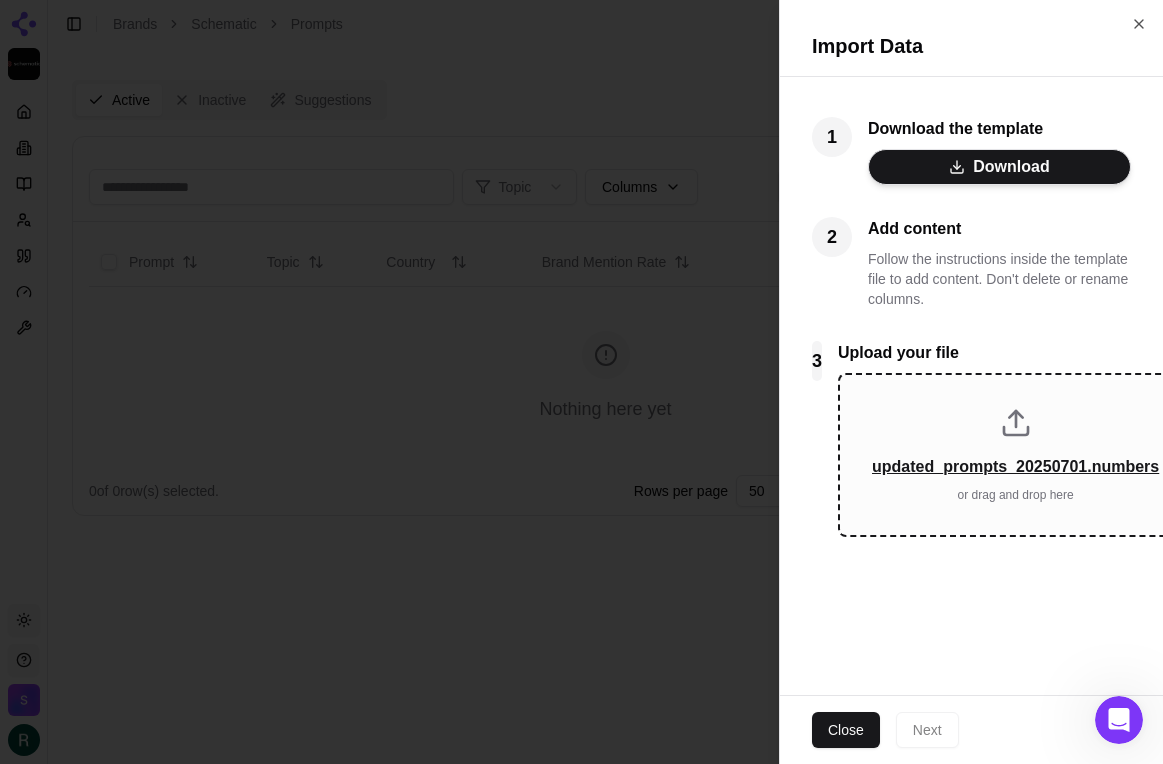 scroll, scrollTop: 0, scrollLeft: 30, axis: horizontal 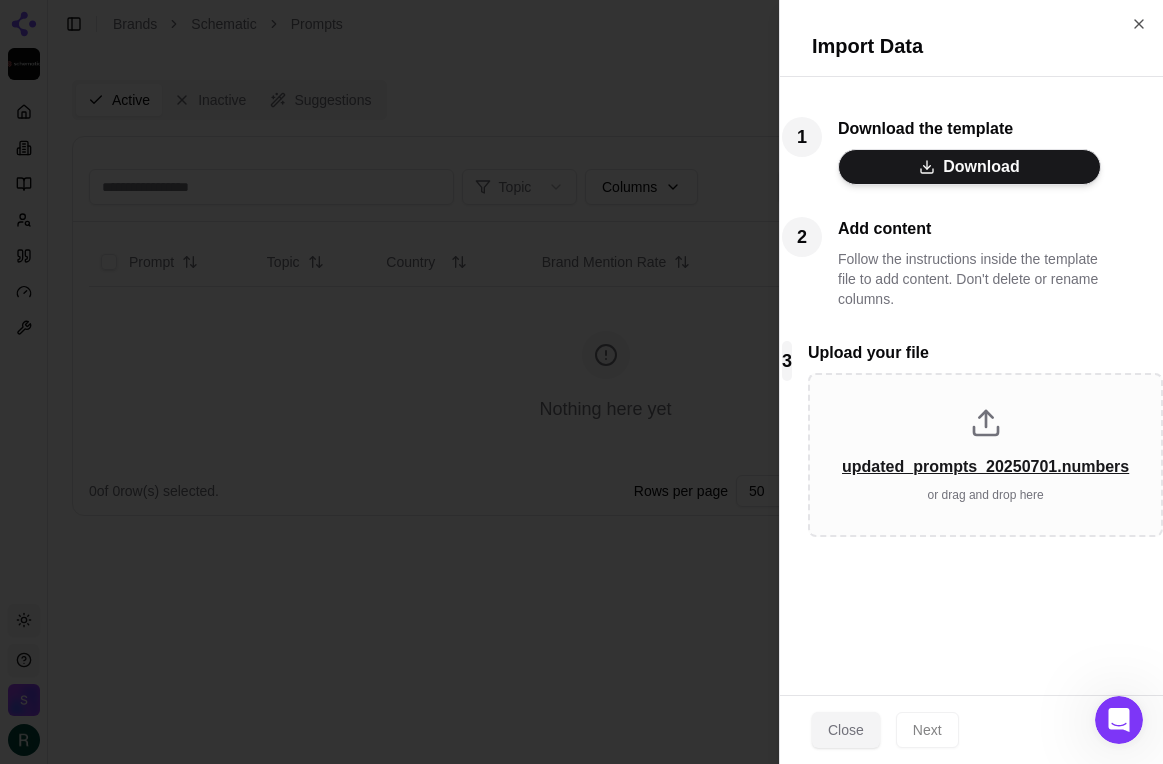 click on "Close" at bounding box center [846, 730] 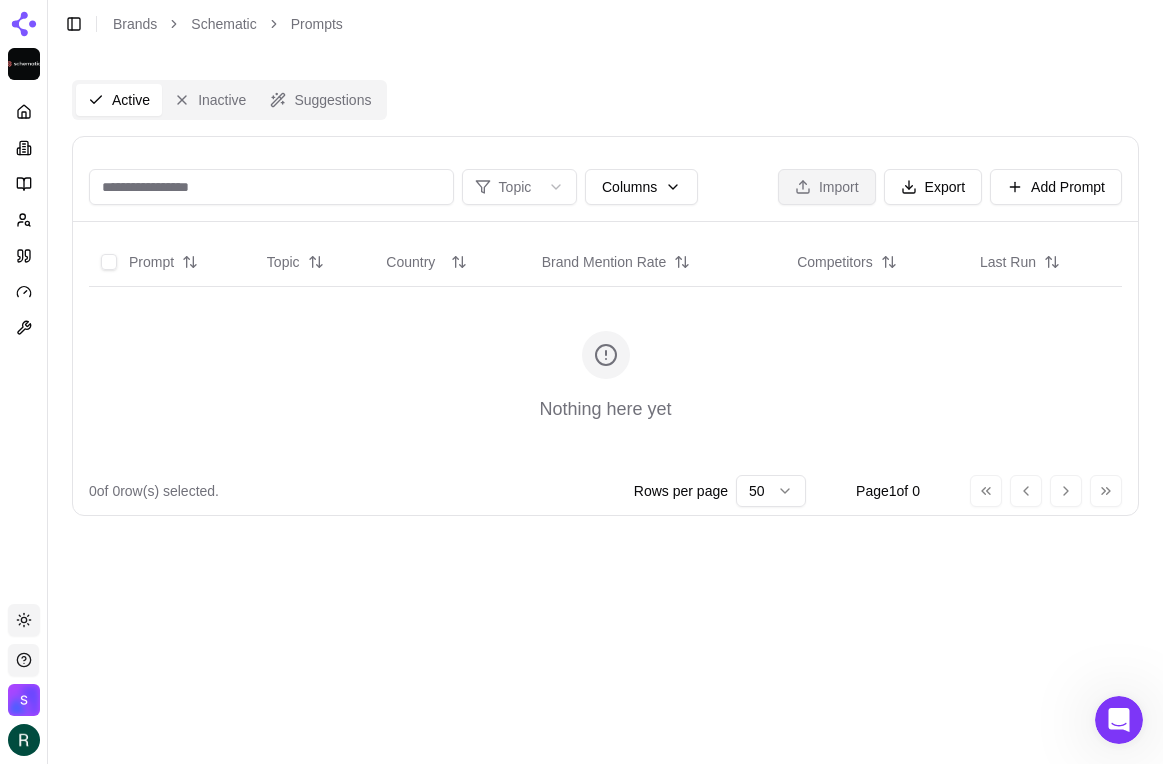 click on "Import" at bounding box center (827, 187) 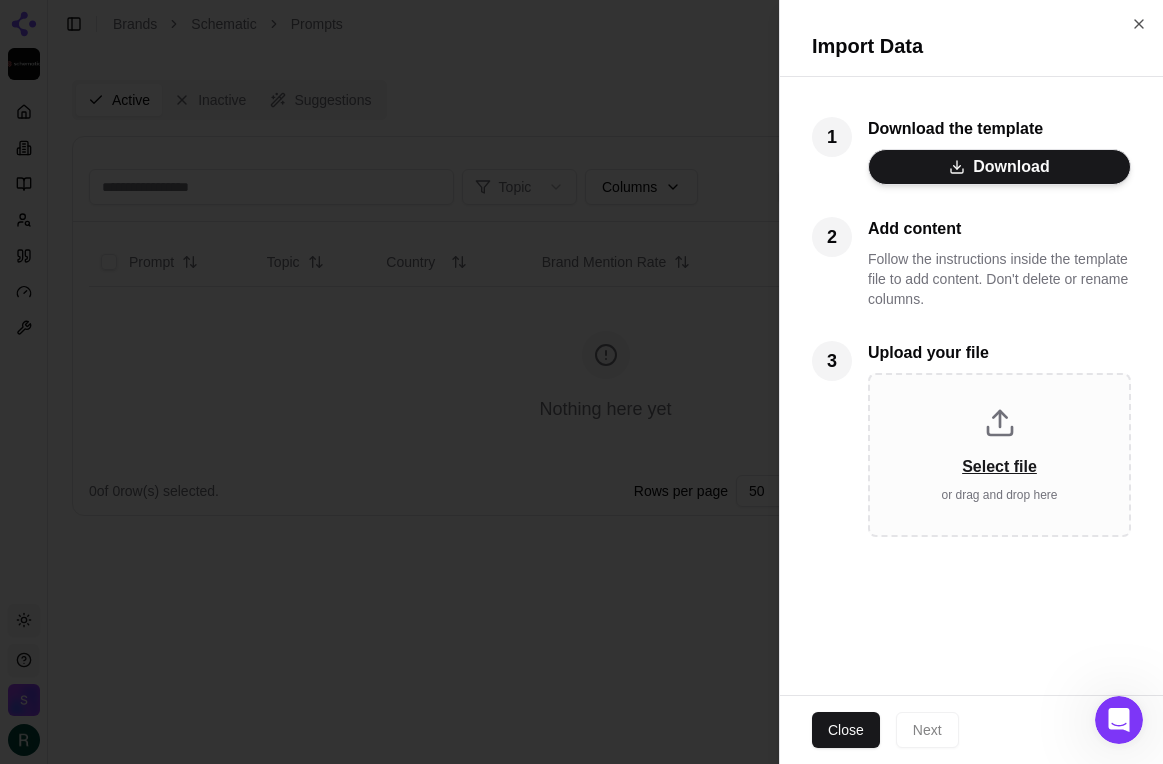 click on "Close Next" at bounding box center (971, 729) 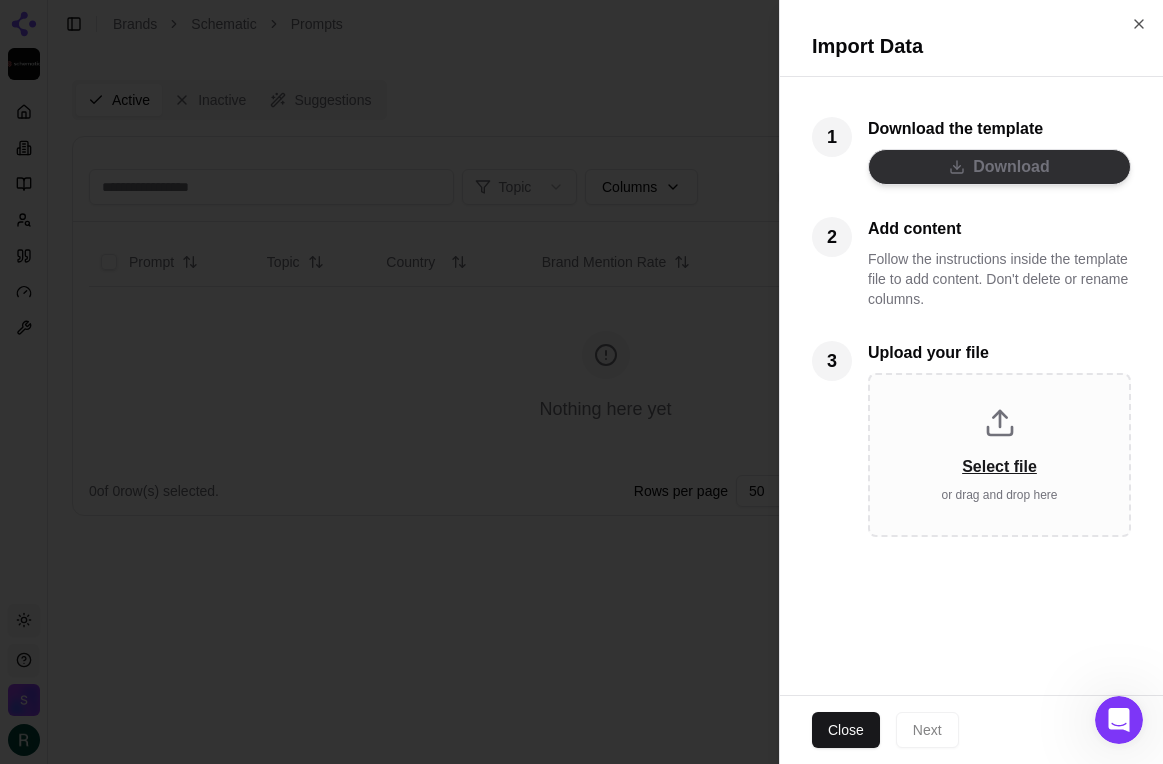 click on "Download" at bounding box center (999, 167) 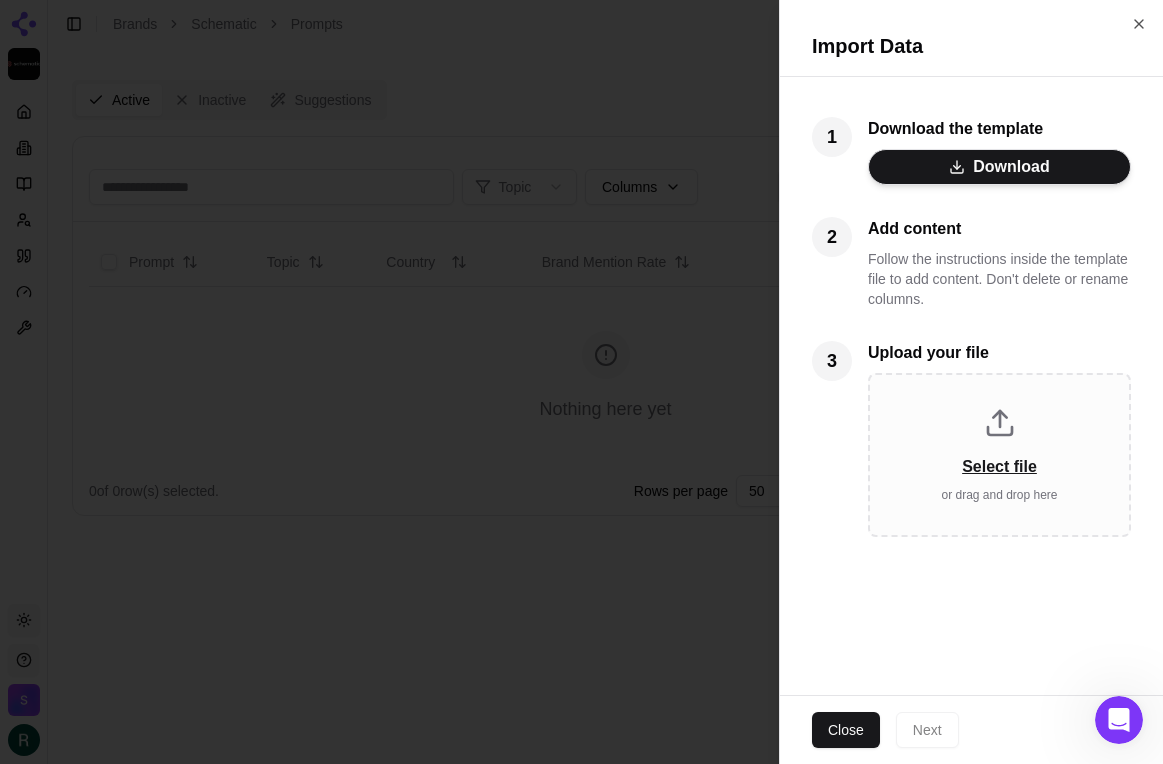 click on "Follow the instructions inside the template file to add content. Don't delete or rename columns." at bounding box center [999, 279] 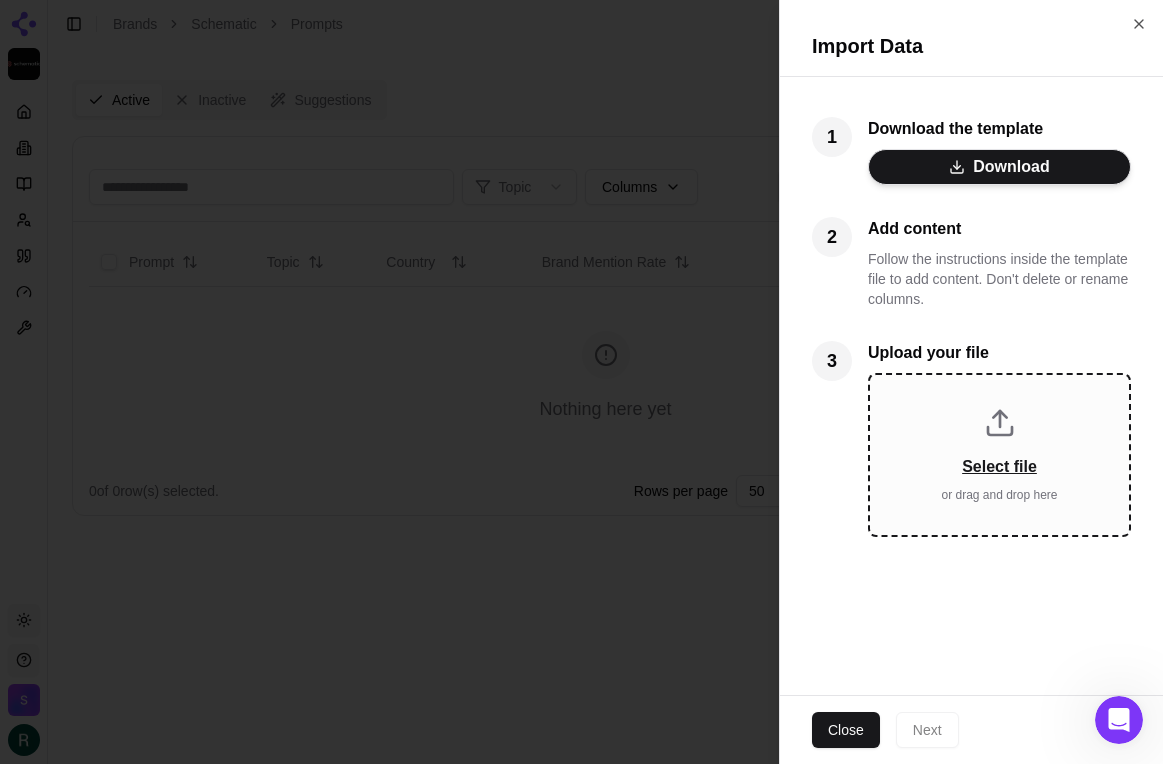 click on "Select file" at bounding box center (999, 467) 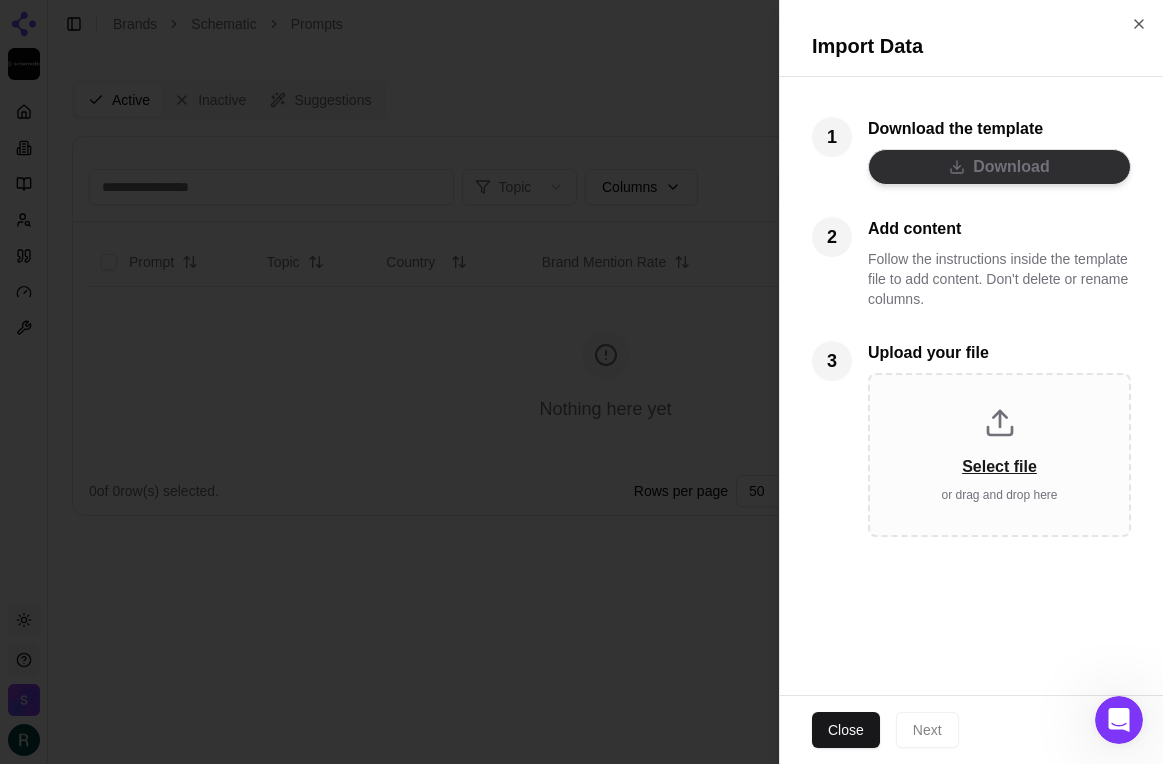 click on "Download" at bounding box center [999, 167] 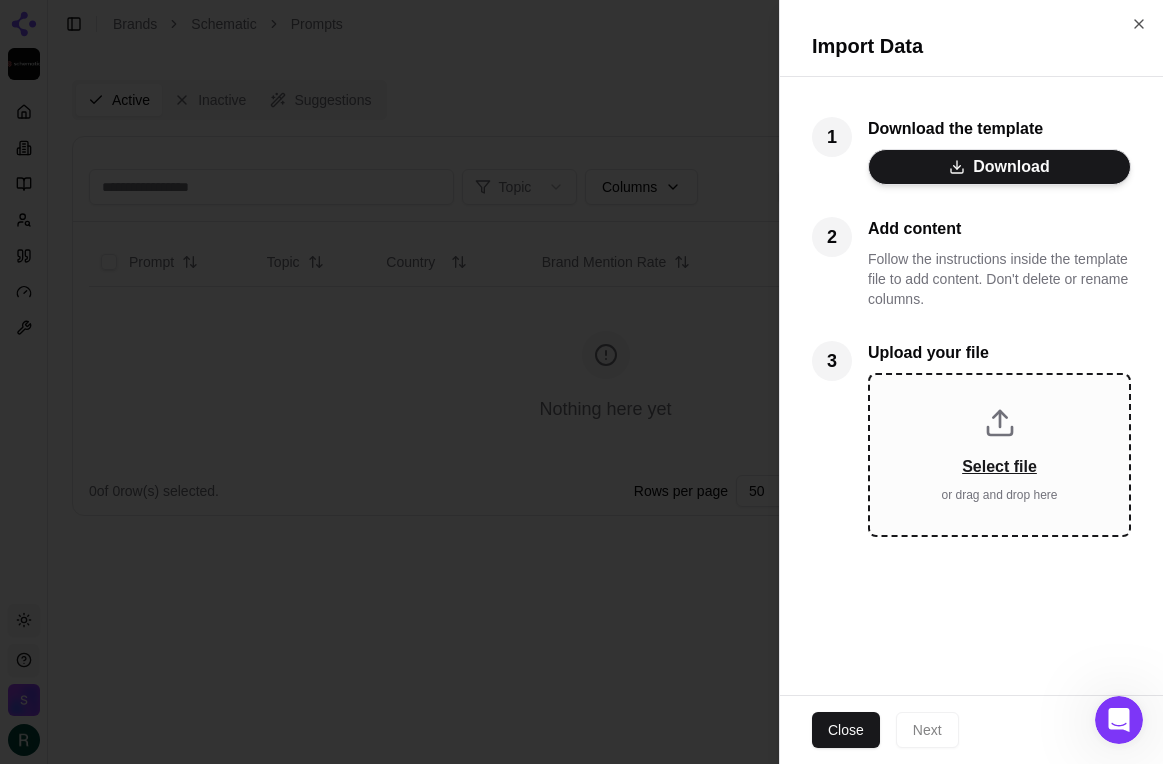 click 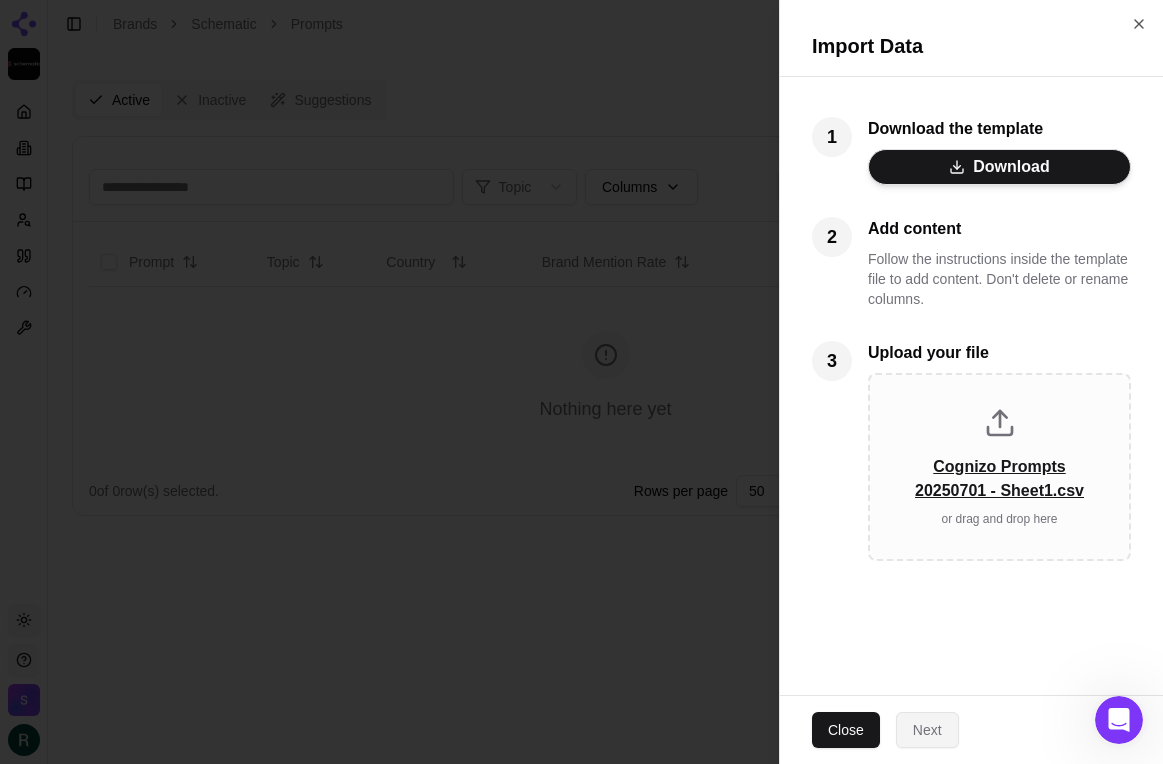 click on "Next" at bounding box center [927, 730] 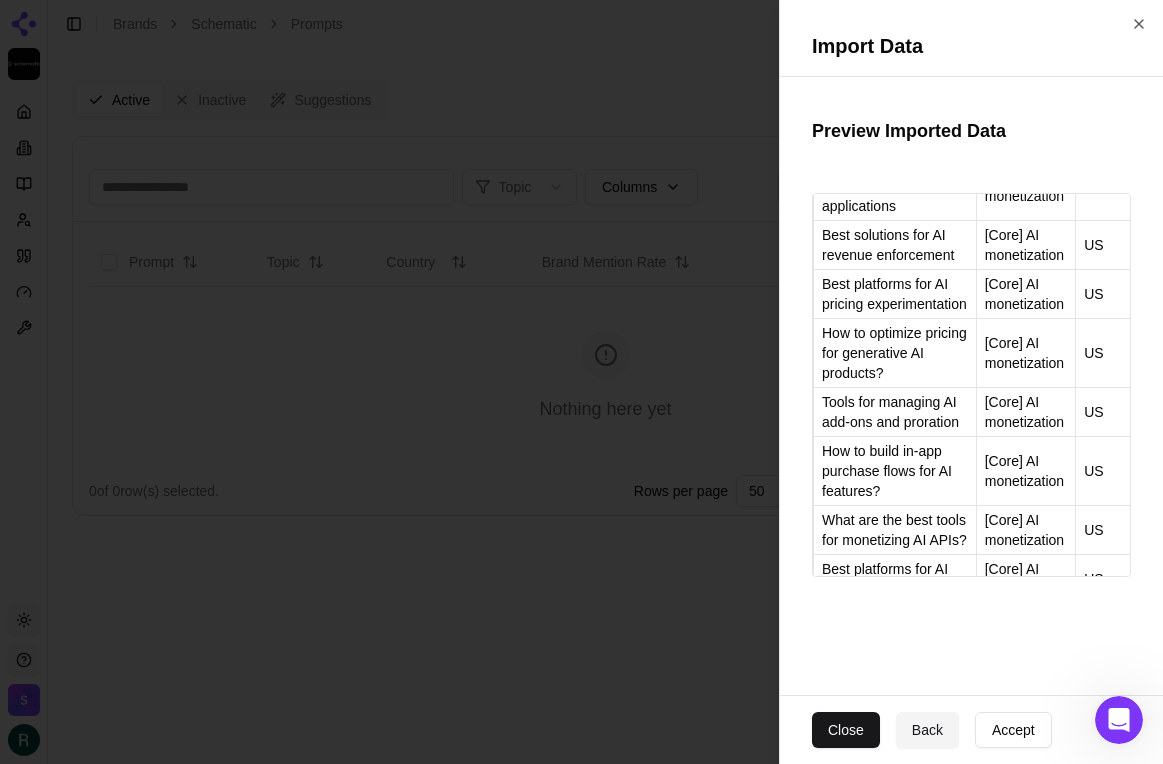 scroll, scrollTop: 0, scrollLeft: 0, axis: both 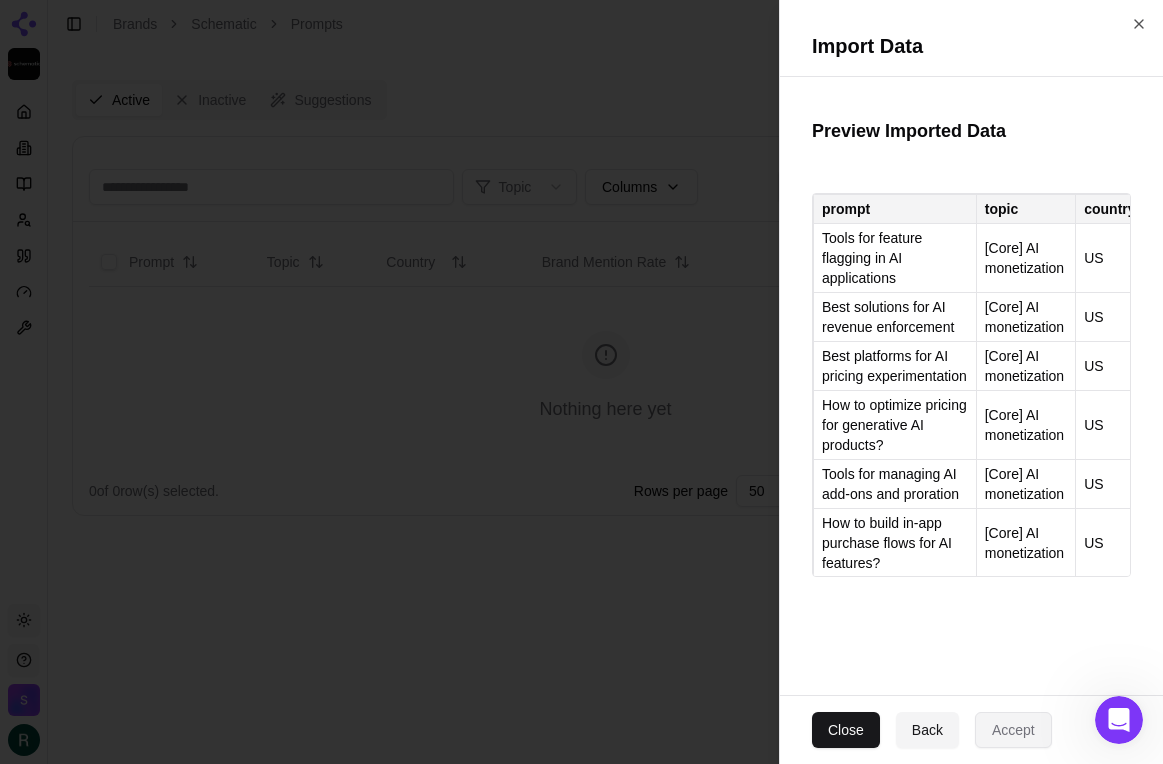 click on "Accept" at bounding box center [1013, 730] 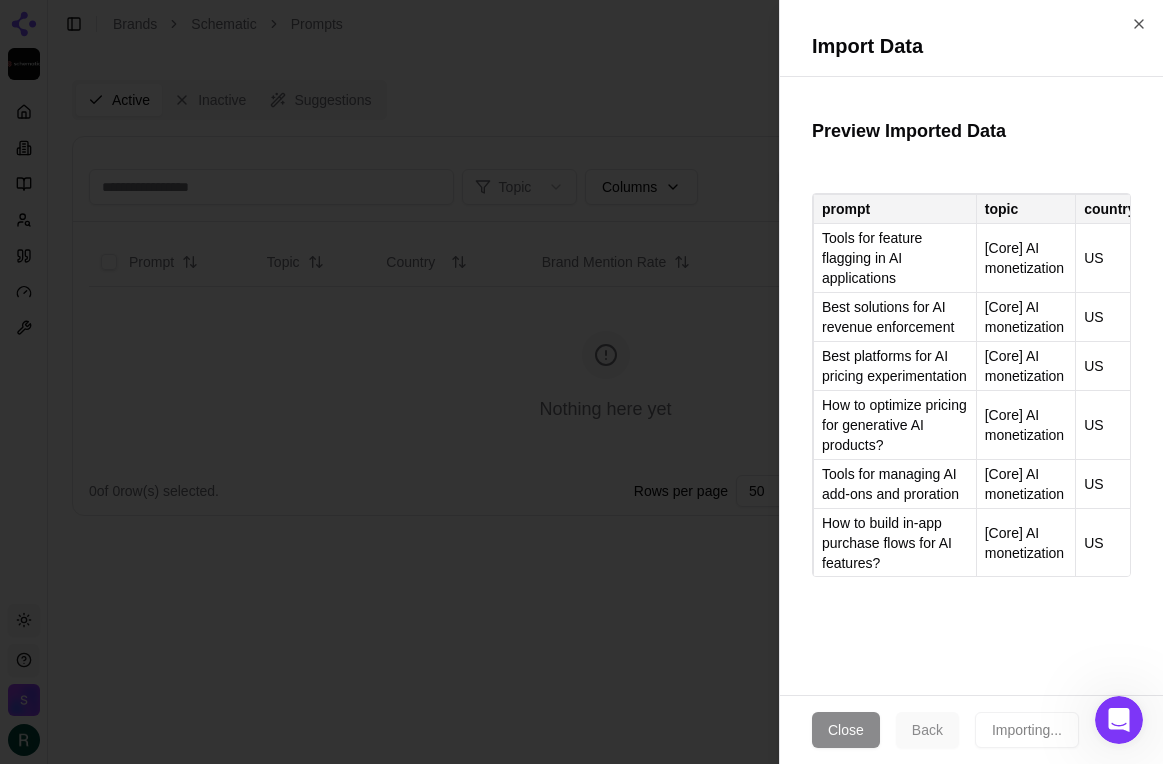click on "Close Back Importing..." at bounding box center (971, 729) 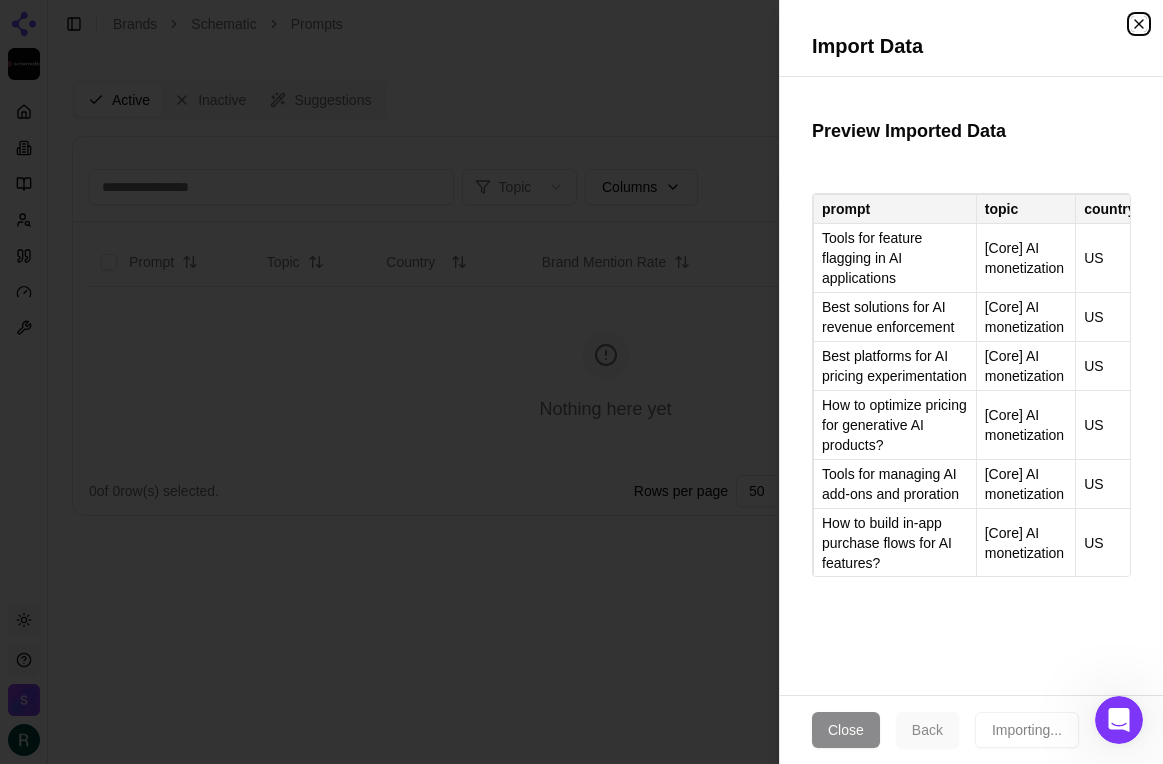 click 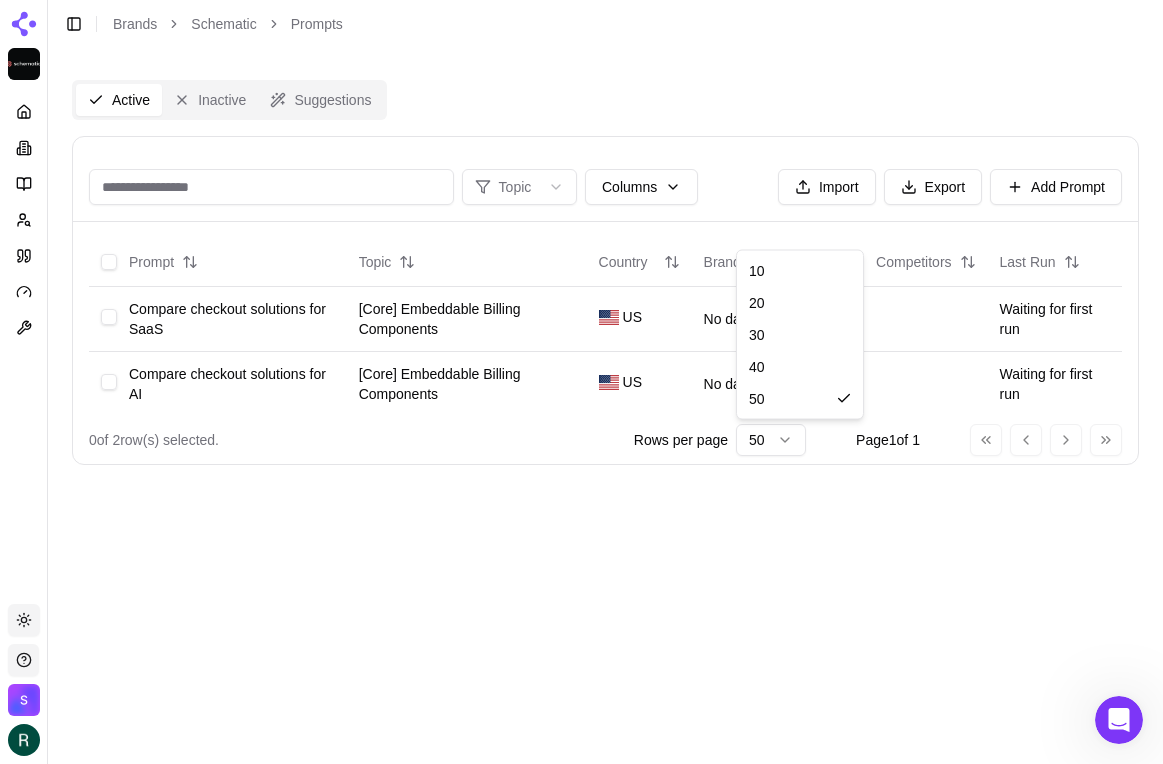 click on "Platform Toggle theme Schematic   Toggle Sidebar Brands Schematic Prompts Active Inactive Suggestions Topic Columns Import Export Add Prompt Prompt Topic Country Brand Mention Rate Competitors Last Run Compare checkout solutions for SaaS [Core] Embeddable Billing Components US No data Waiting for first run Compare checkout solutions for AI [Core] Embeddable Billing Components US No data Waiting for first run 0  of   2  row(s) selected. Rows per page 50 Page  1  of   1 Go to first page Go to previous page Go to next page Go to last page 31% 10 20 30 40 50" at bounding box center [581, 382] 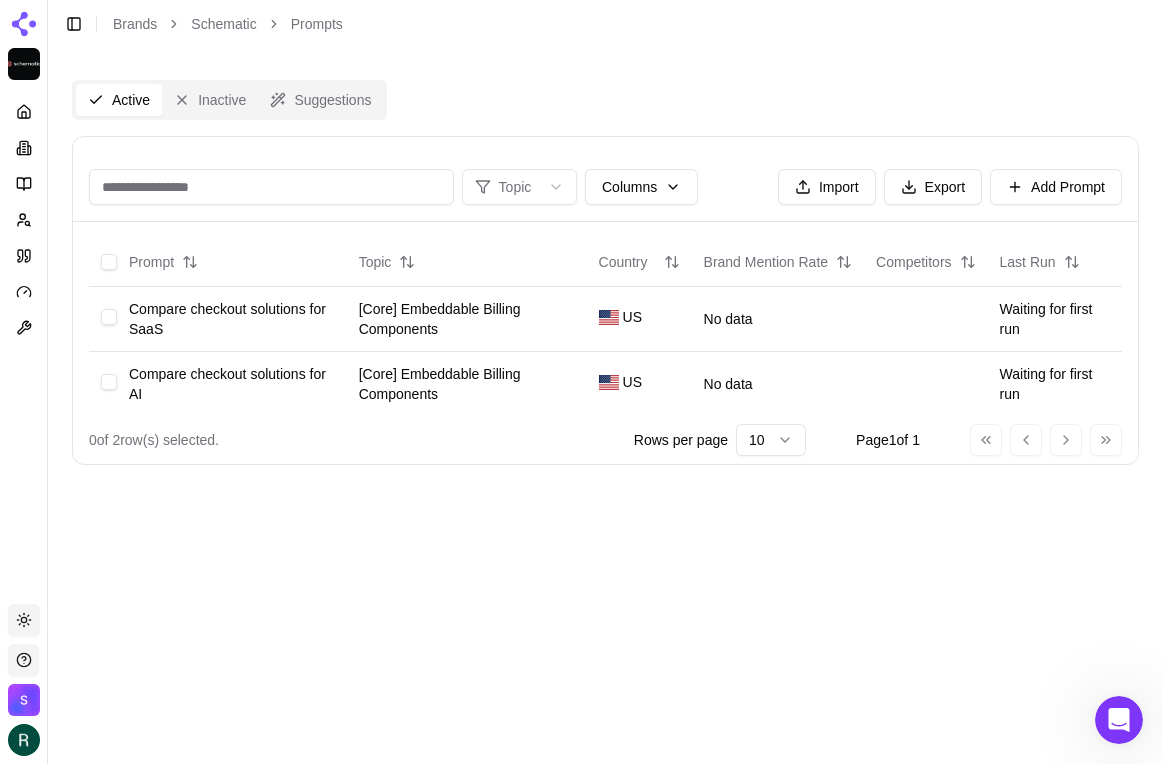click at bounding box center (605, 481) 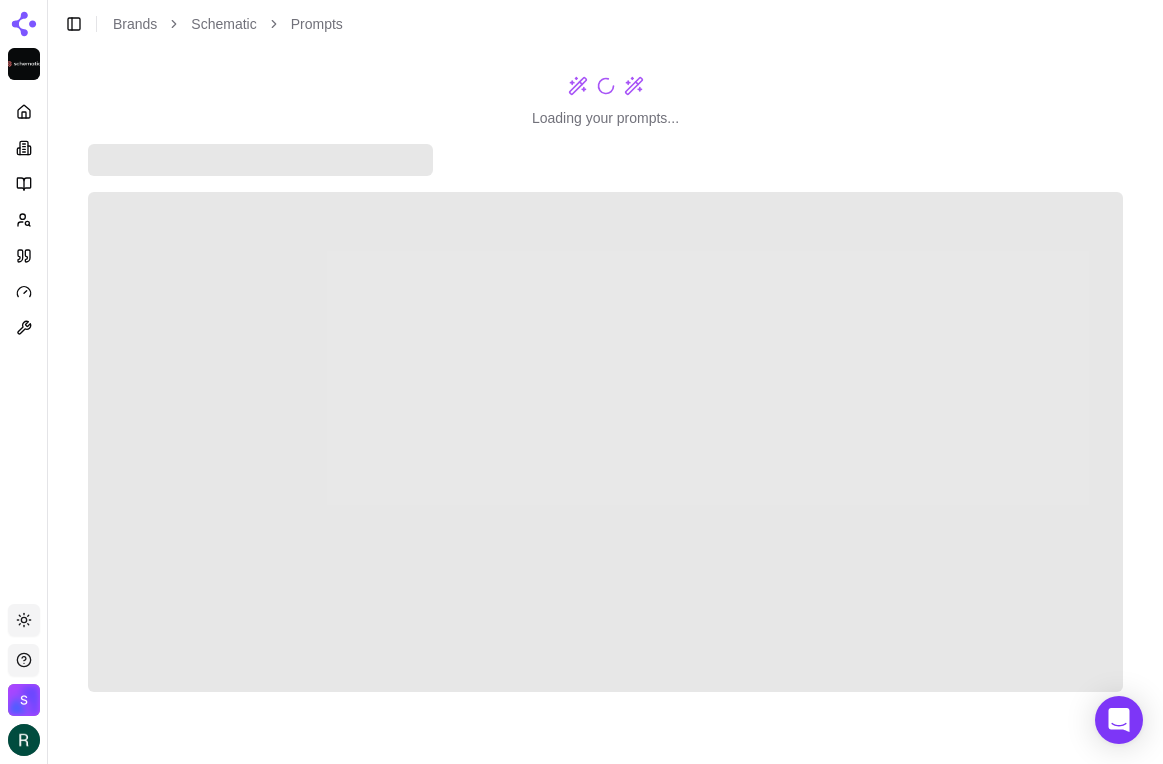 scroll, scrollTop: 0, scrollLeft: 0, axis: both 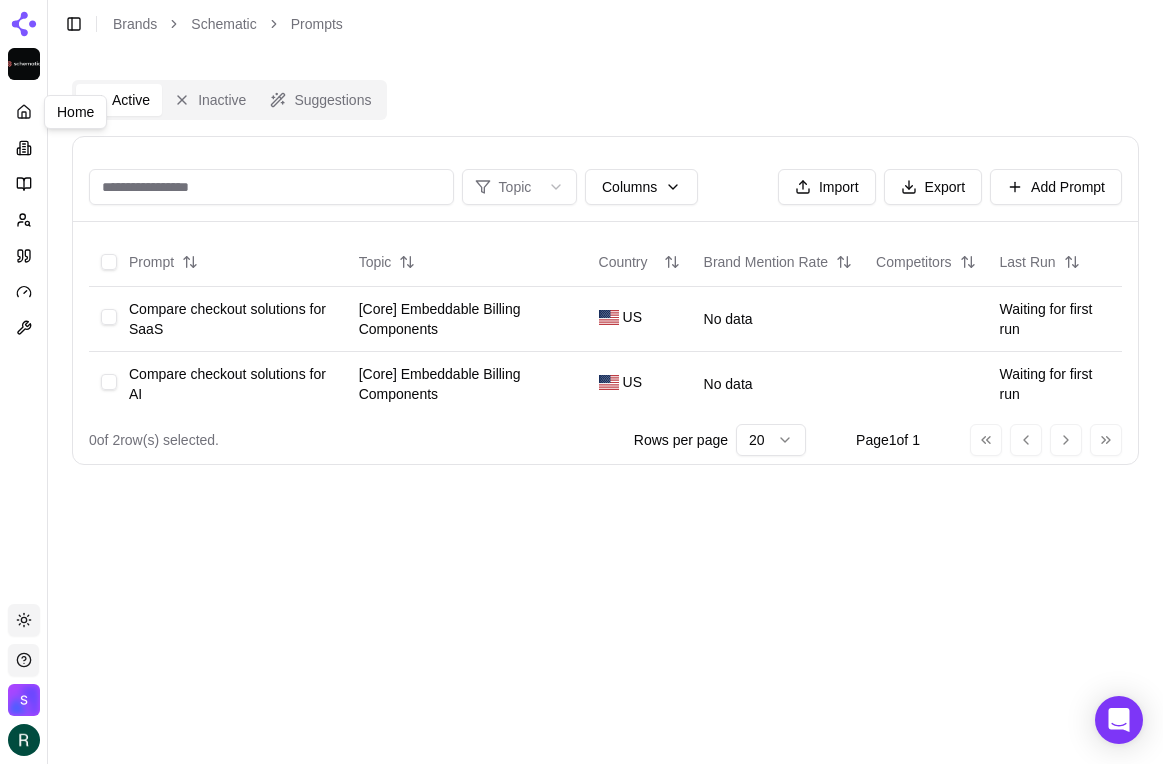 click 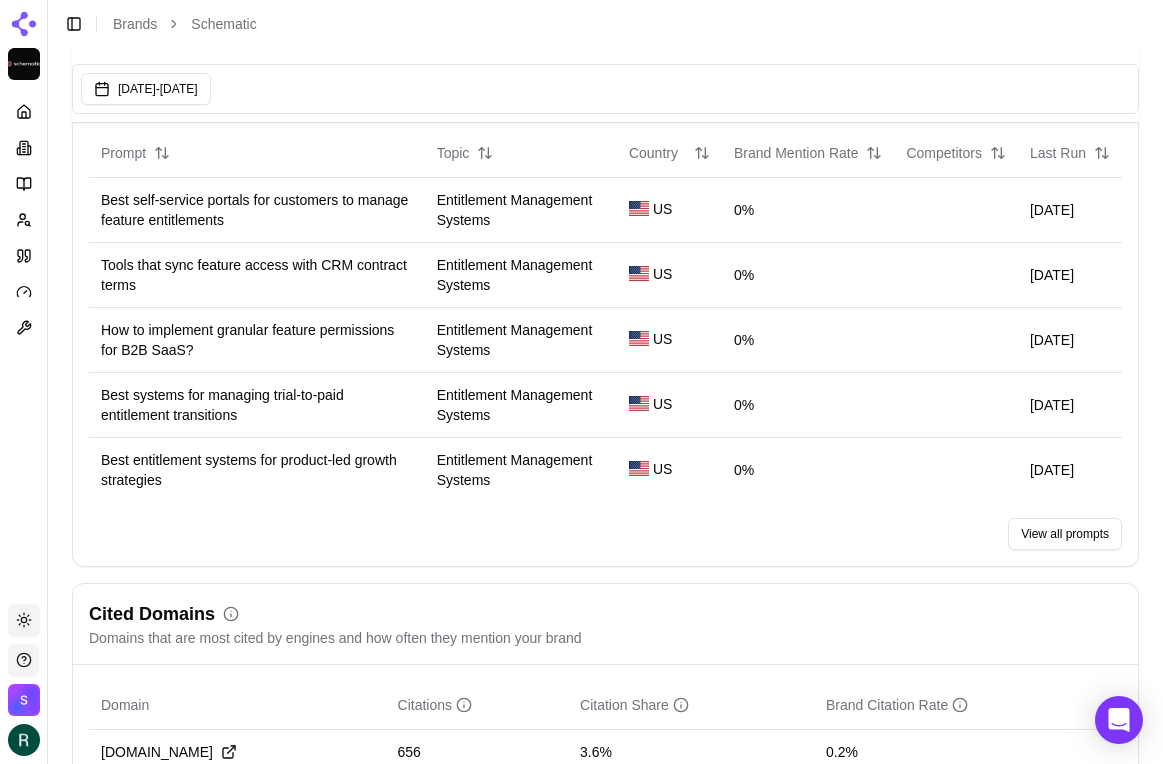 scroll, scrollTop: 1868, scrollLeft: 0, axis: vertical 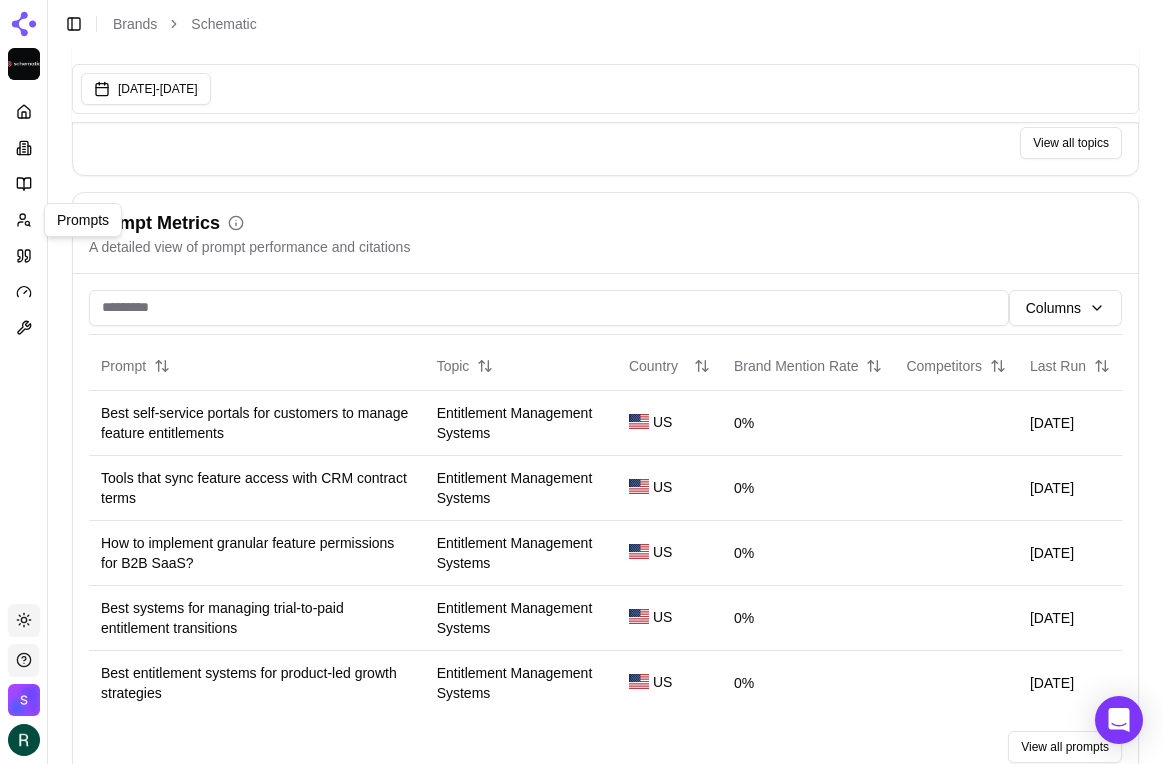 click 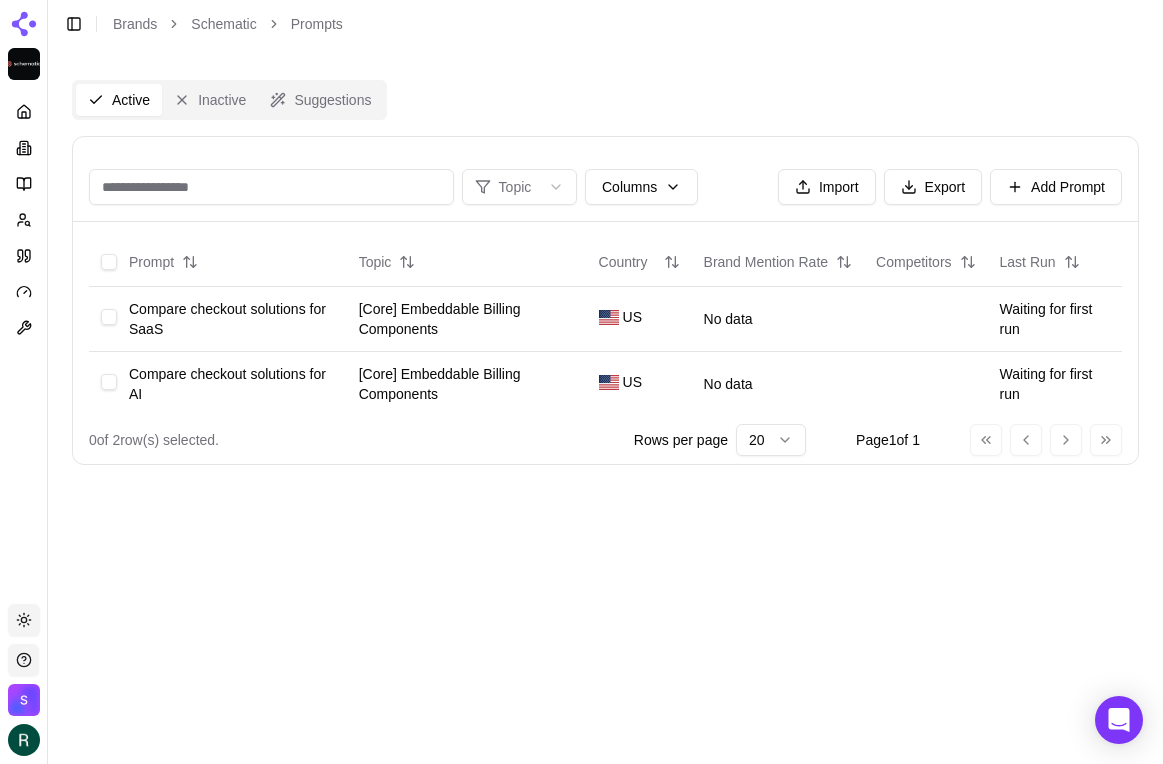 scroll, scrollTop: 0, scrollLeft: 0, axis: both 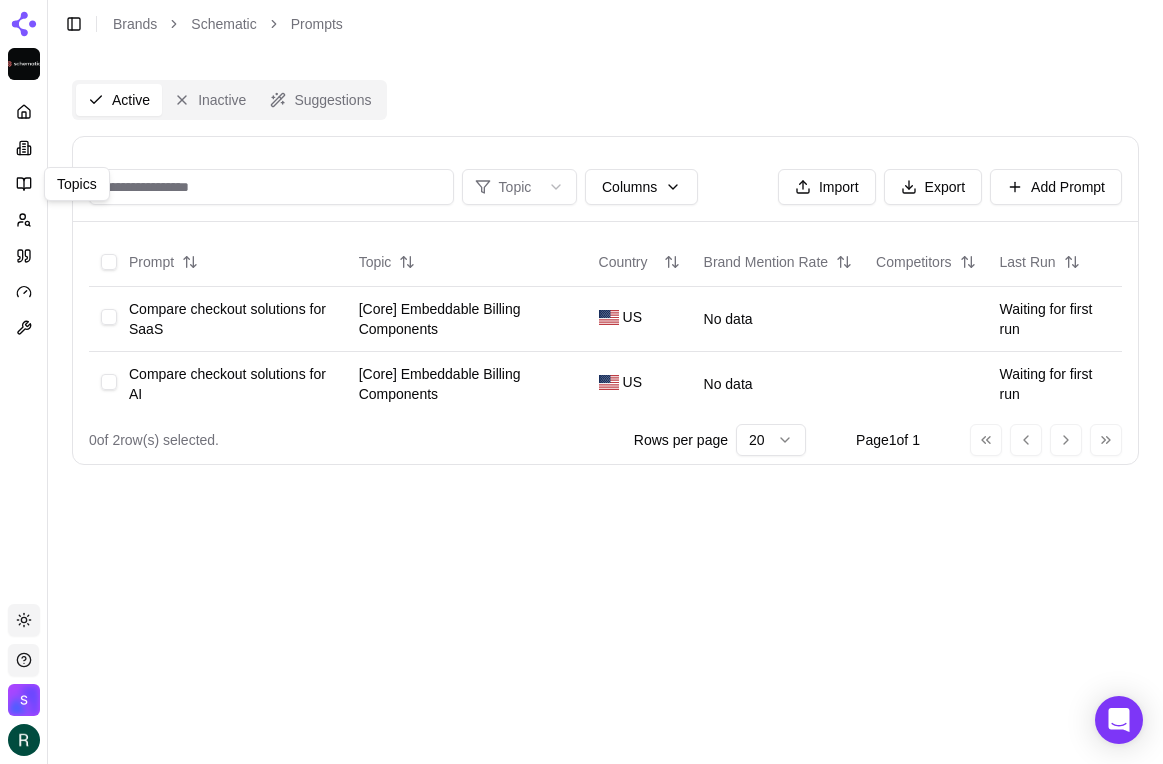 click on "Platform Topics Topics Toggle theme Schematic   Toggle Sidebar Brands Schematic Prompts Active Inactive Suggestions Topic Columns Import Export Add Prompt Prompt Topic Country Brand Mention Rate Competitors Last Run Compare checkout solutions for SaaS [Core] Embeddable Billing Components US No data Waiting for first run Compare checkout solutions for AI [Core] Embeddable Billing Components US No data Waiting for first run 0  of   2  row(s) selected. Rows per page 20 Page  1  of   1 Go to first page Go to previous page Go to next page Go to last page 31%" at bounding box center [581, 382] 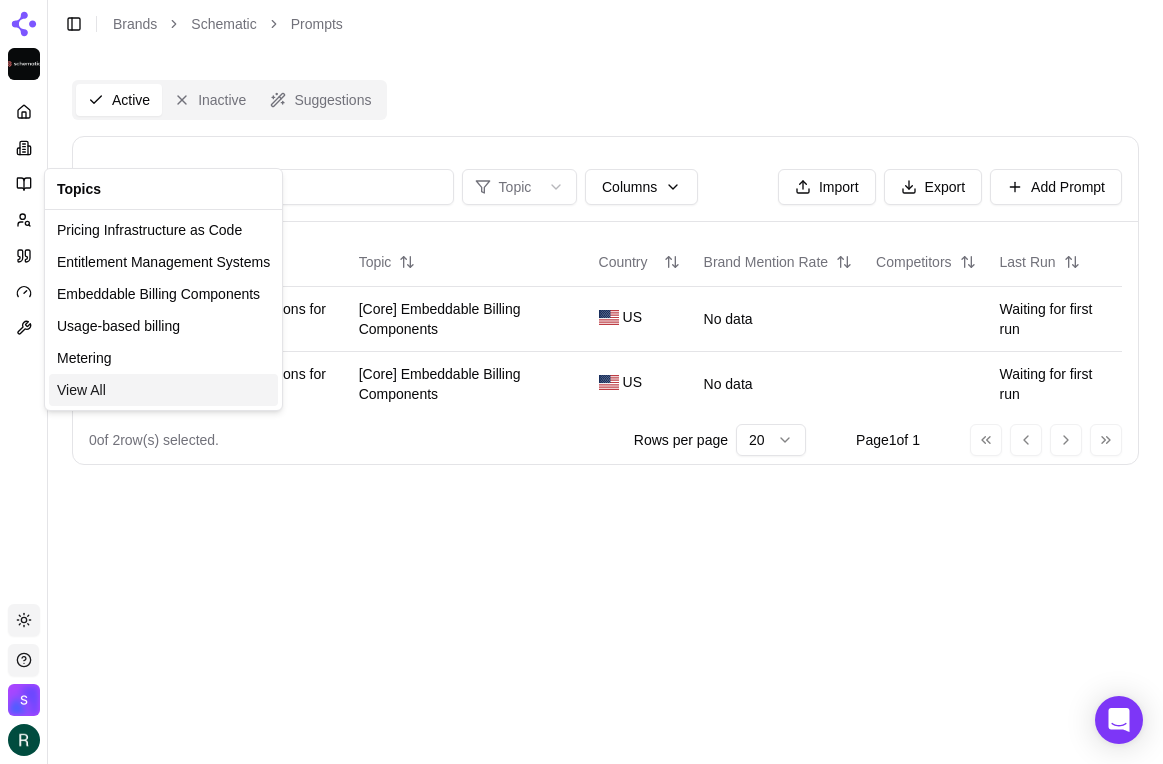click on "View All" at bounding box center [163, 390] 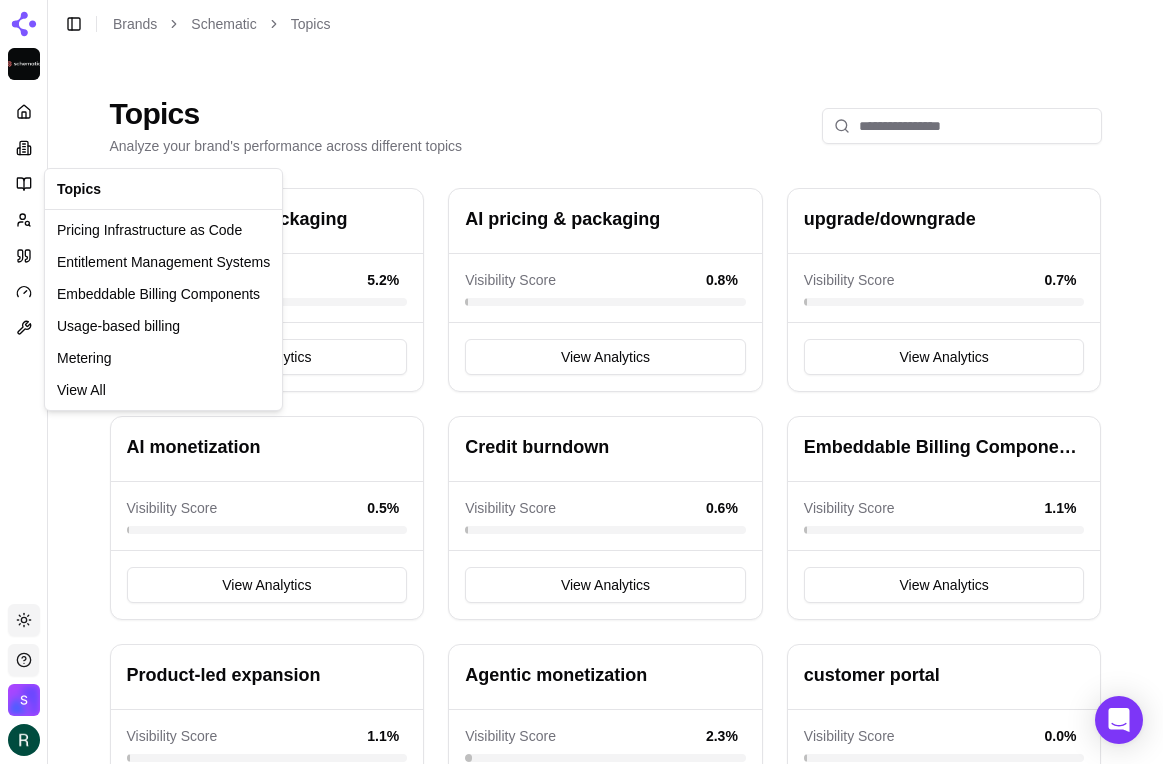click on "Platform Toggle theme Schematic   Toggle Sidebar Brands Schematic Topics Topics Analyze your brand's performance across different topics SaaS pricing & packaging Visibility Score 5.2 % View Analytics AI pricing & packaging  Visibility Score 0.8 % View Analytics upgrade/downgrade Visibility Score 0.7 % View Analytics AI monetization Visibility Score 0.5 % View Analytics Credit burndown Visibility Score 0.6 % View Analytics Embeddable Billing Components Visibility Score 1.1 % View Analytics Product-led expansion Visibility Score 1.1 % View Analytics Agentic monetization Visibility Score 2.3 % View Analytics customer portal  Visibility Score 0.0 % View Analytics feature flags Visibility Score 5.7 % View Analytics Entitlement Management Systems Visibility Score 1.8 % View Analytics Pricing Infrastructure as Code Visibility Score 0.8 % View Analytics Usage-based billing Visibility Score 0.0 % View Analytics Monetization Observability Visibility Score 0.0 % View Analytics Metering  Visibility Score 0.8" at bounding box center [581, 676] 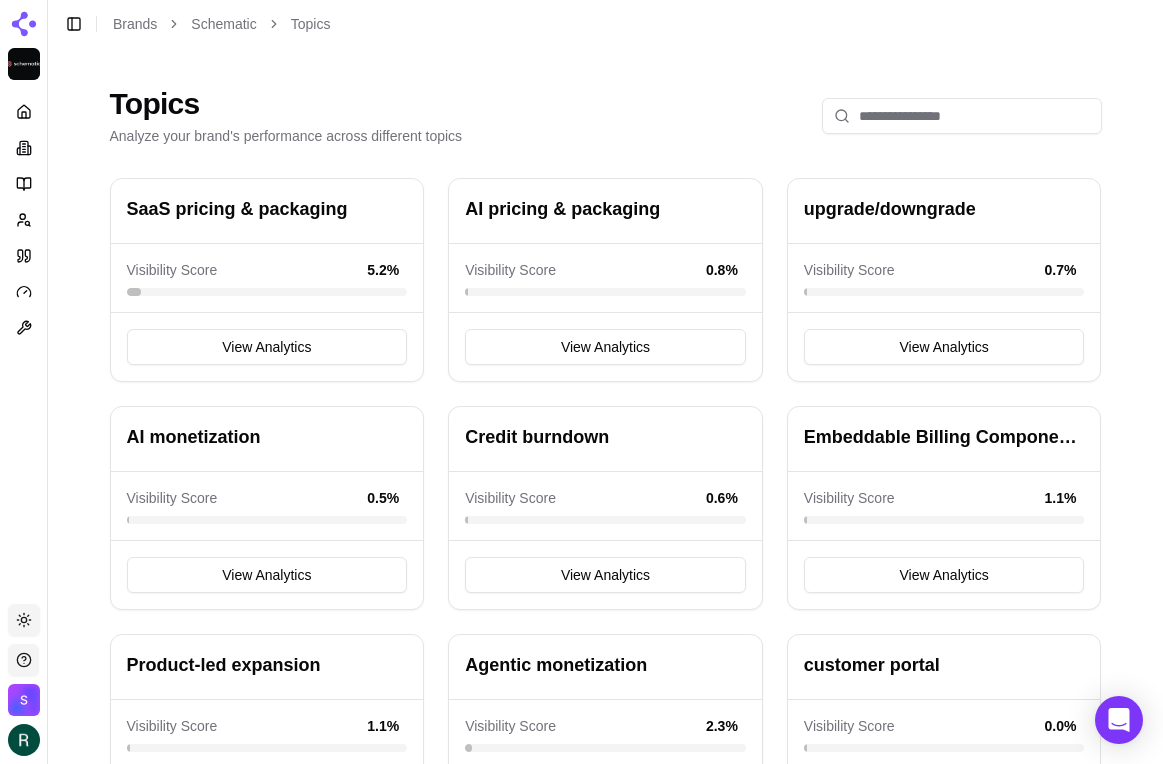 scroll, scrollTop: 0, scrollLeft: 0, axis: both 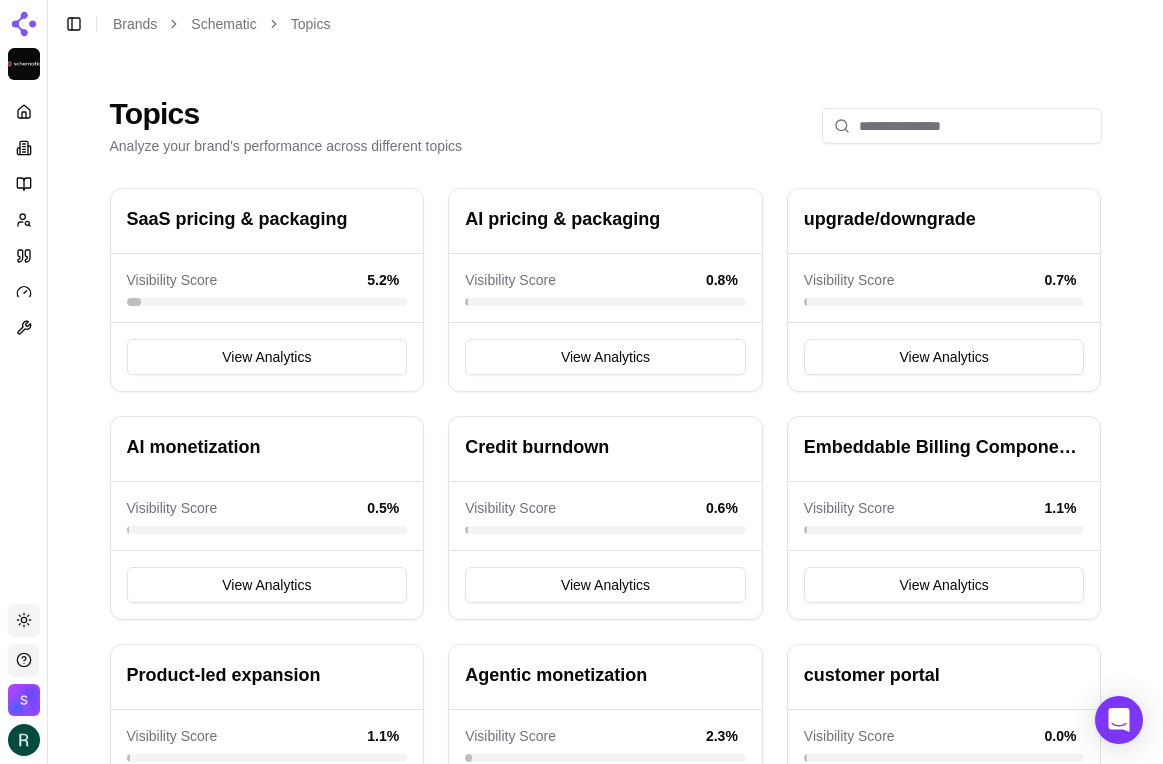 click 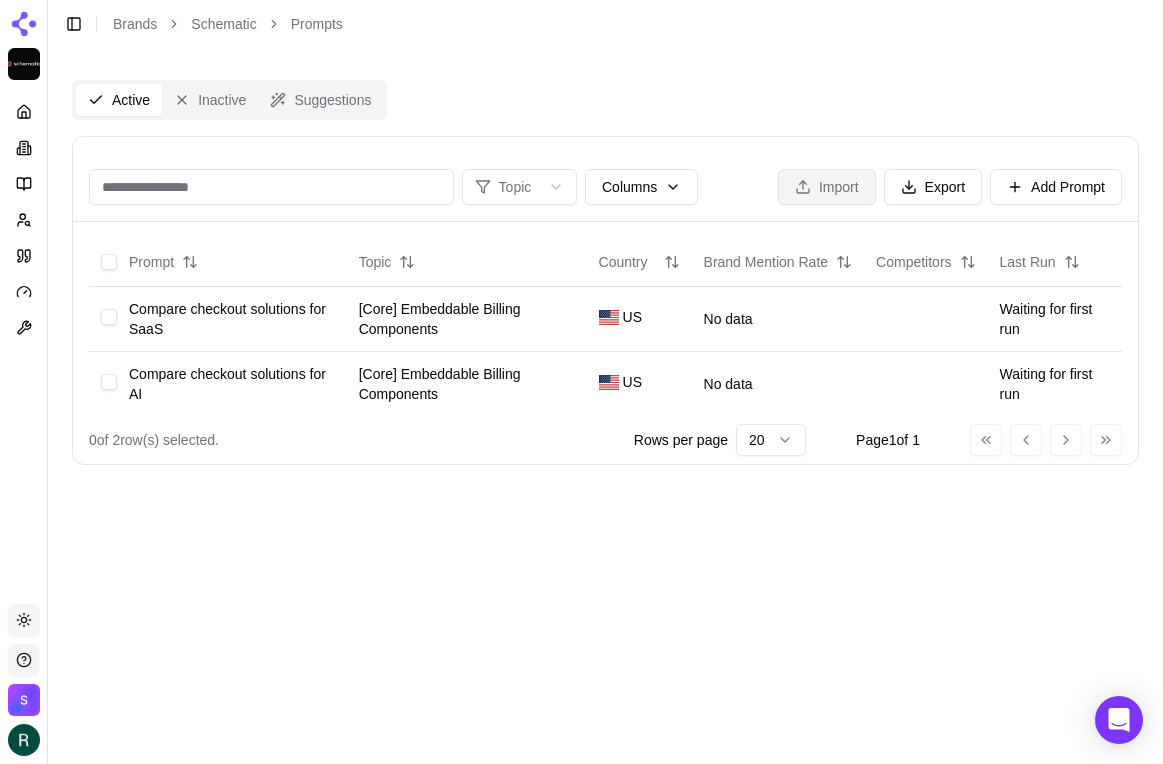 click on "Import" at bounding box center [827, 187] 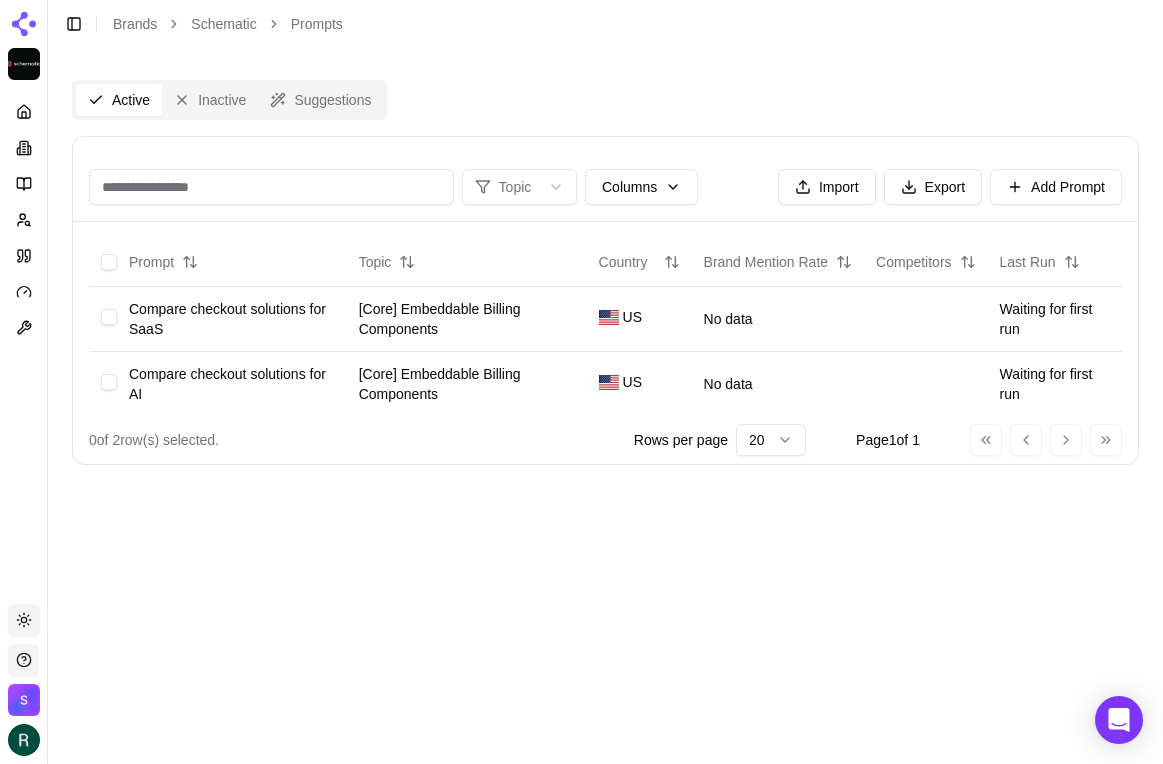 click on "Inactive" at bounding box center [210, 100] 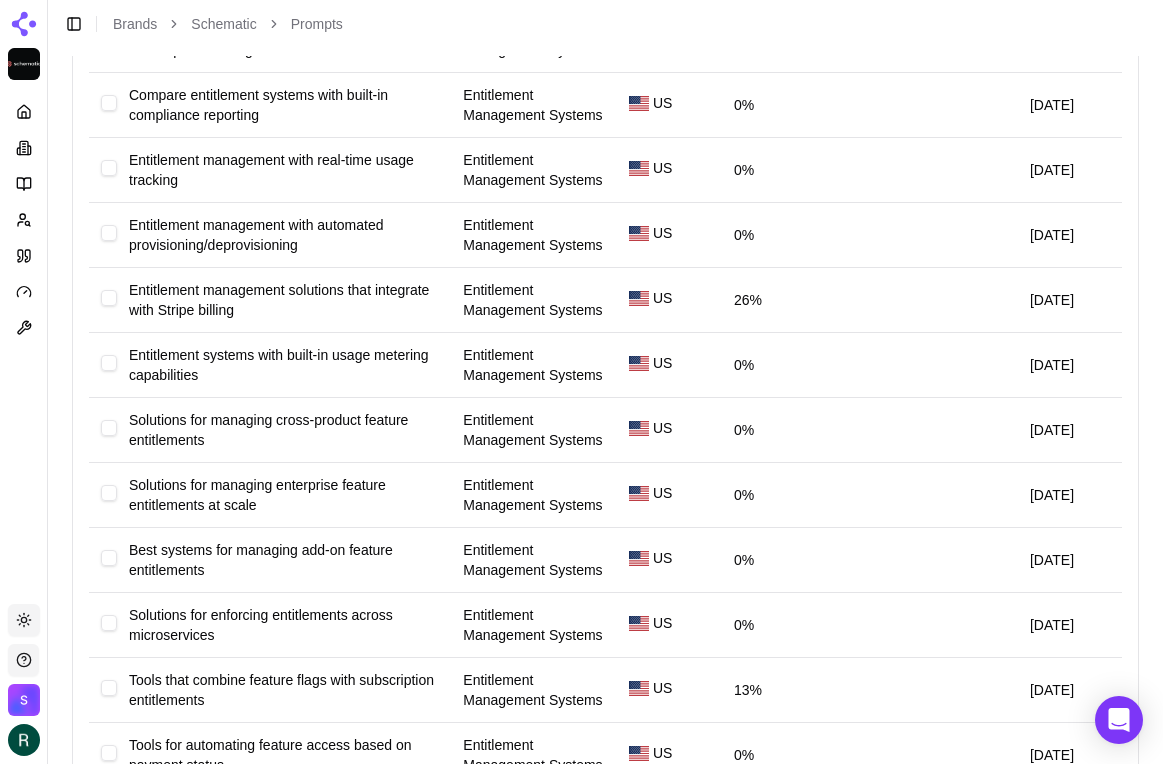 scroll, scrollTop: 0, scrollLeft: 0, axis: both 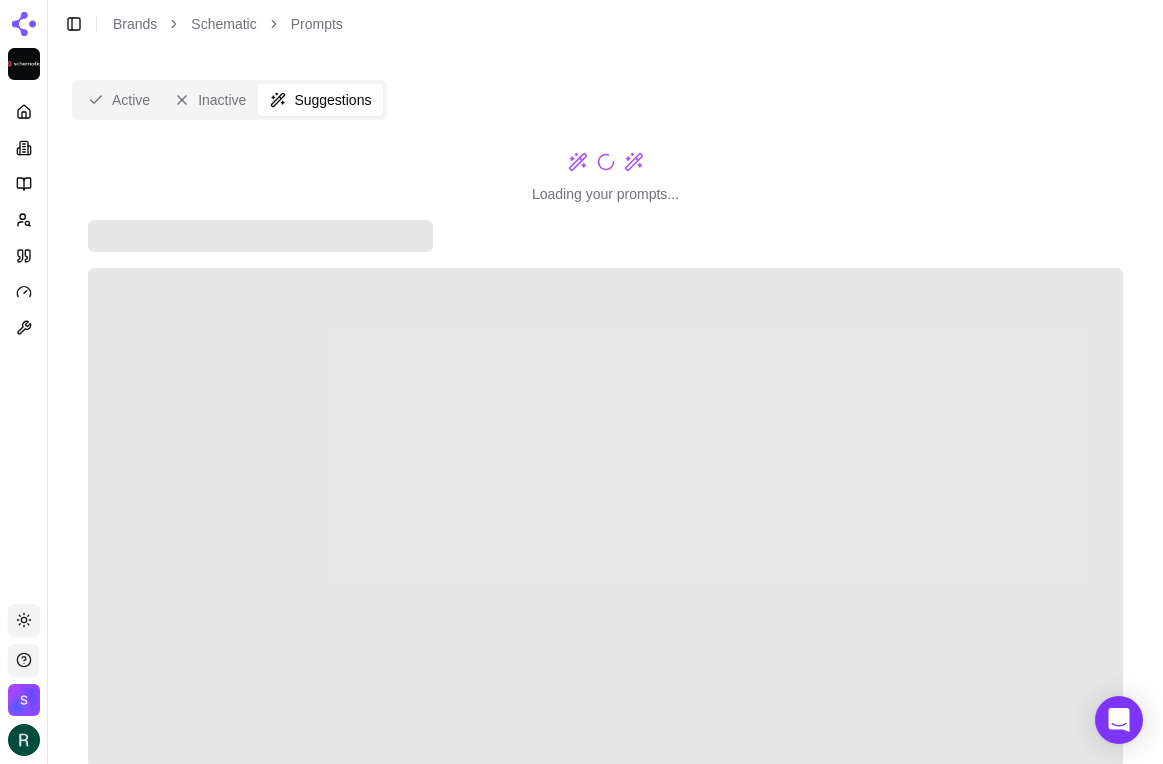 click on "Suggestions" at bounding box center (320, 100) 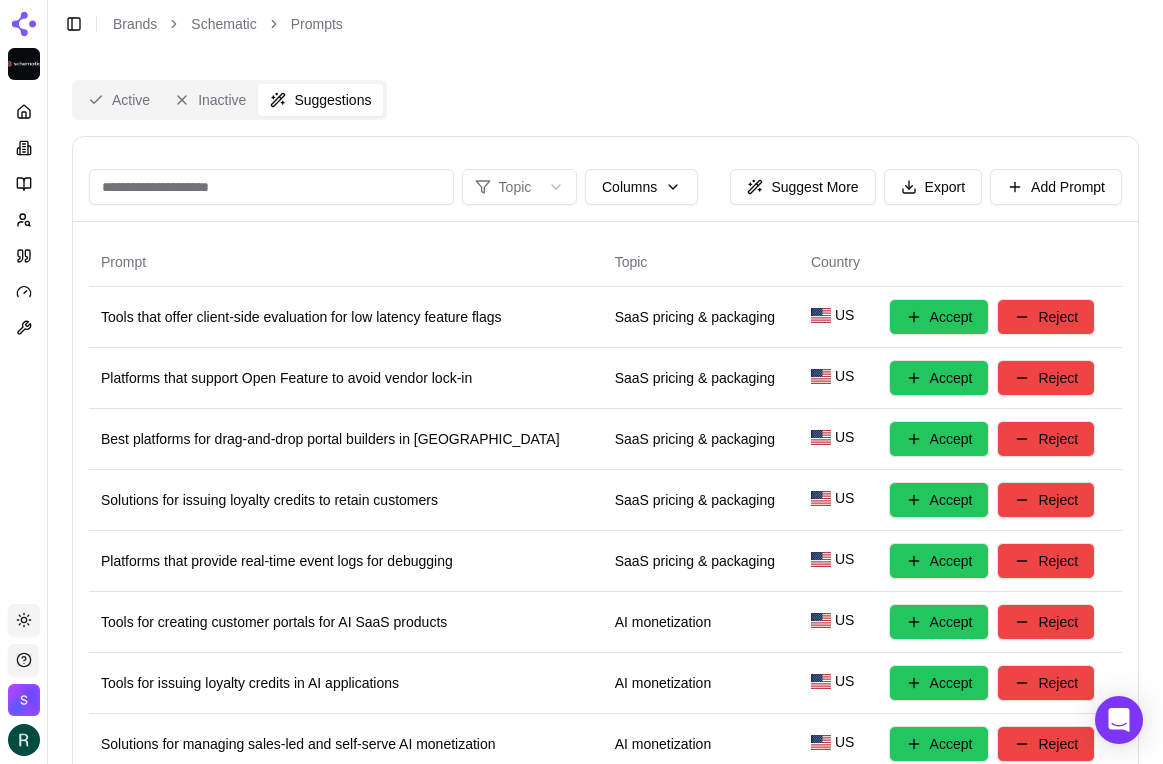click on "Active" at bounding box center [119, 100] 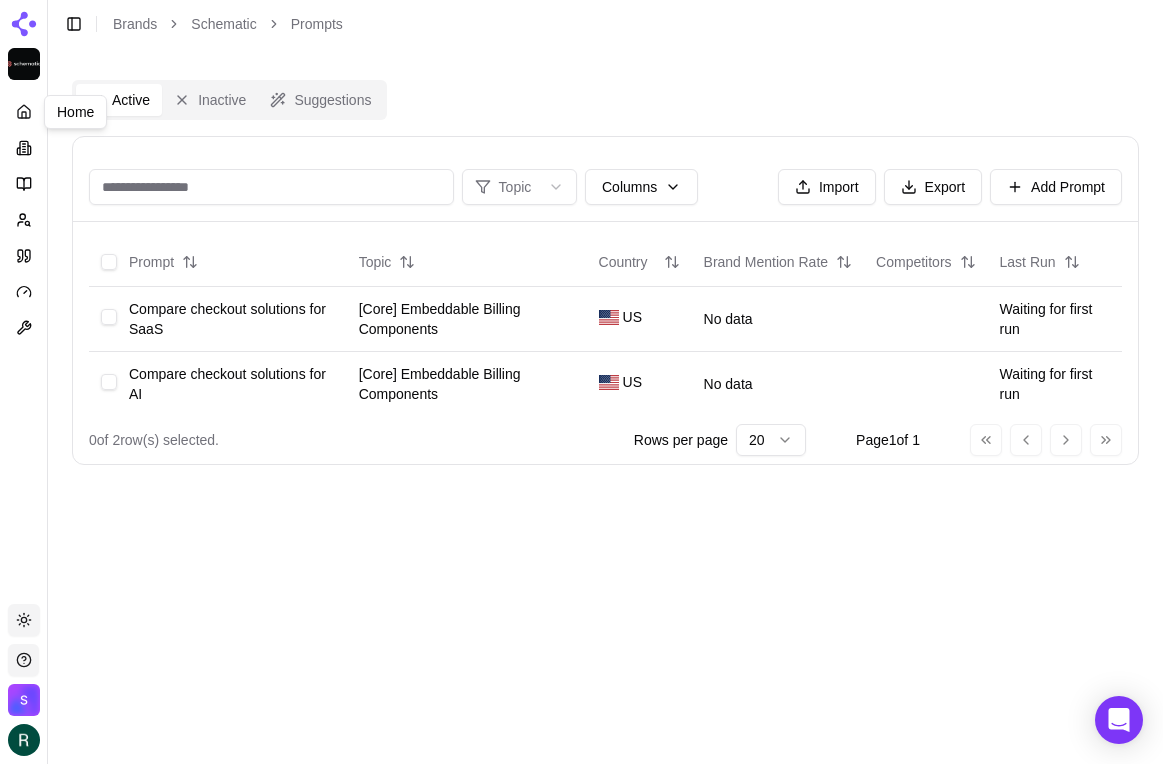 click 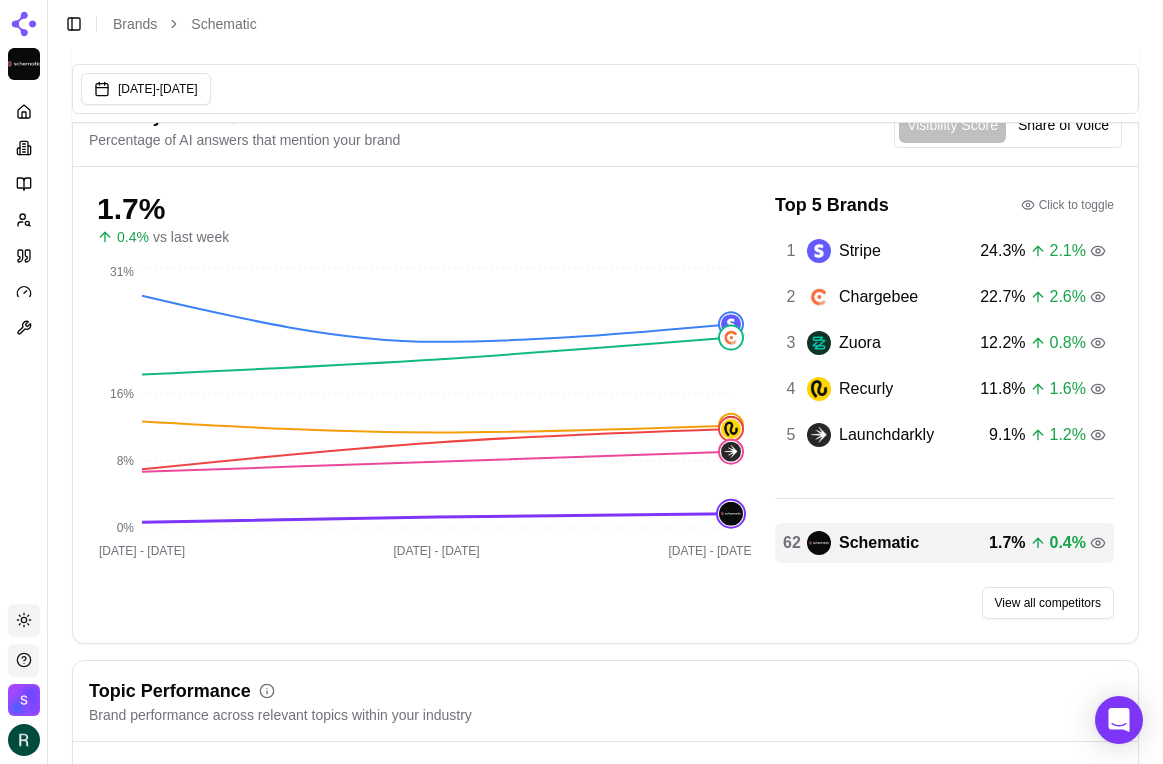 scroll, scrollTop: 0, scrollLeft: 0, axis: both 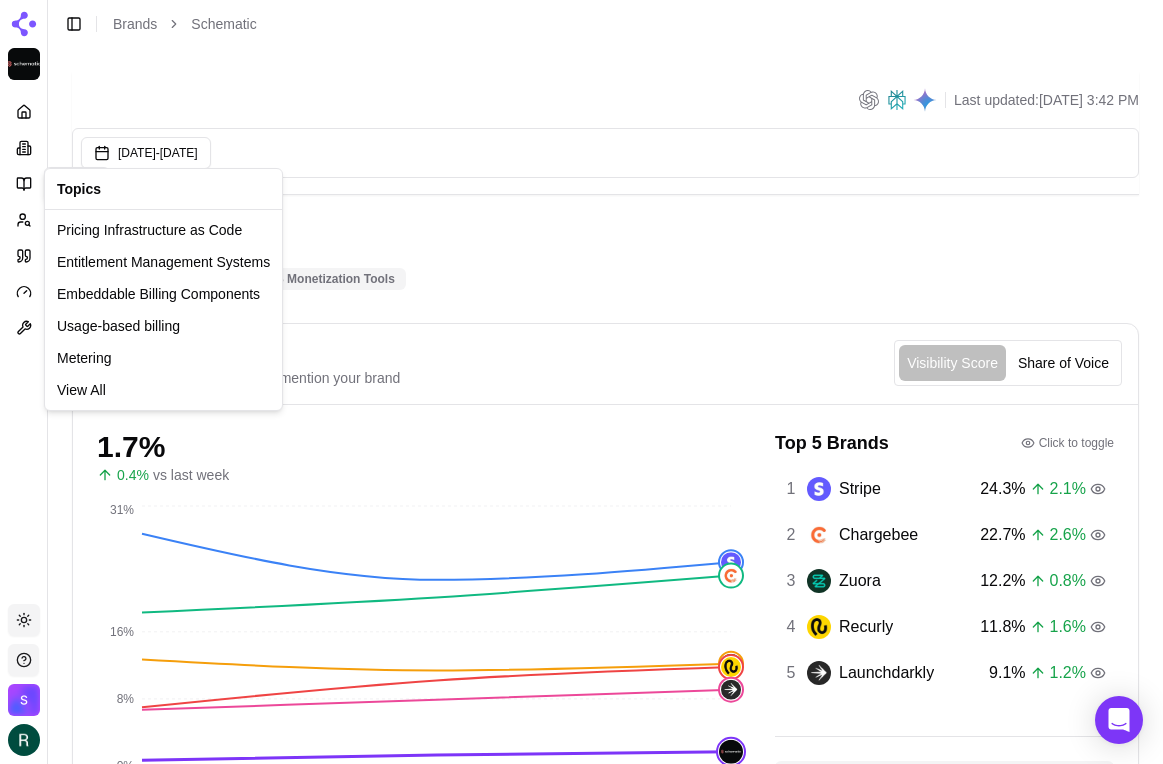 click on "Platform Topics Topics Toggle theme Schematic   Toggle Sidebar Brands Schematic Last updated:  Jul 1, 2025, 3:42 PM Jun 01, 2025  -  Jul 01, 2025 Schematic Developer-First SaaS Monetization Tools Visibility Score Percentage of AI answers that mention your brand Visibility Score Share of Voice 1.7 % 0.4 % vs last week   09 Jun - 15 Jun 23 Jun - 29 Jun 30 Jun - 06 Jul 0% 8% 16% 31% Top 5 Brands Click to toggle 1 Stripe 24.3 % 2.1 % 2 Chargebee 22.7 % 2.6 % 3 Zuora 12.2 % 0.8 % 4 Recurly 11.8 % 1.6 % 5 Launchdarkly 9.1 % 1.2 % 62 Schematic 1.7 % 0.4 % View all competitors Topic Performance Brand performance across relevant topics within your industry Topics Visibility Score Share of Voice Top Brands SaaS pricing & packaging 5.2 % 0.7 % AI pricing & packaging  0.8 % 0.1 % upgrade/downgrade 0.7 % 0.1 % AI monetization 0.5 % 0.1 % Credit burndown 0.6 % 0.1 % Embeddable Billing Components 1.1 % 0.2 % Product-led expansion 1.1 % 0.2 % Agentic monetization 2.3 % 0.3 % customer portal  0.0 % 0.0 % 5.7 % 1.1" at bounding box center [581, 2442] 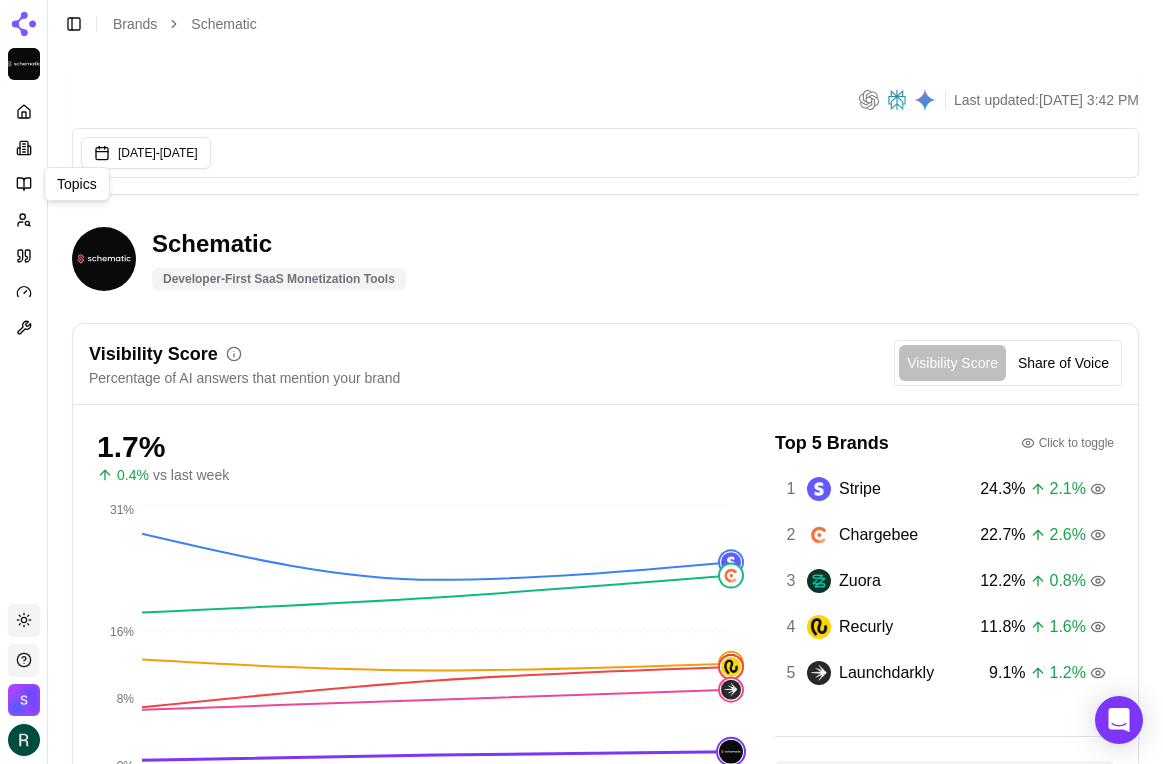 click on "Platform Topics Topics Toggle theme Schematic   Toggle Sidebar Brands Schematic Last updated:  Jul 1, 2025, 3:42 PM Jun 01, 2025  -  Jul 01, 2025 Schematic Developer-First SaaS Monetization Tools Visibility Score Percentage of AI answers that mention your brand Visibility Score Share of Voice 1.7 % 0.4 % vs last week   09 Jun - 15 Jun 23 Jun - 29 Jun 30 Jun - 06 Jul 0% 8% 16% 31% Top 5 Brands Click to toggle 1 Stripe 24.3 % 2.1 % 2 Chargebee 22.7 % 2.6 % 3 Zuora 12.2 % 0.8 % 4 Recurly 11.8 % 1.6 % 5 Launchdarkly 9.1 % 1.2 % 62 Schematic 1.7 % 0.4 % View all competitors Topic Performance Brand performance across relevant topics within your industry Topics Visibility Score Share of Voice Top Brands SaaS pricing & packaging 5.2 % 0.7 % AI pricing & packaging  0.8 % 0.1 % upgrade/downgrade 0.7 % 0.1 % AI monetization 0.5 % 0.1 % Credit burndown 0.6 % 0.1 % Embeddable Billing Components 1.1 % 0.2 % Product-led expansion 1.1 % 0.2 % Agentic monetization 2.3 % 0.3 % customer portal  0.0 % 0.0 % 5.7 % 1.1" at bounding box center (581, 2442) 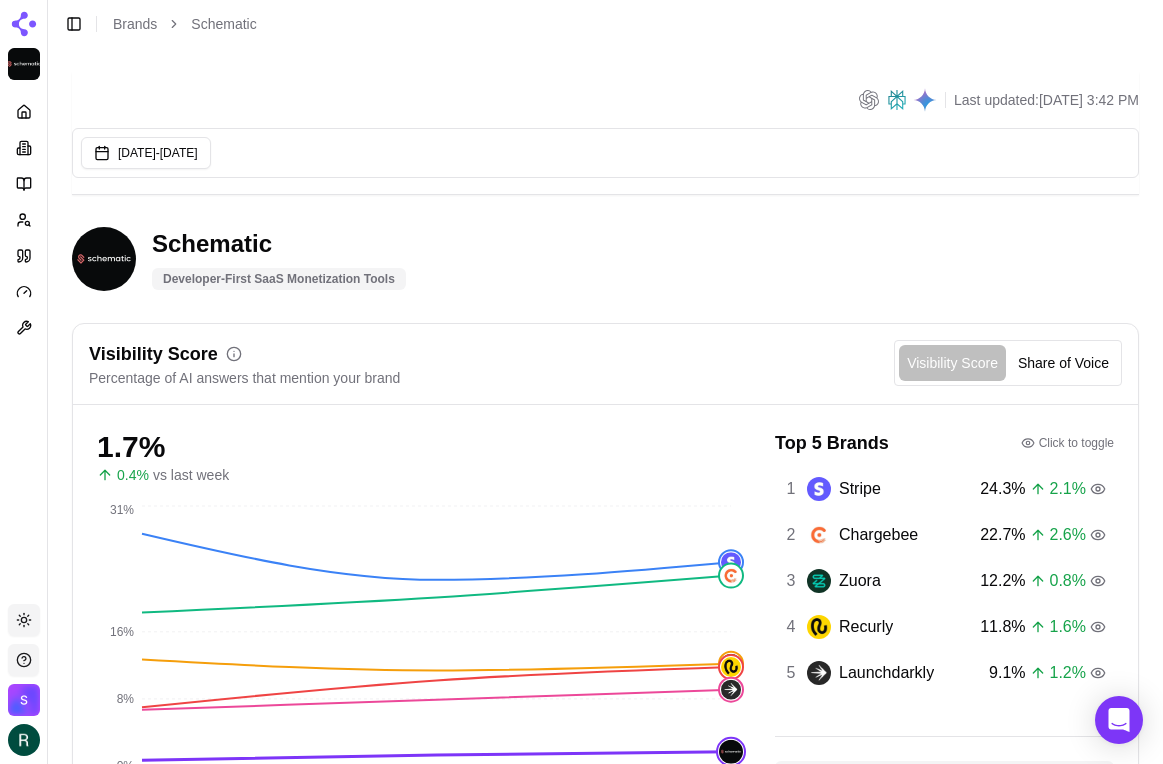 click 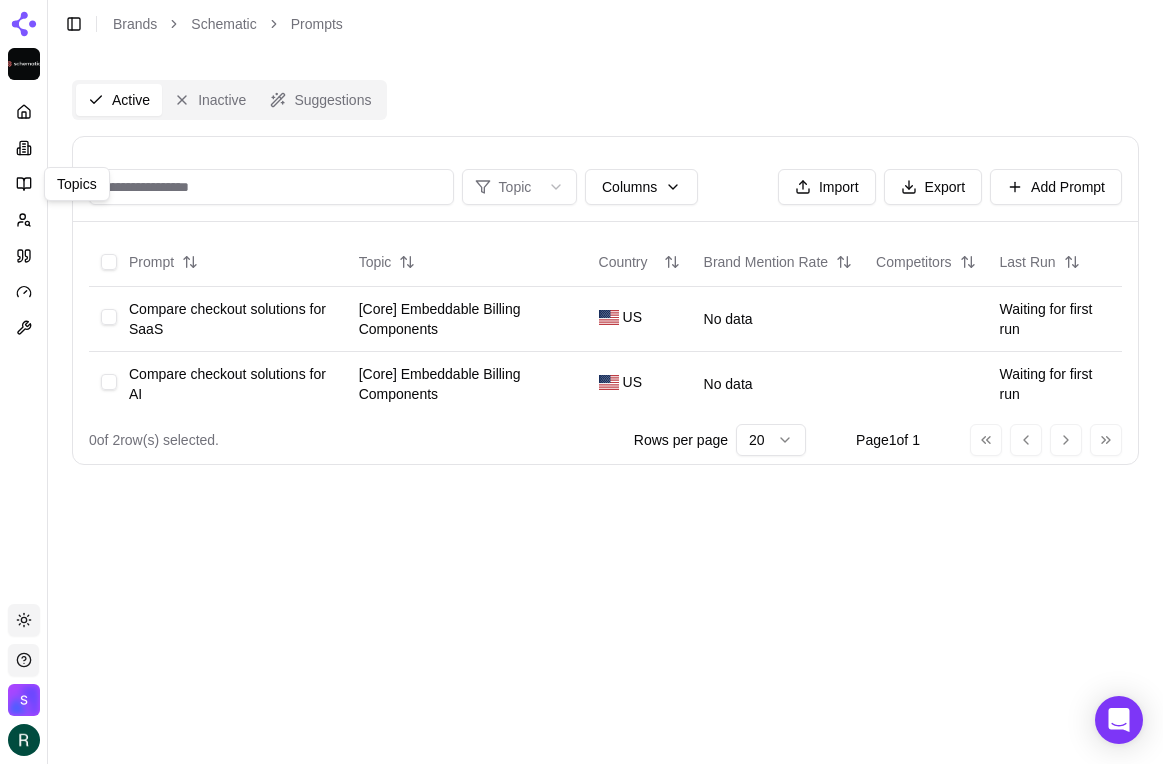 click on "Platform Topics Topics Toggle theme Schematic   Toggle Sidebar Brands Schematic Prompts Active Inactive Suggestions Topic Columns Import Export Add Prompt Prompt Topic Country Brand Mention Rate Competitors Last Run Compare checkout solutions for SaaS [Core] Embeddable Billing Components US No data Waiting for first run Compare checkout solutions for AI [Core] Embeddable Billing Components US No data Waiting for first run 0  of   2  row(s) selected. Rows per page 20 Page  1  of   1 Go to first page Go to previous page Go to next page Go to last page 31%" at bounding box center (581, 382) 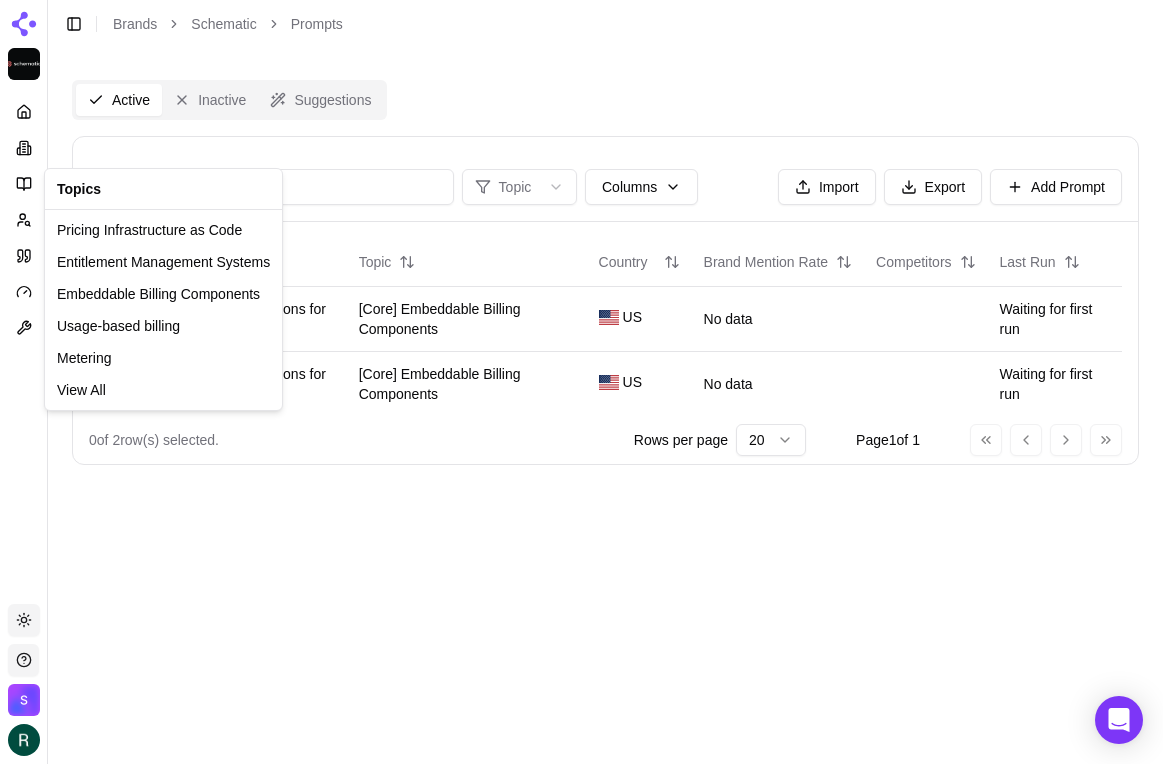 click on "Platform Toggle theme Schematic   Toggle Sidebar Brands Schematic Prompts Active Inactive Suggestions Topic Columns Import Export Add Prompt Prompt Topic Country Brand Mention Rate Competitors Last Run Compare checkout solutions for SaaS [Core] Embeddable Billing Components US No data Waiting for first run Compare checkout solutions for AI [Core] Embeddable Billing Components US No data Waiting for first run 0  of   2  row(s) selected. Rows per page 20 Page  1  of   1 Go to first page Go to previous page Go to next page Go to last page 31% Topics Pricing Infrastructure as Code Entitlement Management Systems Embeddable Billing Components Usage-based billing Metering  View All" at bounding box center [581, 382] 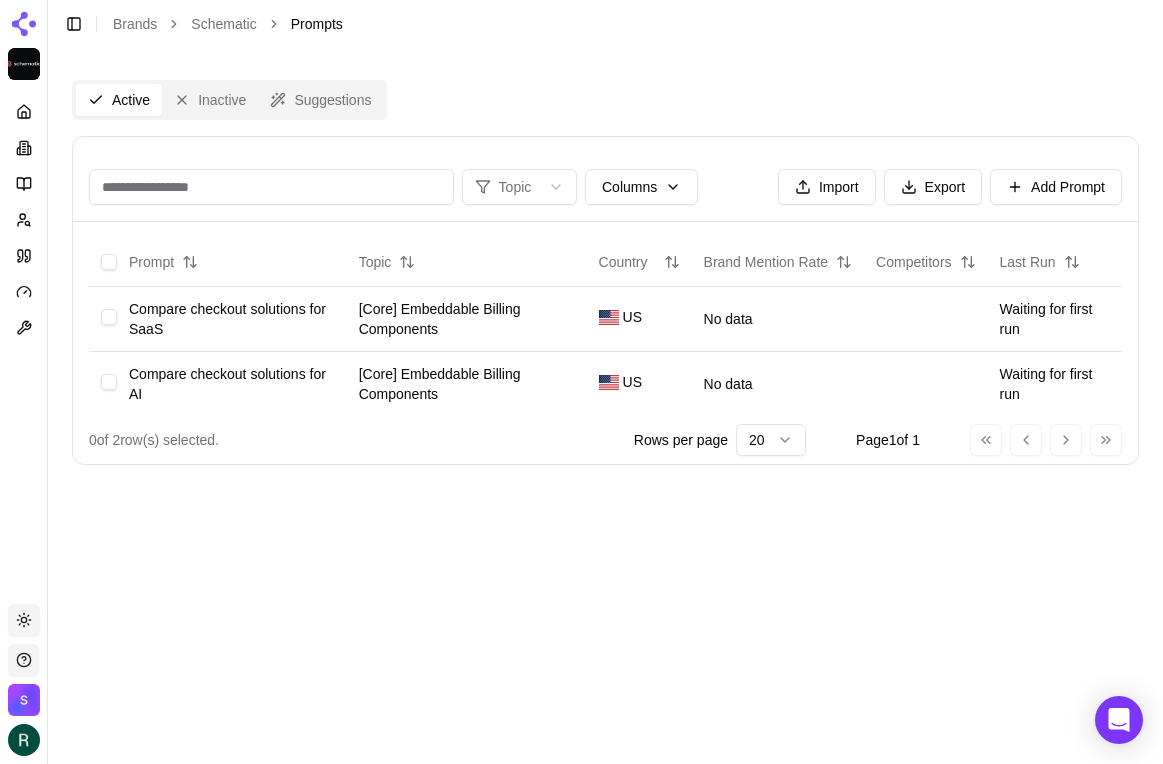 click on "Prompts" at bounding box center [317, 24] 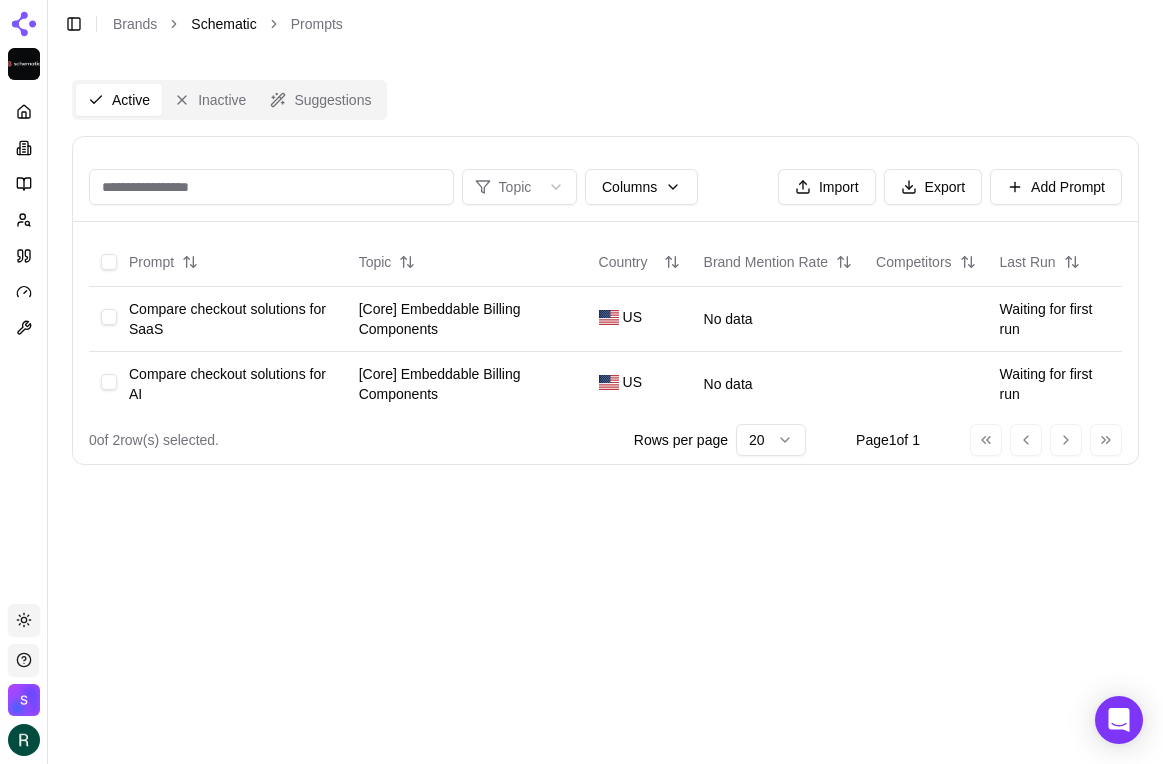 click on "Schematic" at bounding box center [223, 24] 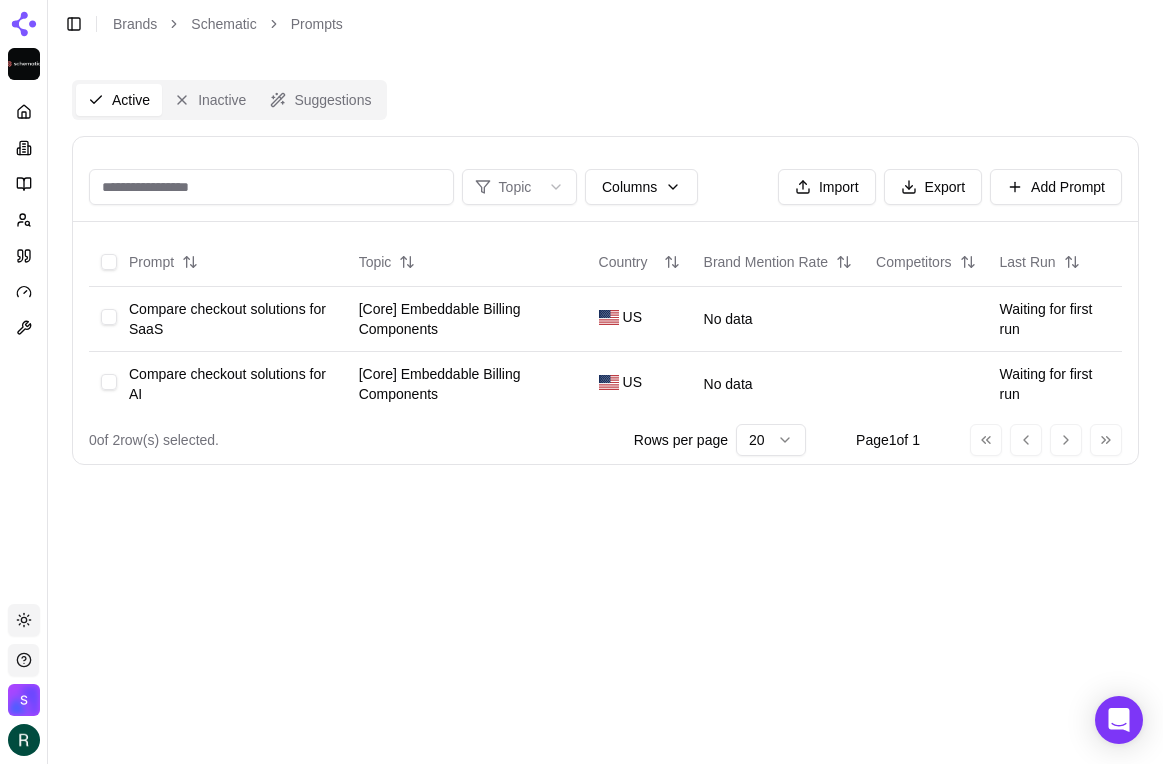 click on "Active Inactive Suggestions Topic Columns Import Export Add Prompt Prompt Topic Country Brand Mention Rate Competitors Last Run Compare checkout solutions for SaaS [Core] Embeddable Billing Components US No data Waiting for first run Compare checkout solutions for AI [Core] Embeddable Billing Components US No data Waiting for first run 0  of   2  row(s) selected. Rows per page 20 Page  1  of   1 Go to first page Go to previous page Go to next page Go to last page" at bounding box center [605, 406] 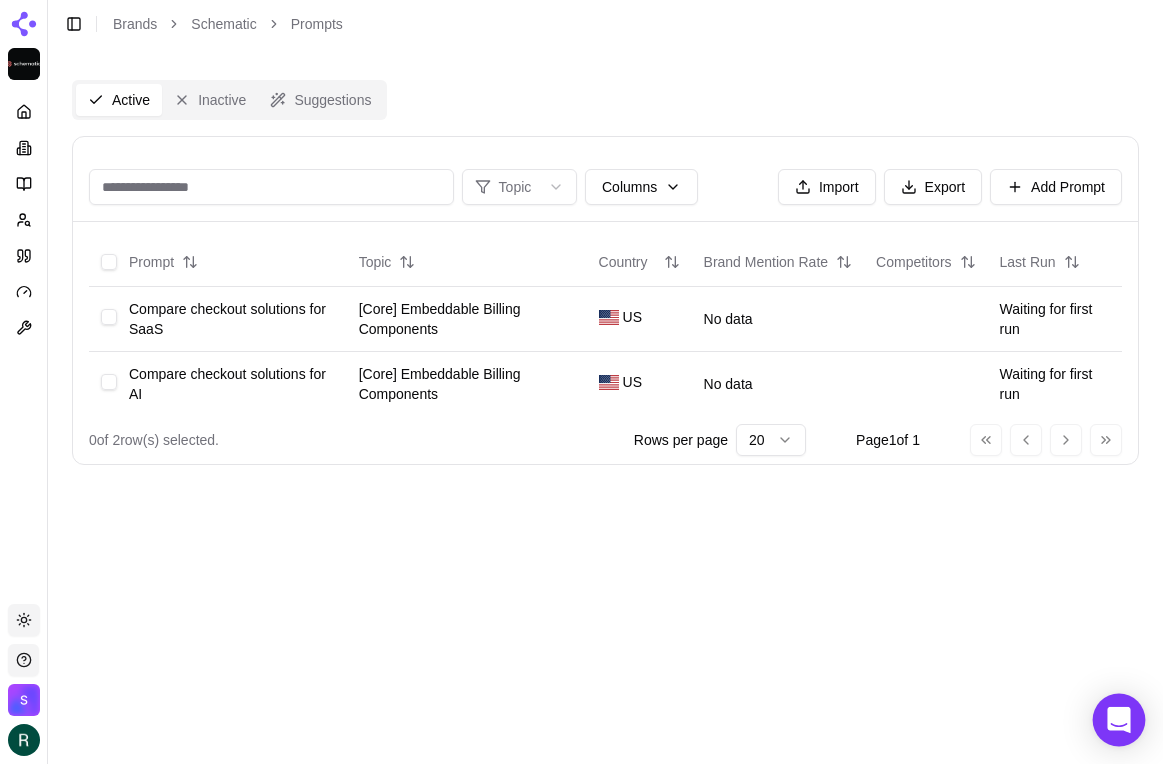 click 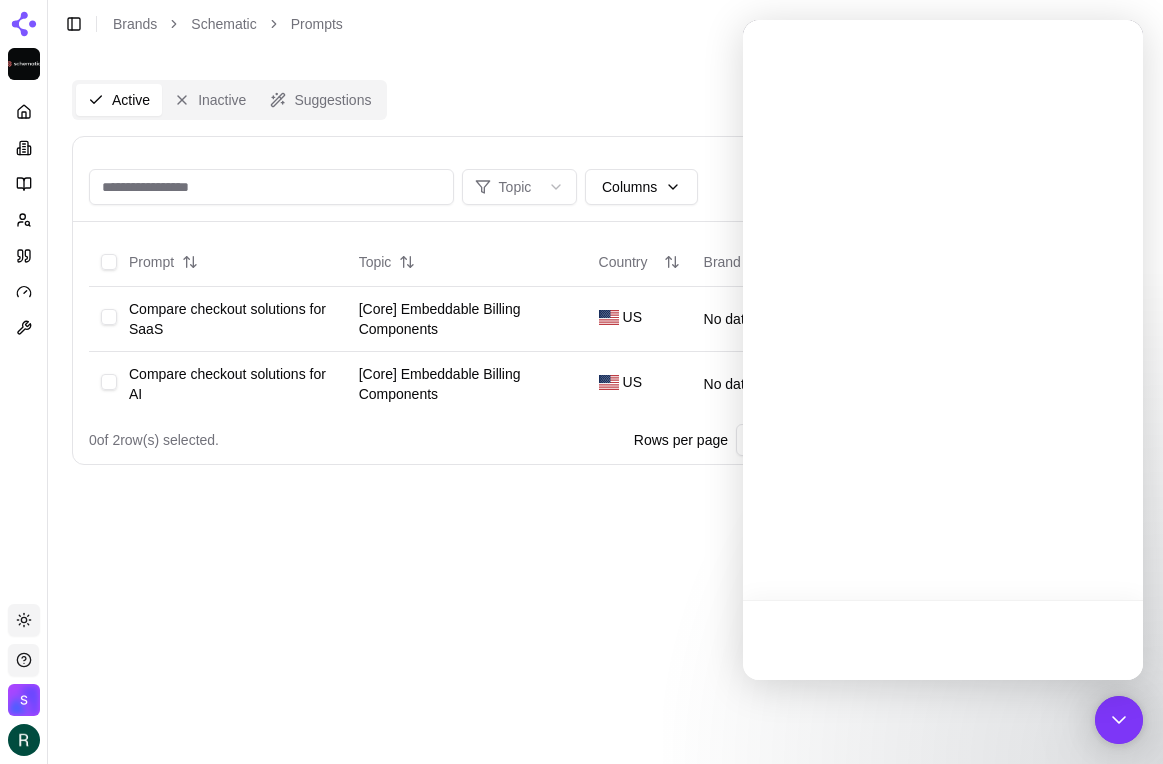 scroll, scrollTop: 0, scrollLeft: 0, axis: both 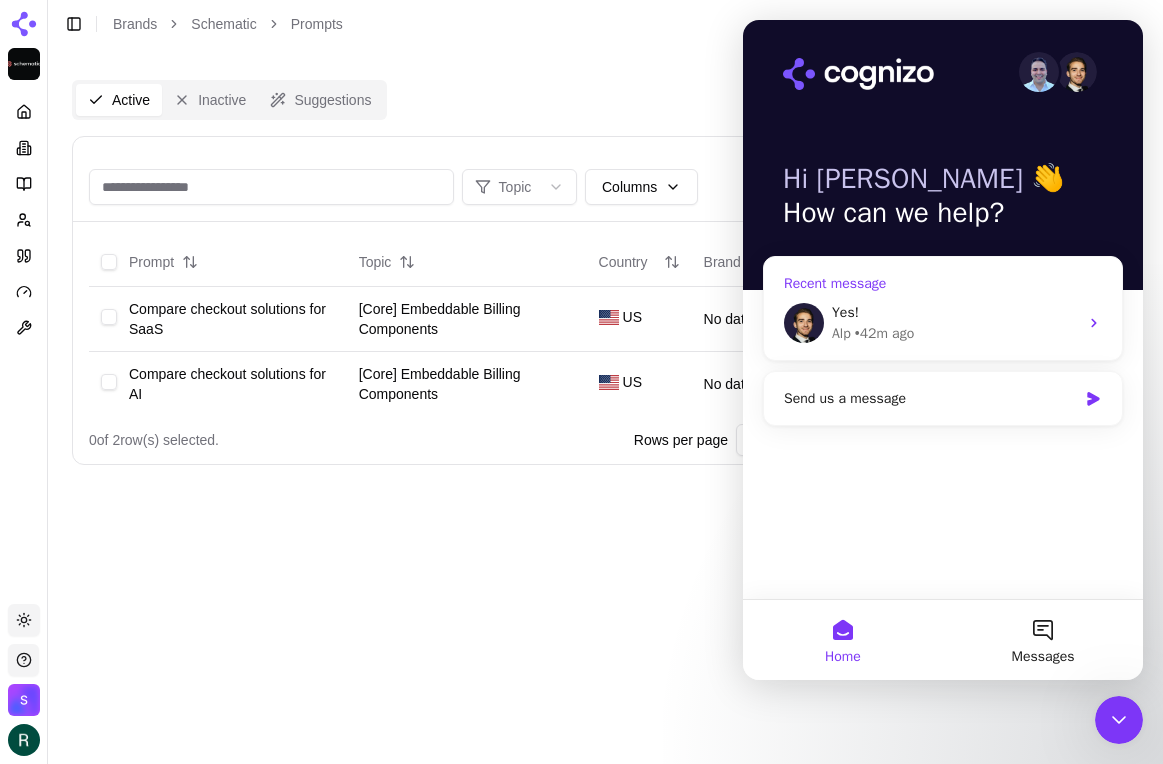 click on "Yes!" at bounding box center [845, 312] 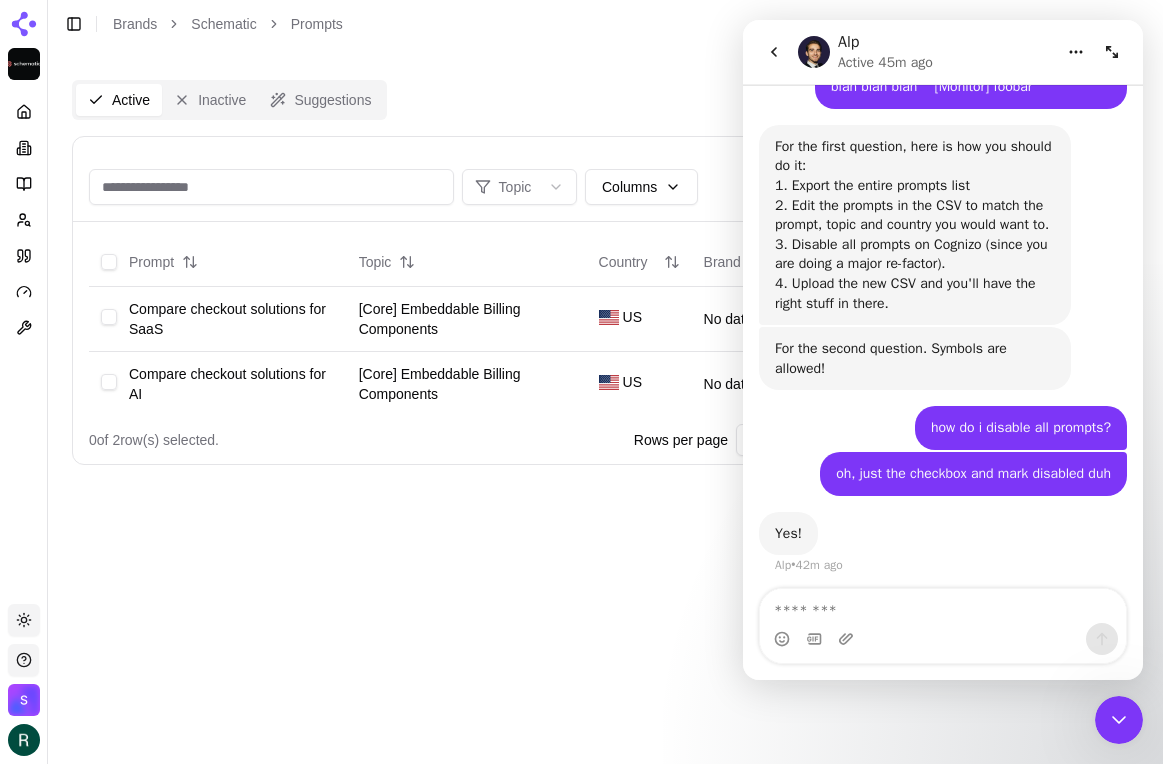 scroll, scrollTop: 929, scrollLeft: 0, axis: vertical 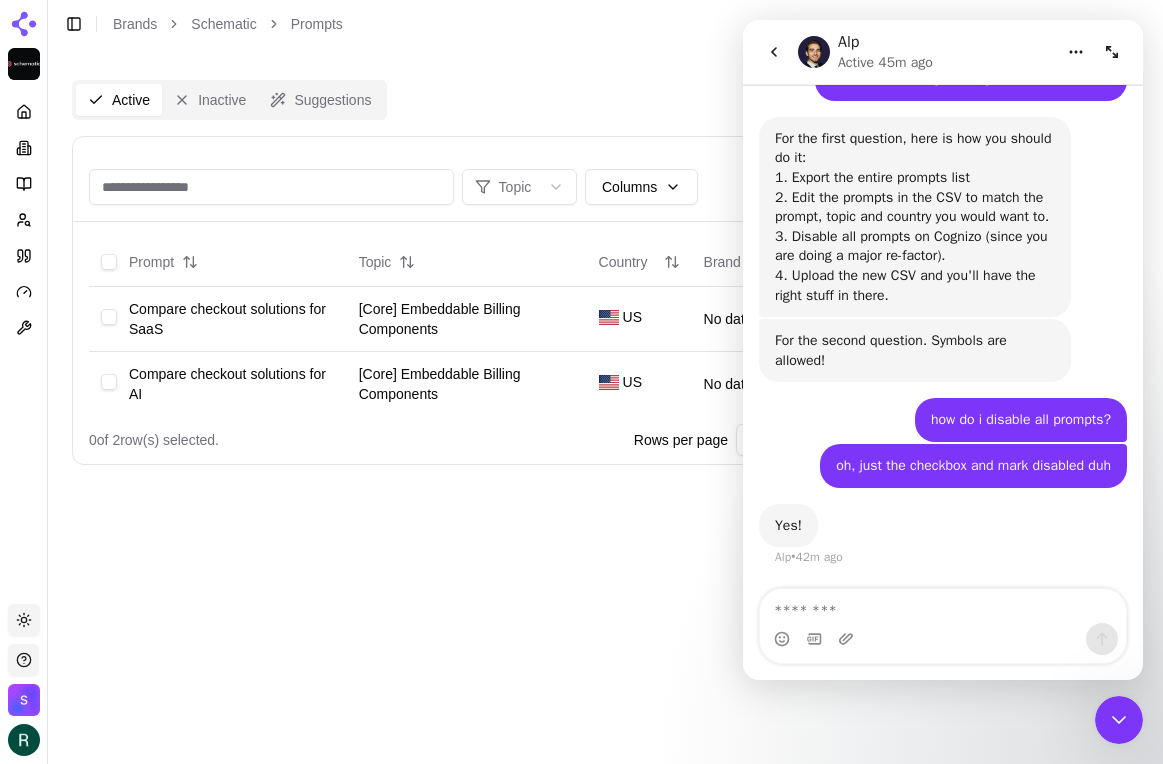 click at bounding box center (943, 606) 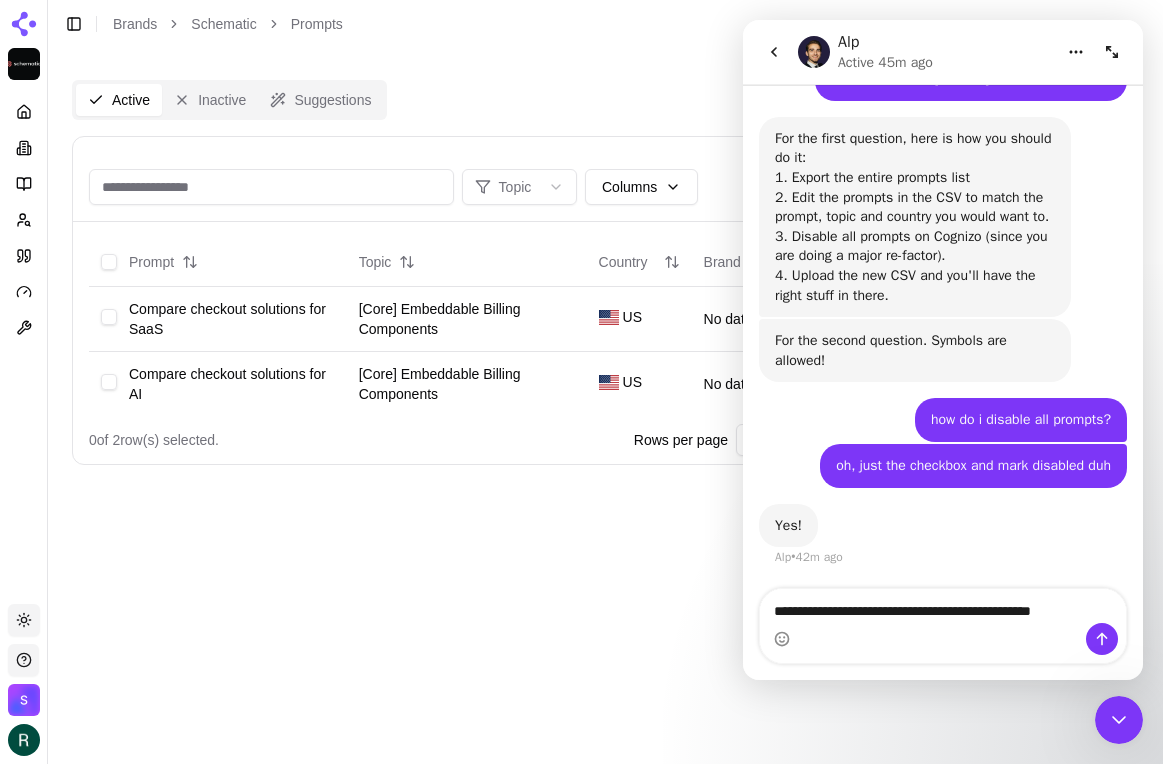 drag, startPoint x: 771, startPoint y: 614, endPoint x: 887, endPoint y: 613, distance: 116.00431 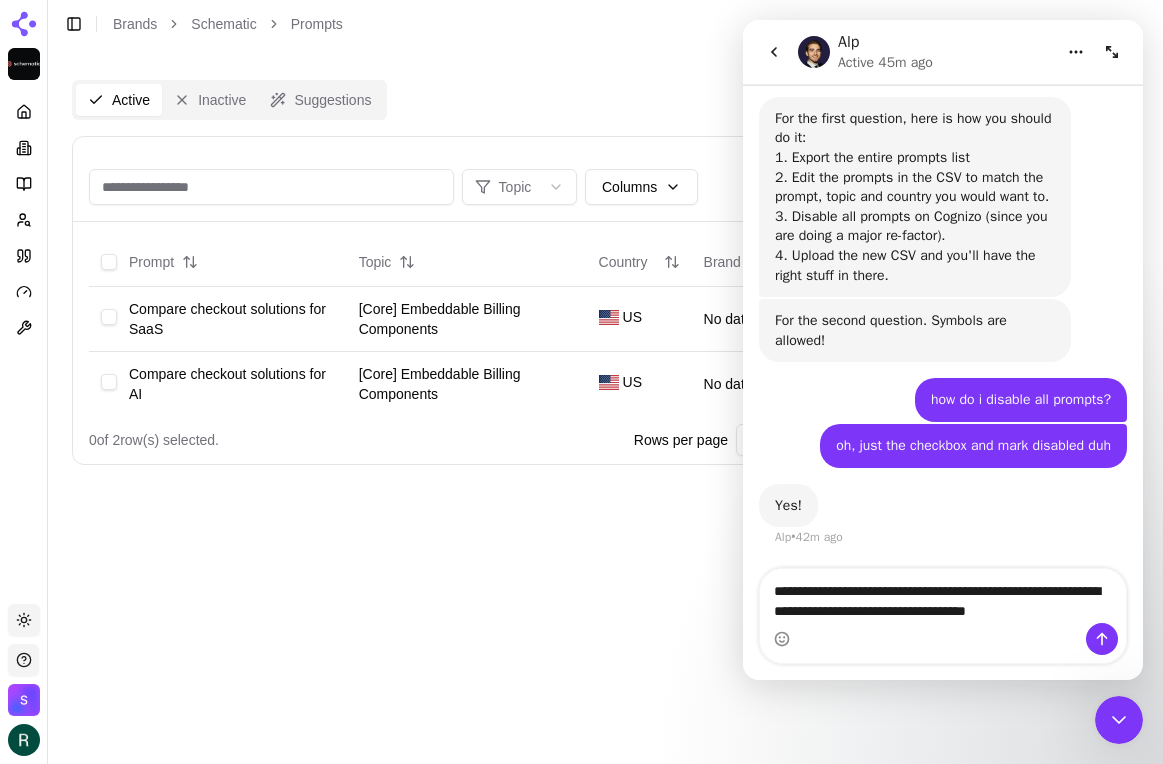 scroll, scrollTop: 969, scrollLeft: 0, axis: vertical 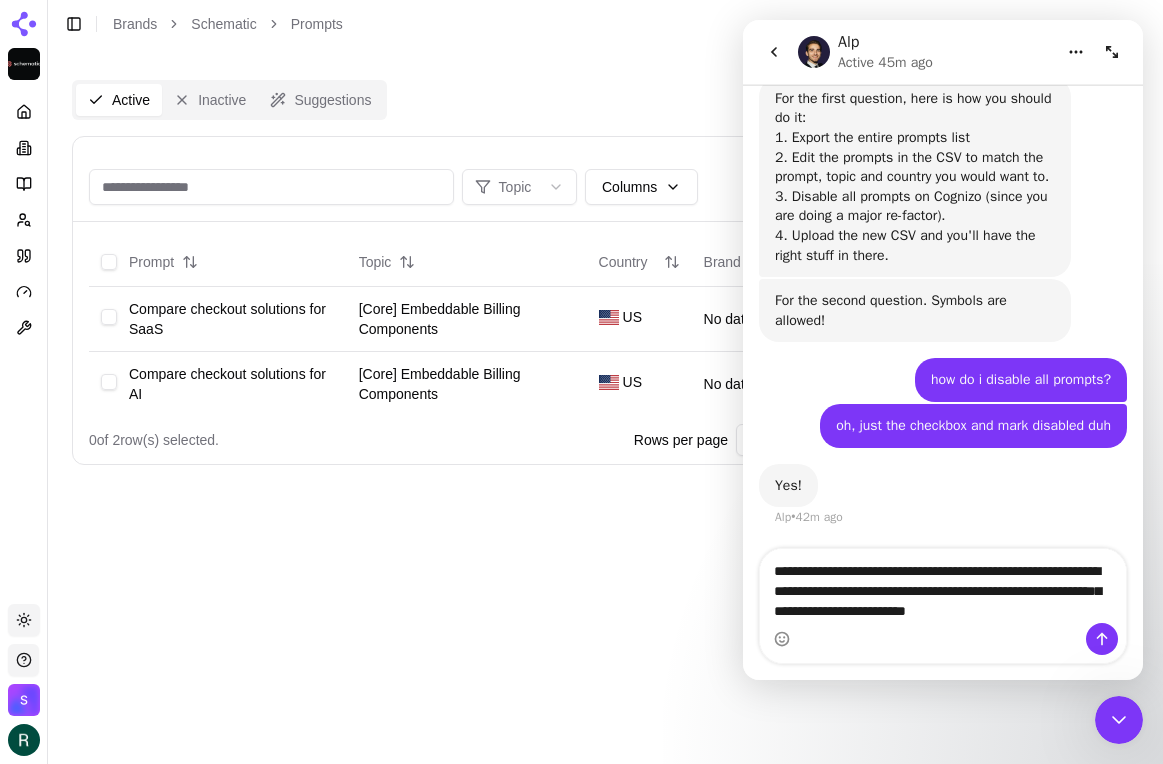 type on "**********" 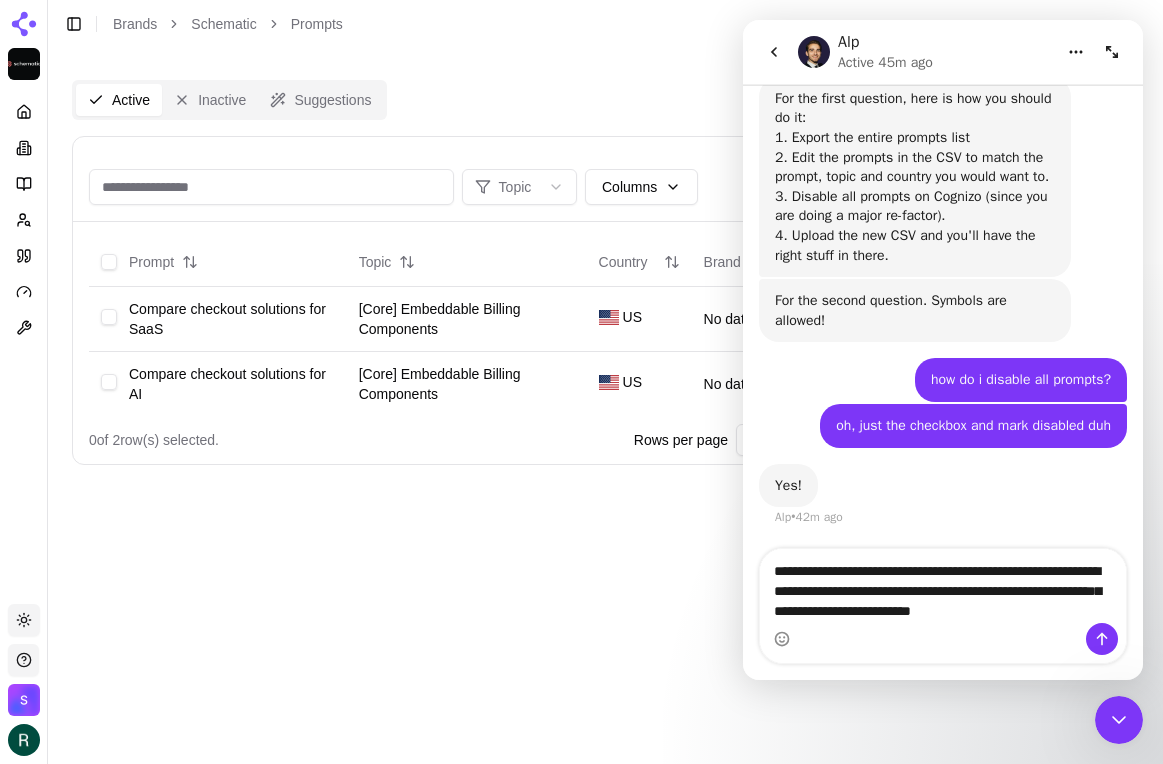 type 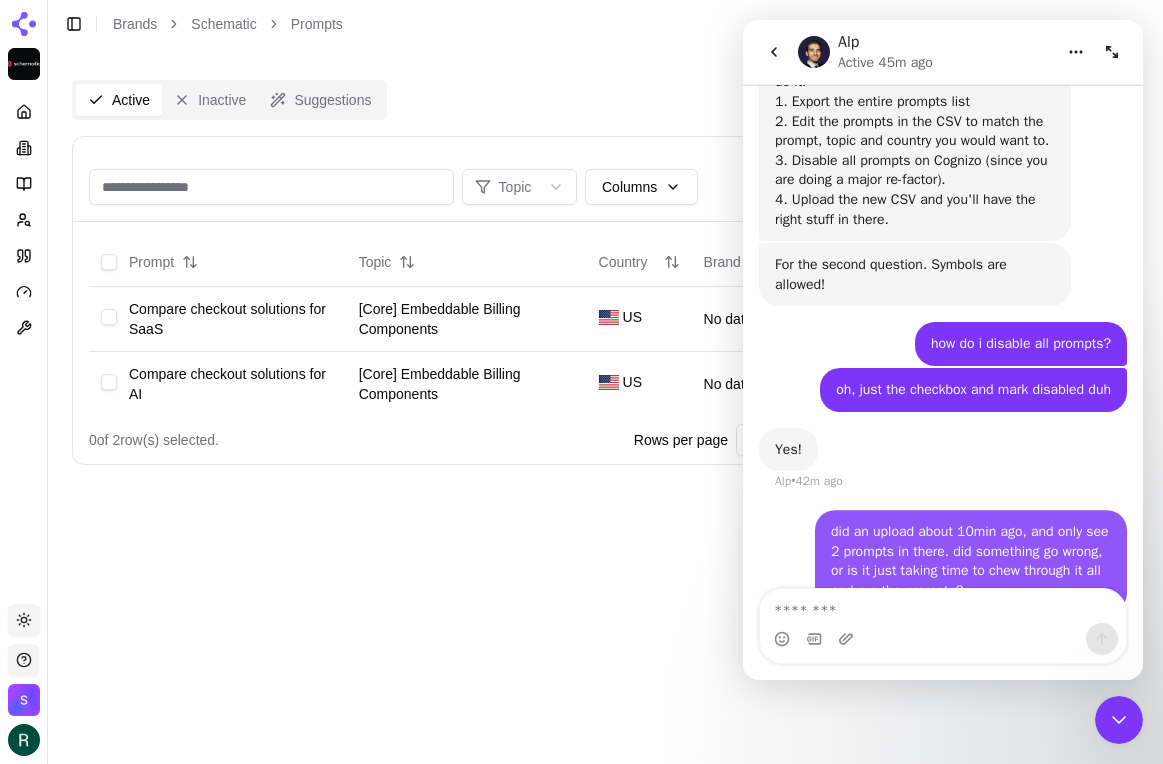 scroll, scrollTop: 1047, scrollLeft: 0, axis: vertical 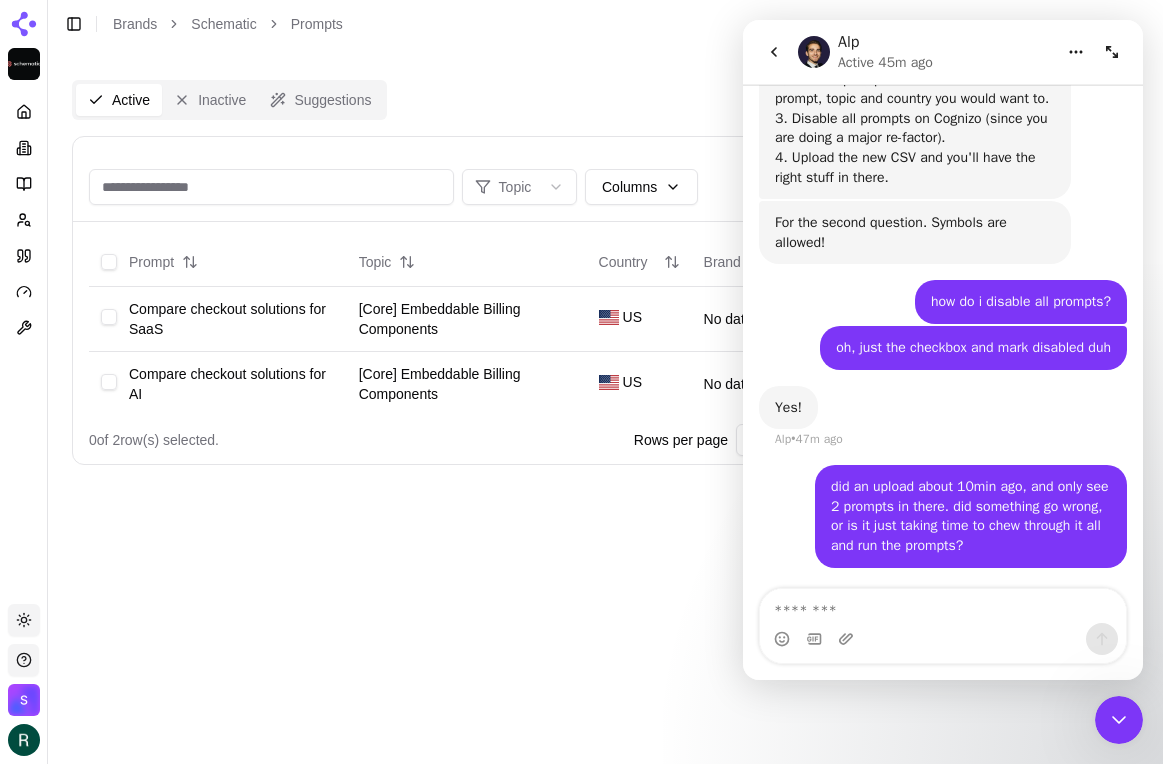 drag, startPoint x: 690, startPoint y: 85, endPoint x: 26, endPoint y: 3, distance: 669.04407 